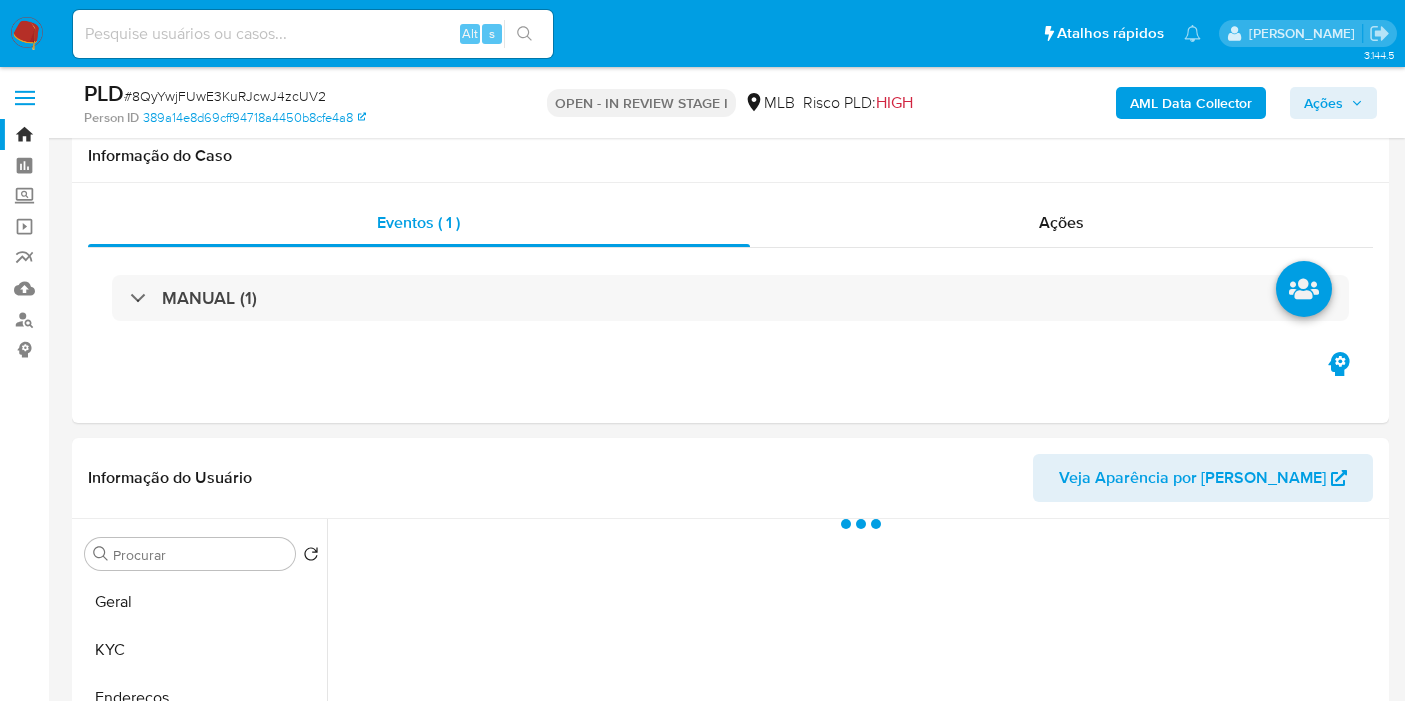 select on "10" 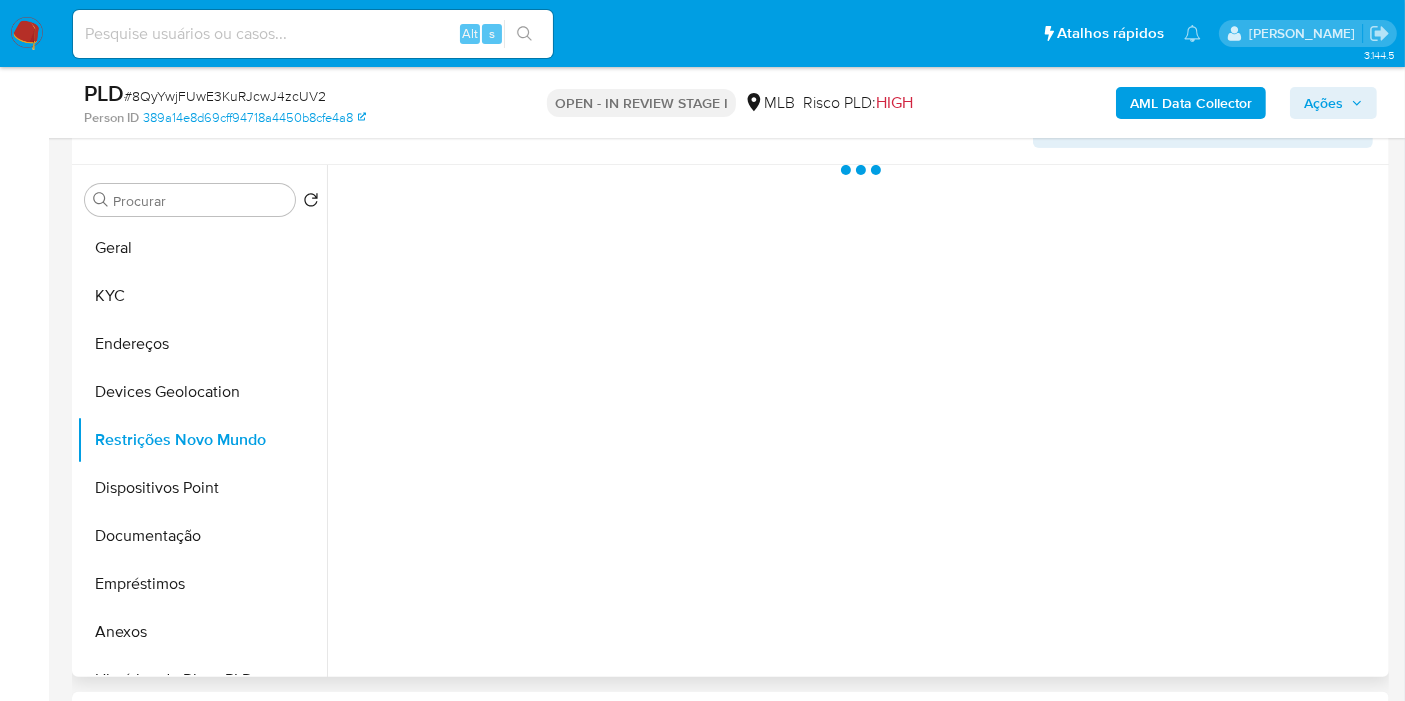 scroll, scrollTop: 222, scrollLeft: 0, axis: vertical 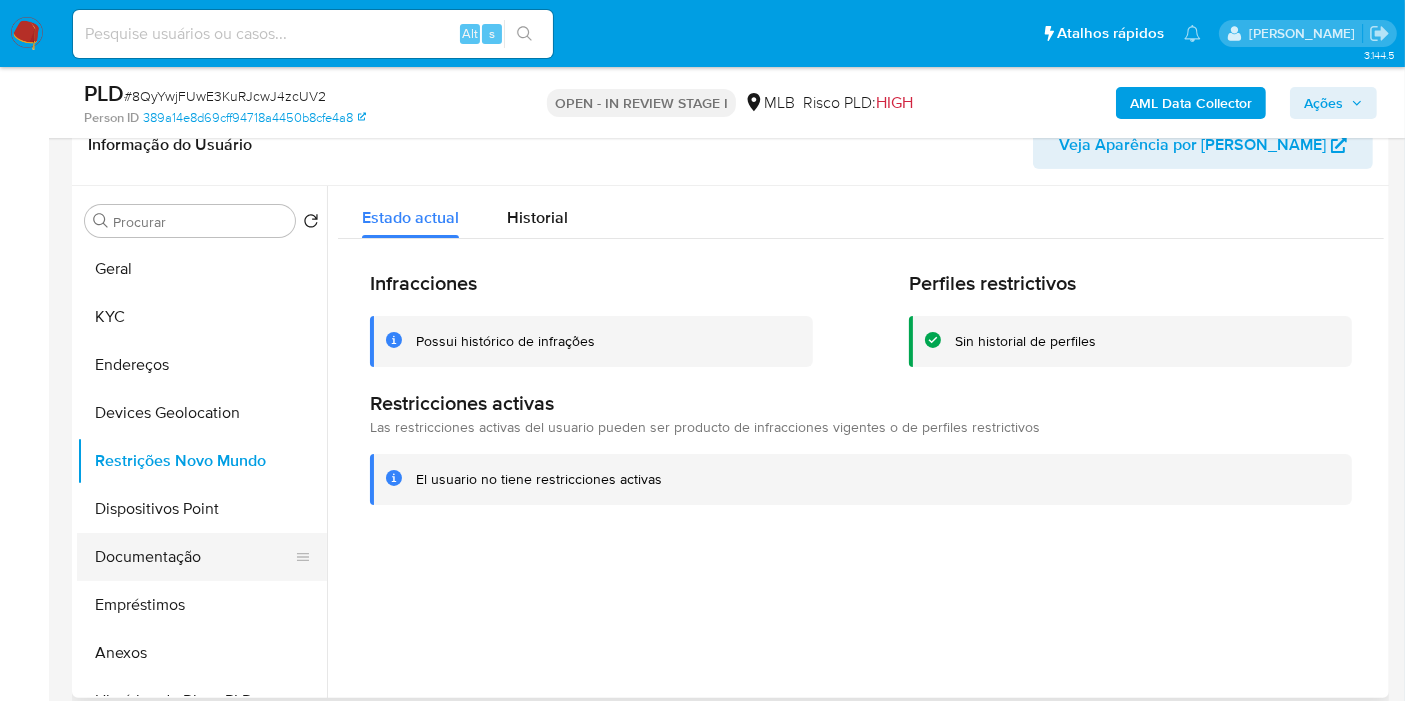 click on "Documentação" at bounding box center (194, 557) 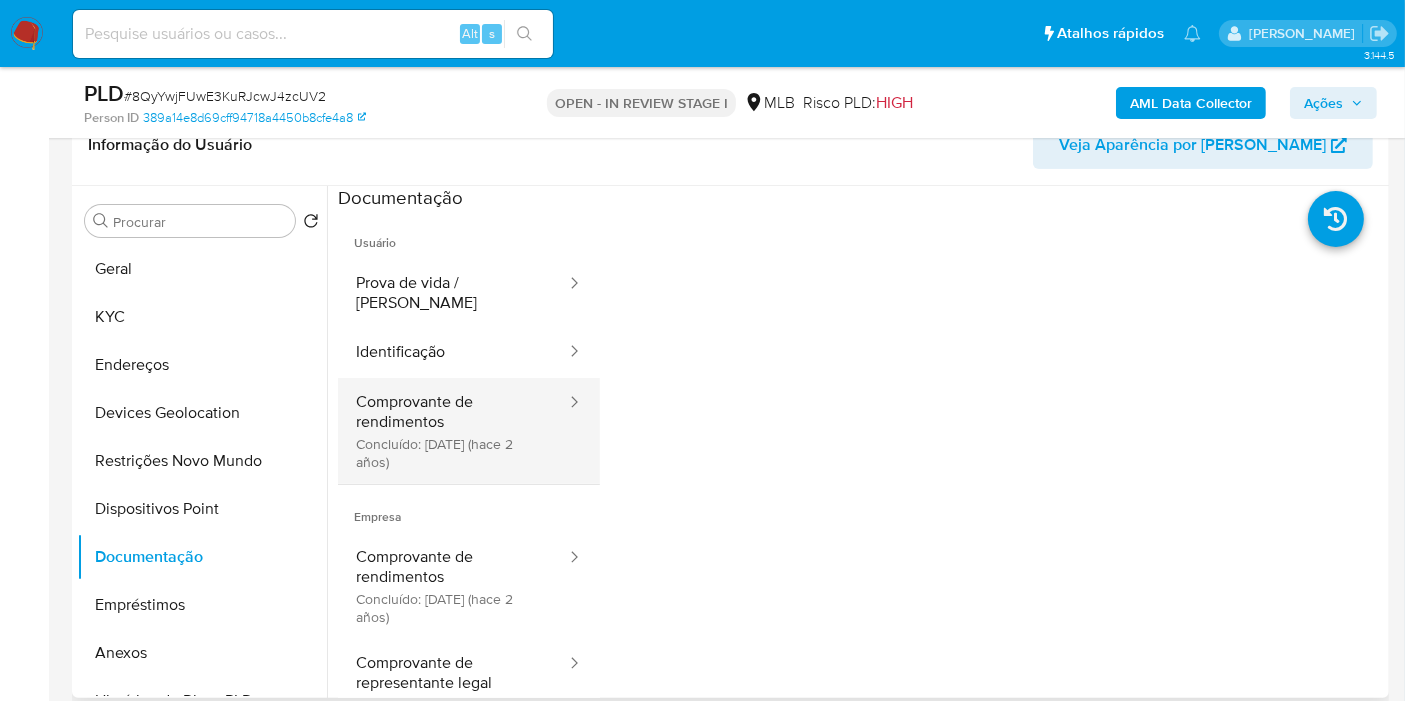 click on "Comprovante de rendimentos Concluído: 11/01/2023 (hace 2 años)" at bounding box center (453, 431) 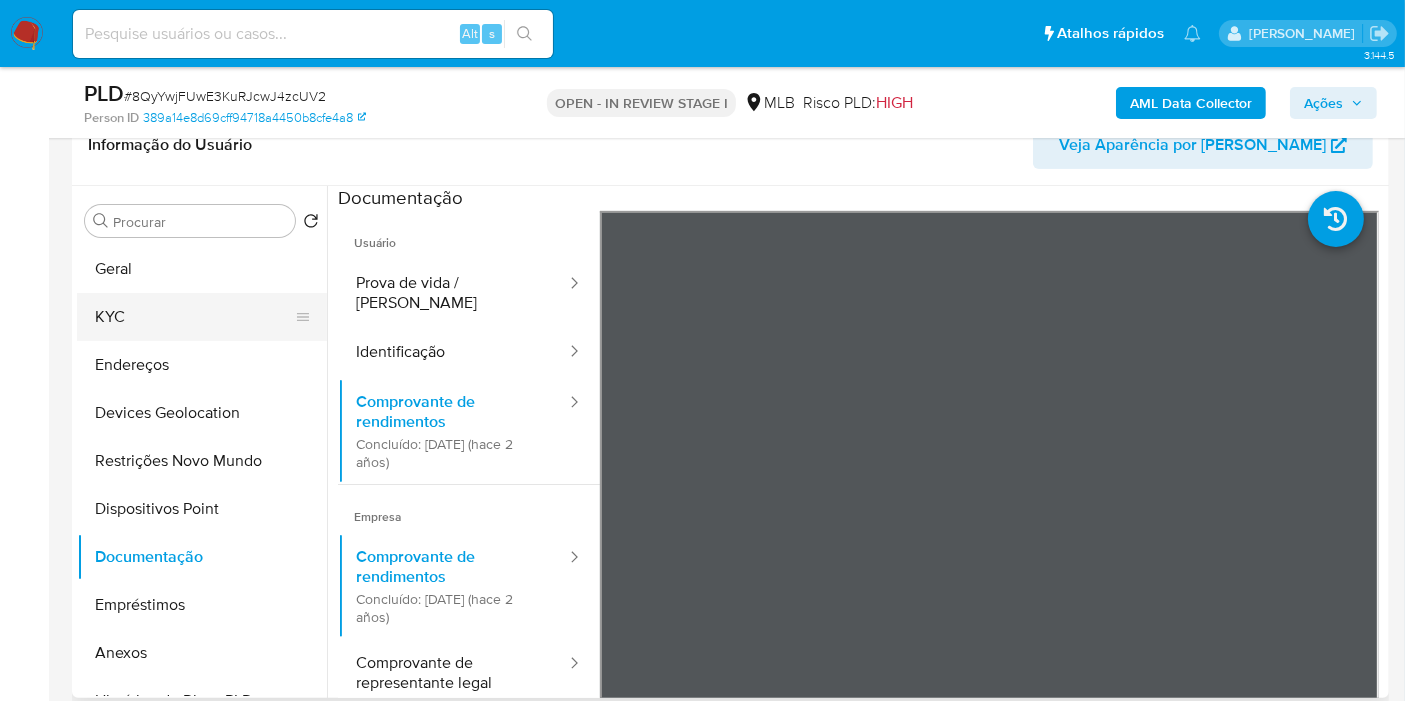 click on "KYC" at bounding box center [194, 317] 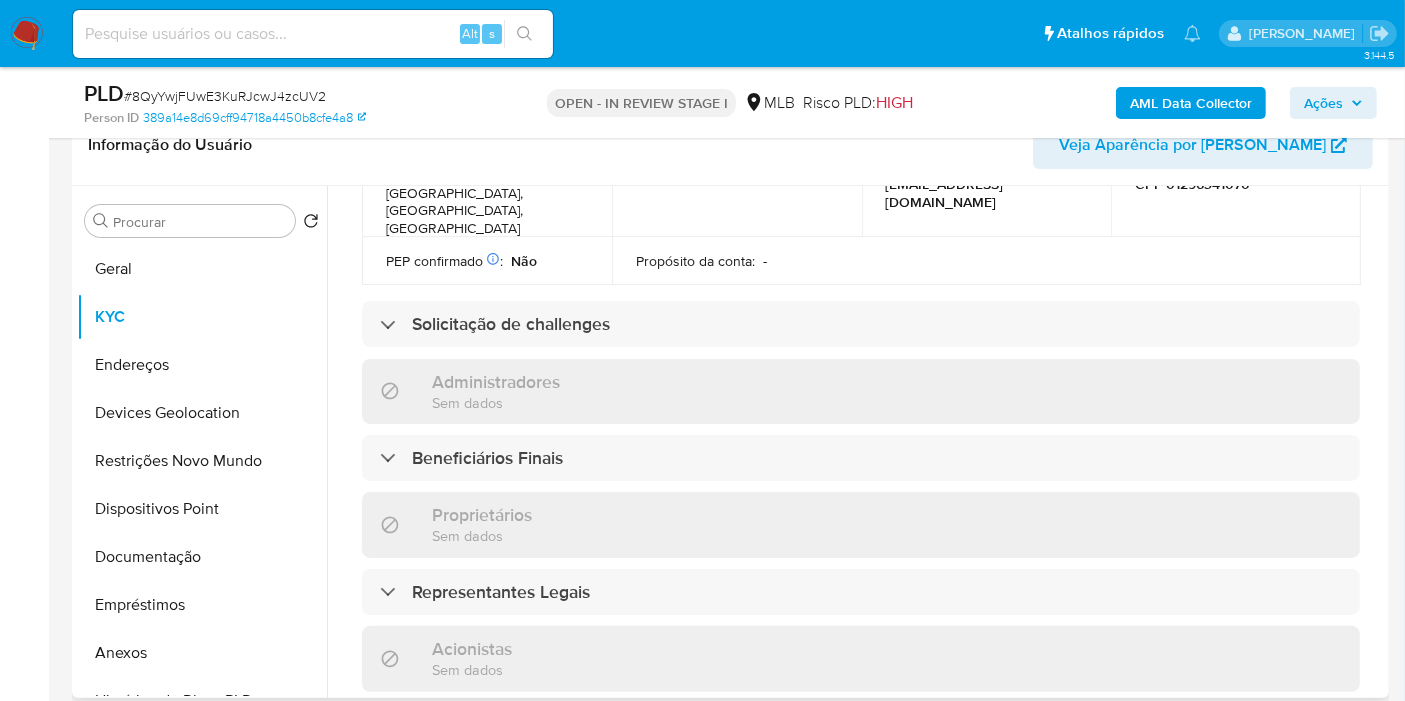 scroll, scrollTop: 888, scrollLeft: 0, axis: vertical 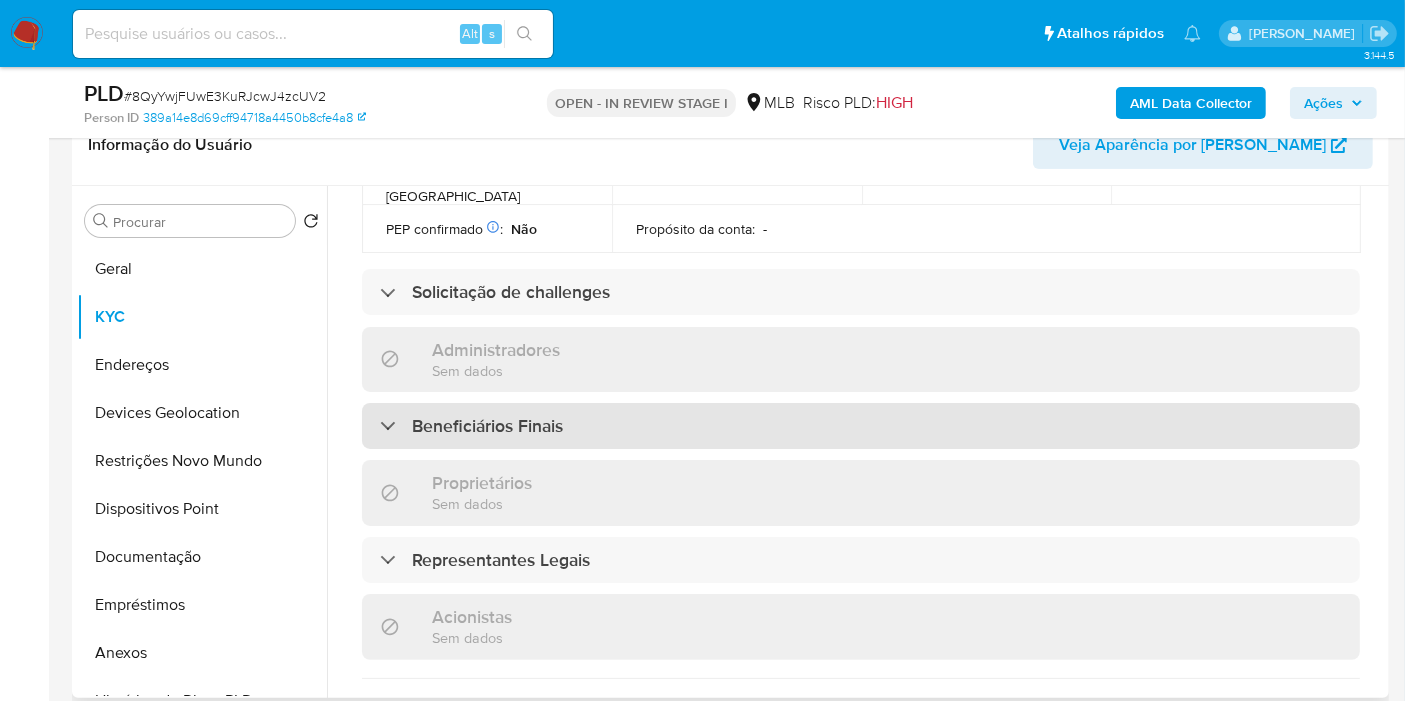 click on "Beneficiários Finais" at bounding box center [487, 426] 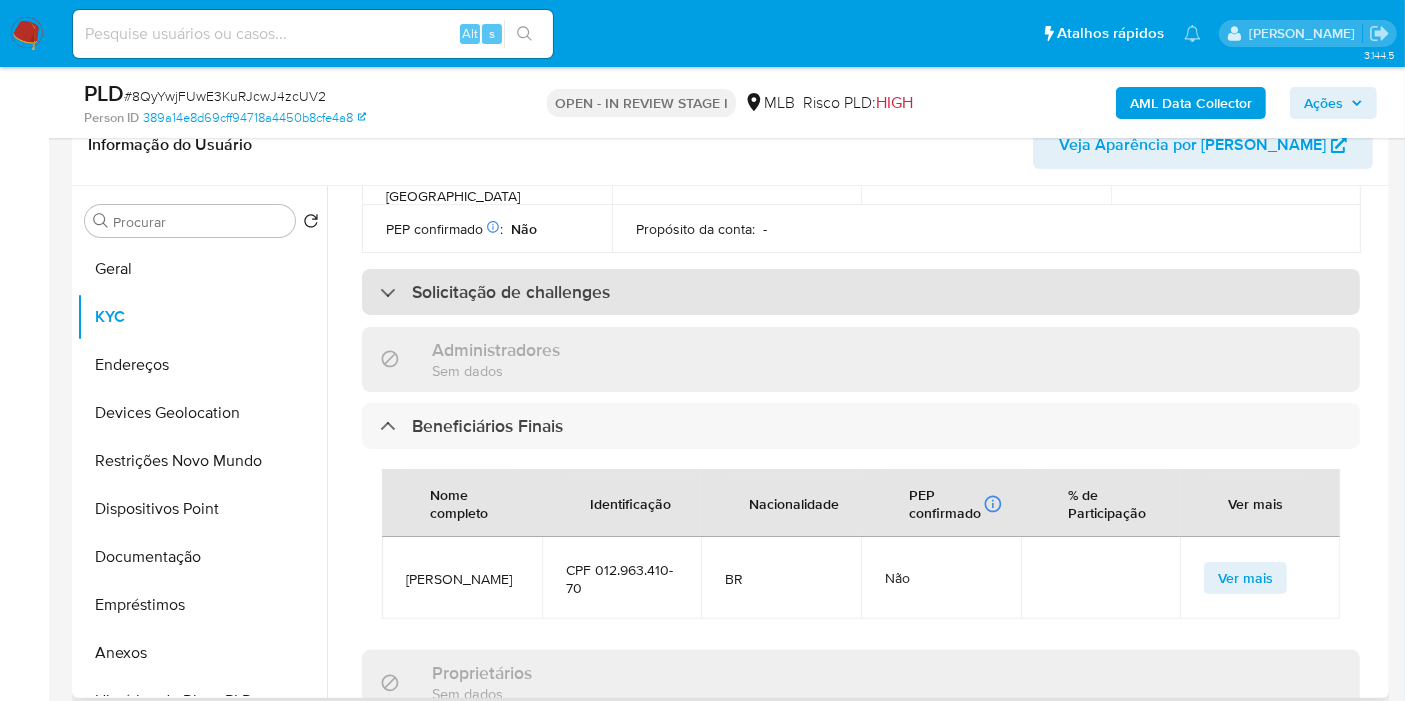 click on "Solicitação de challenges" at bounding box center [511, 292] 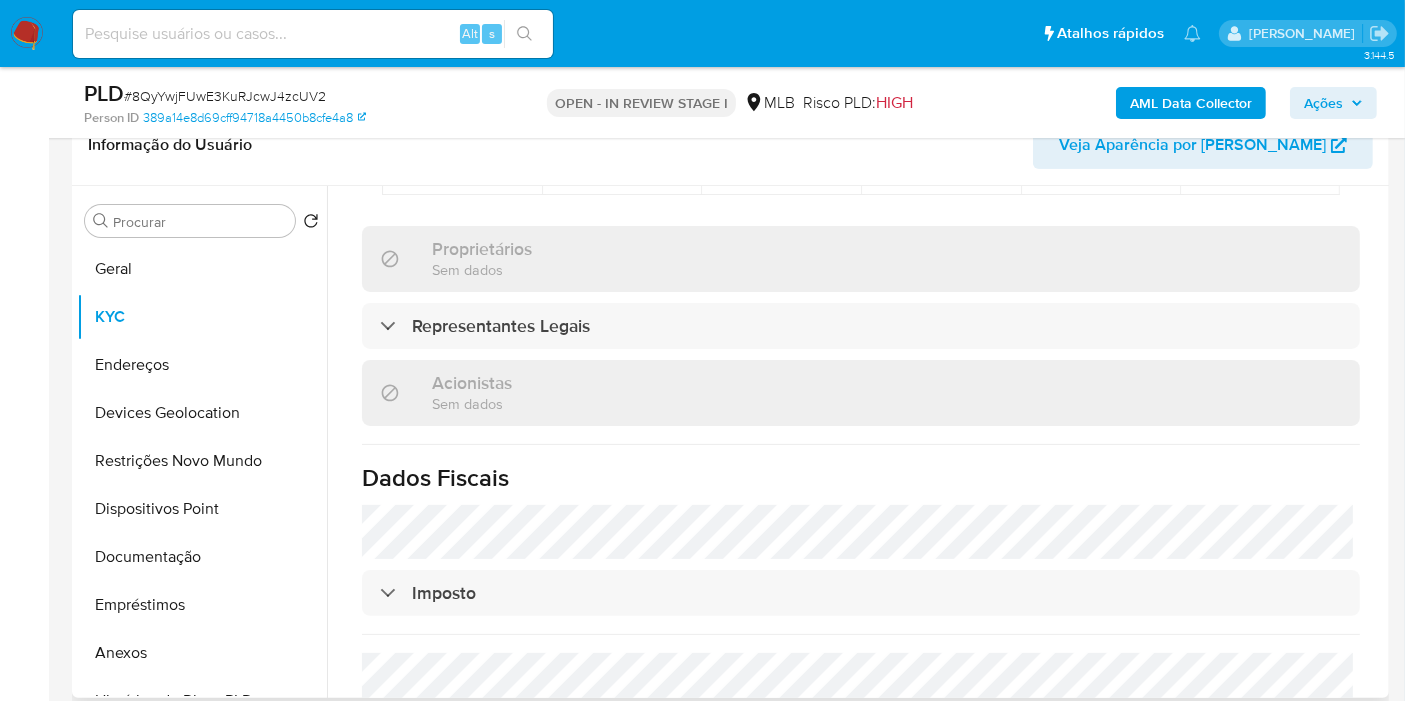 scroll, scrollTop: 1333, scrollLeft: 0, axis: vertical 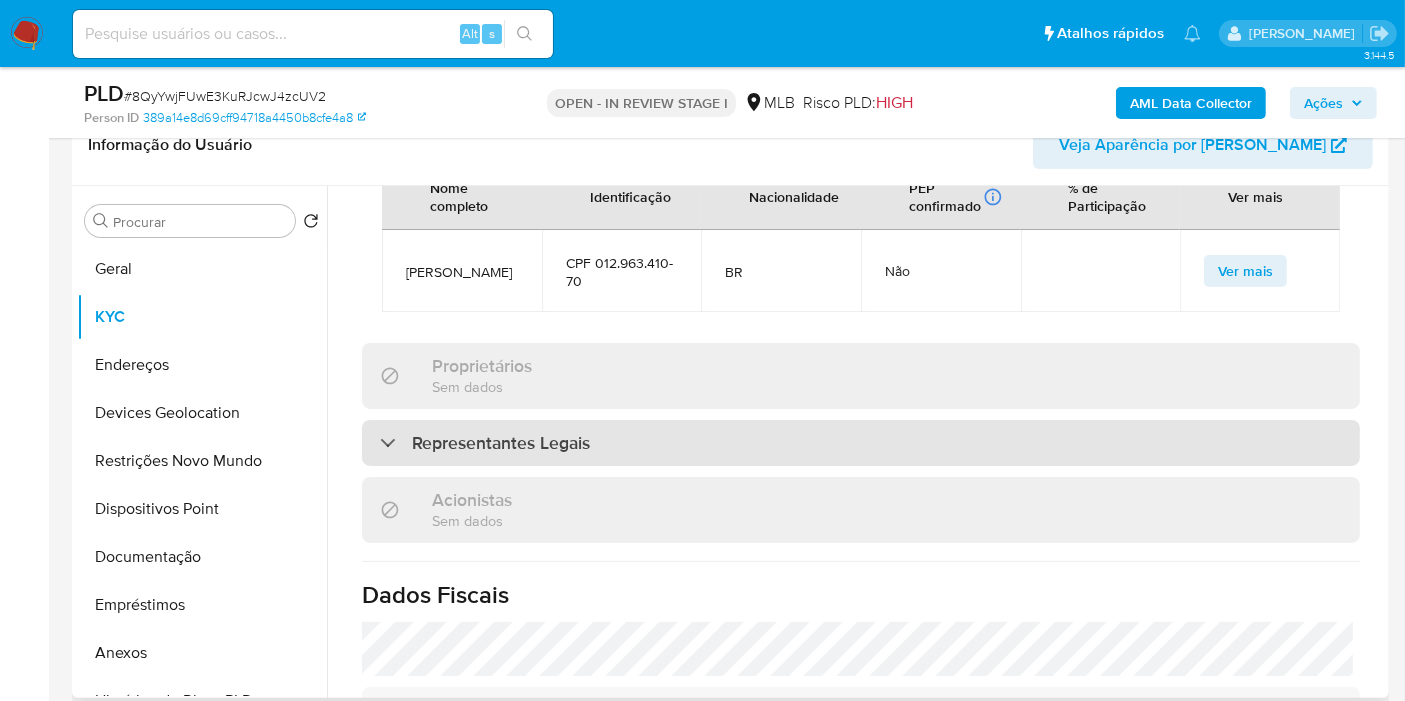 click on "Representantes Legais" at bounding box center [501, 443] 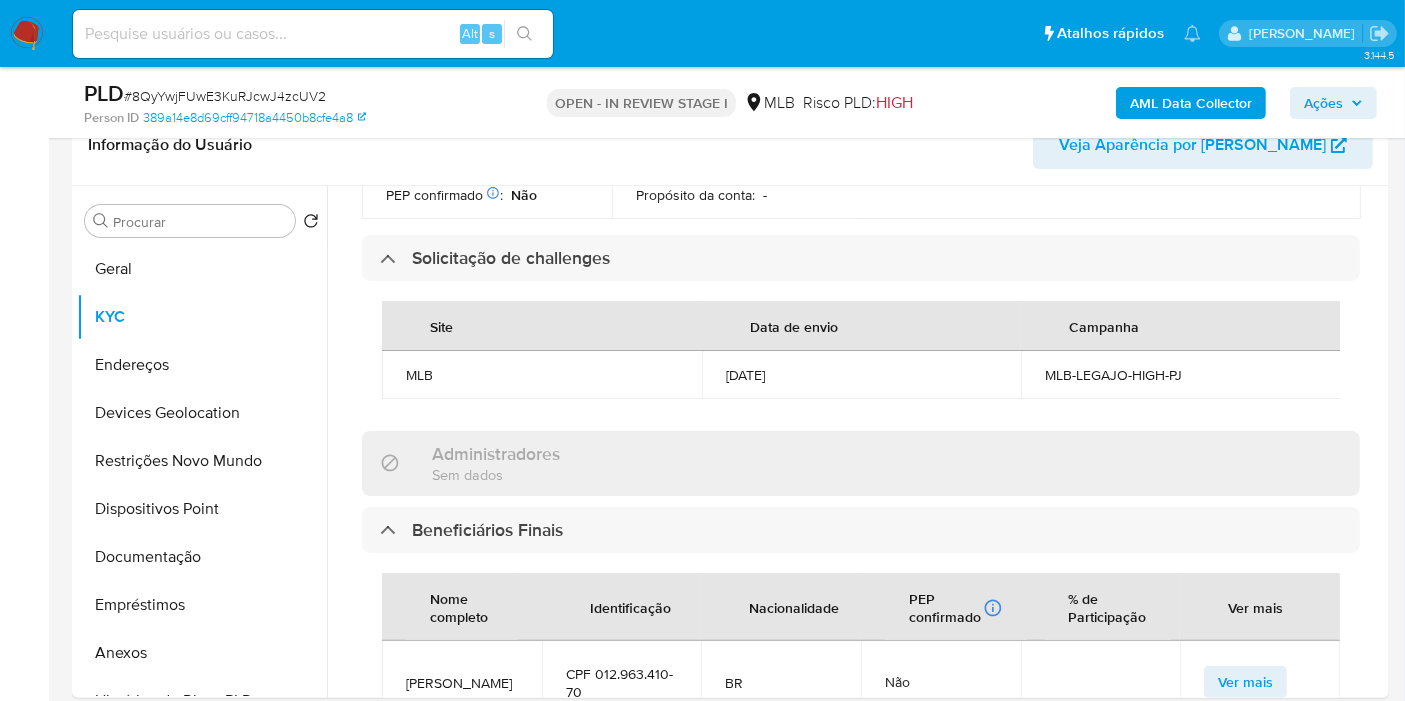 scroll, scrollTop: 888, scrollLeft: 0, axis: vertical 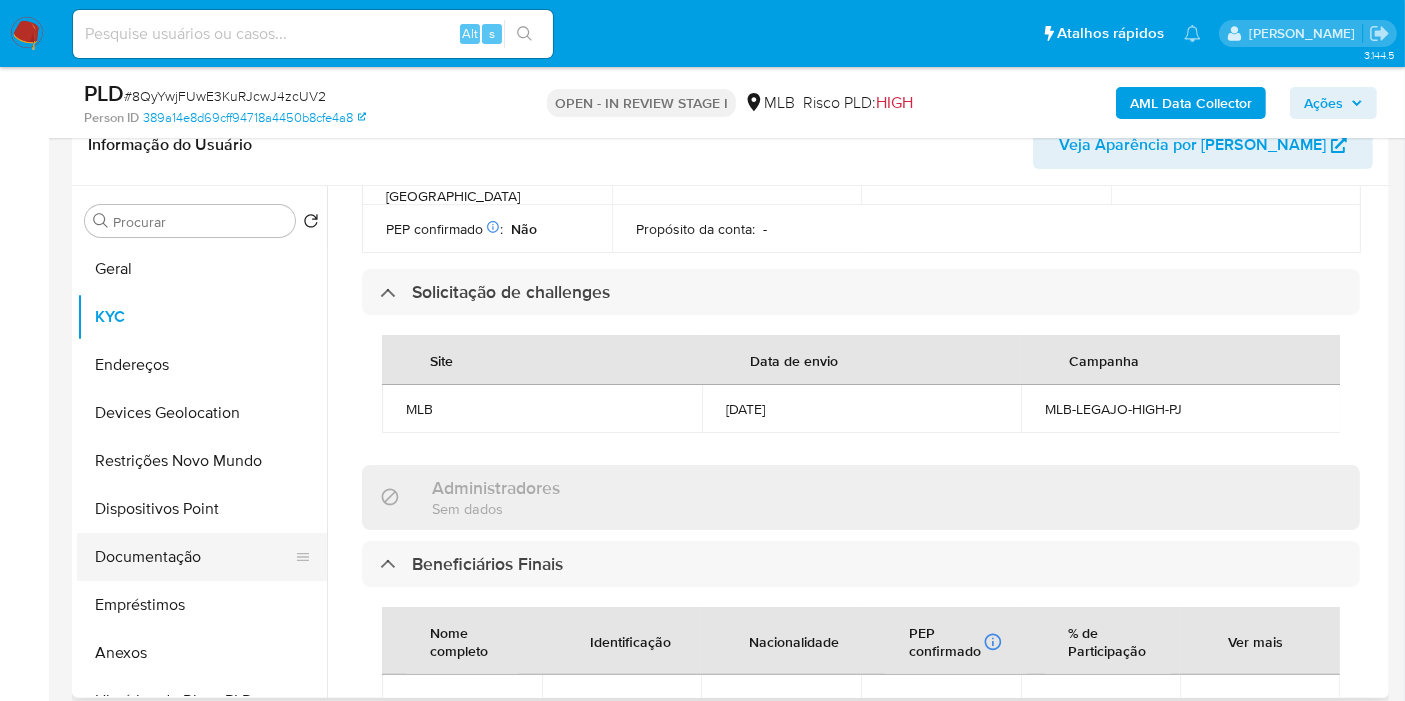 click on "Documentação" at bounding box center [194, 557] 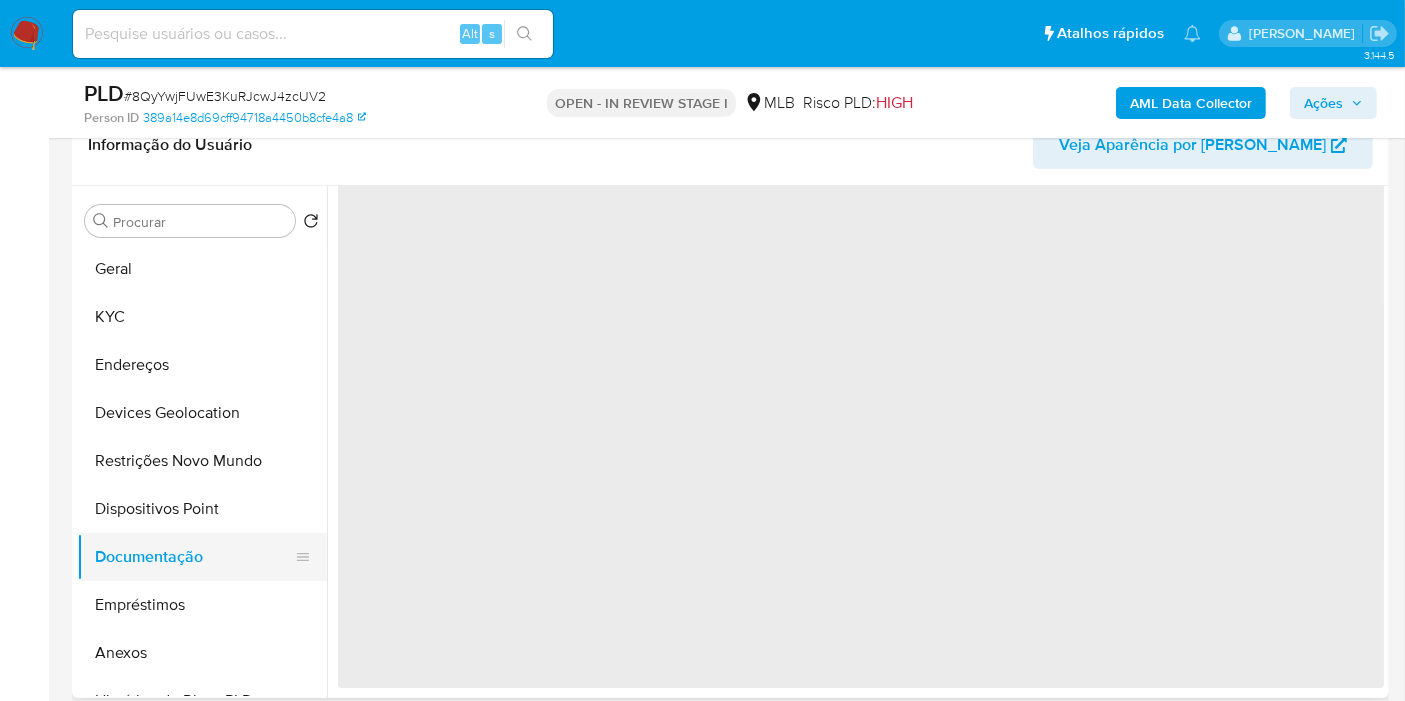 scroll, scrollTop: 0, scrollLeft: 0, axis: both 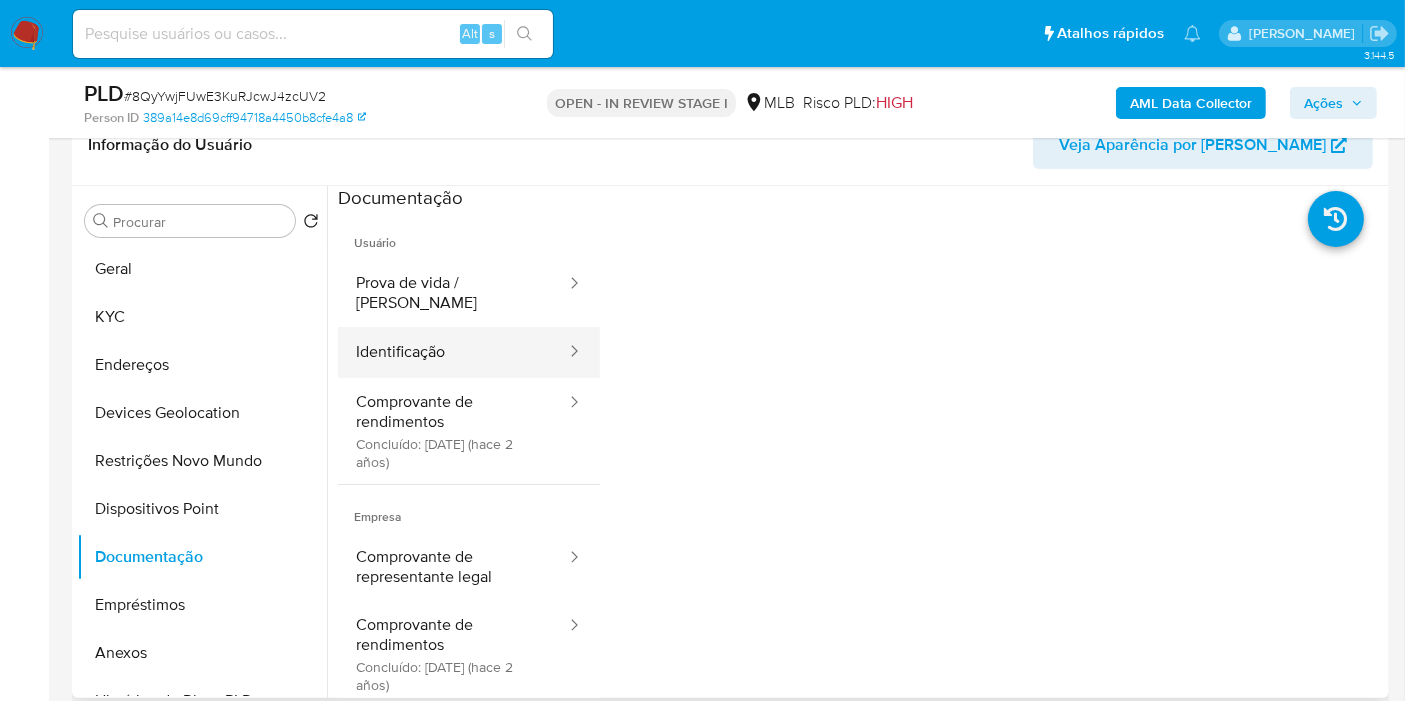 click on "Identificação" at bounding box center [453, 352] 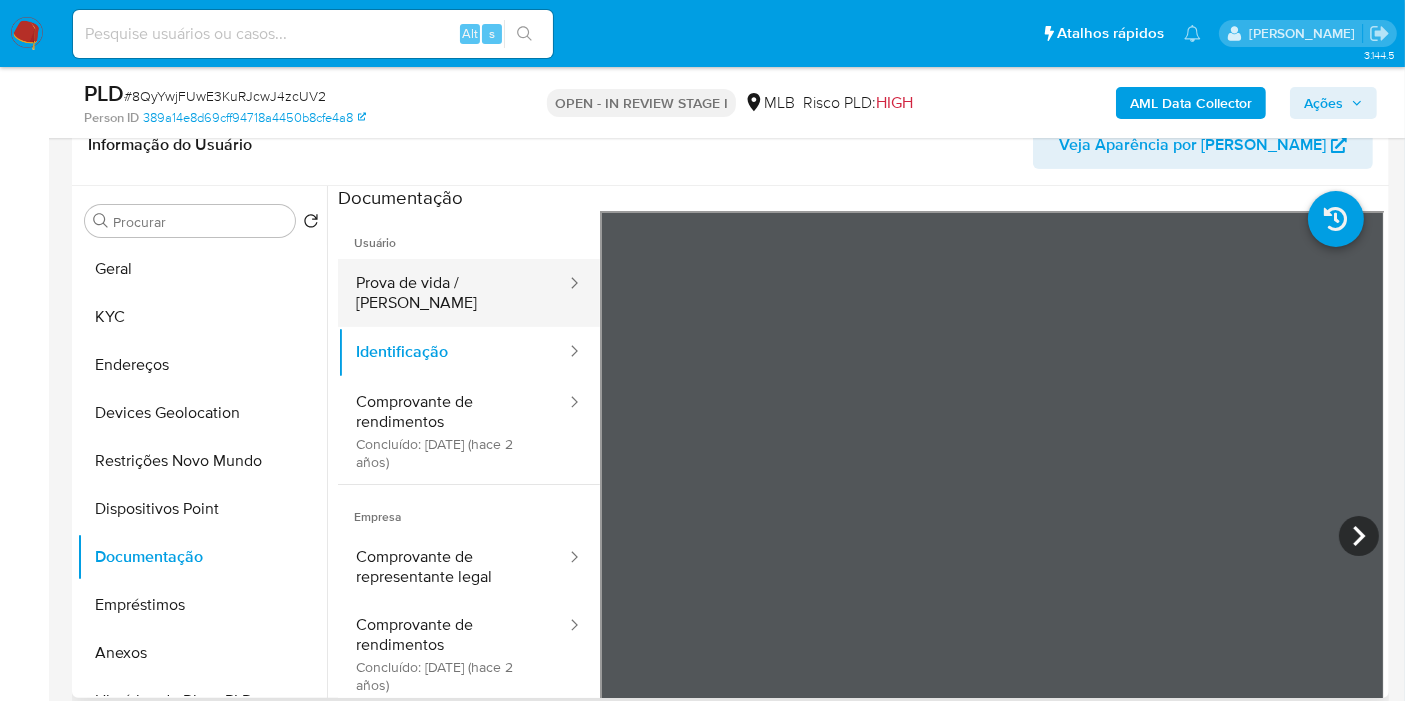 click on "Prova de vida / [PERSON_NAME]" at bounding box center [453, 293] 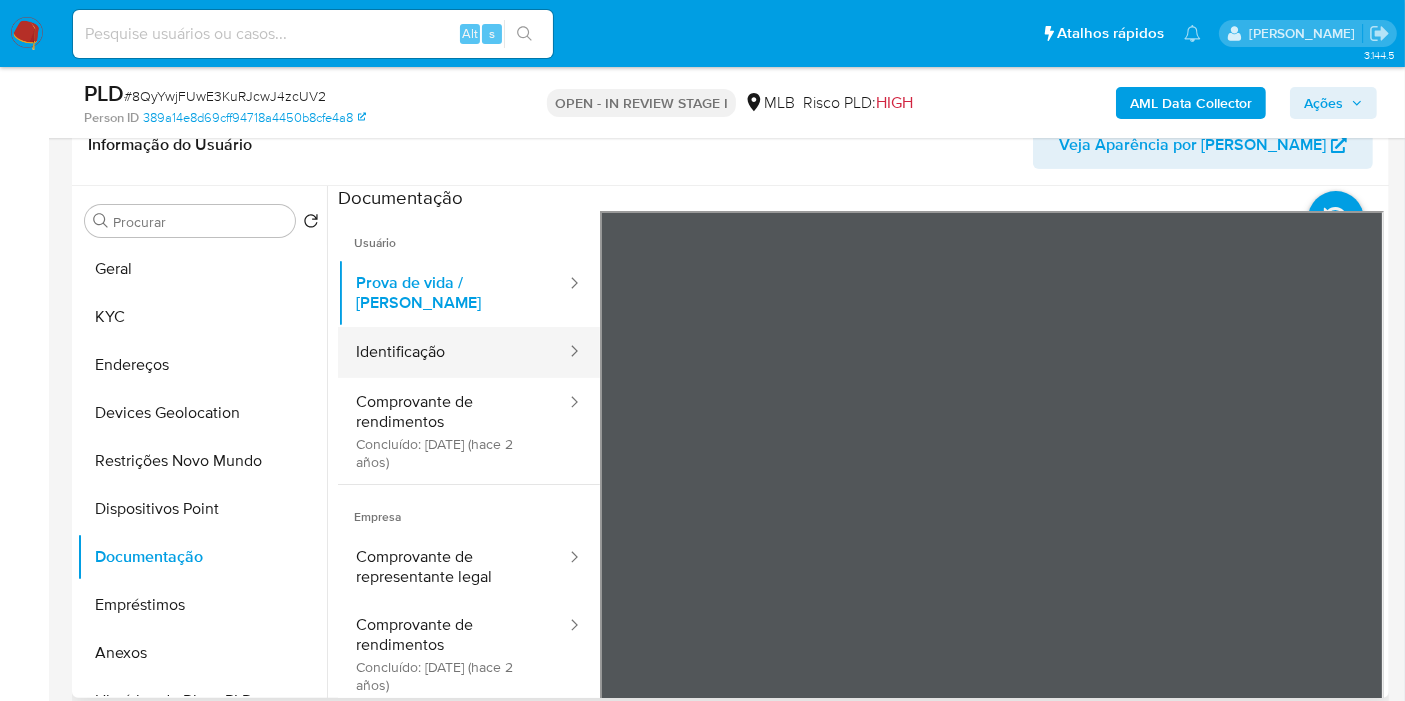 click on "Identificação" at bounding box center (453, 352) 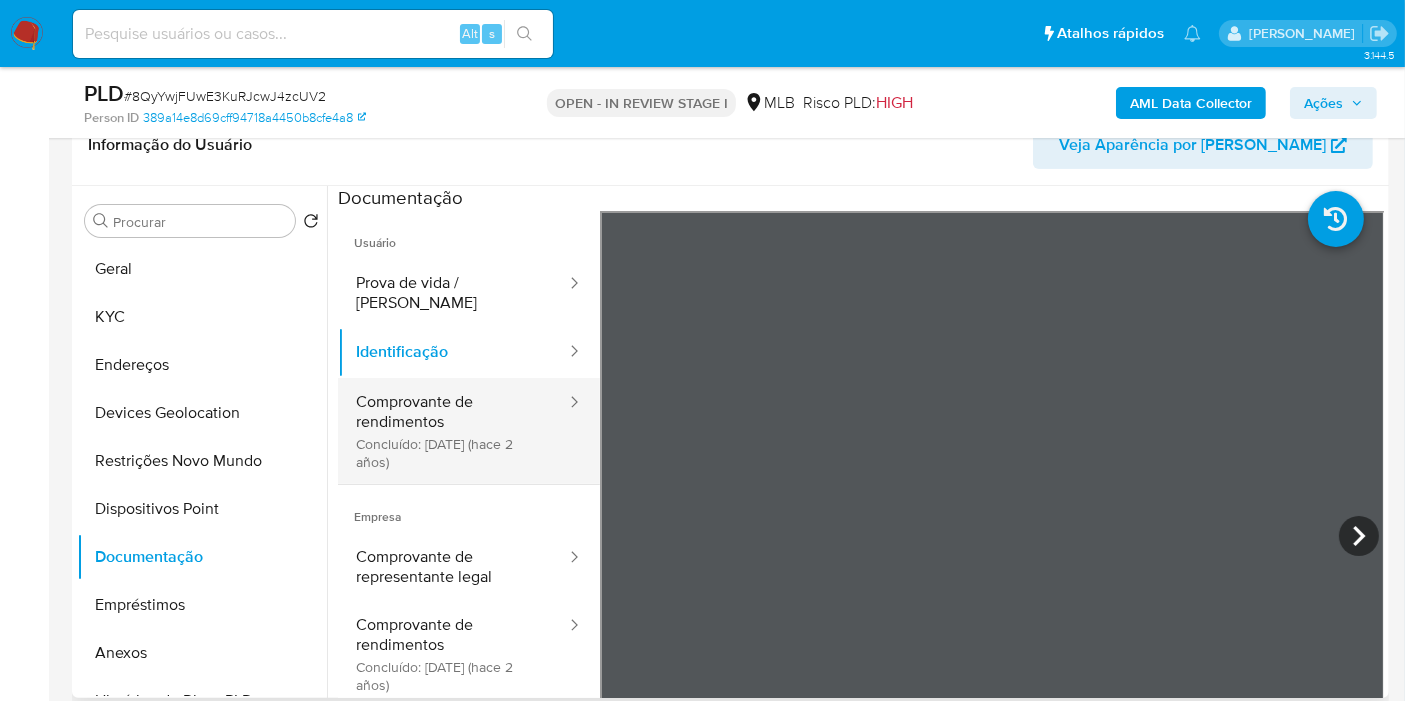 click on "Comprovante de rendimentos Concluído: 11/01/2023 (hace 2 años)" at bounding box center [453, 431] 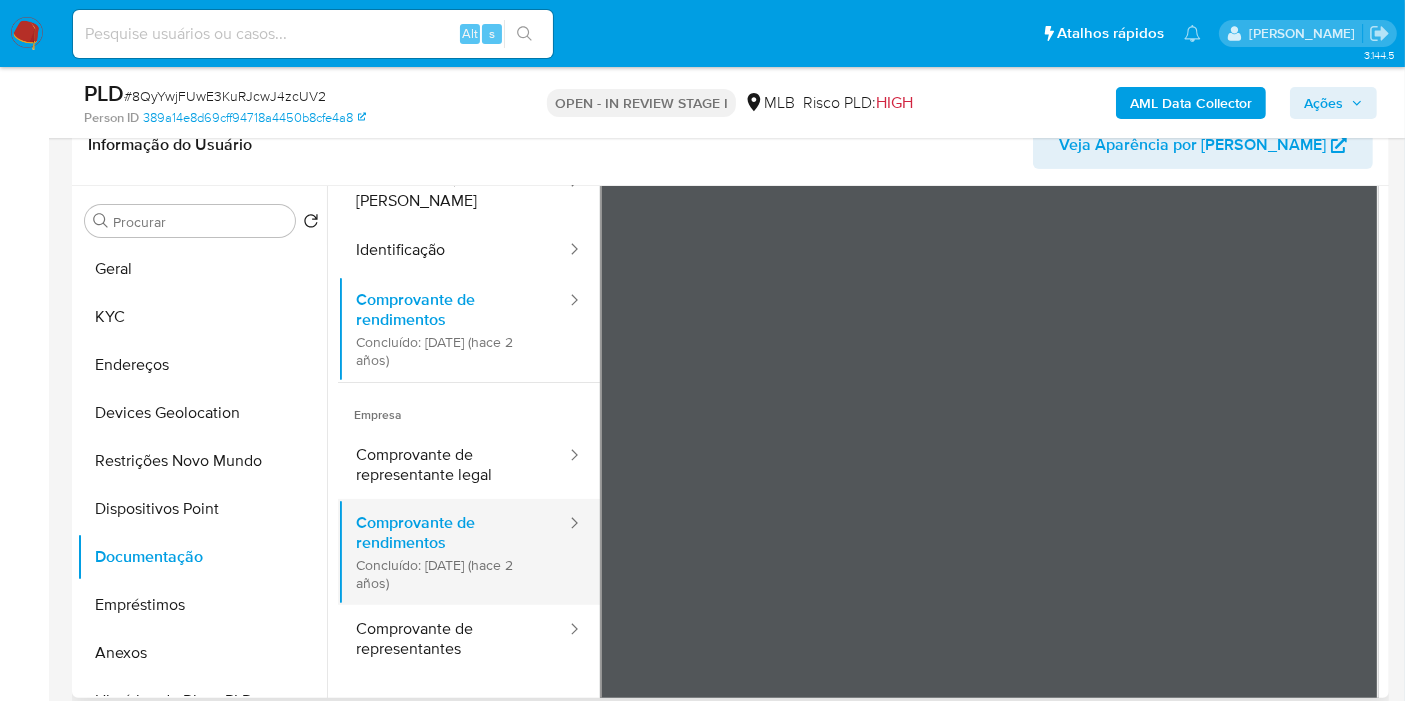 scroll, scrollTop: 174, scrollLeft: 0, axis: vertical 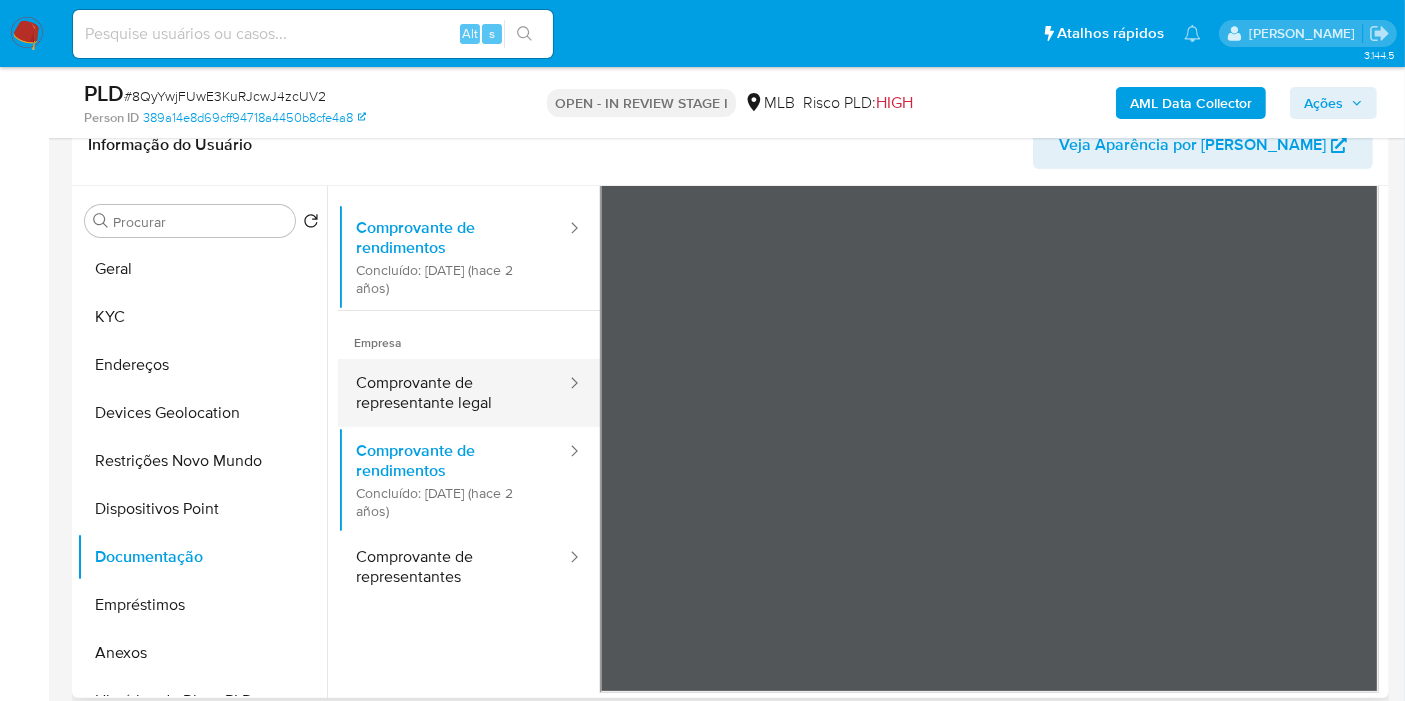 click on "Comprovante de representante legal" at bounding box center [453, 393] 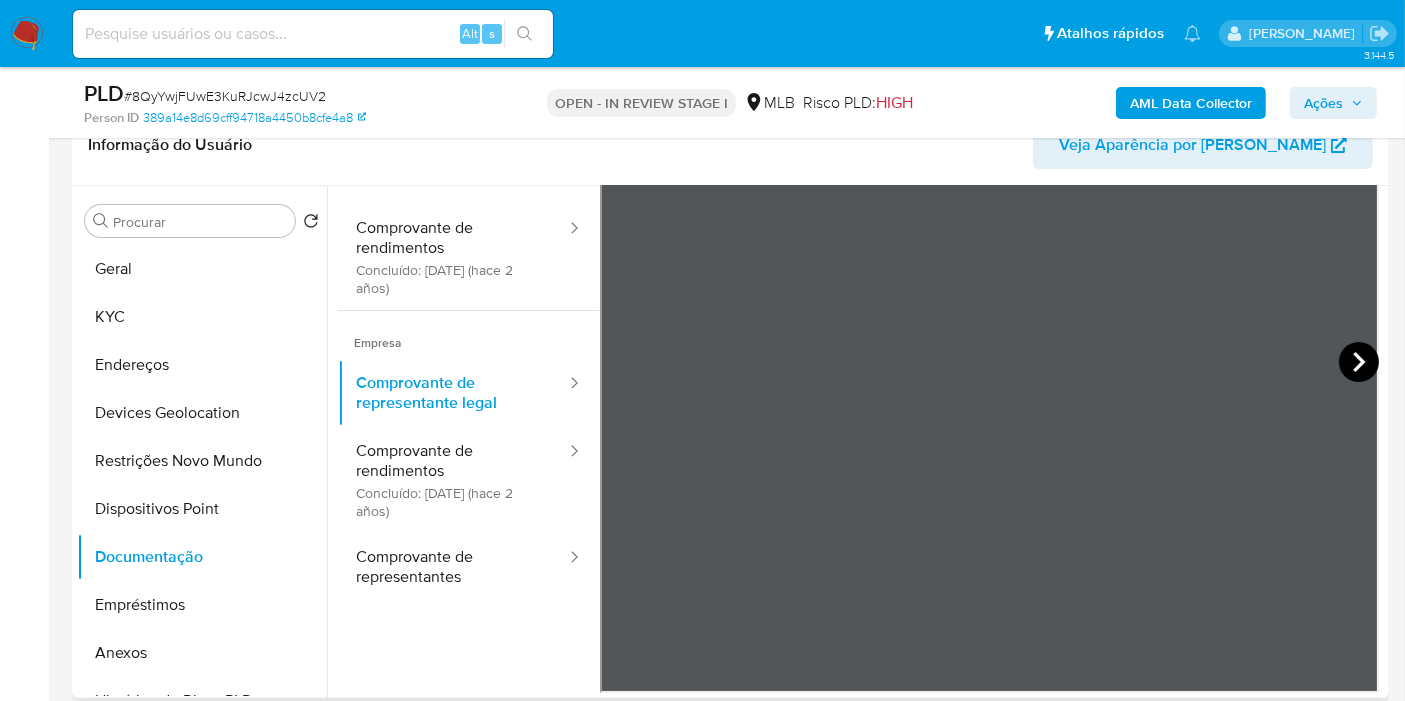 click 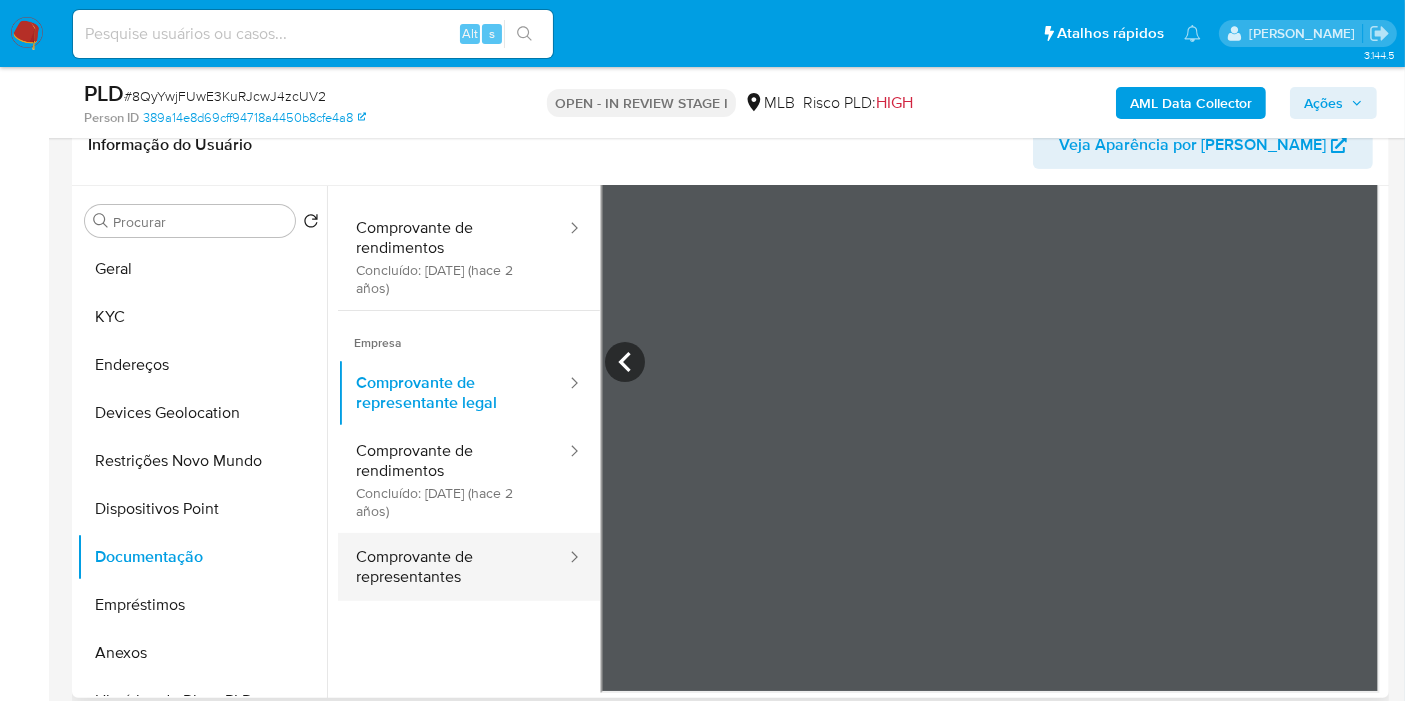 click on "Comprovante de representantes" at bounding box center [453, 567] 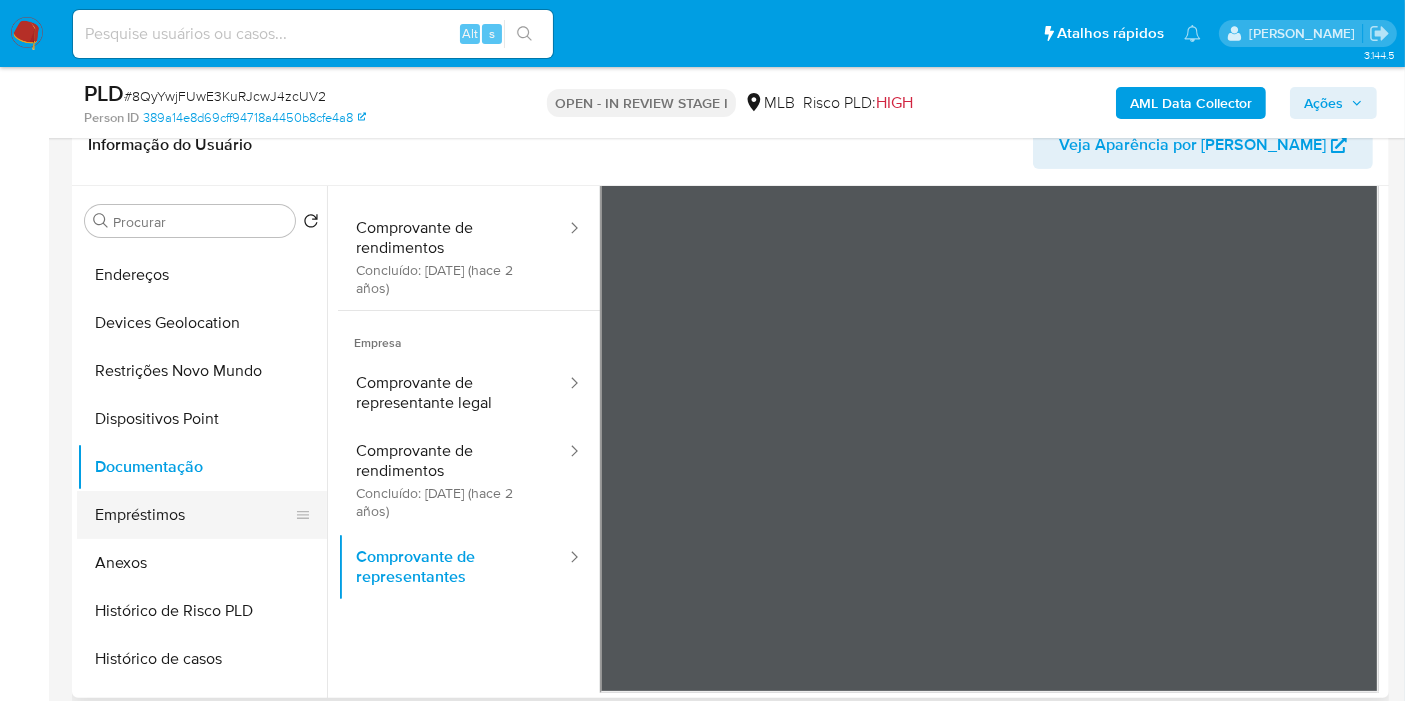 scroll, scrollTop: 111, scrollLeft: 0, axis: vertical 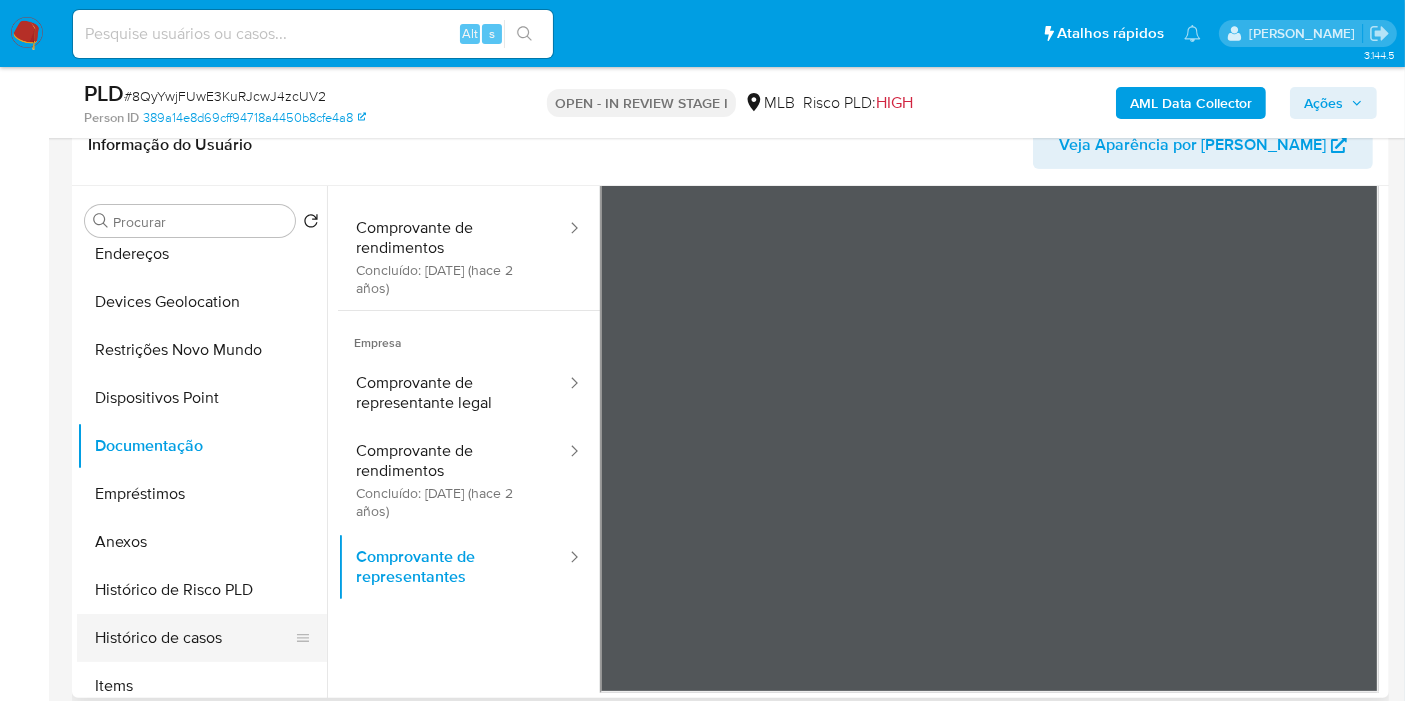 click on "Histórico de casos" at bounding box center [194, 638] 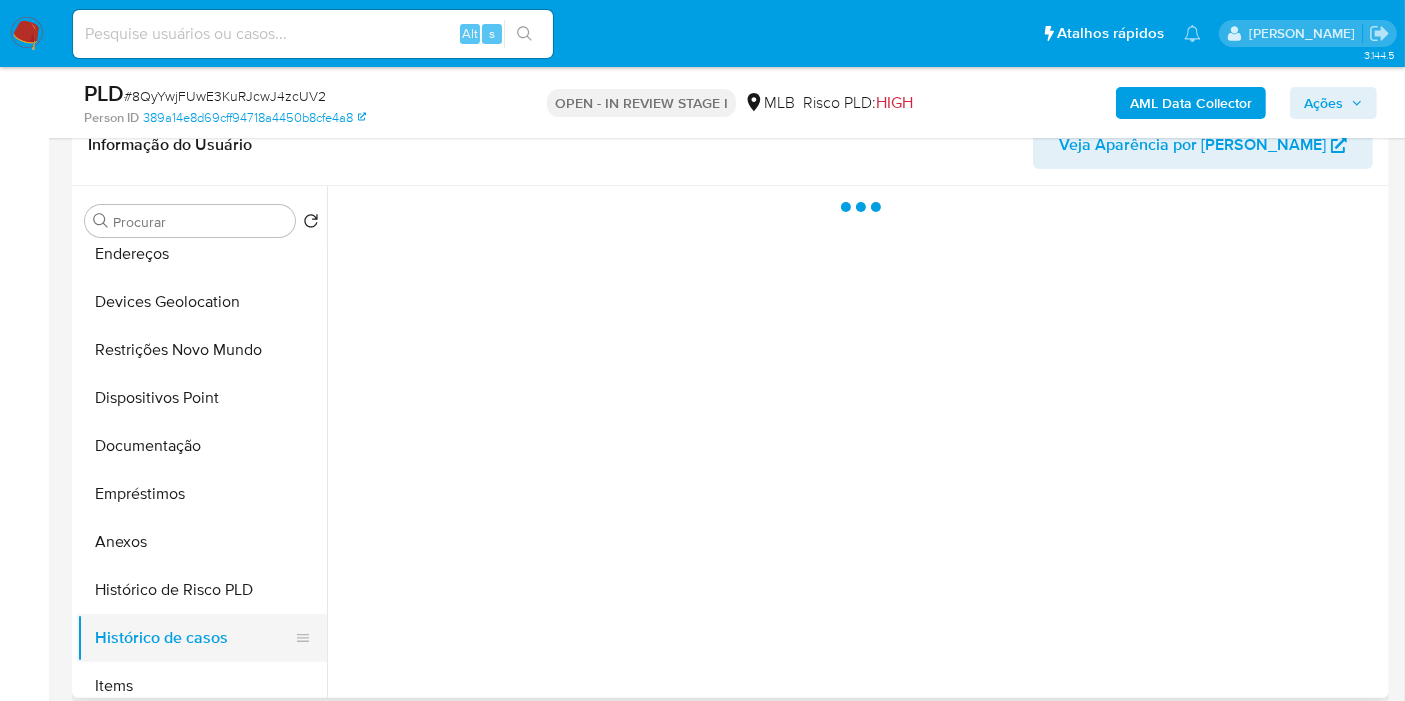 scroll, scrollTop: 0, scrollLeft: 0, axis: both 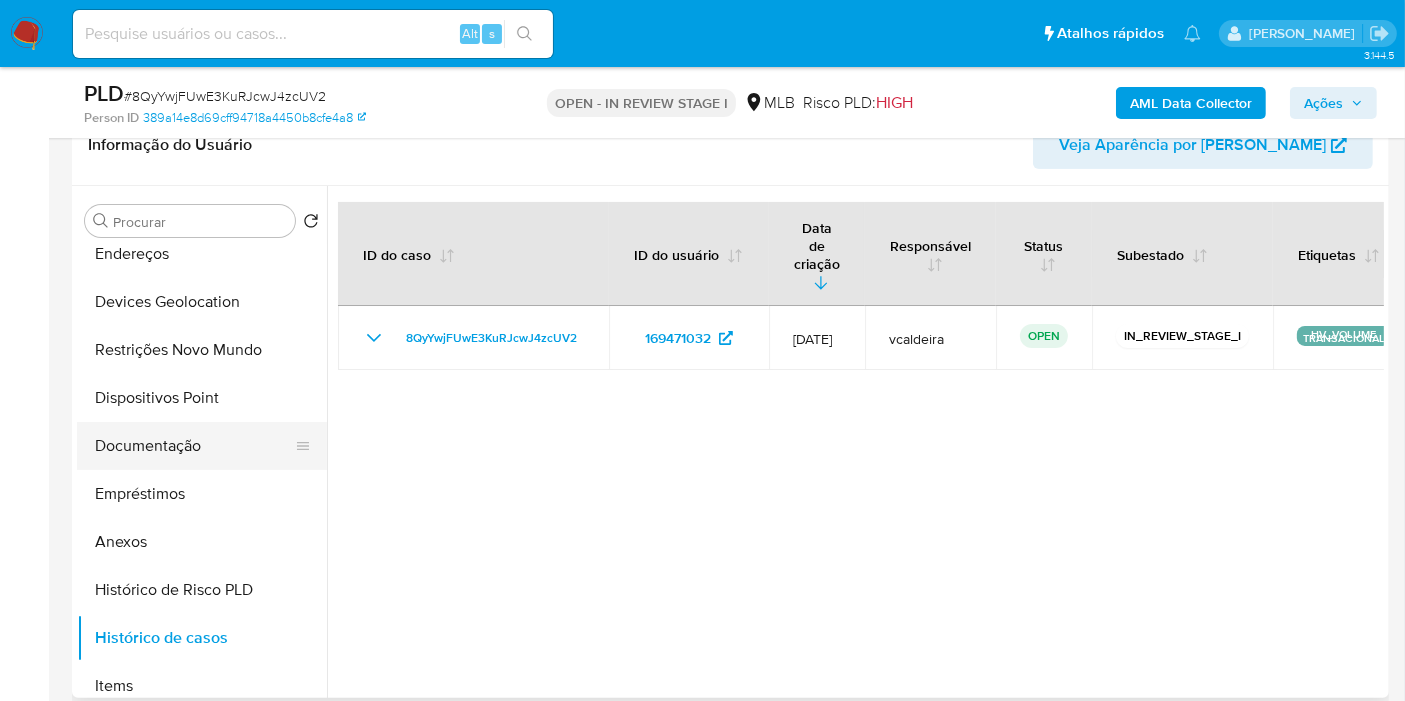 click on "Documentação" at bounding box center (194, 446) 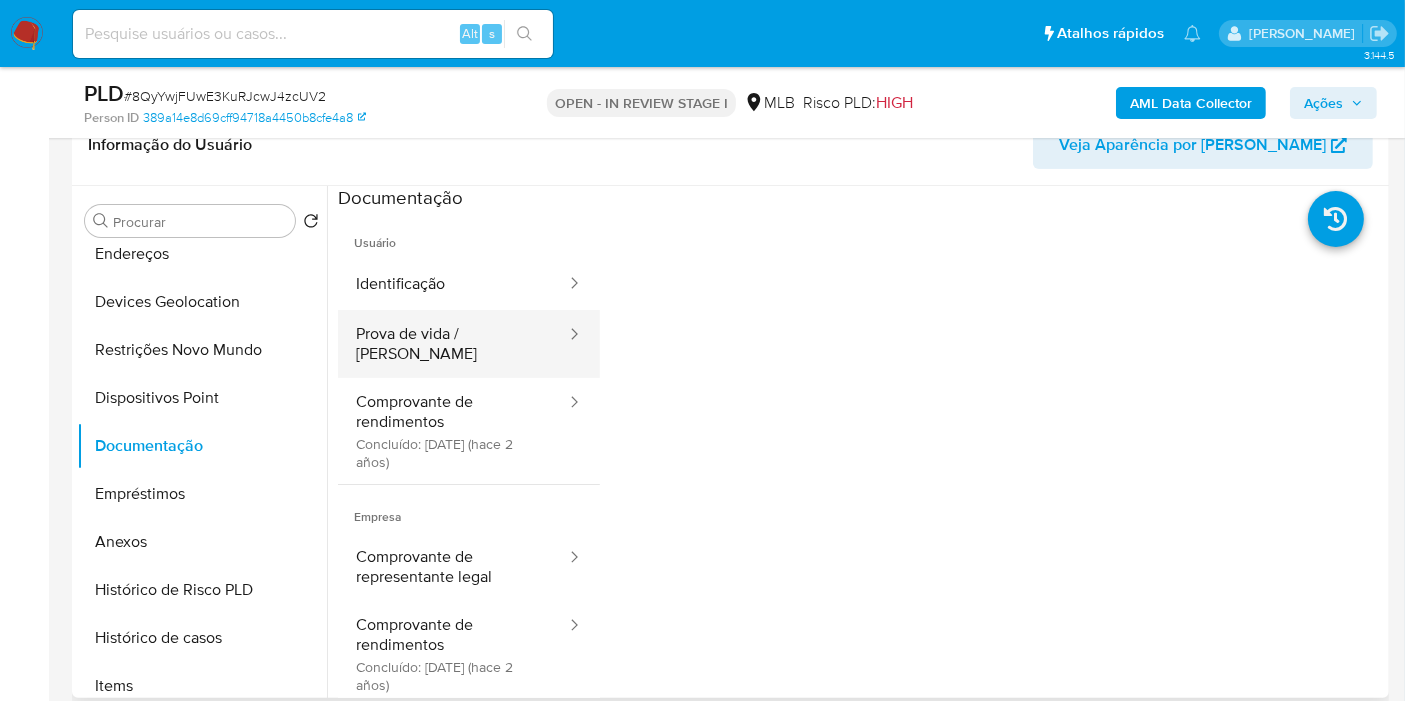 click on "Prova de vida / [PERSON_NAME]" at bounding box center [453, 344] 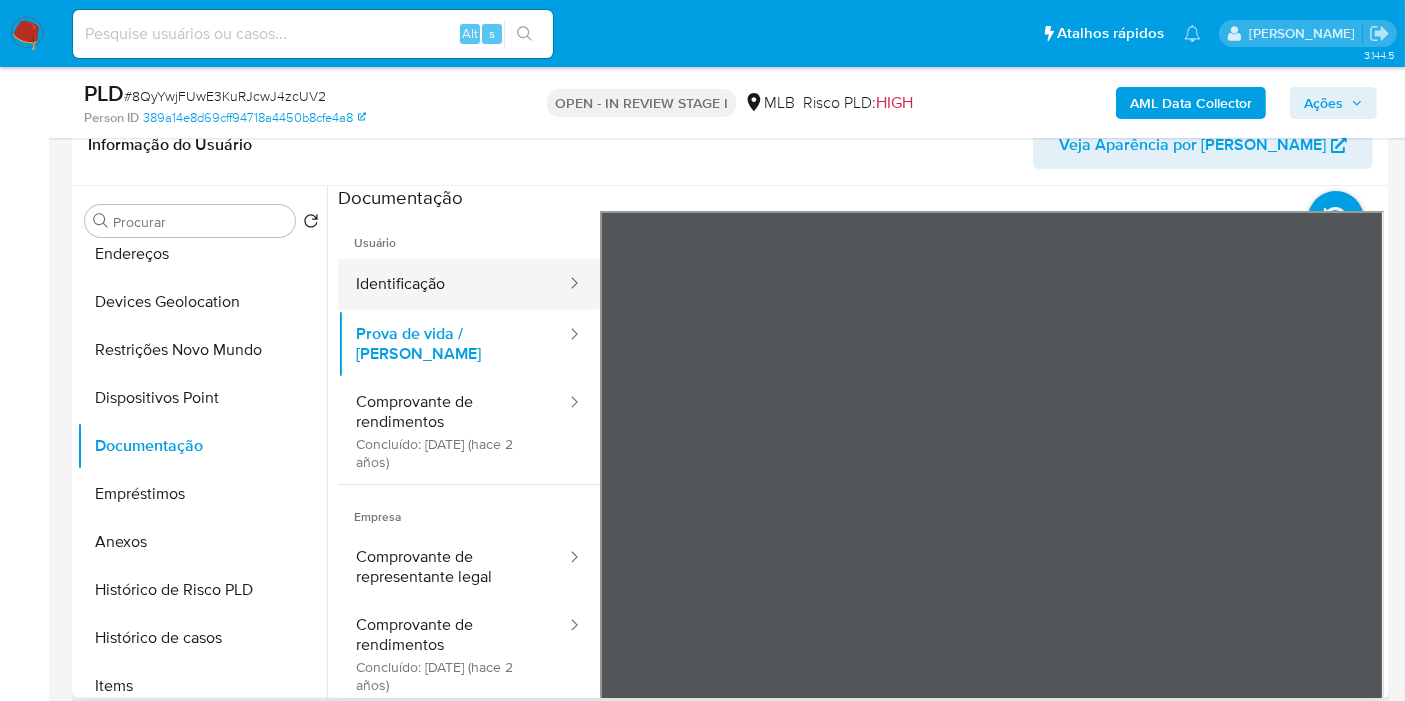 click on "Identificação" at bounding box center (453, 284) 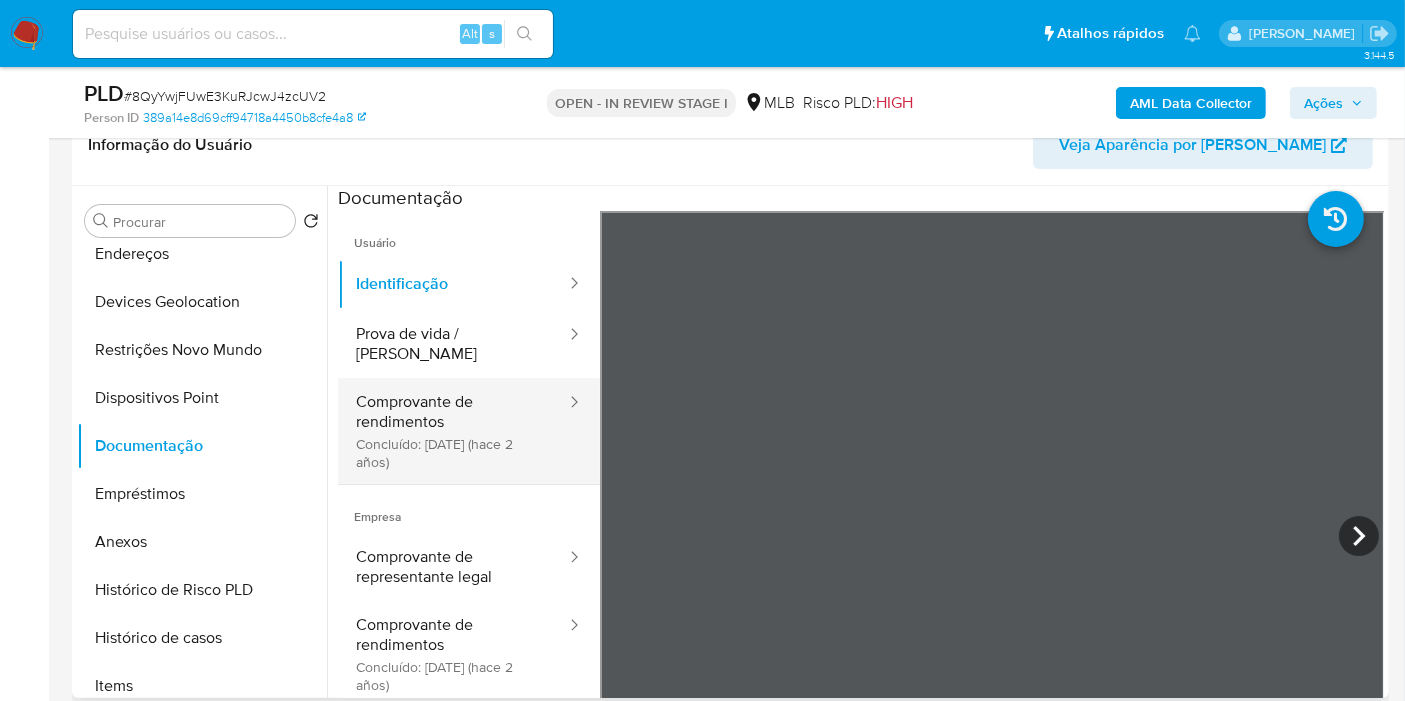 click on "Comprovante de rendimentos Concluído: 11/01/2023 (hace 2 años)" at bounding box center [453, 431] 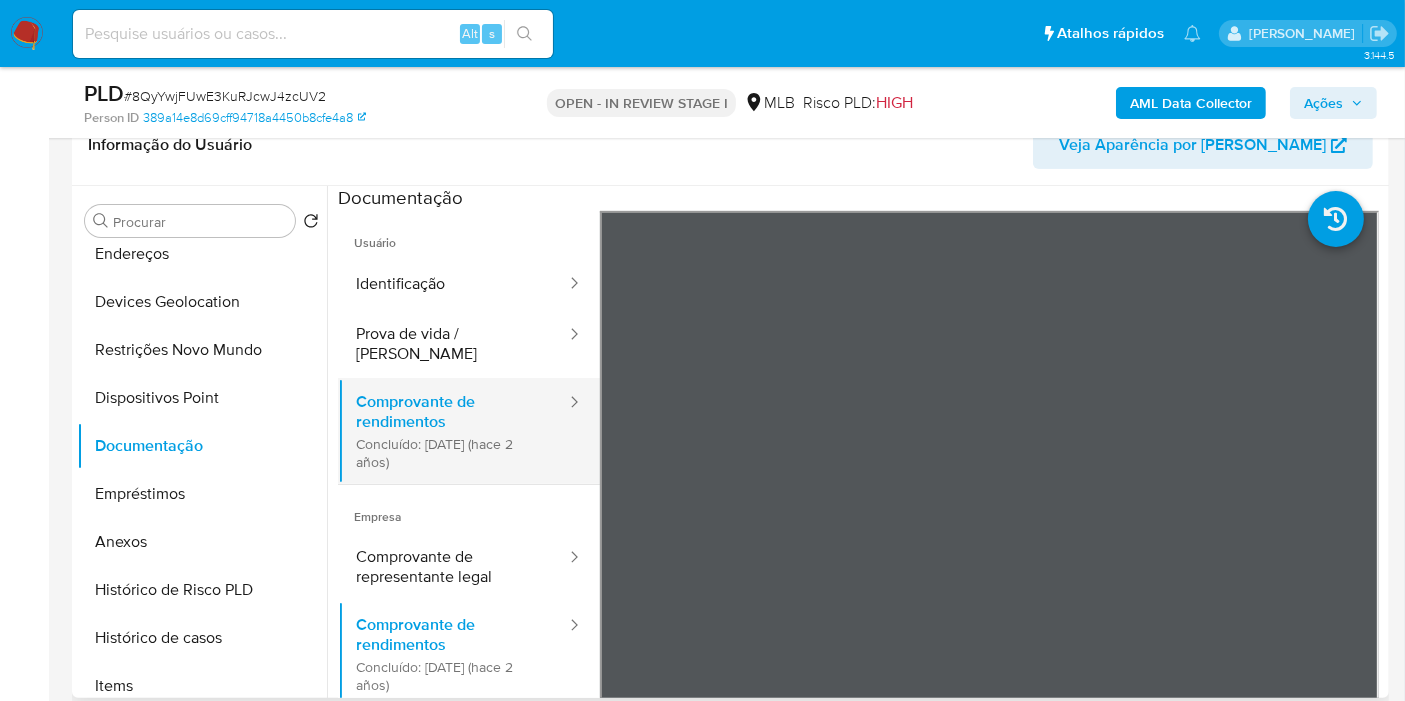 click on "Comprovante de rendimentos Concluído: 11/01/2023 (hace 2 años)" at bounding box center [453, 431] 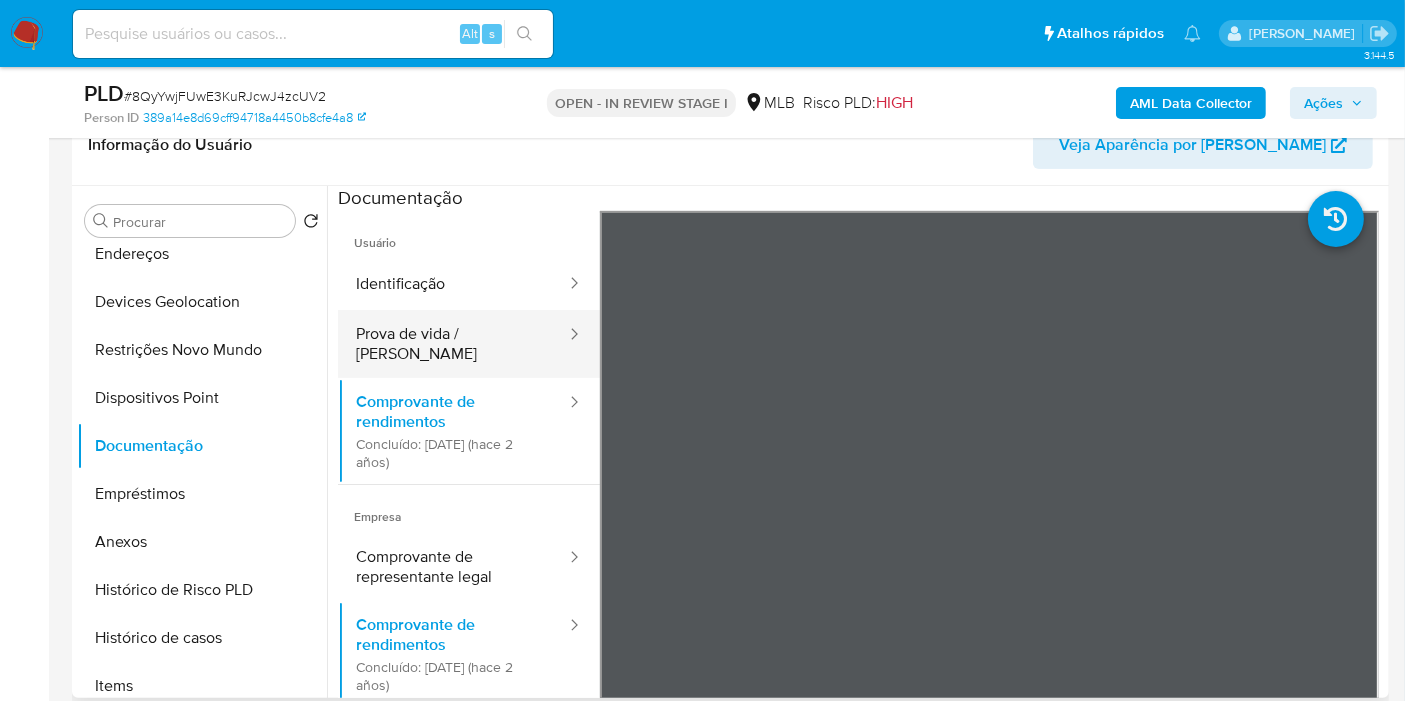 click on "Prova de vida / [PERSON_NAME]" at bounding box center (453, 344) 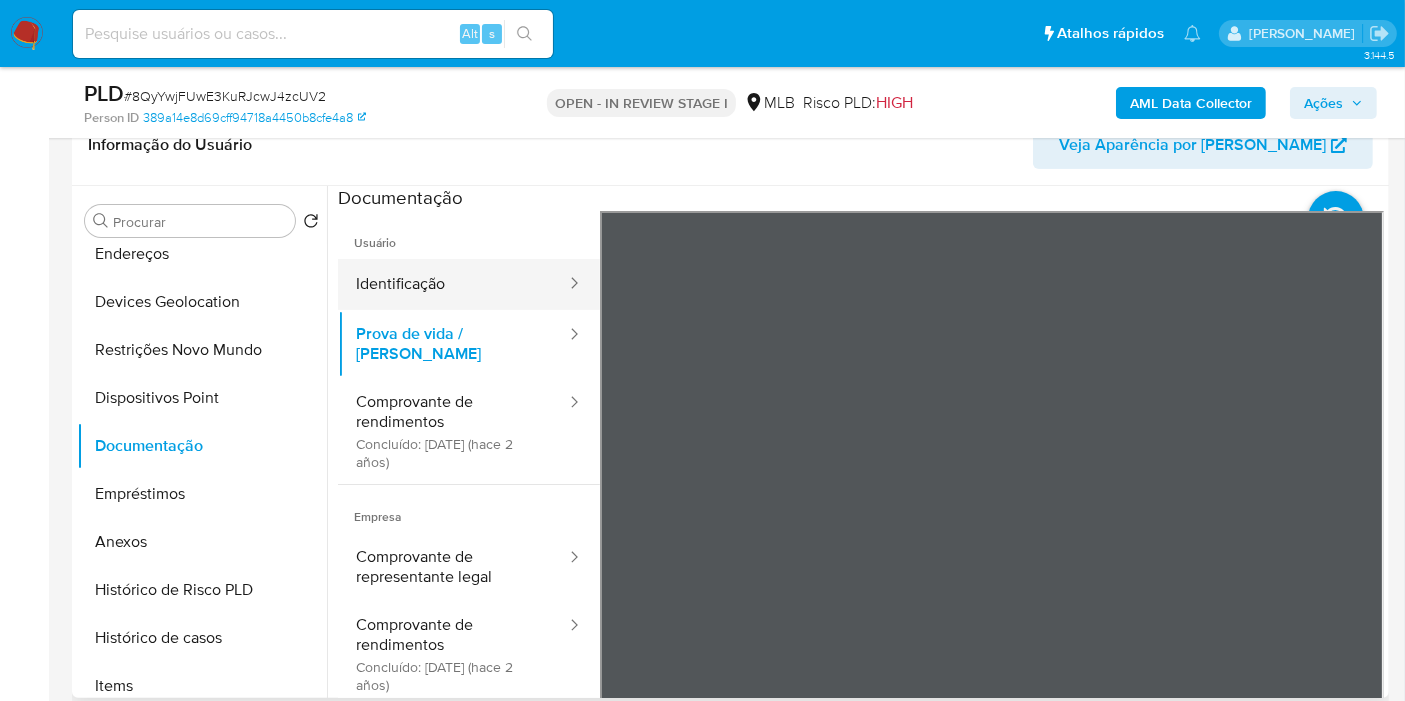 click on "Identificação" at bounding box center (453, 284) 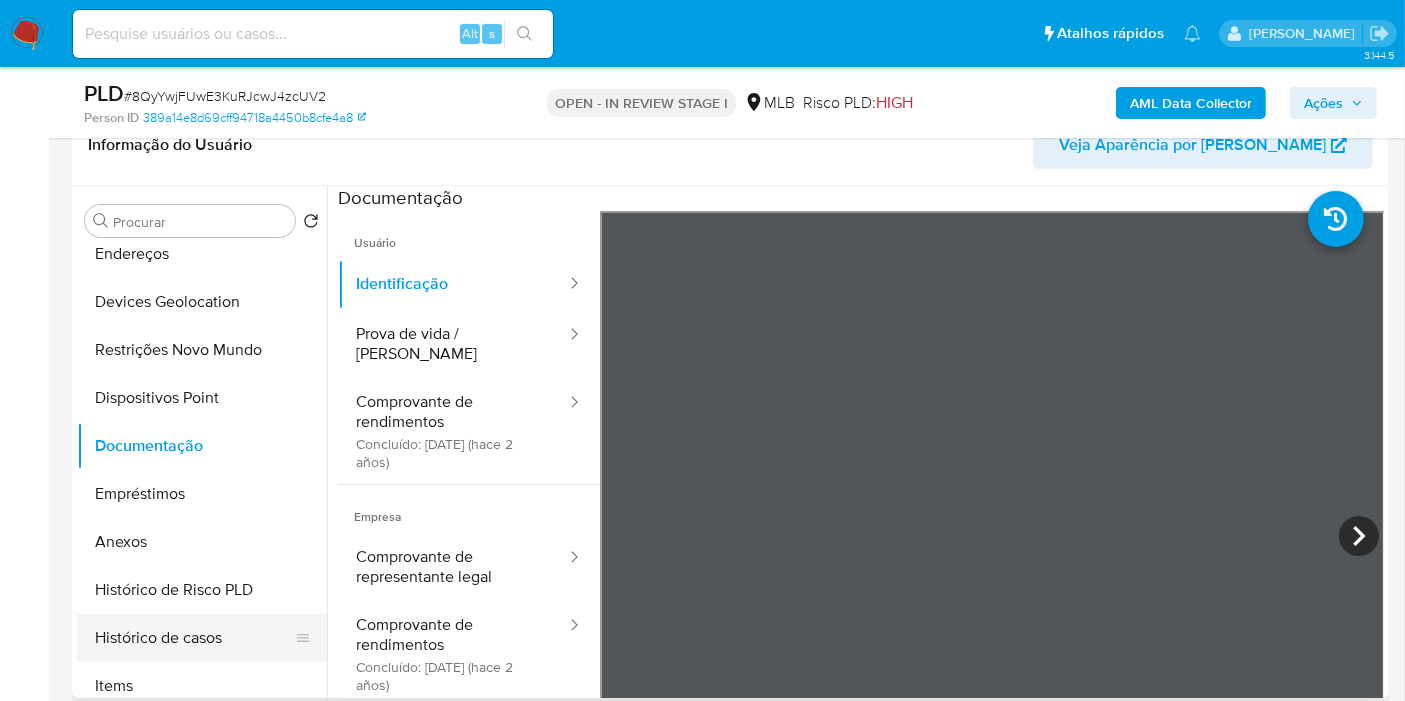 scroll, scrollTop: 222, scrollLeft: 0, axis: vertical 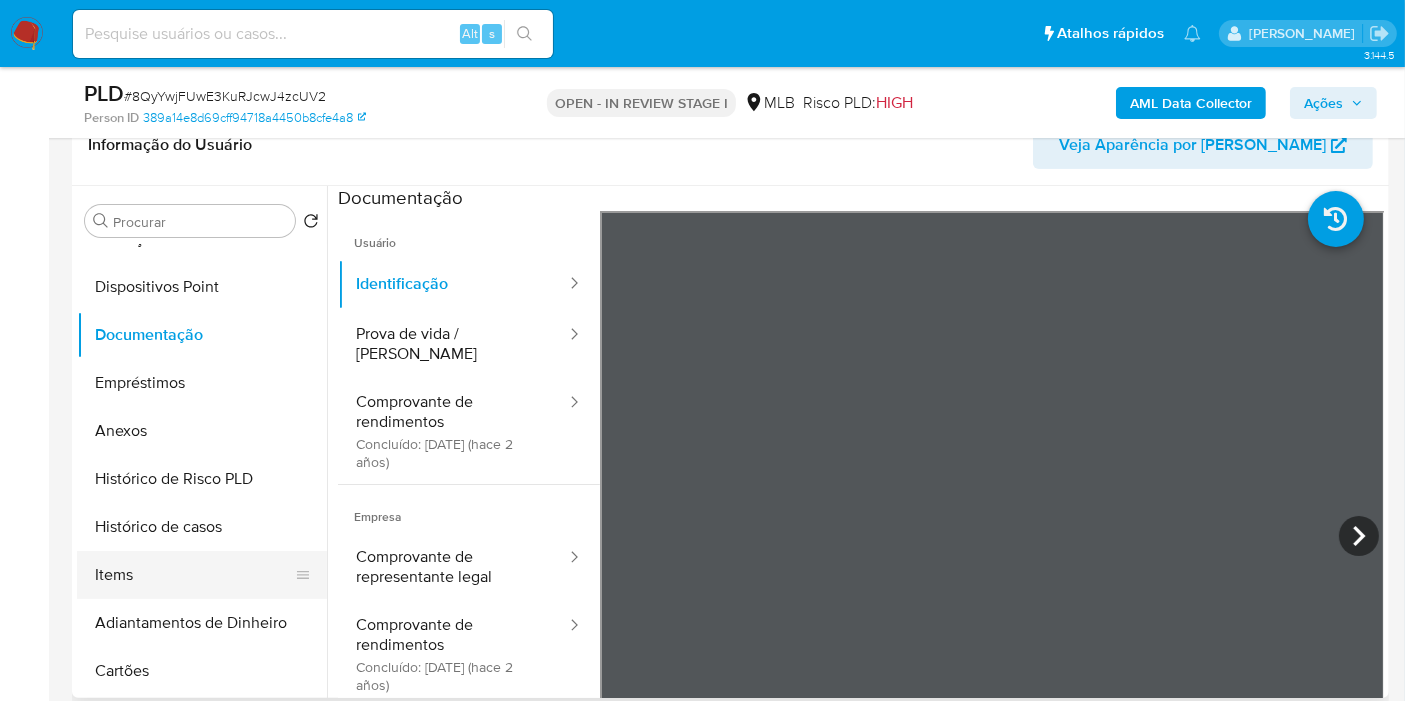 click on "Items" at bounding box center (194, 575) 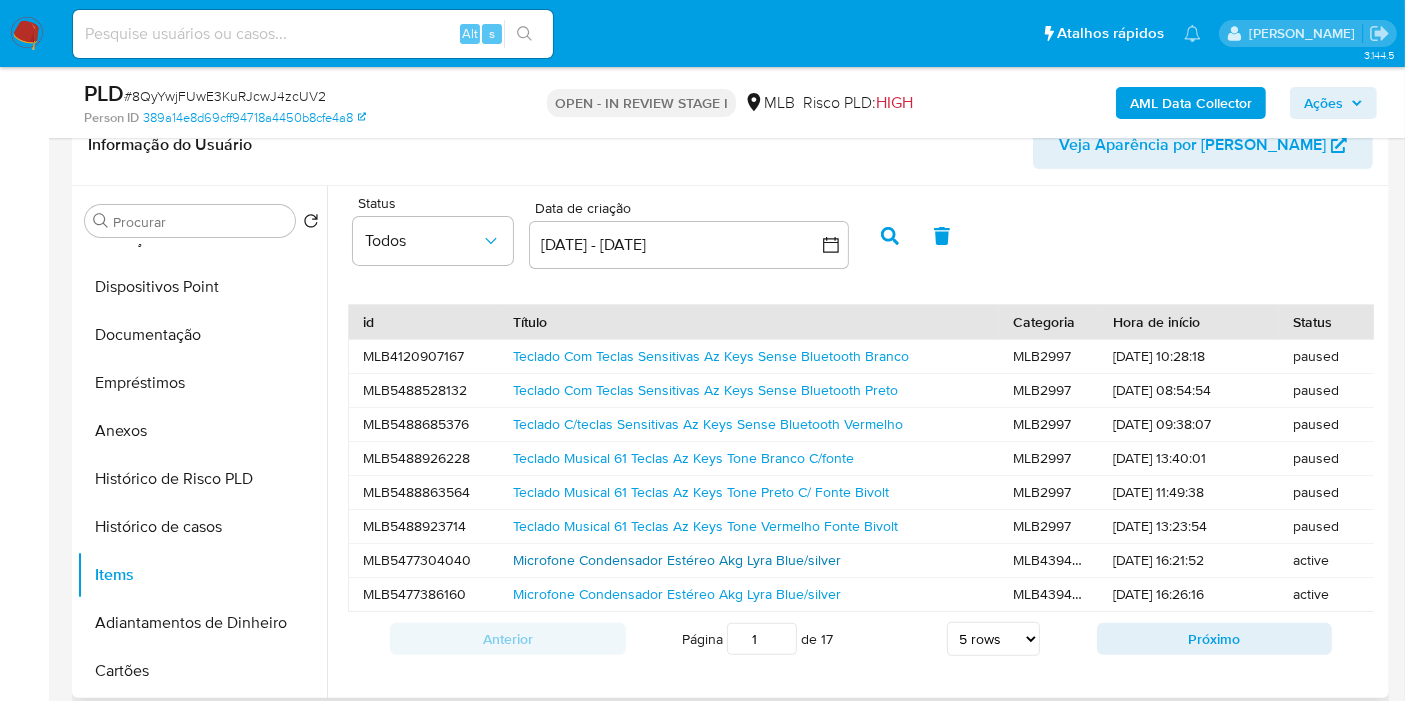 click on "Microfone Condensador Estéreo Akg Lyra Blue/silver" at bounding box center [677, 560] 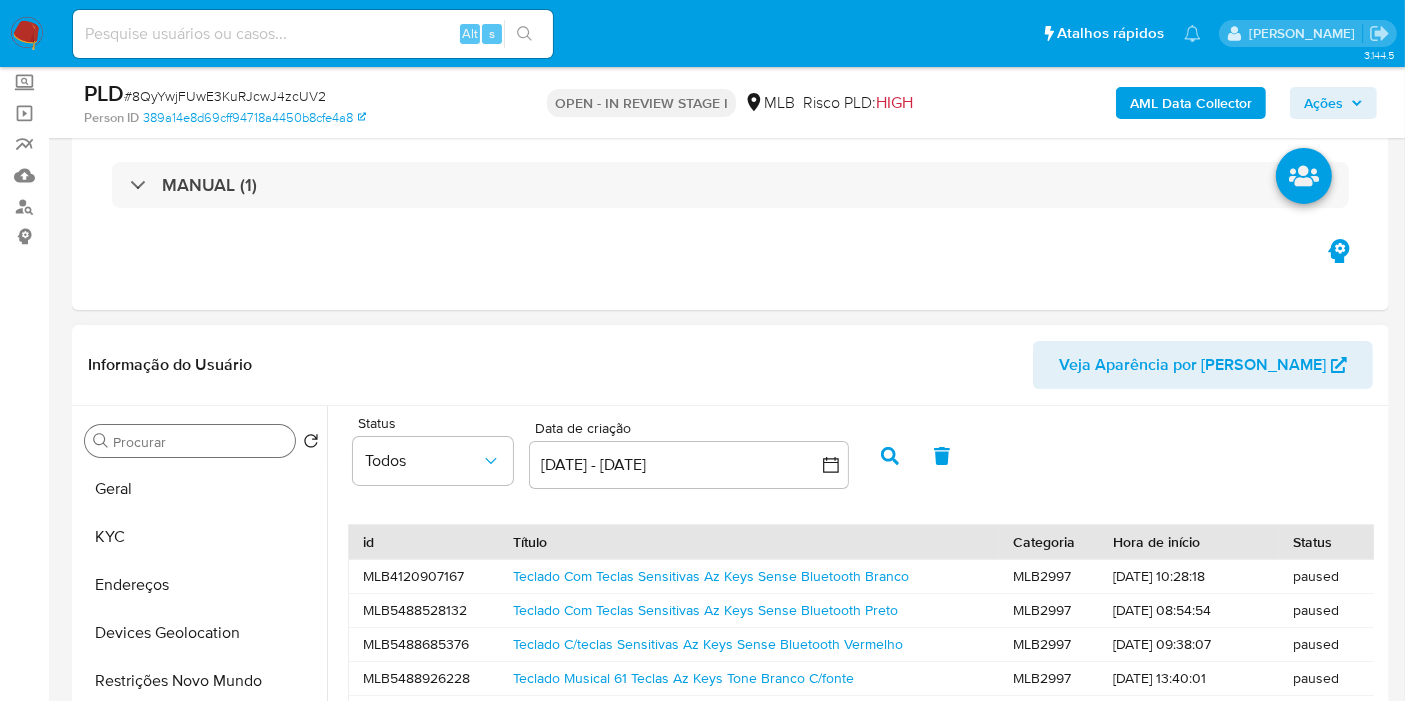 scroll, scrollTop: 111, scrollLeft: 0, axis: vertical 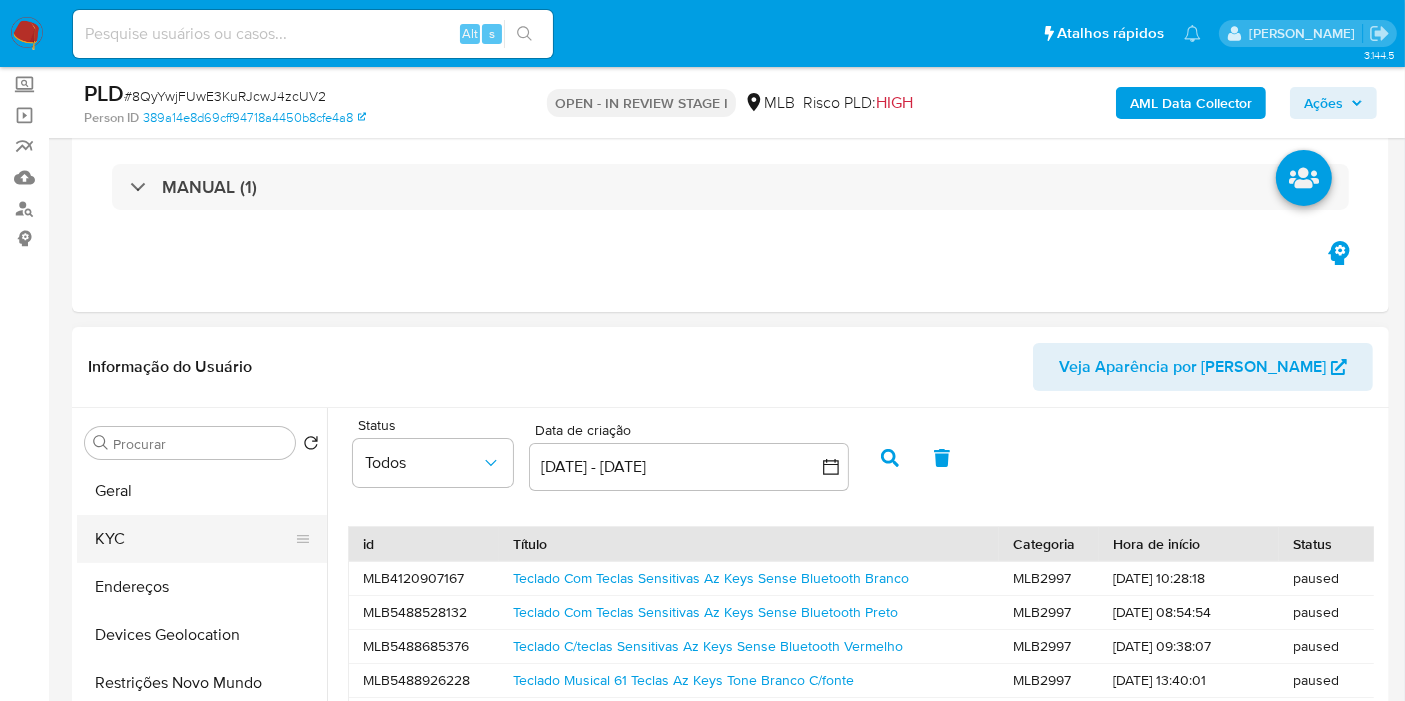 click on "KYC" at bounding box center [194, 539] 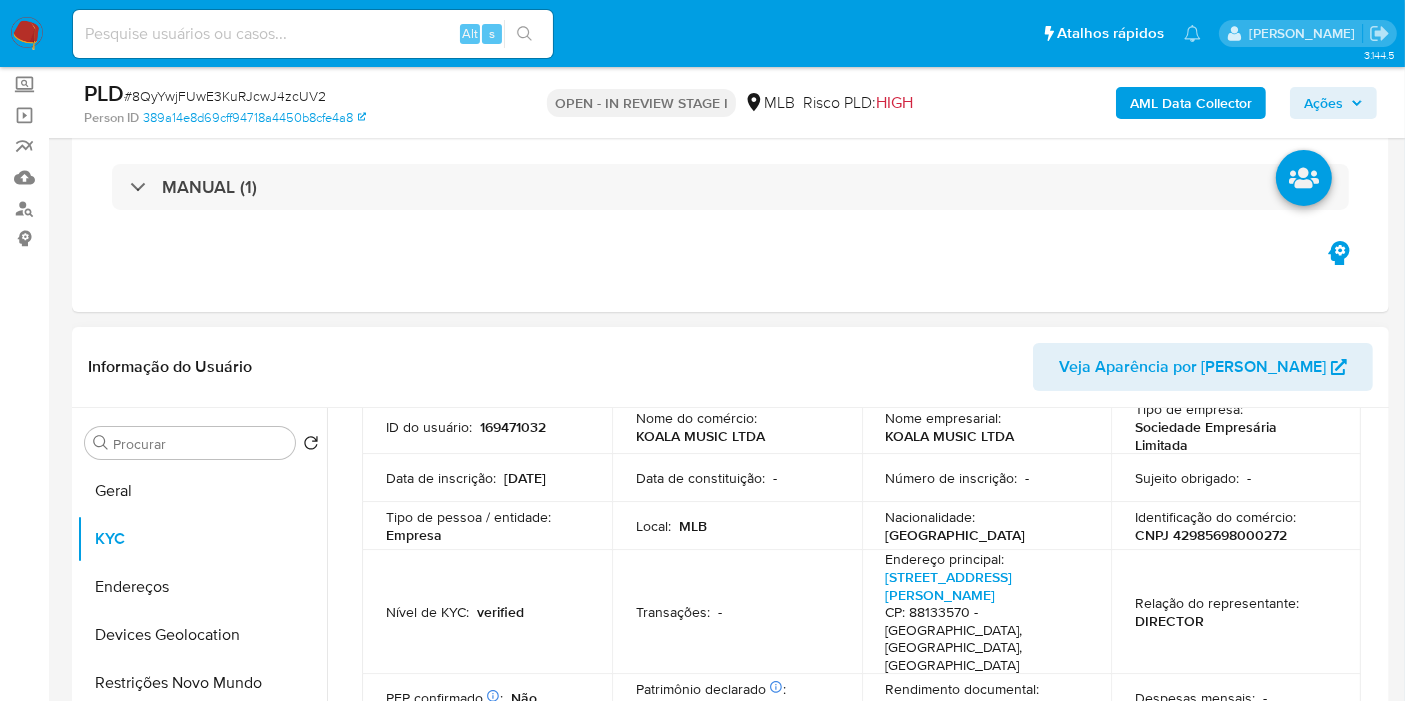 scroll, scrollTop: 333, scrollLeft: 0, axis: vertical 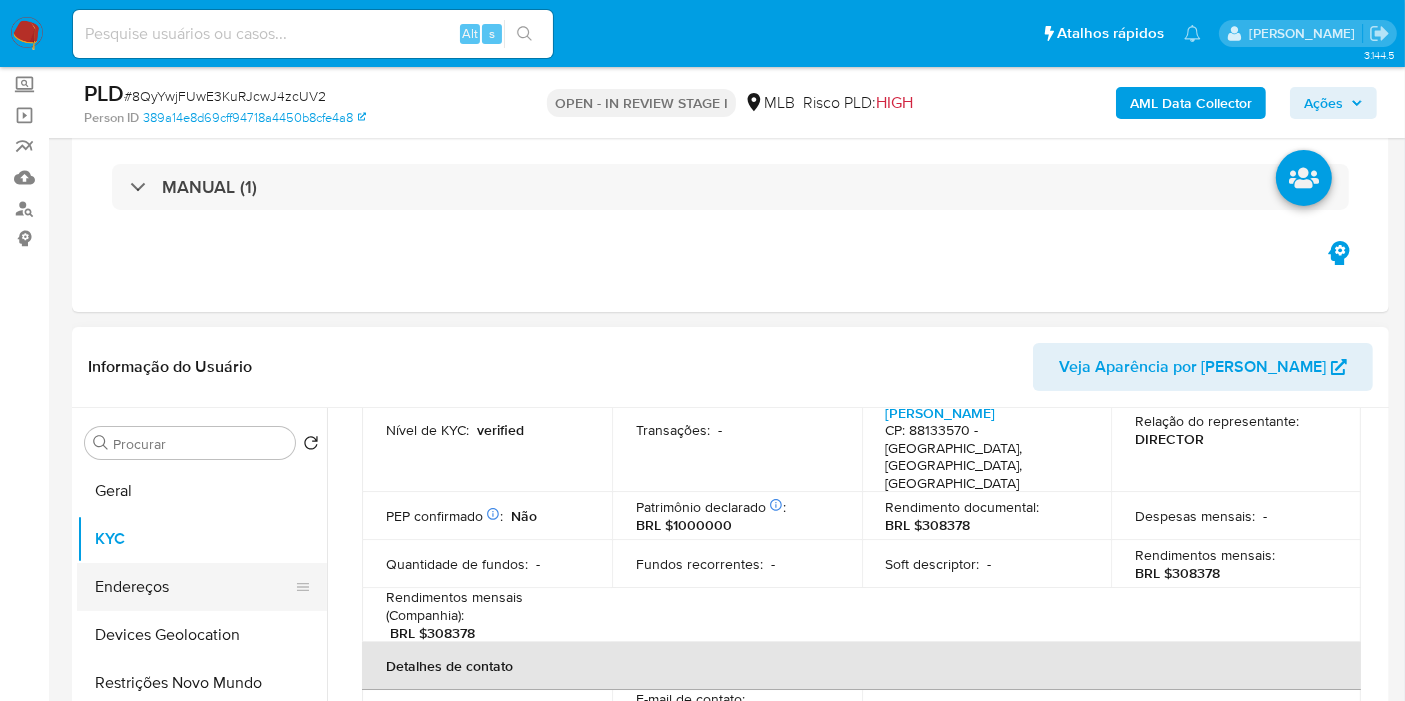 click on "Endereços" at bounding box center [194, 587] 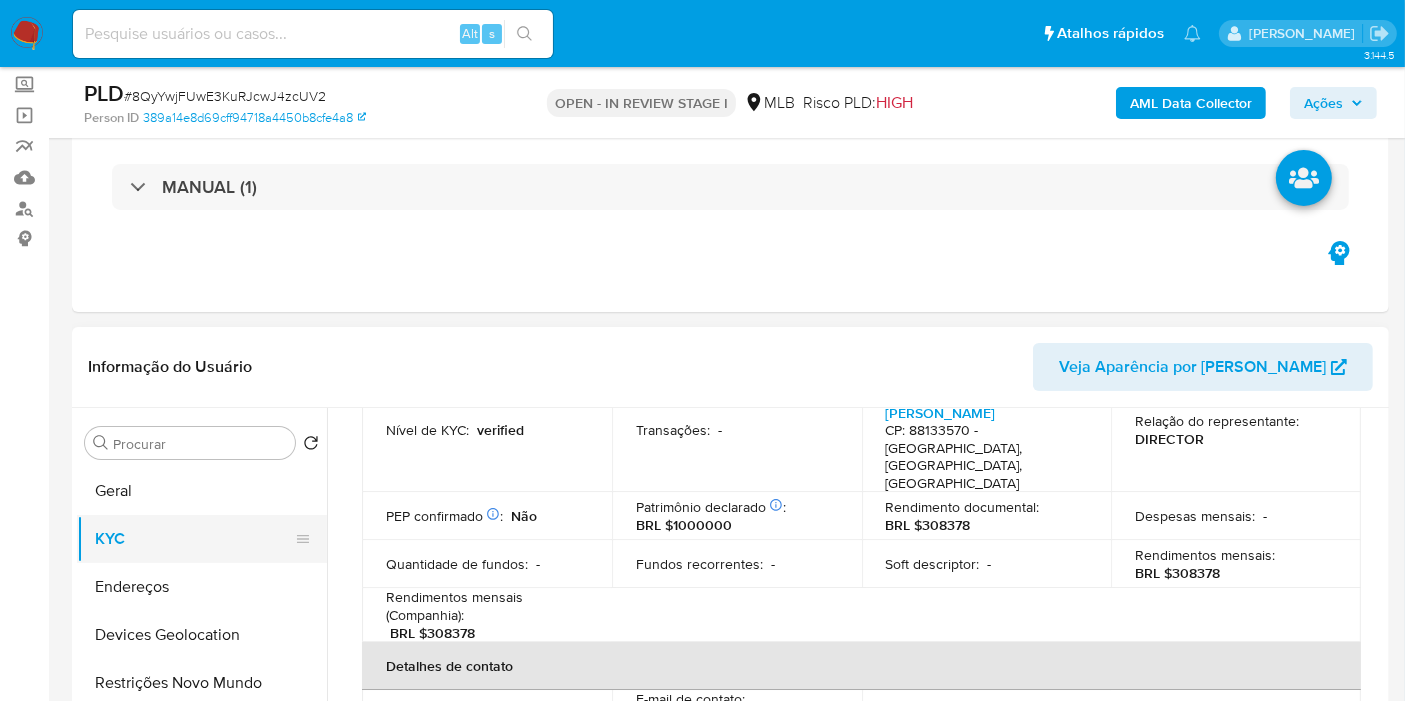 scroll, scrollTop: 0, scrollLeft: 0, axis: both 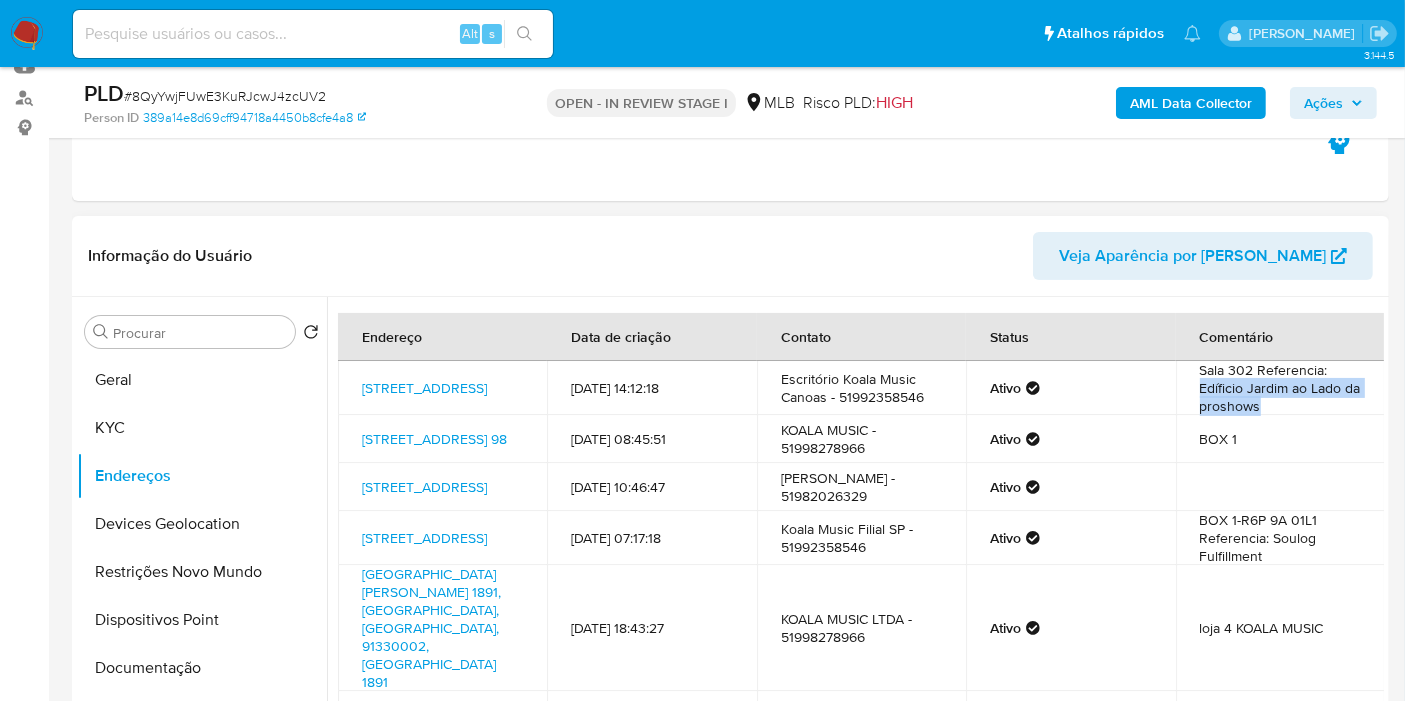 drag, startPoint x: 1280, startPoint y: 406, endPoint x: 1185, endPoint y: 384, distance: 97.5141 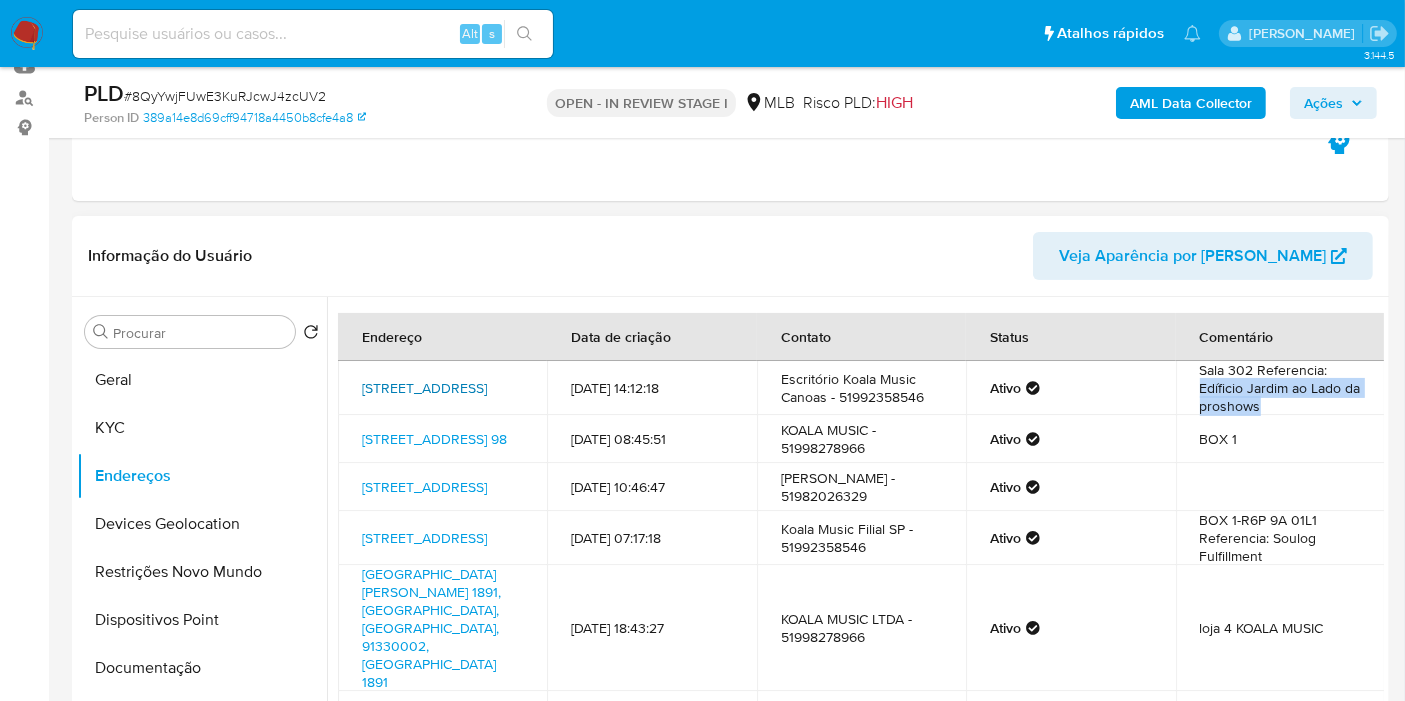 click on "Rua Venâncio Aires 2441, Canoas, Rio Grande Do Sul, 92110001, Brasil 2441" at bounding box center [424, 388] 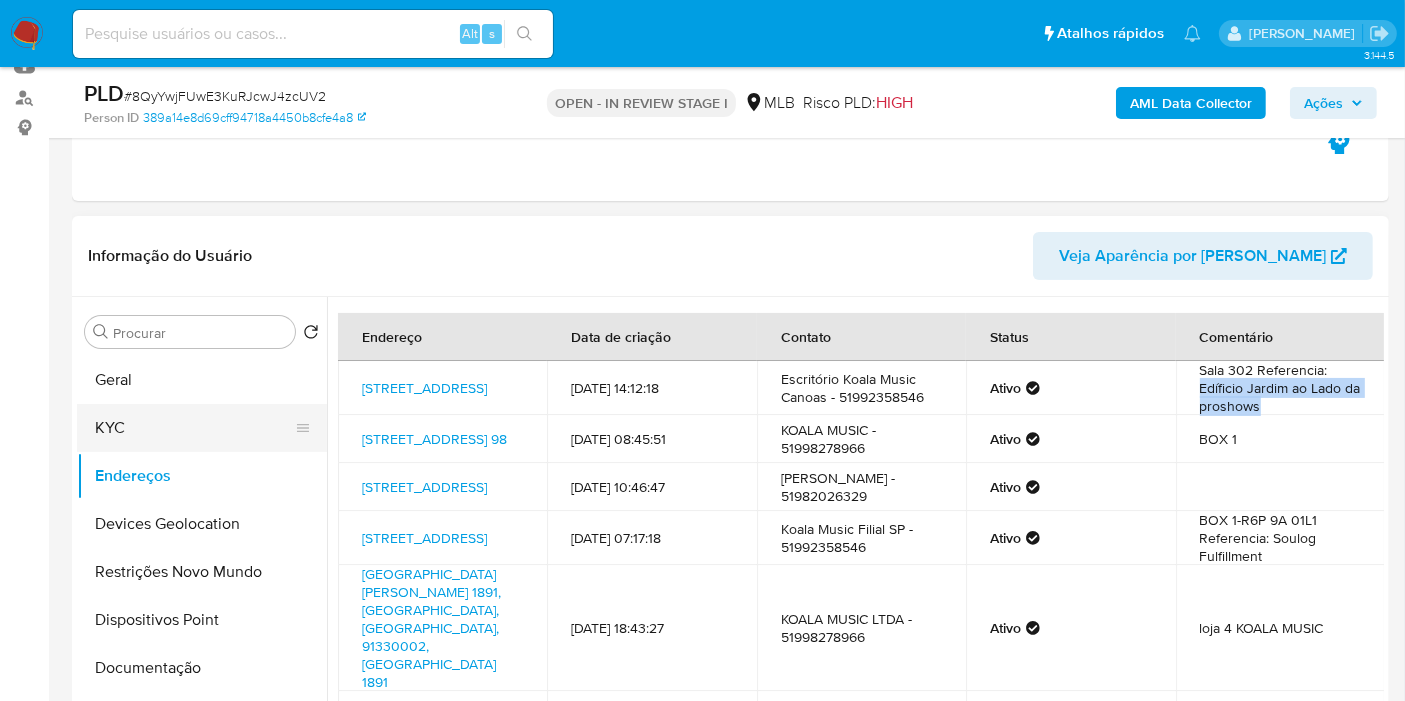 click on "KYC" at bounding box center [194, 428] 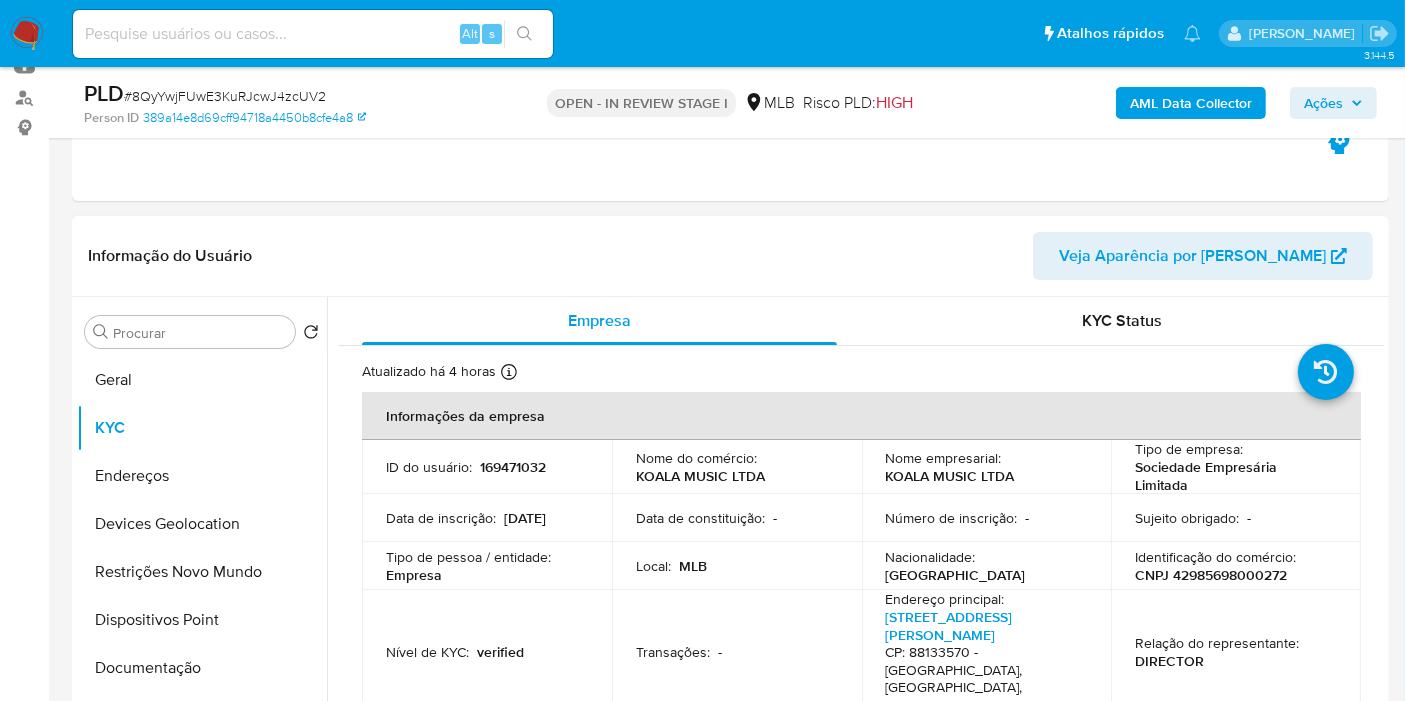 click on "Relação do representante :    DIRECTOR" at bounding box center (1236, 652) 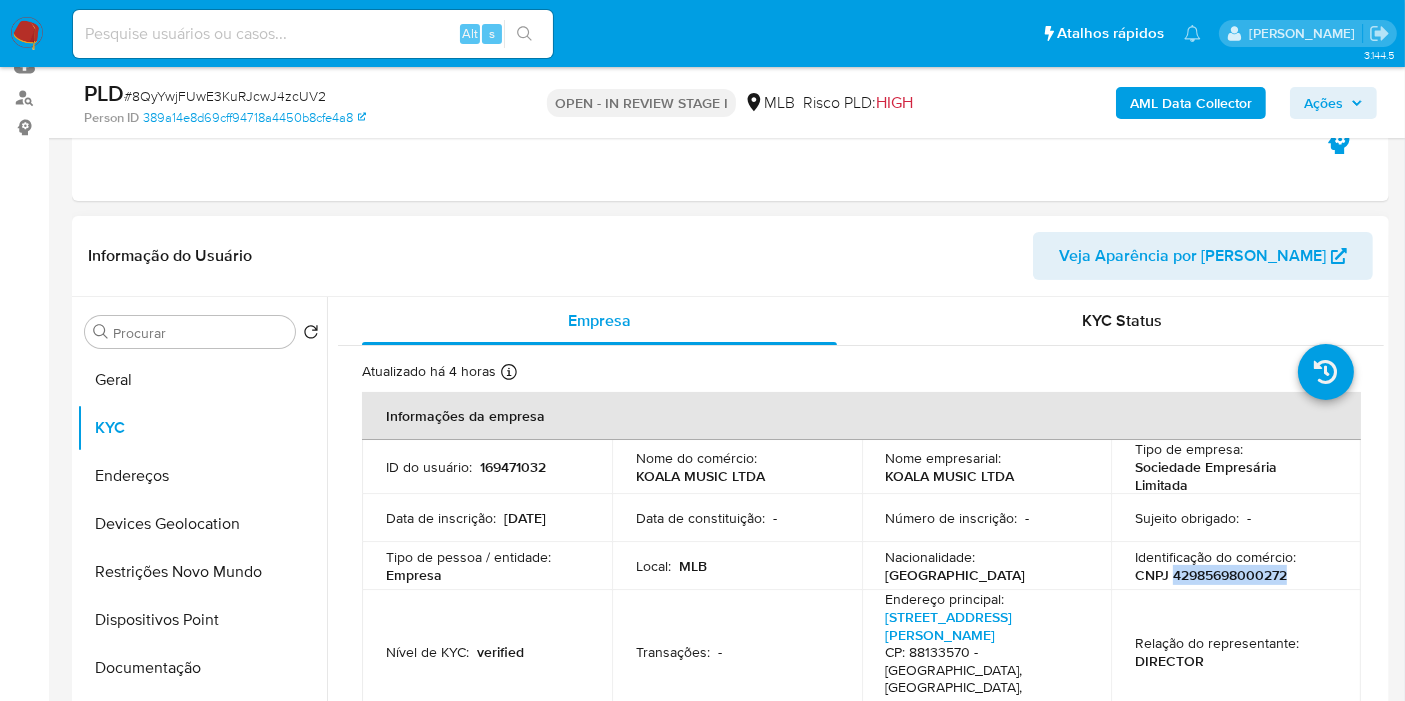 click on "CNPJ 42985698000272" at bounding box center (1211, 575) 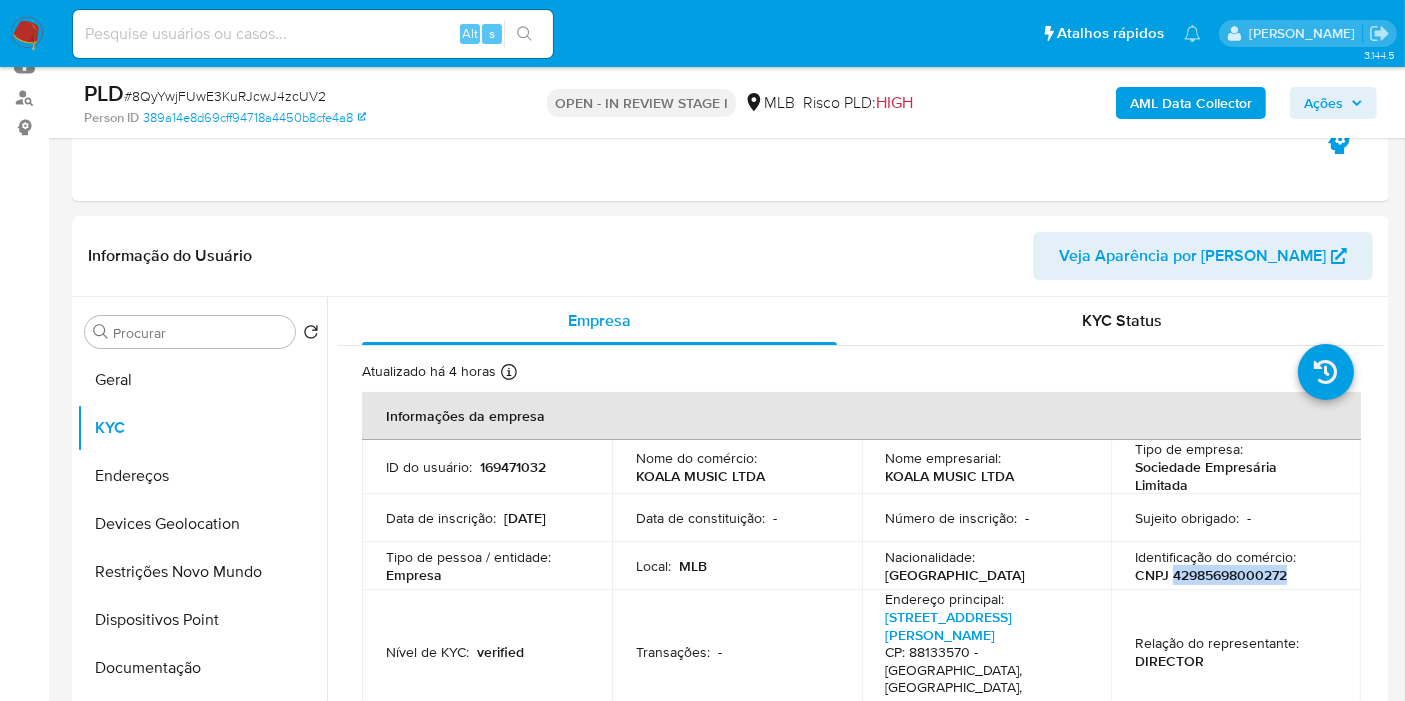 copy on "42985698000272" 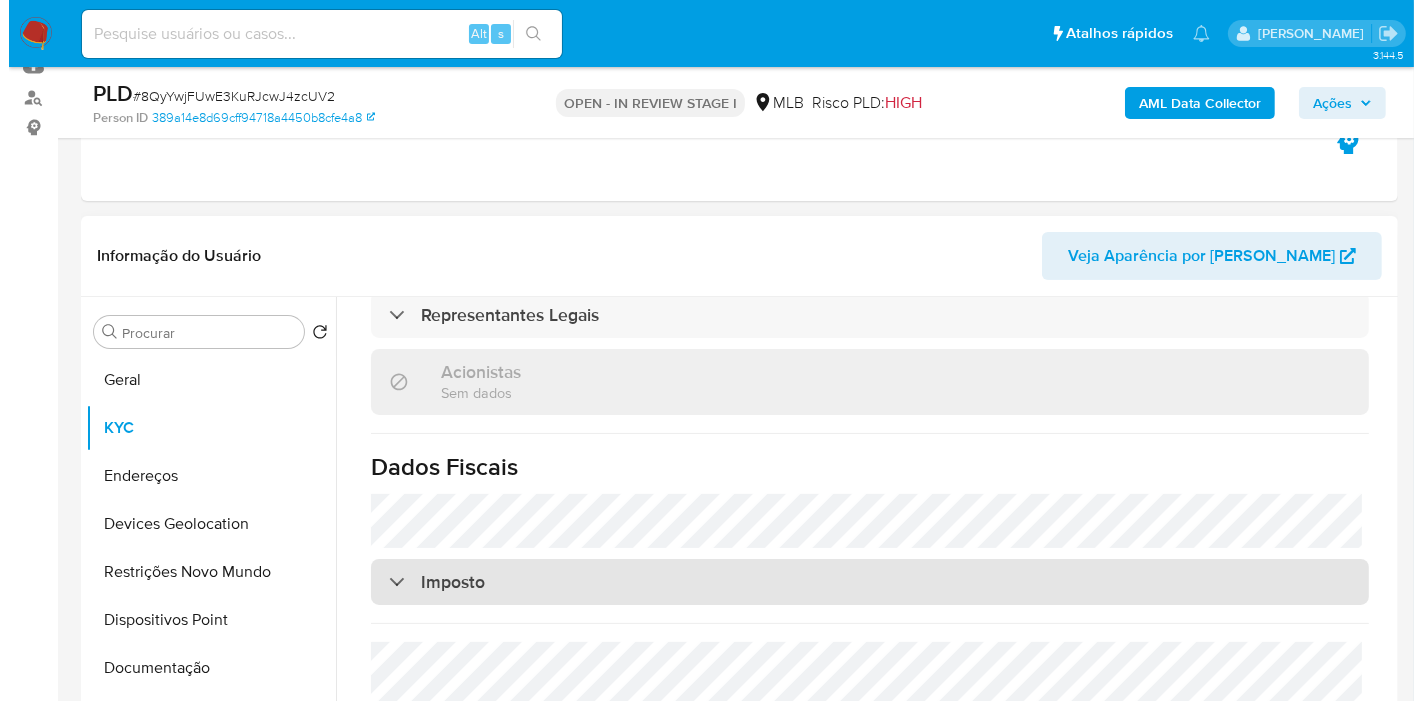 scroll, scrollTop: 1245, scrollLeft: 0, axis: vertical 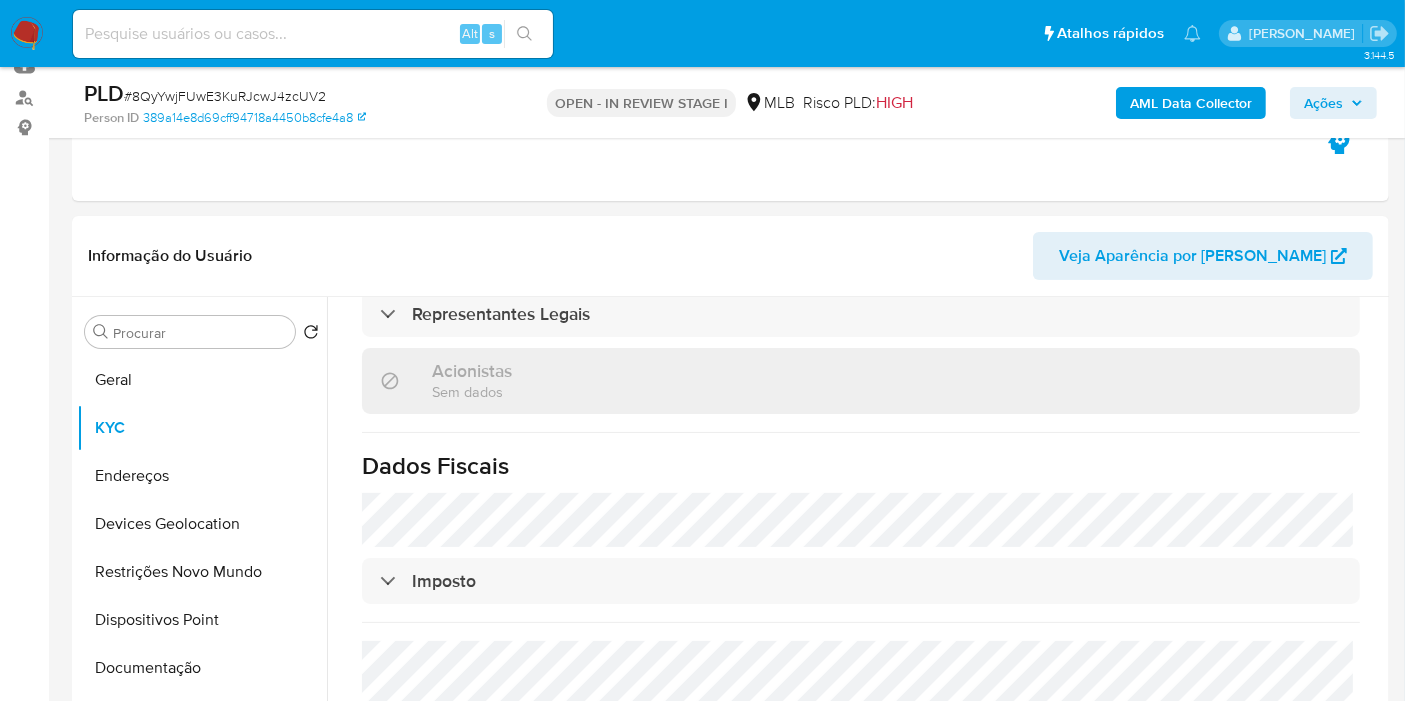click on "AML Data Collector" at bounding box center [1191, 103] 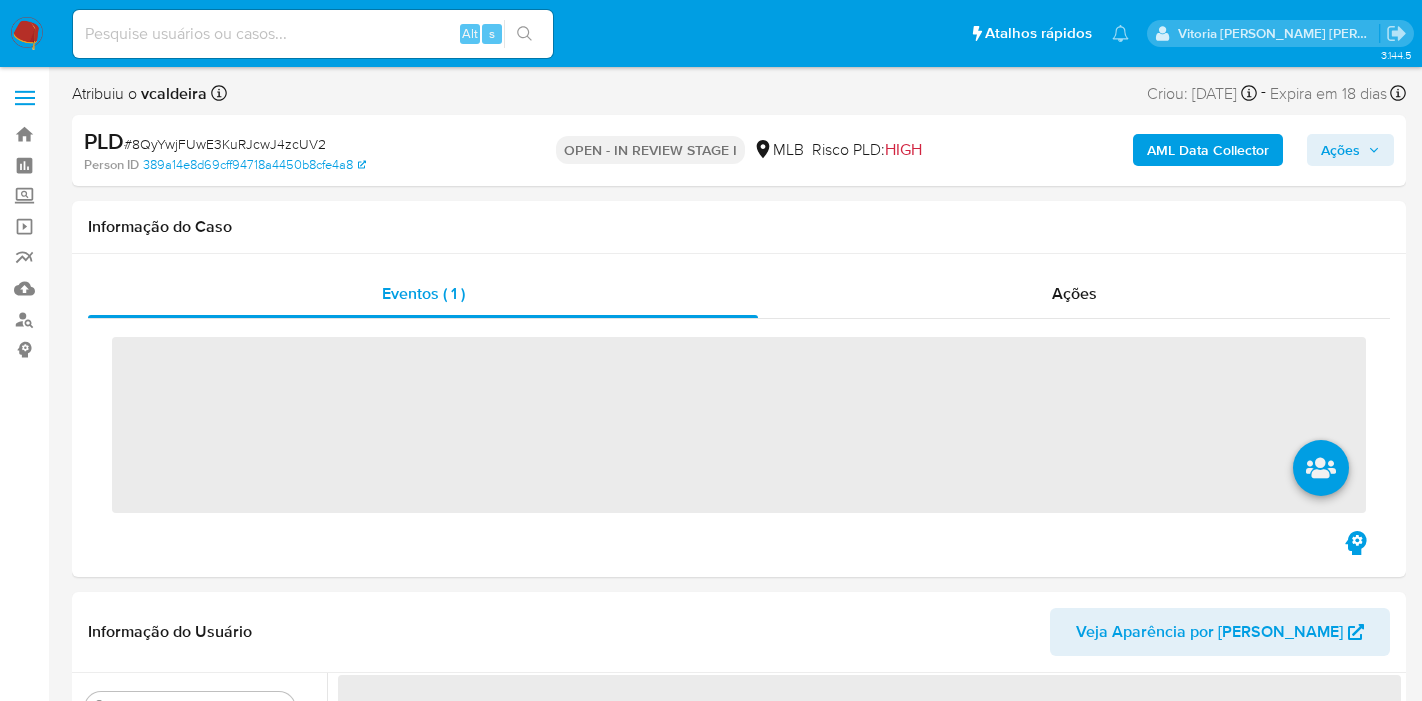 scroll, scrollTop: 0, scrollLeft: 0, axis: both 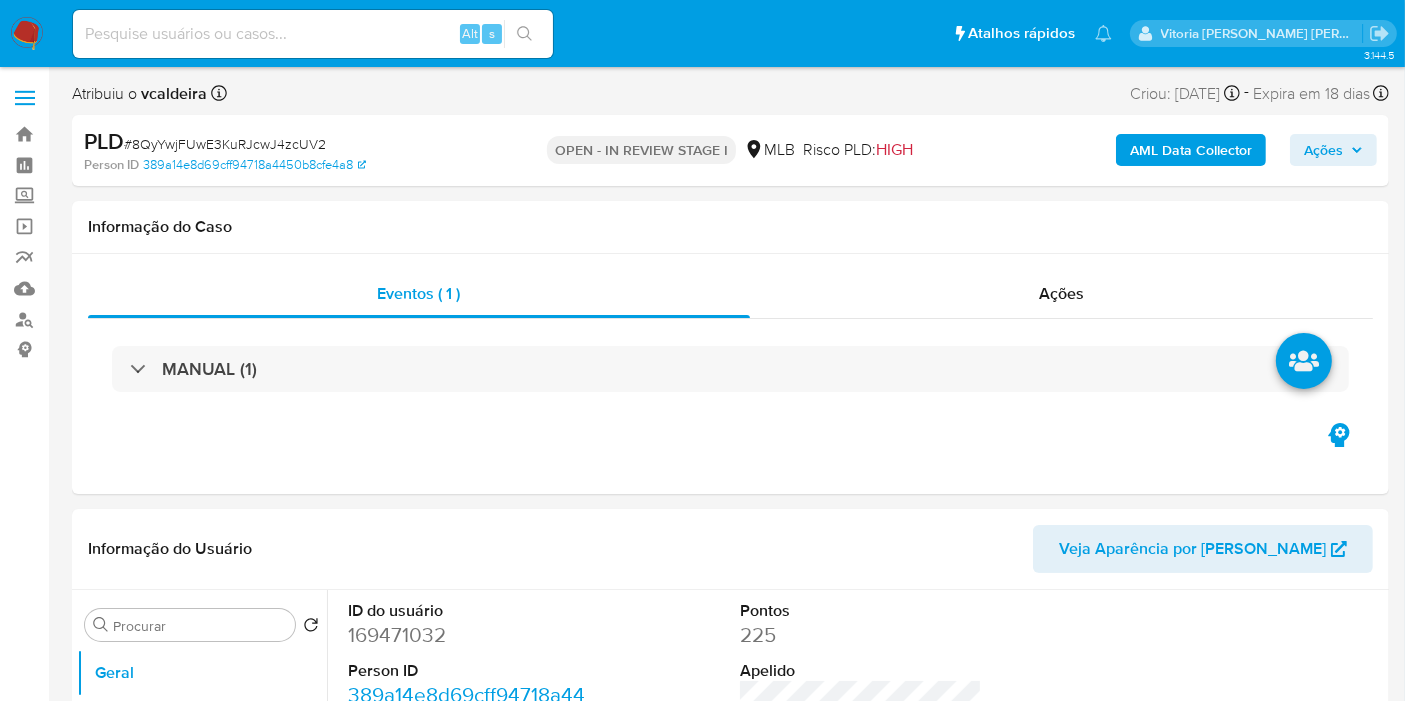 select on "10" 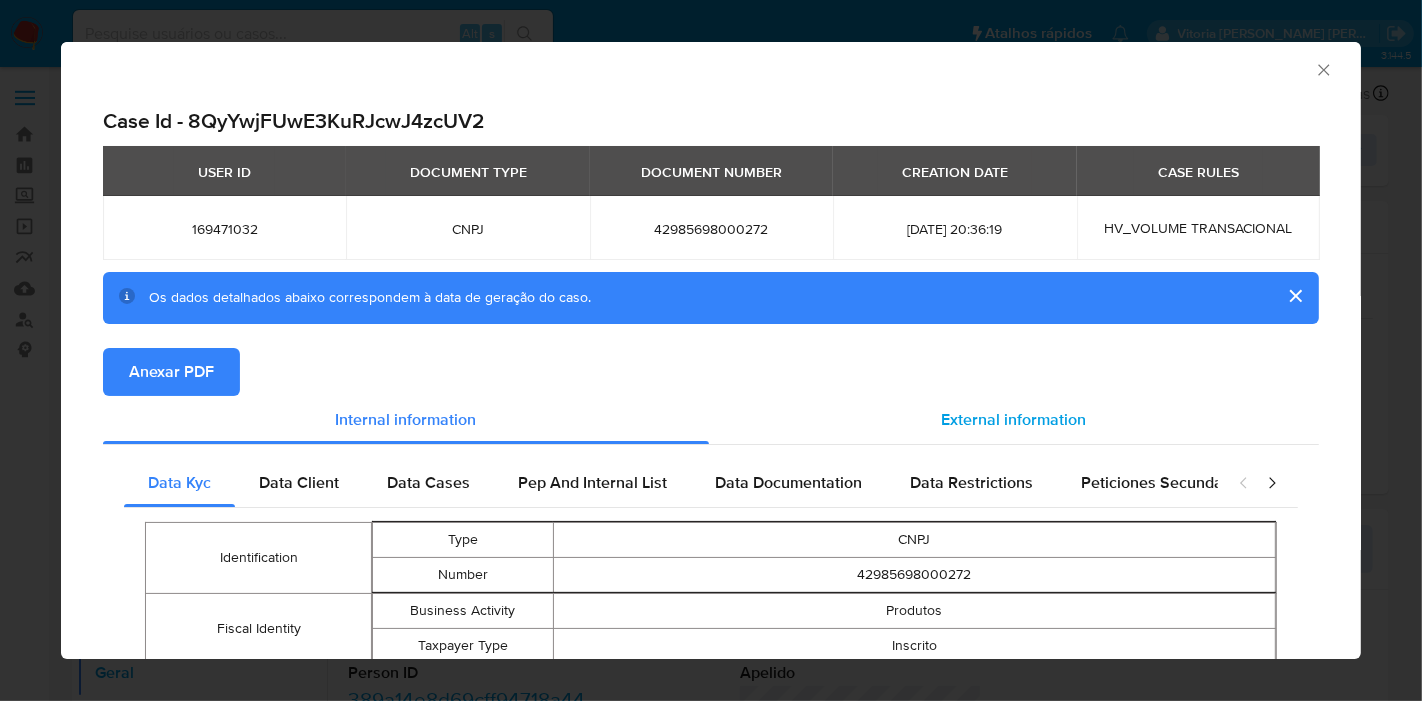 click on "External information" at bounding box center (1014, 419) 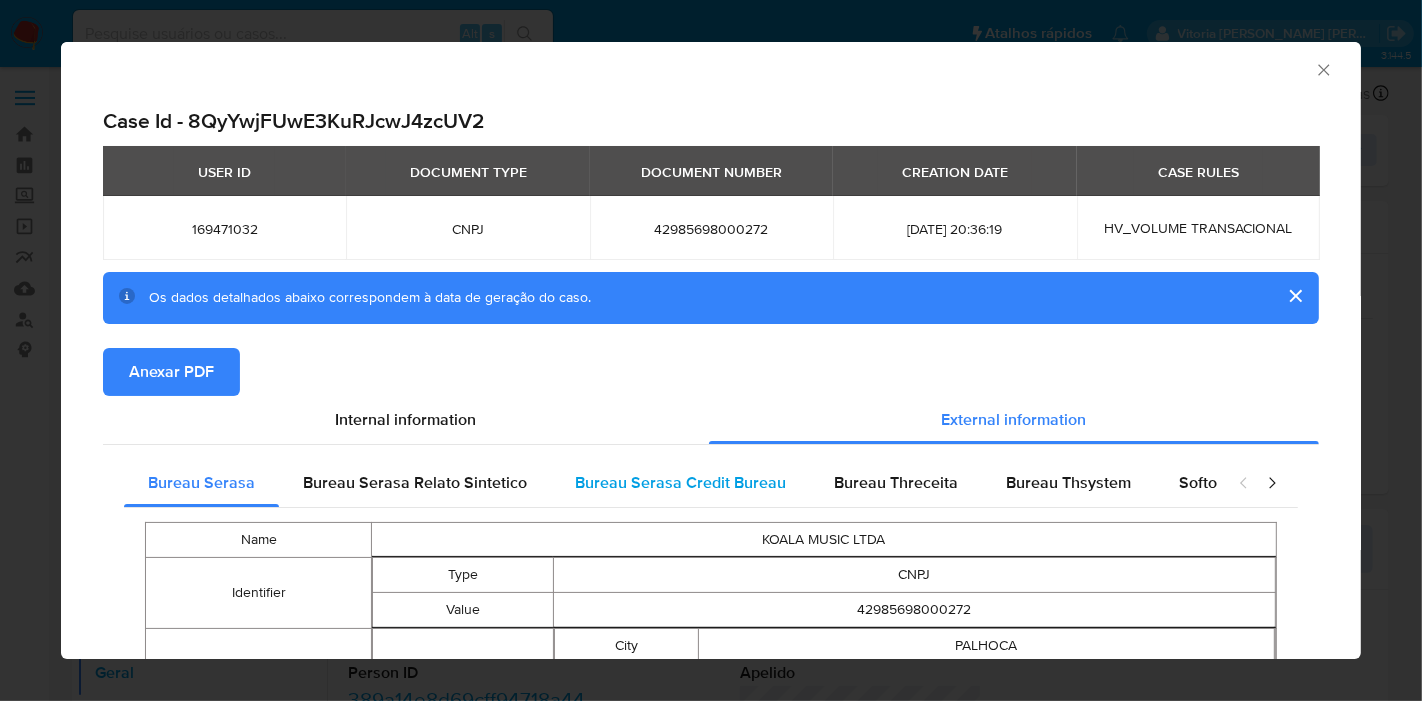 type 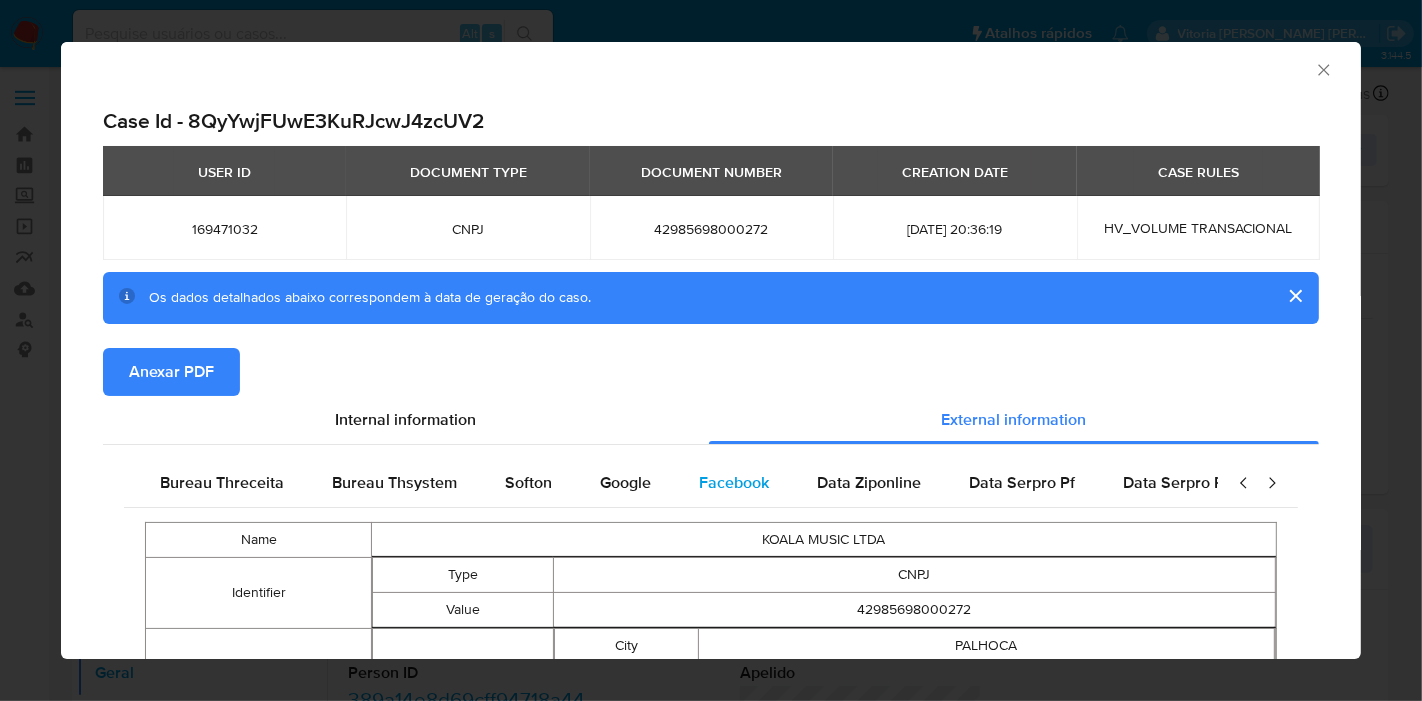 scroll, scrollTop: 0, scrollLeft: 676, axis: horizontal 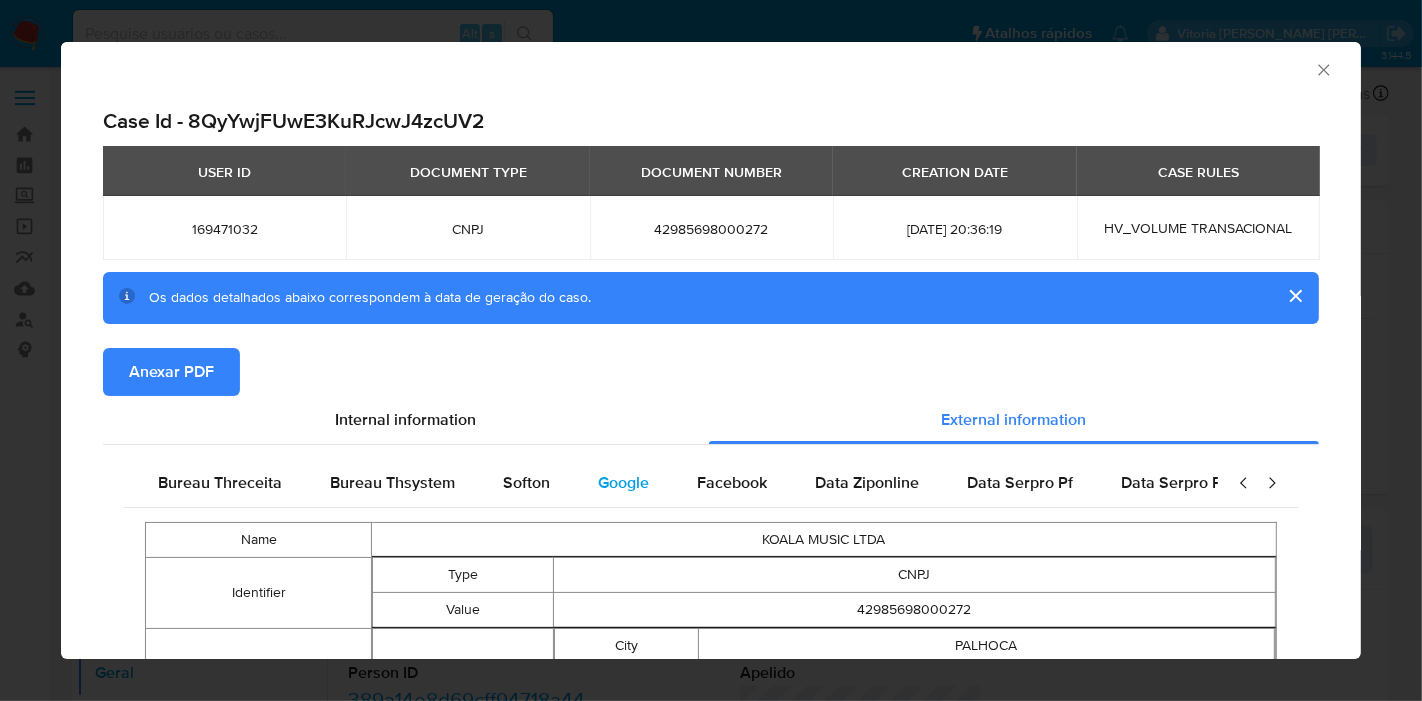 click on "Google" at bounding box center (623, 482) 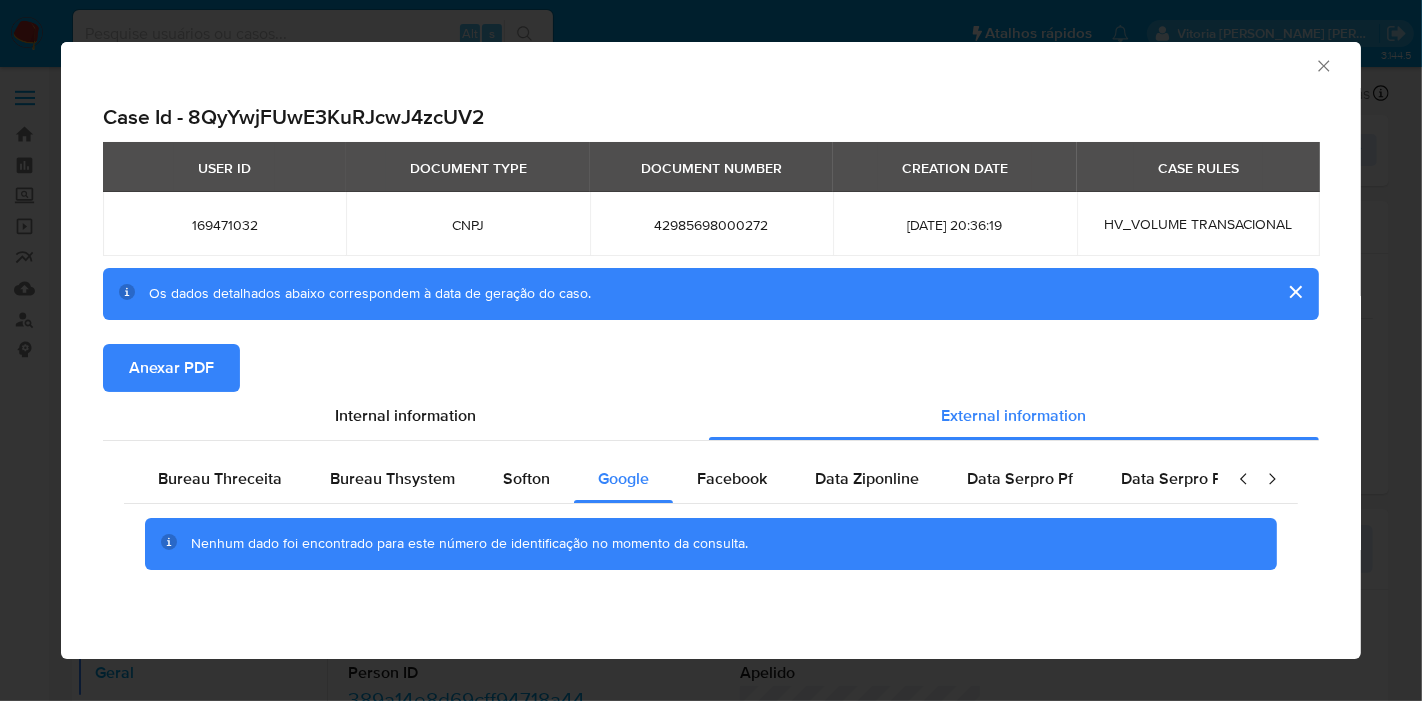 scroll, scrollTop: 5, scrollLeft: 0, axis: vertical 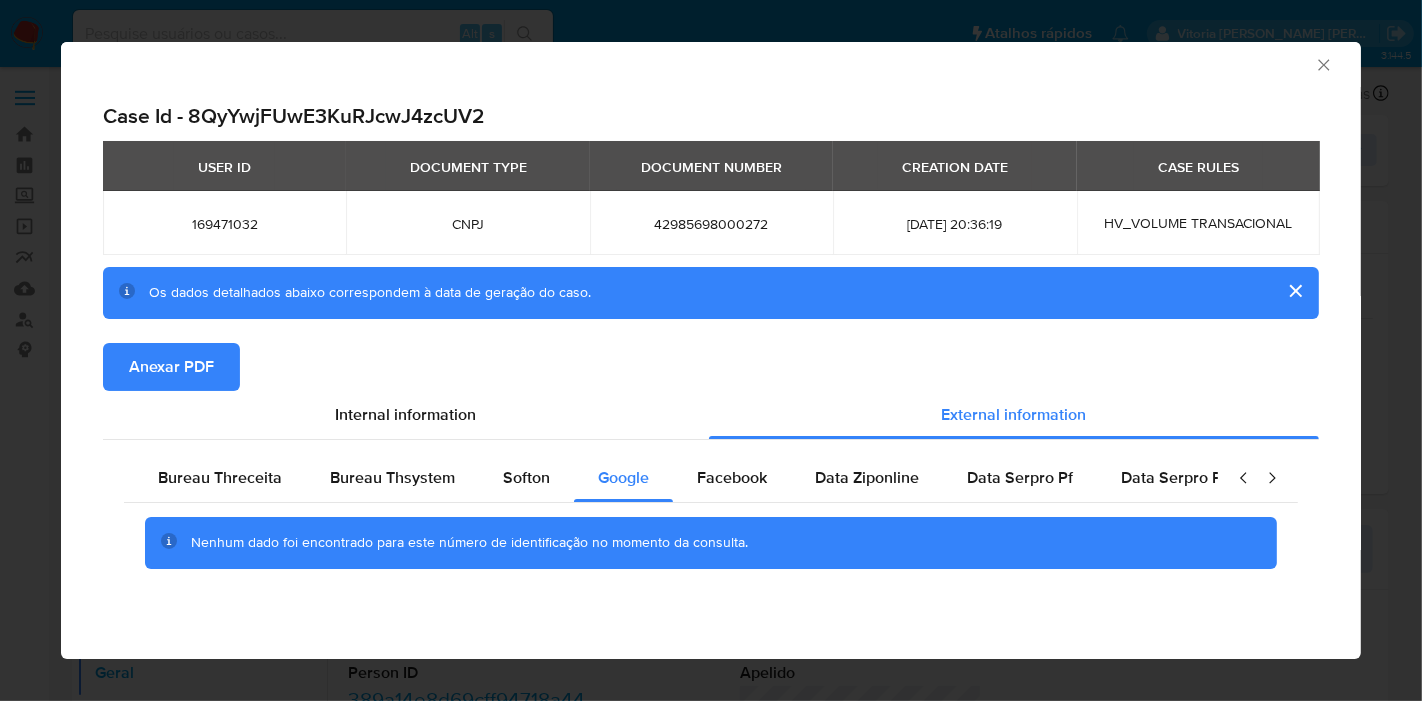 type 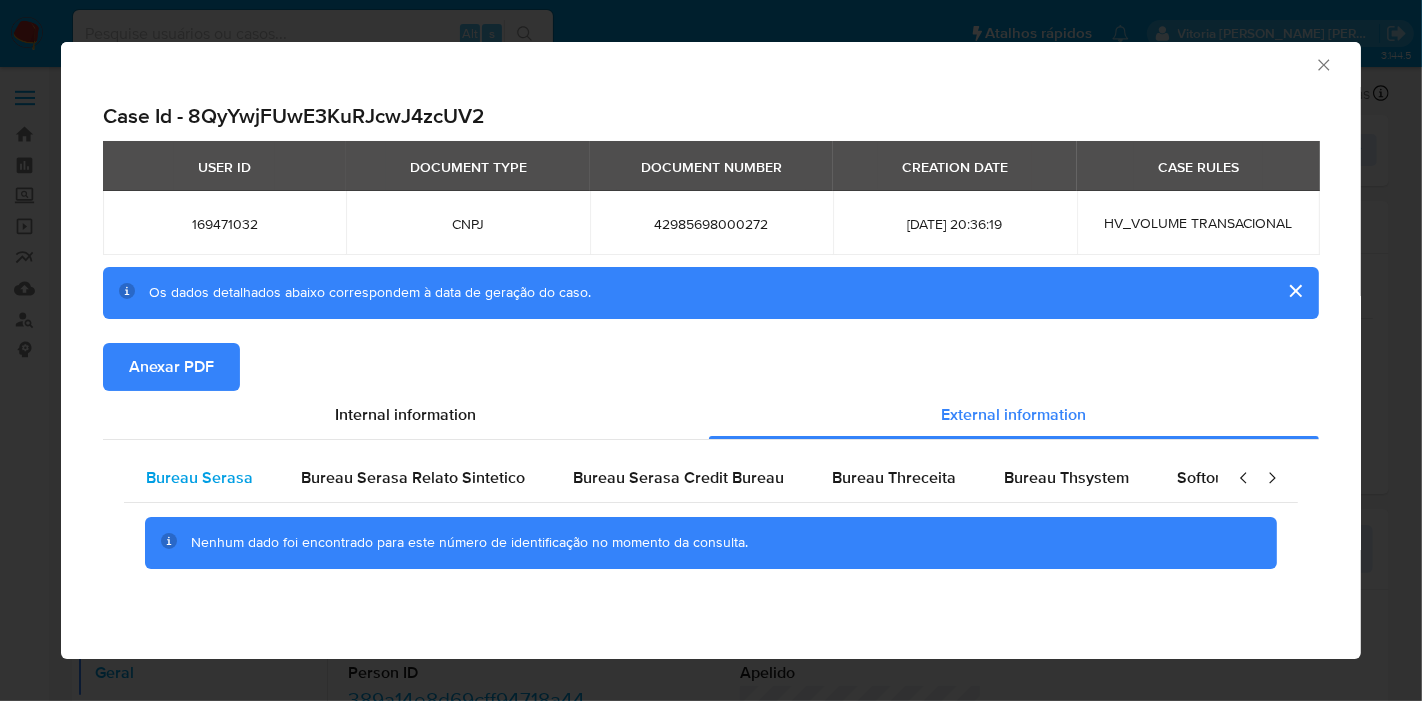 scroll, scrollTop: 0, scrollLeft: 0, axis: both 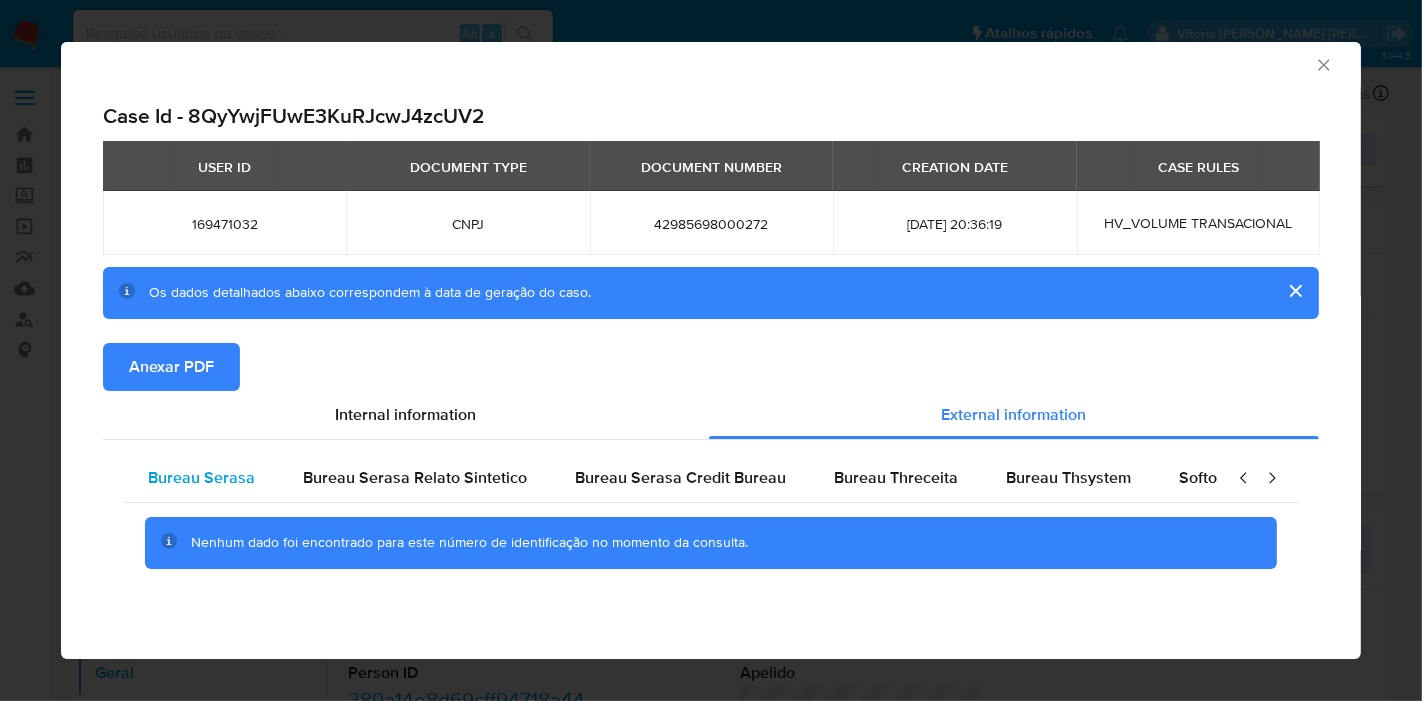 click on "Bureau Serasa" at bounding box center (201, 477) 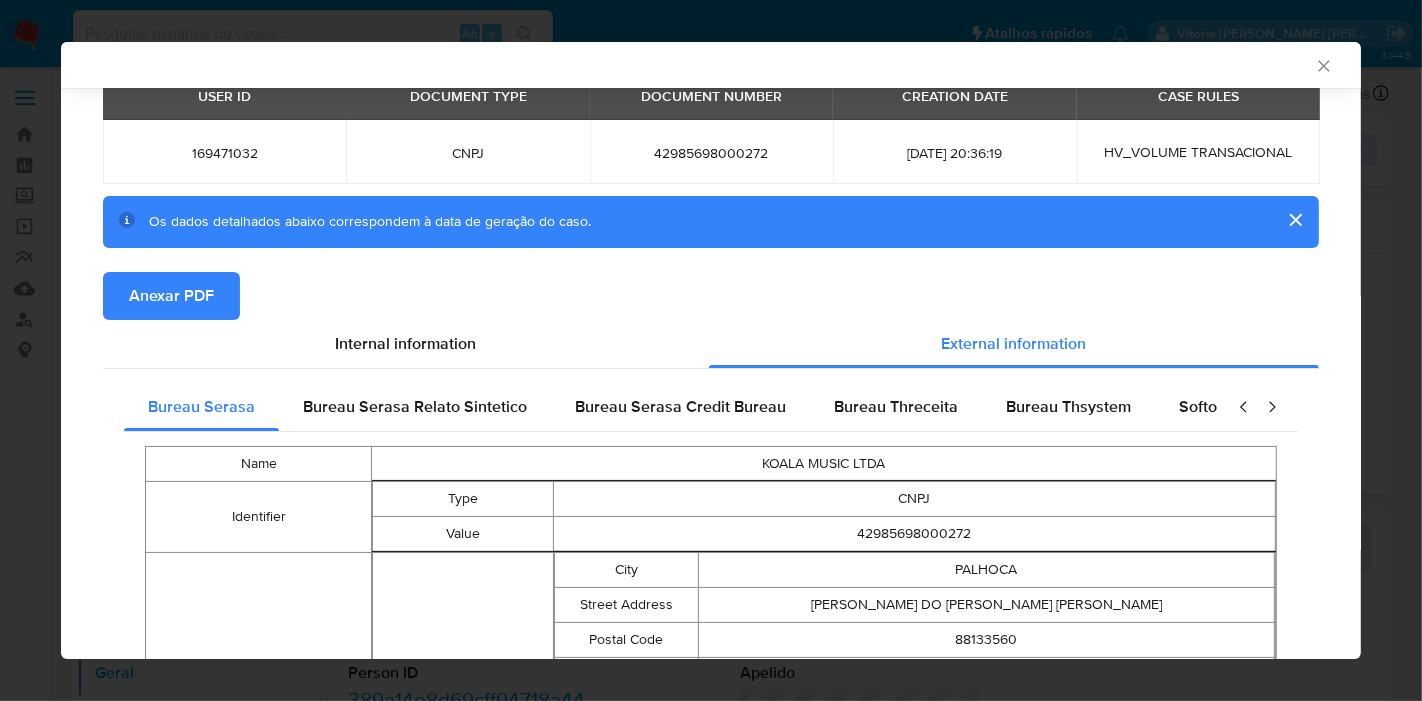 scroll, scrollTop: 223, scrollLeft: 0, axis: vertical 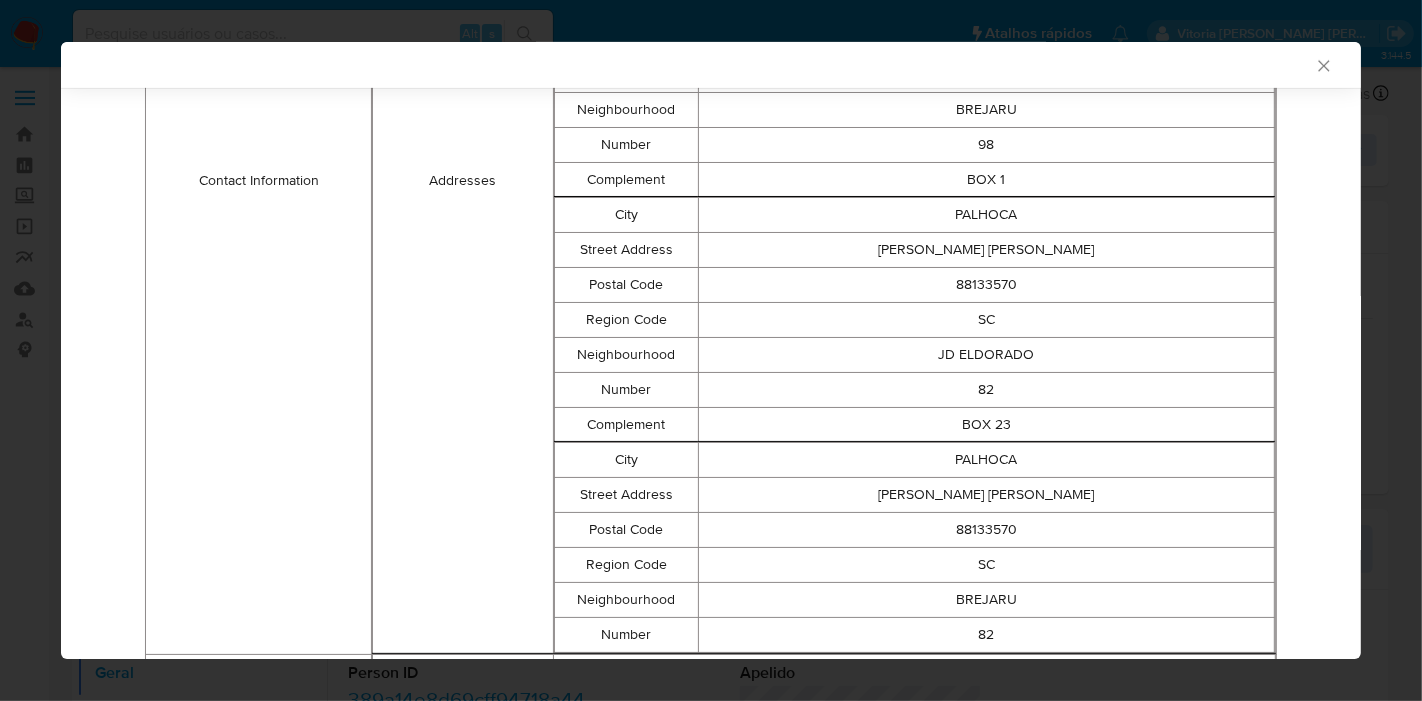 click 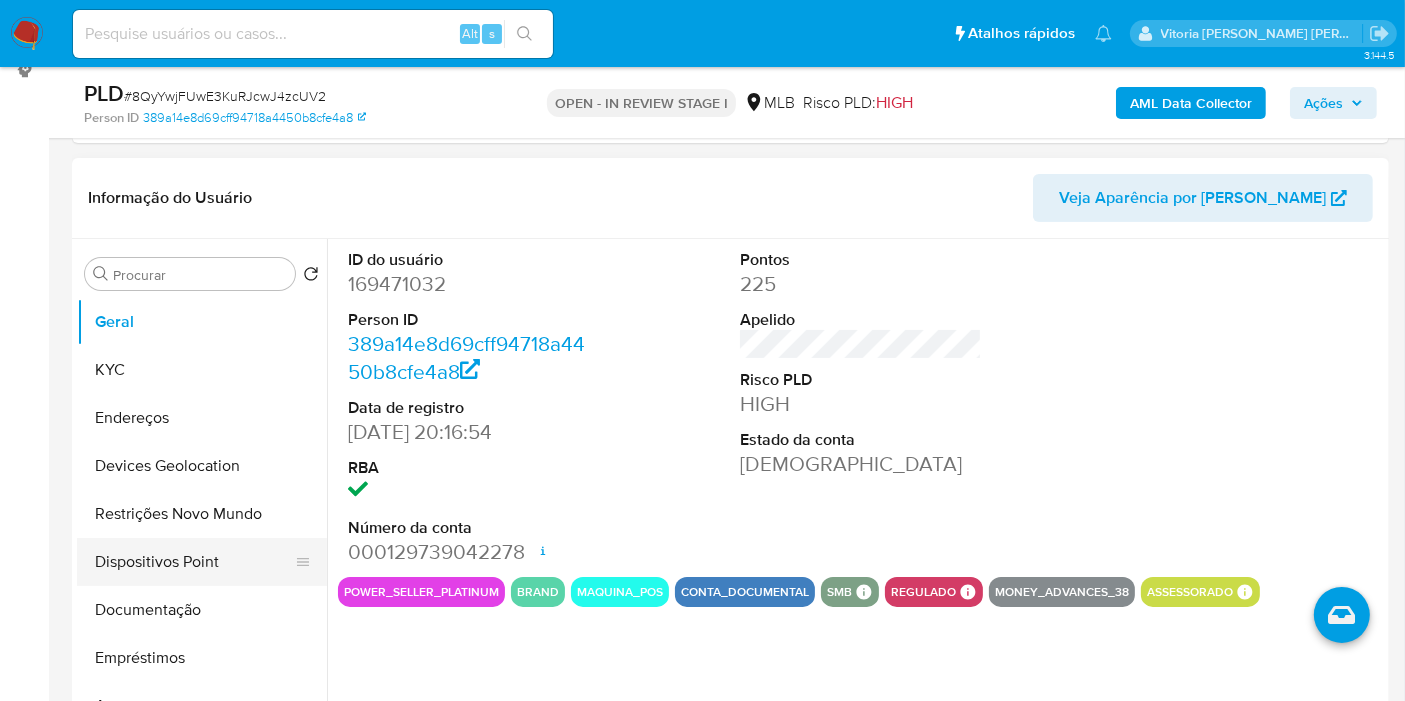 scroll, scrollTop: 444, scrollLeft: 0, axis: vertical 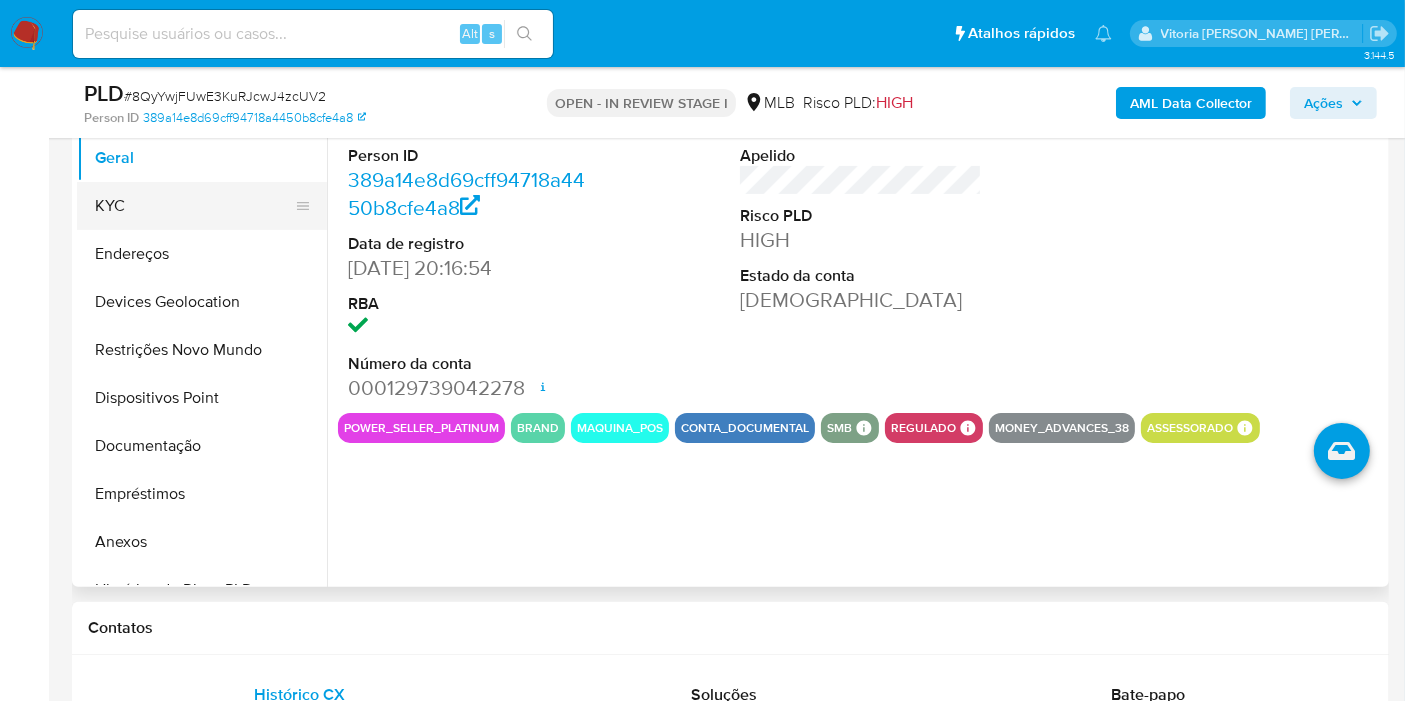 click on "KYC" at bounding box center (194, 206) 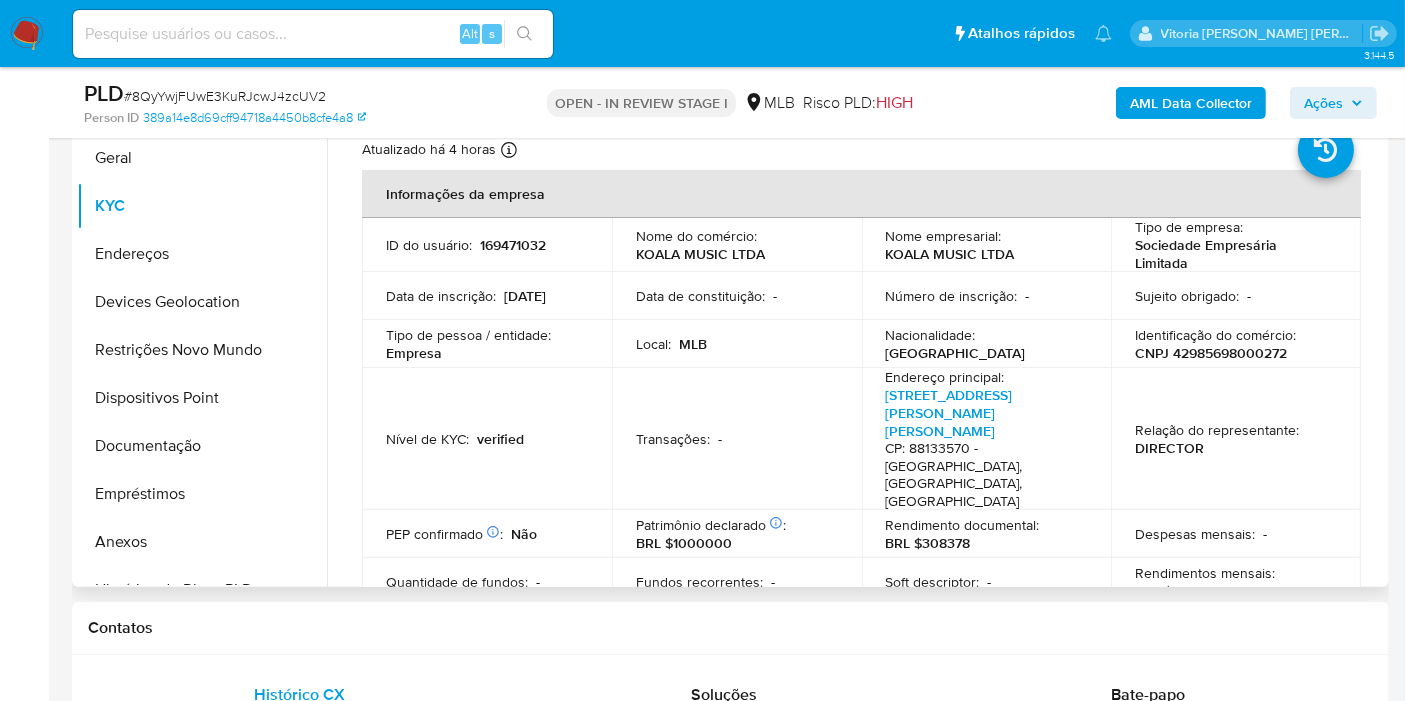 type 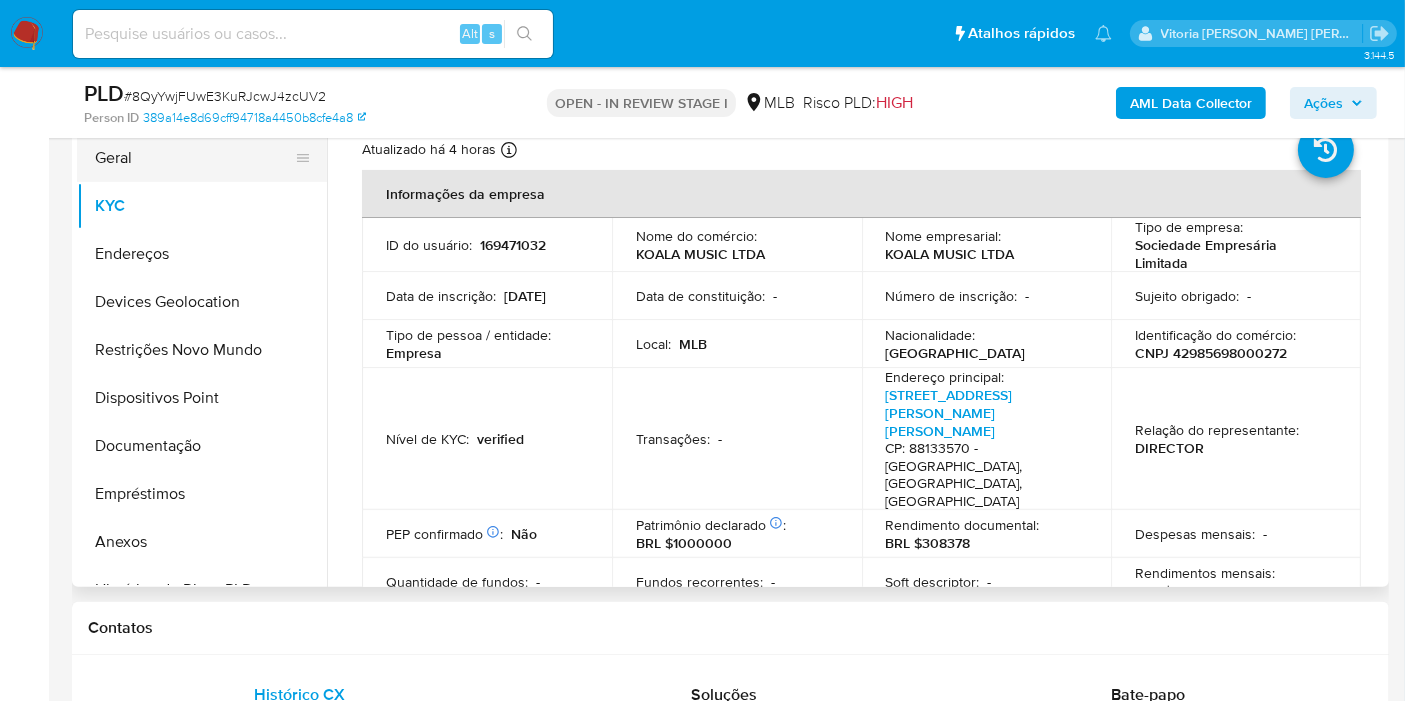 click on "Geral" at bounding box center (194, 158) 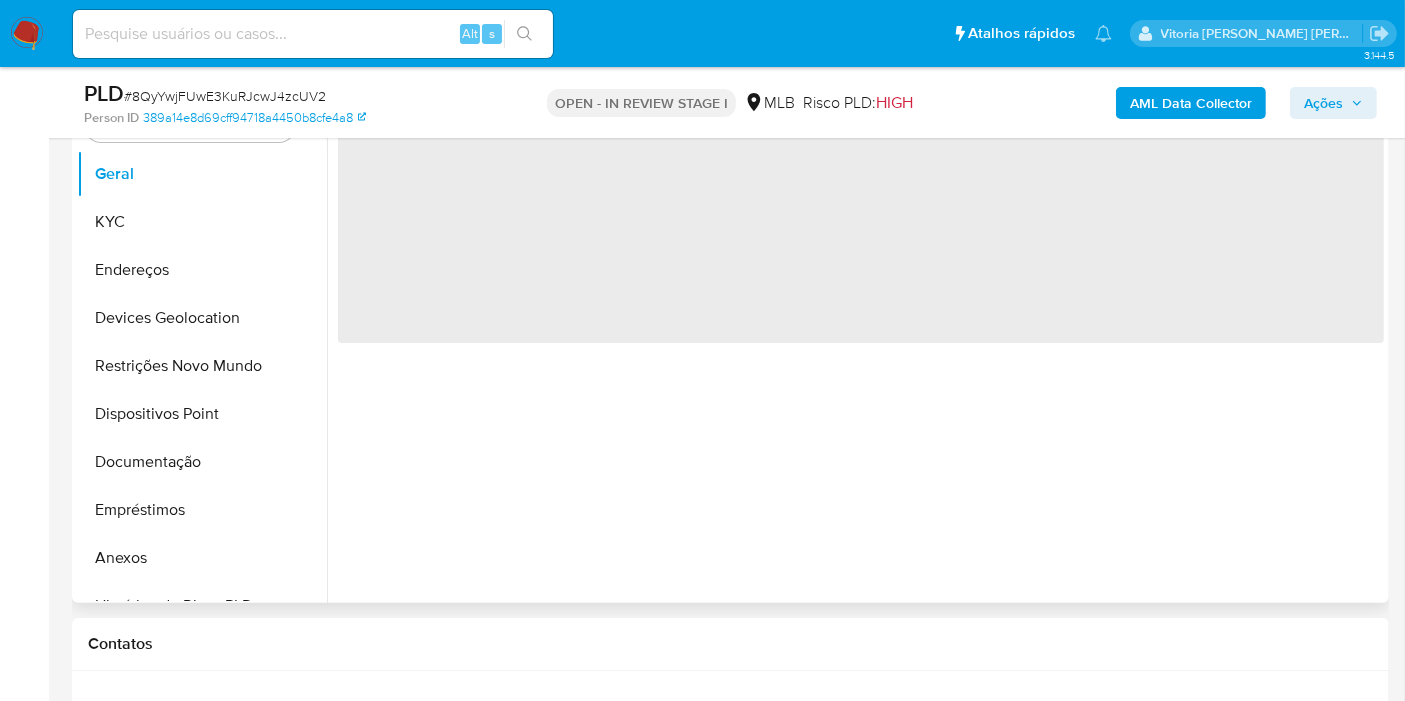 scroll, scrollTop: 333, scrollLeft: 0, axis: vertical 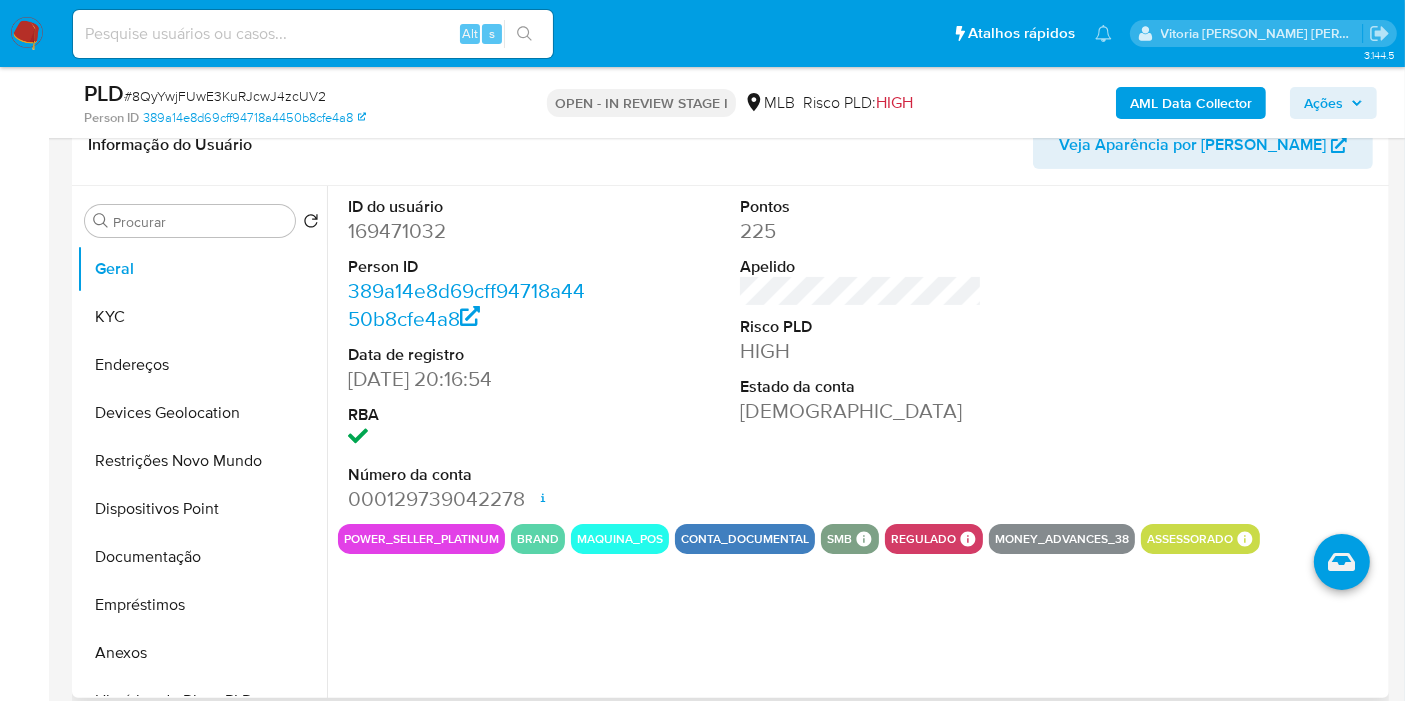 type 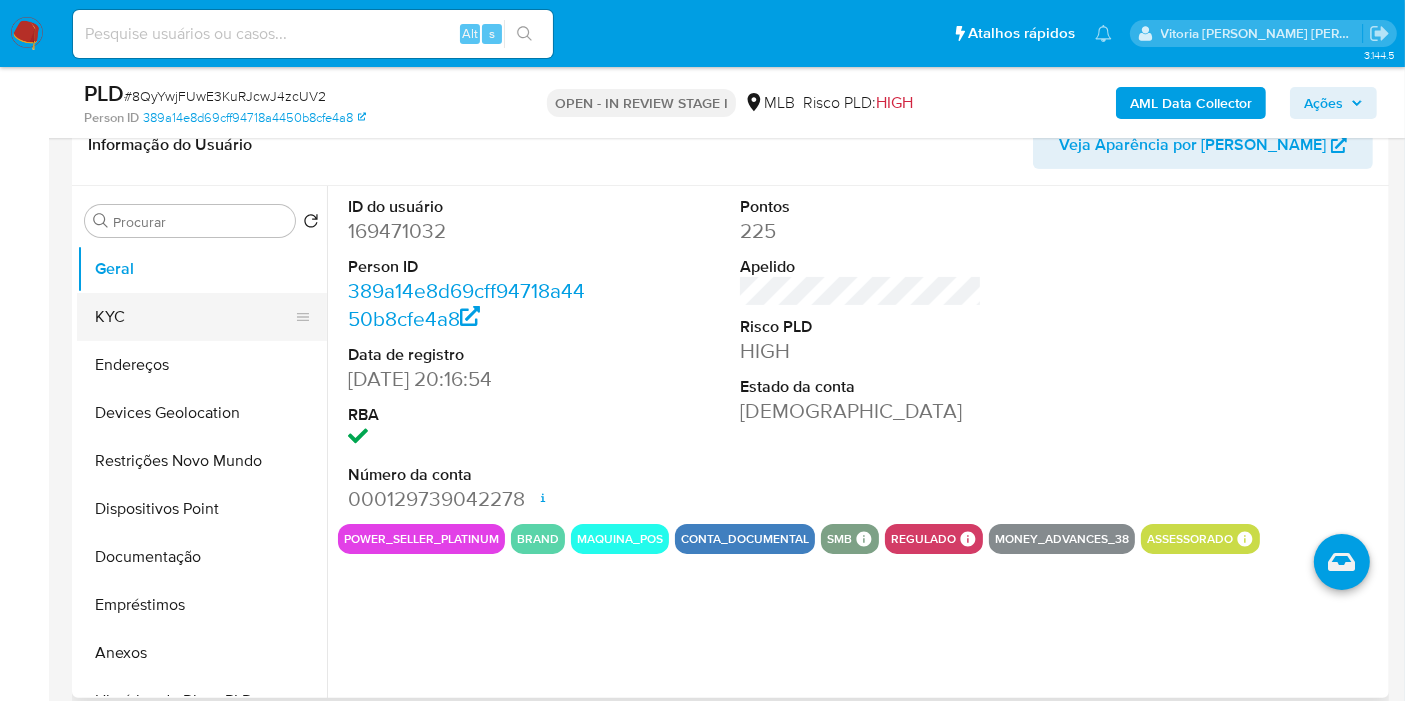 click on "KYC" at bounding box center (194, 317) 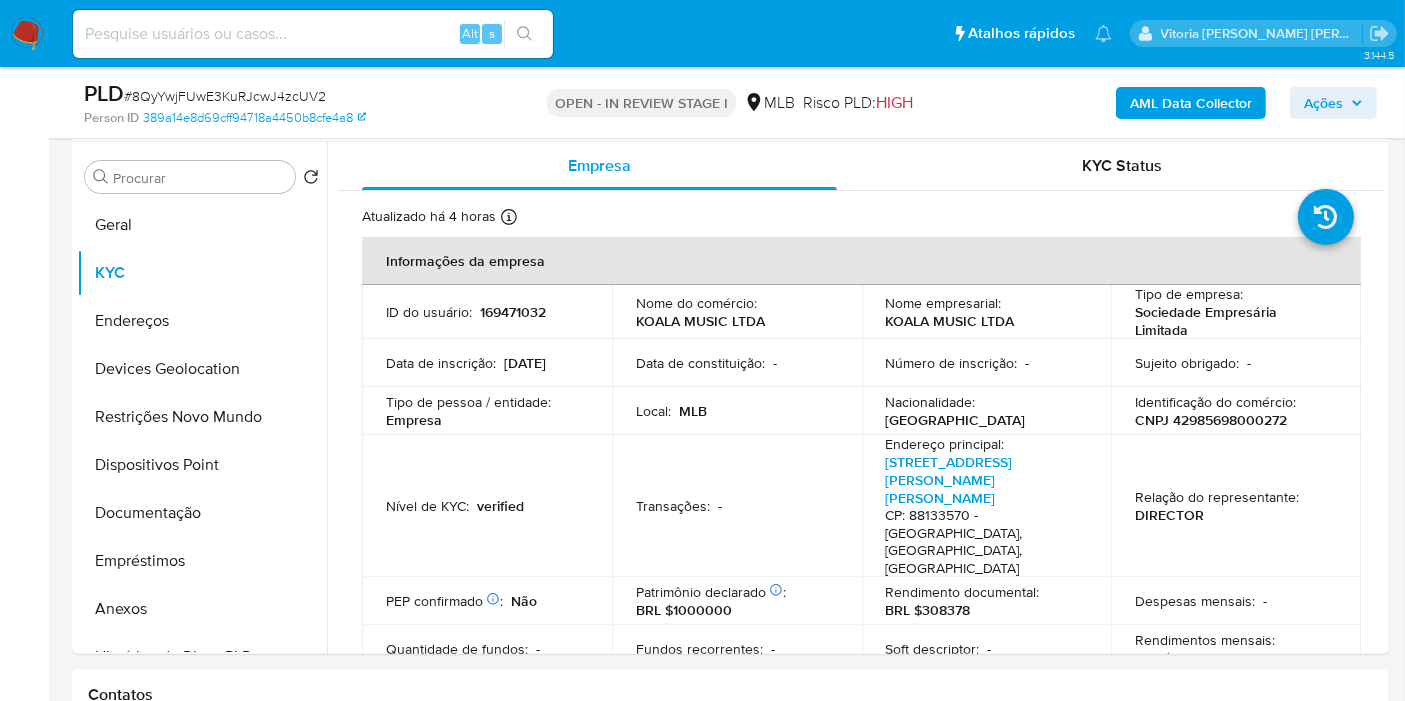 scroll, scrollTop: 386, scrollLeft: 0, axis: vertical 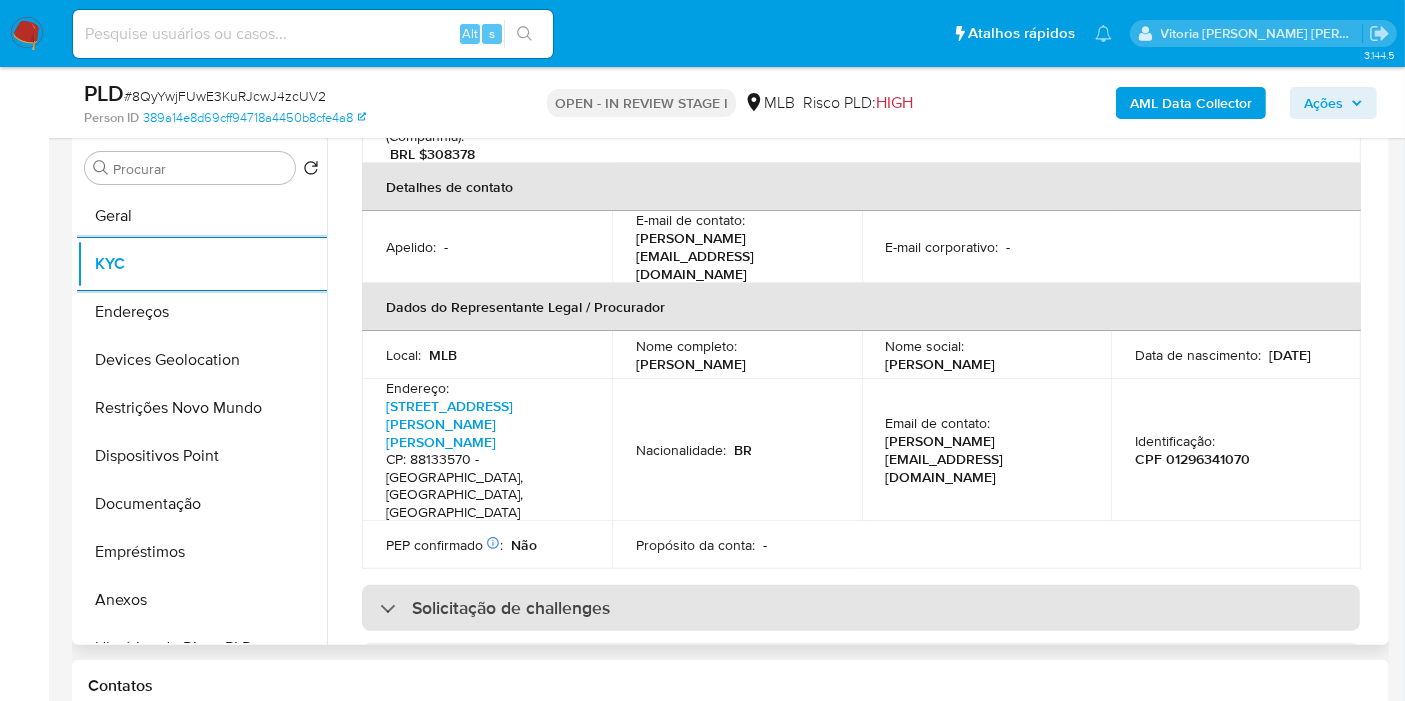 click on "Solicitação de challenges" at bounding box center (861, 608) 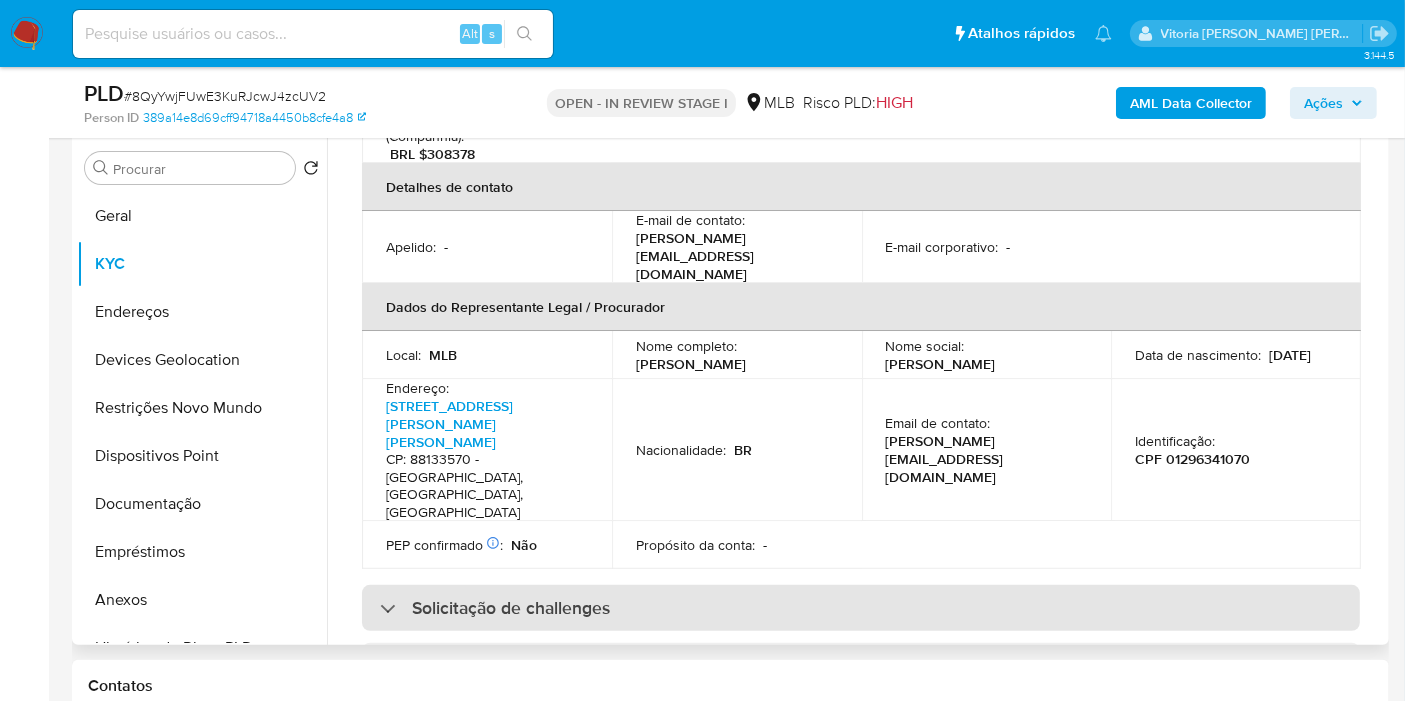 click on "Solicitação de challenges" at bounding box center [861, 608] 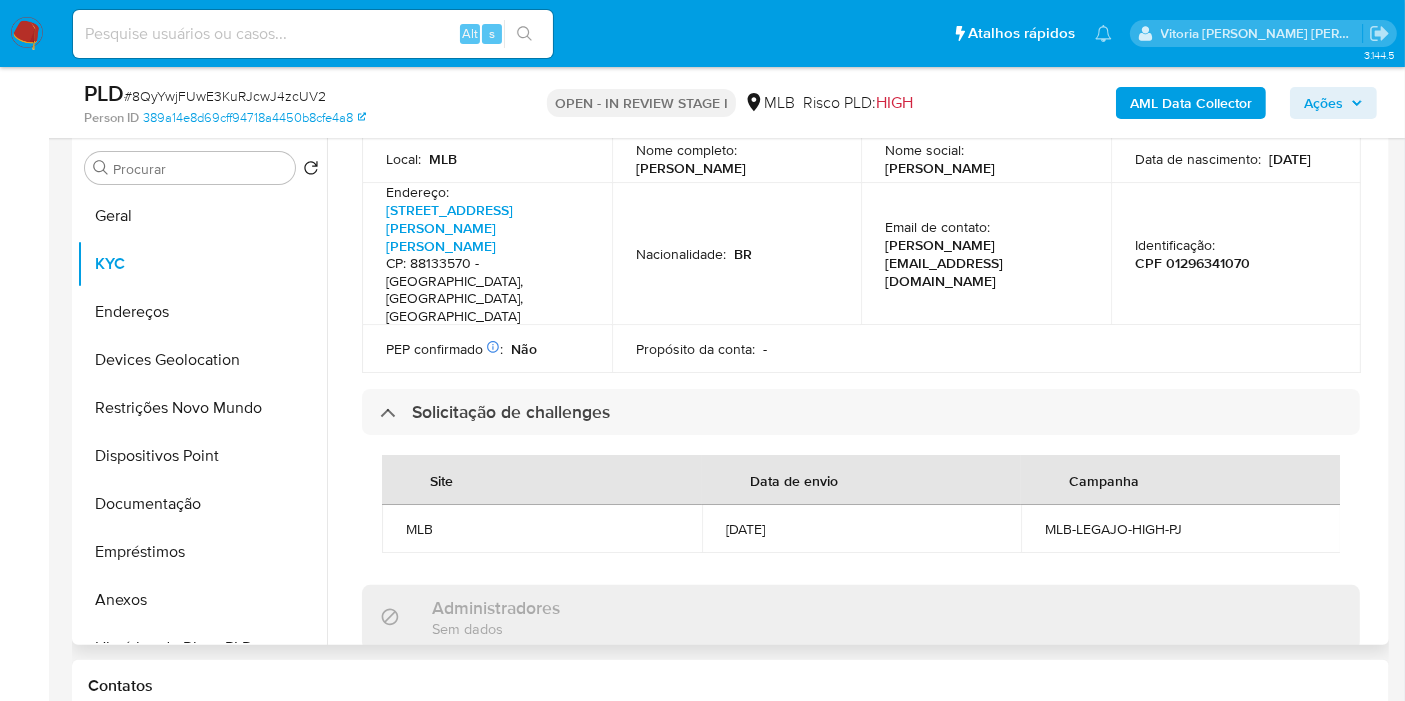 scroll, scrollTop: 1000, scrollLeft: 0, axis: vertical 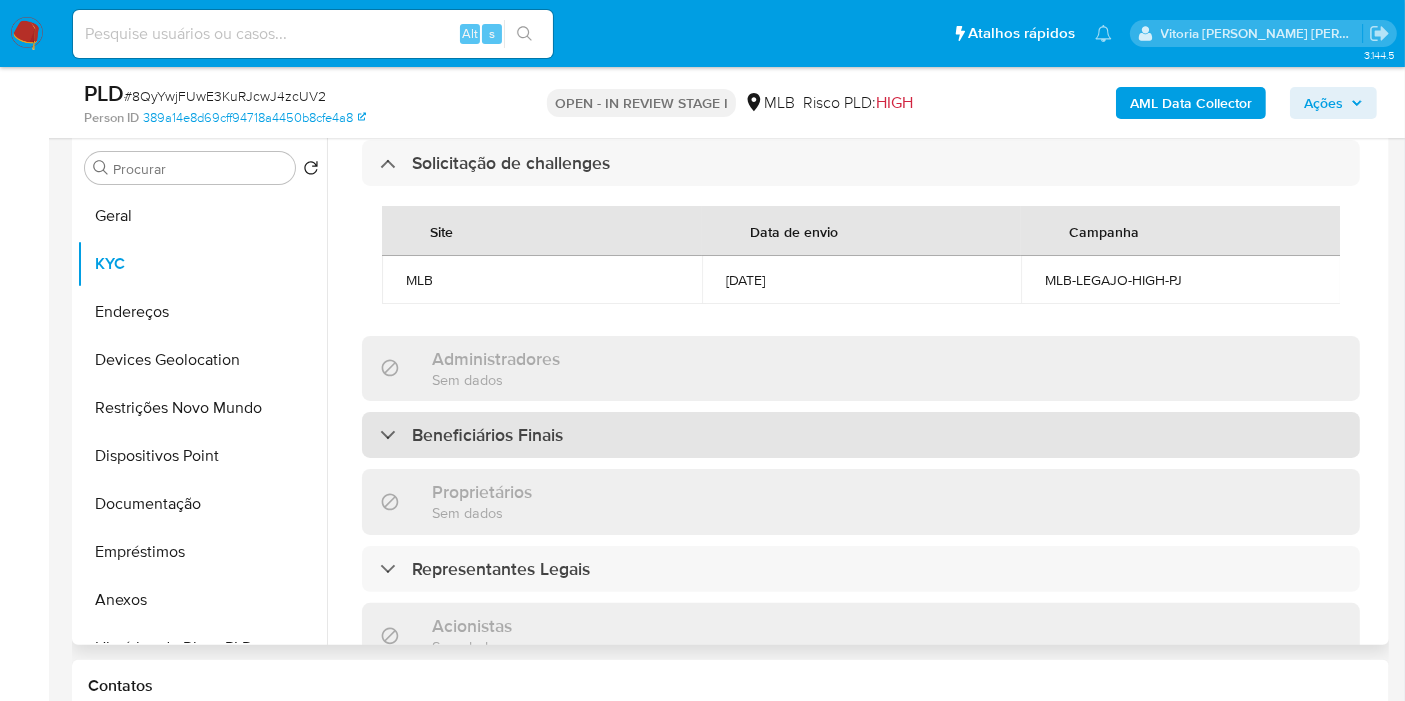 click on "Beneficiários Finais" at bounding box center (487, 435) 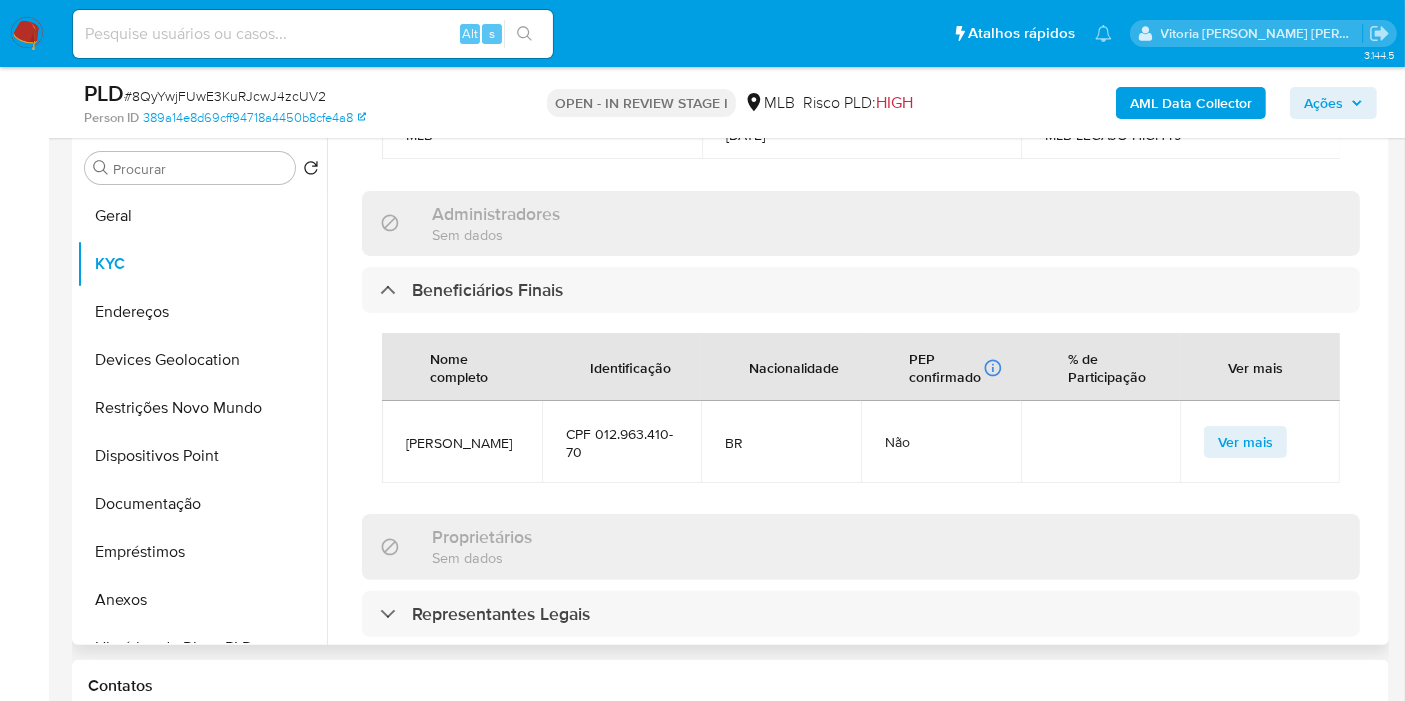 scroll, scrollTop: 1111, scrollLeft: 0, axis: vertical 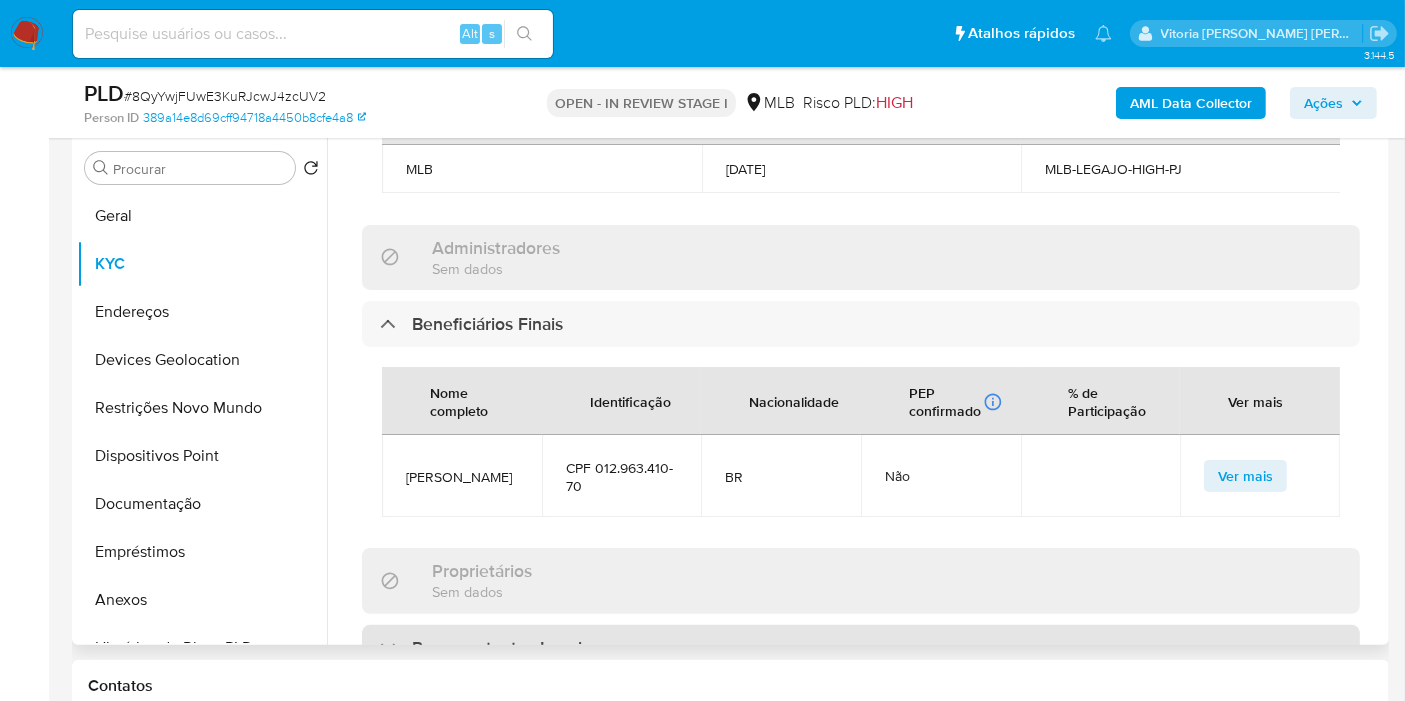 click on "Representantes Legais" at bounding box center (501, 648) 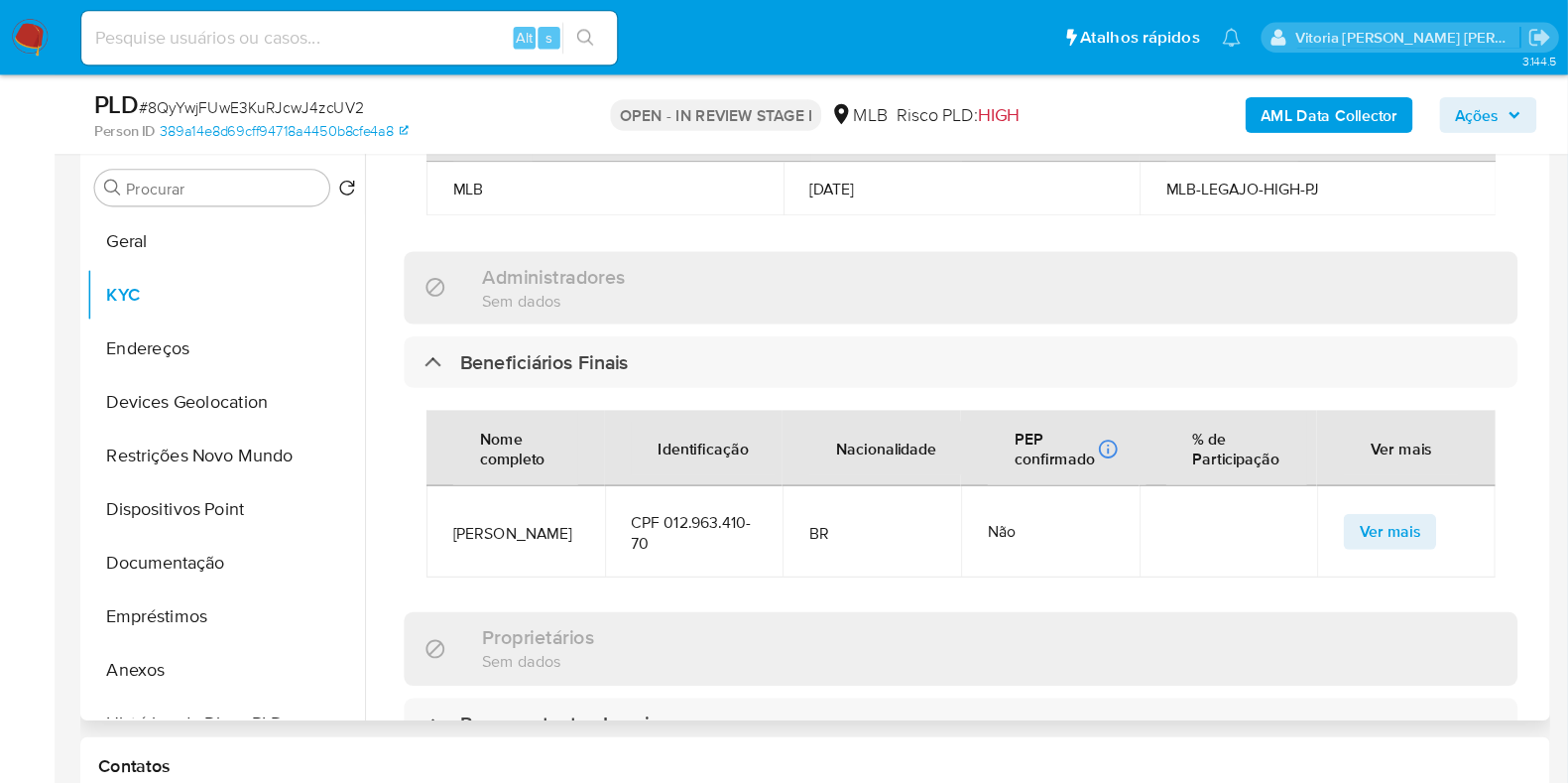 scroll, scrollTop: 383, scrollLeft: 0, axis: vertical 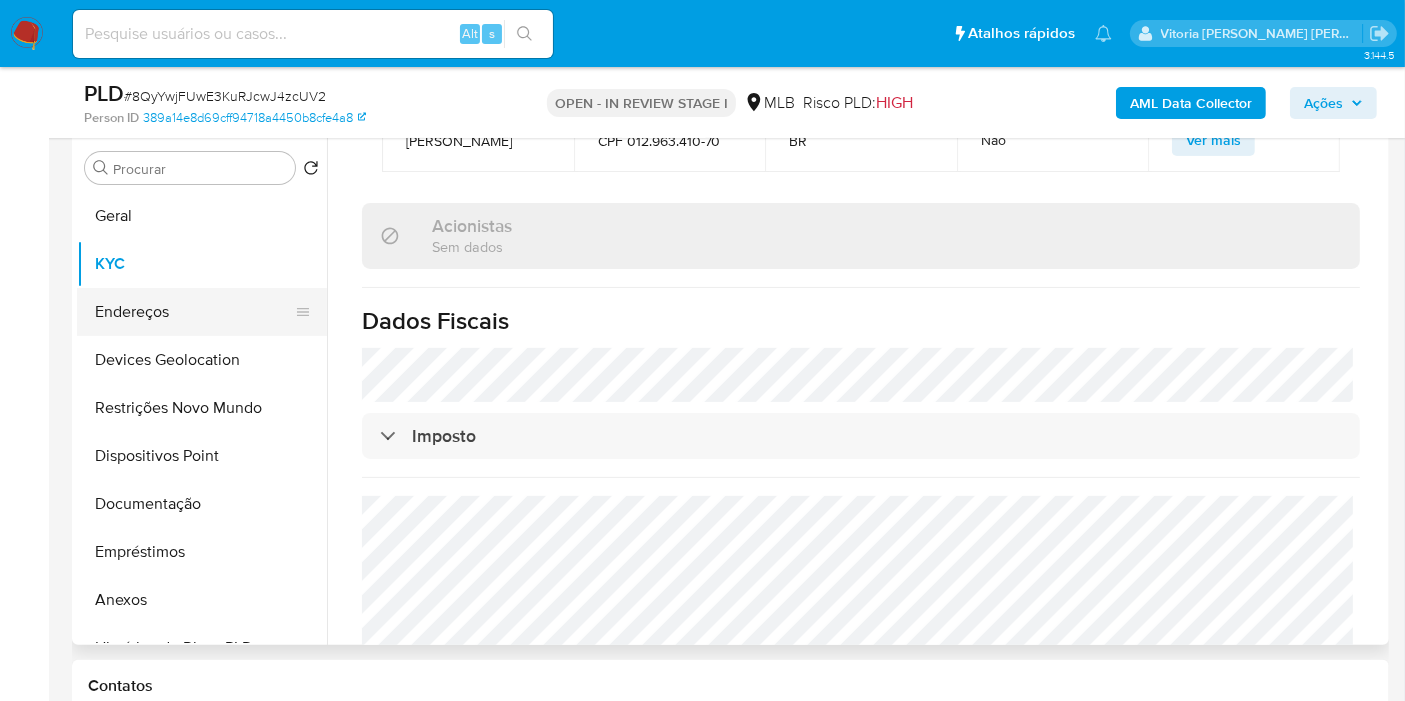 click on "Endereços" at bounding box center (194, 312) 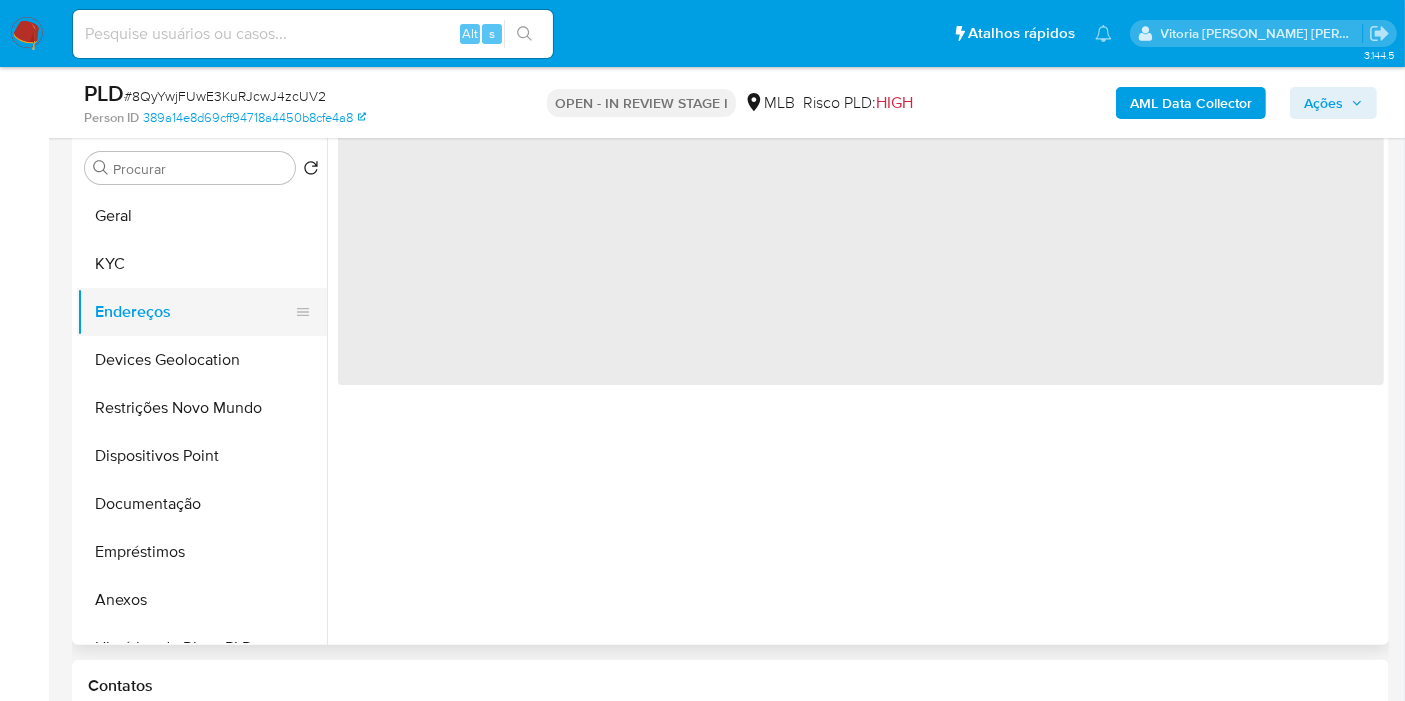 scroll, scrollTop: 0, scrollLeft: 0, axis: both 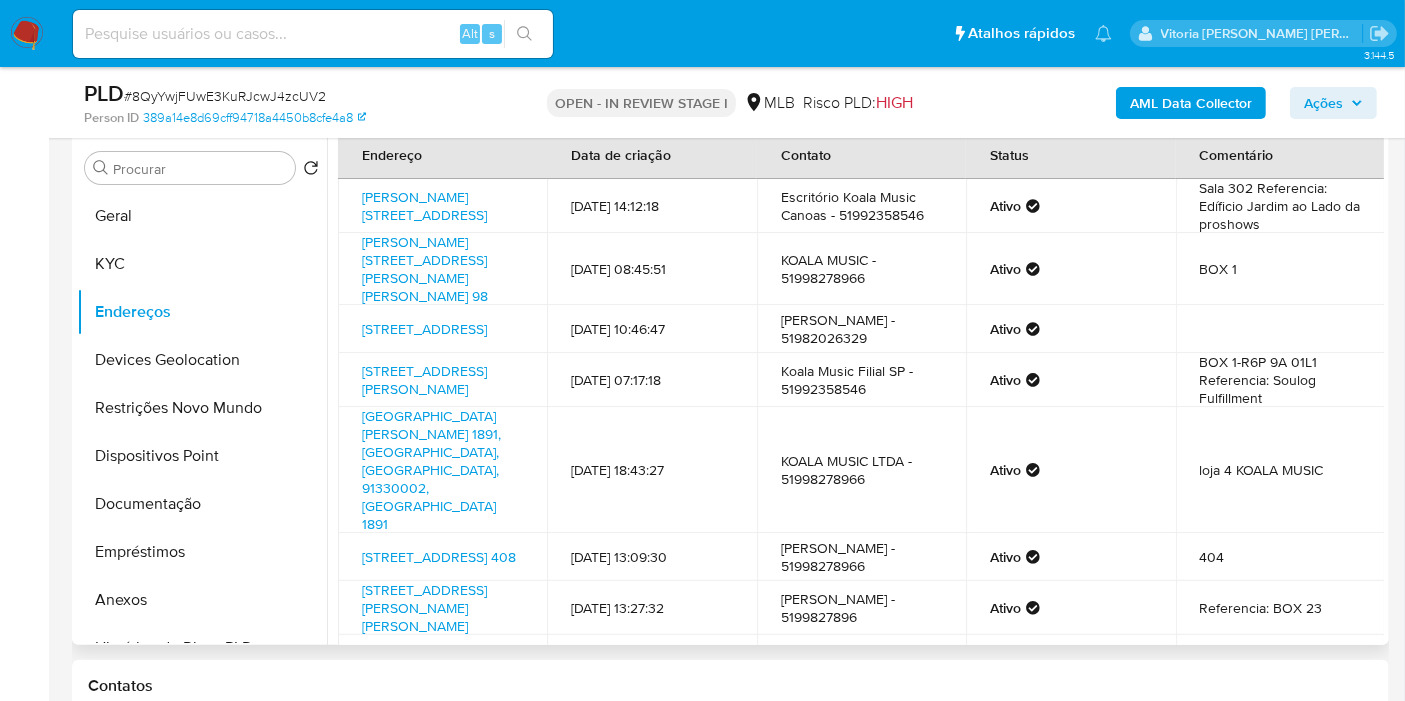 type 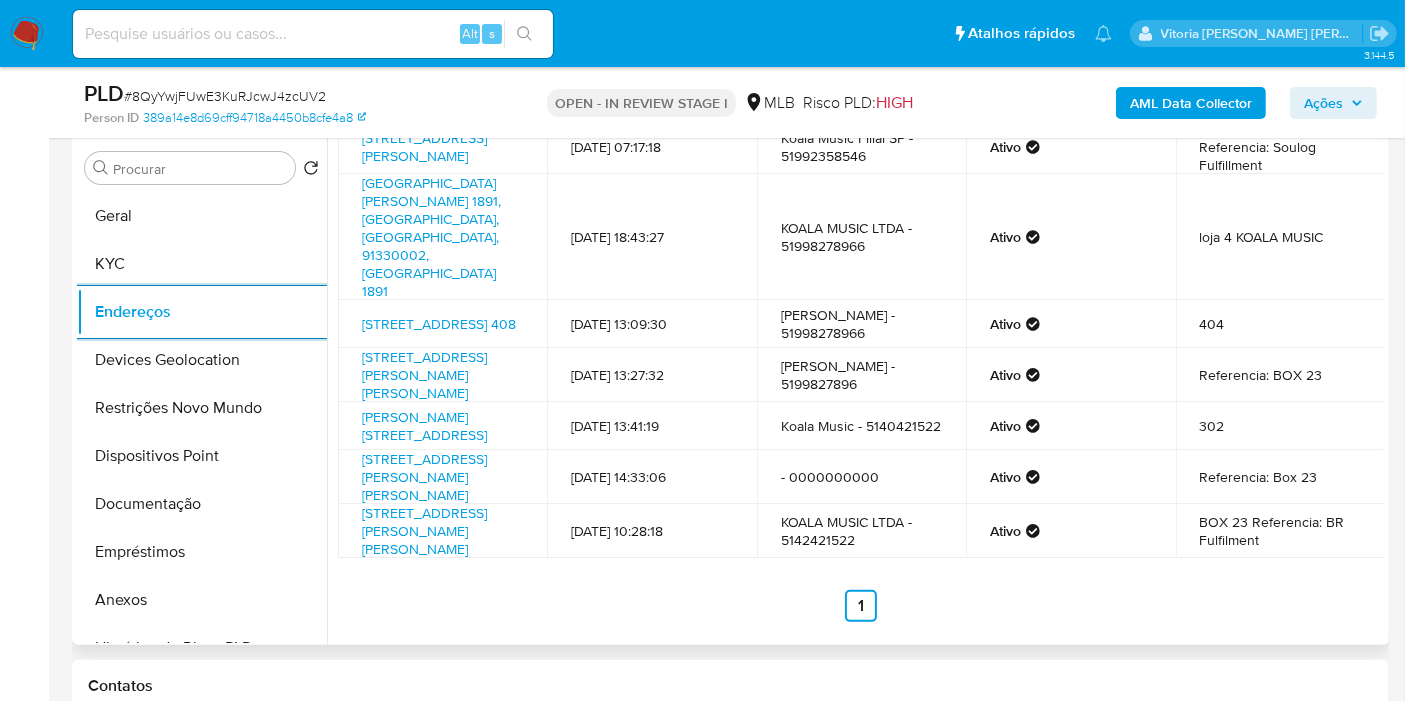 scroll, scrollTop: 308, scrollLeft: 0, axis: vertical 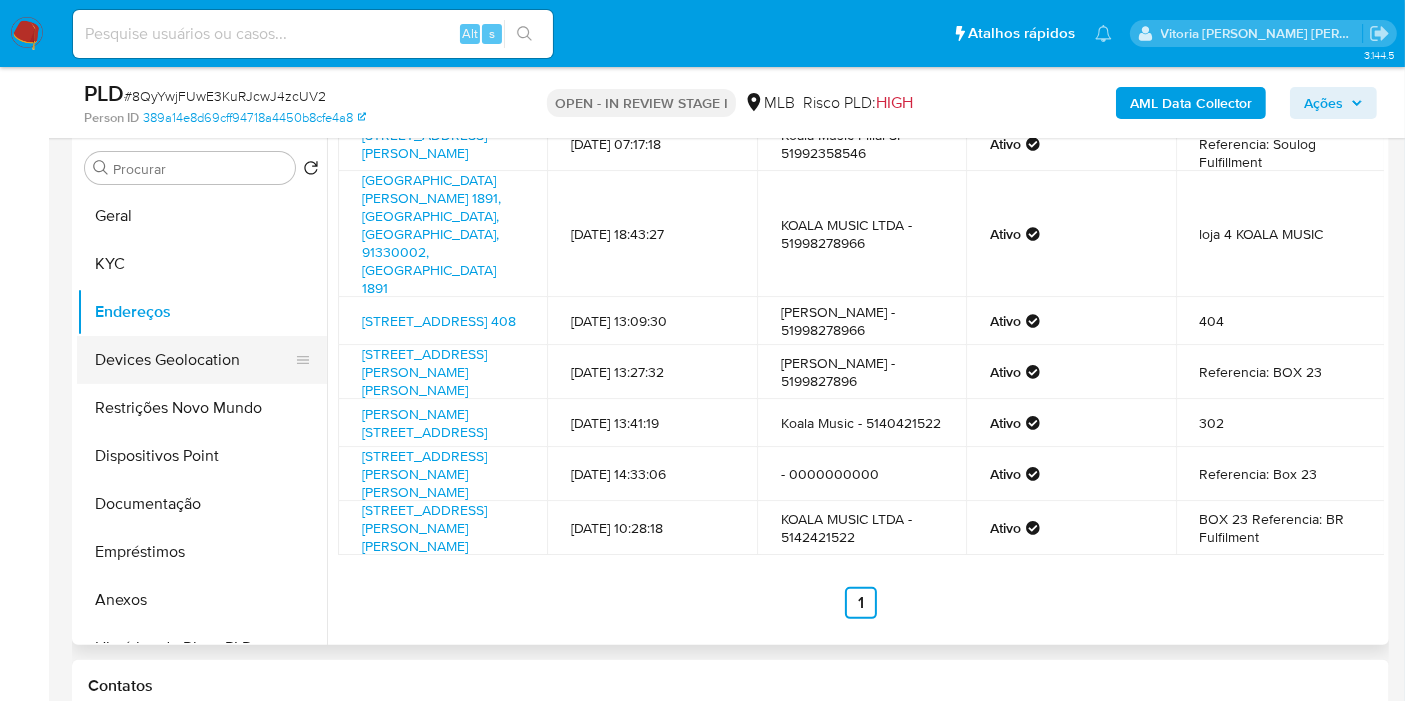 click on "Devices Geolocation" at bounding box center (194, 360) 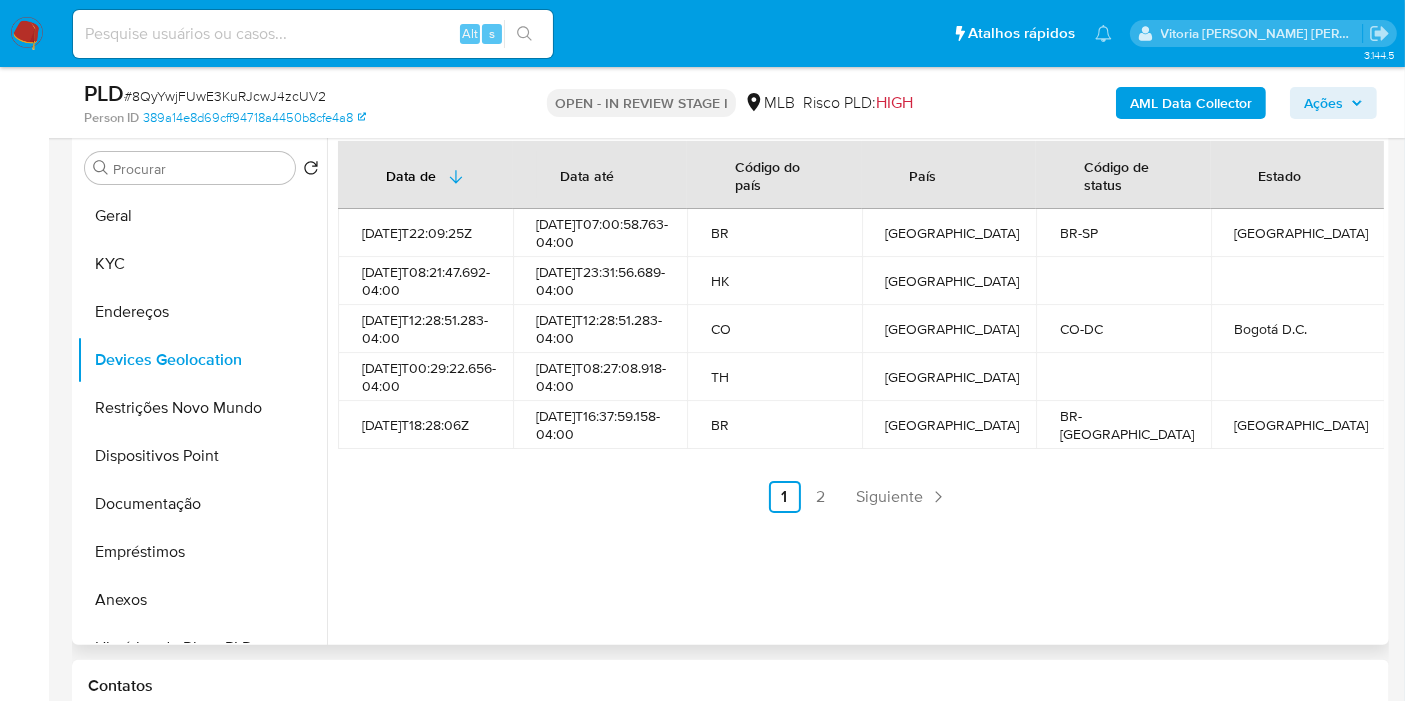 type 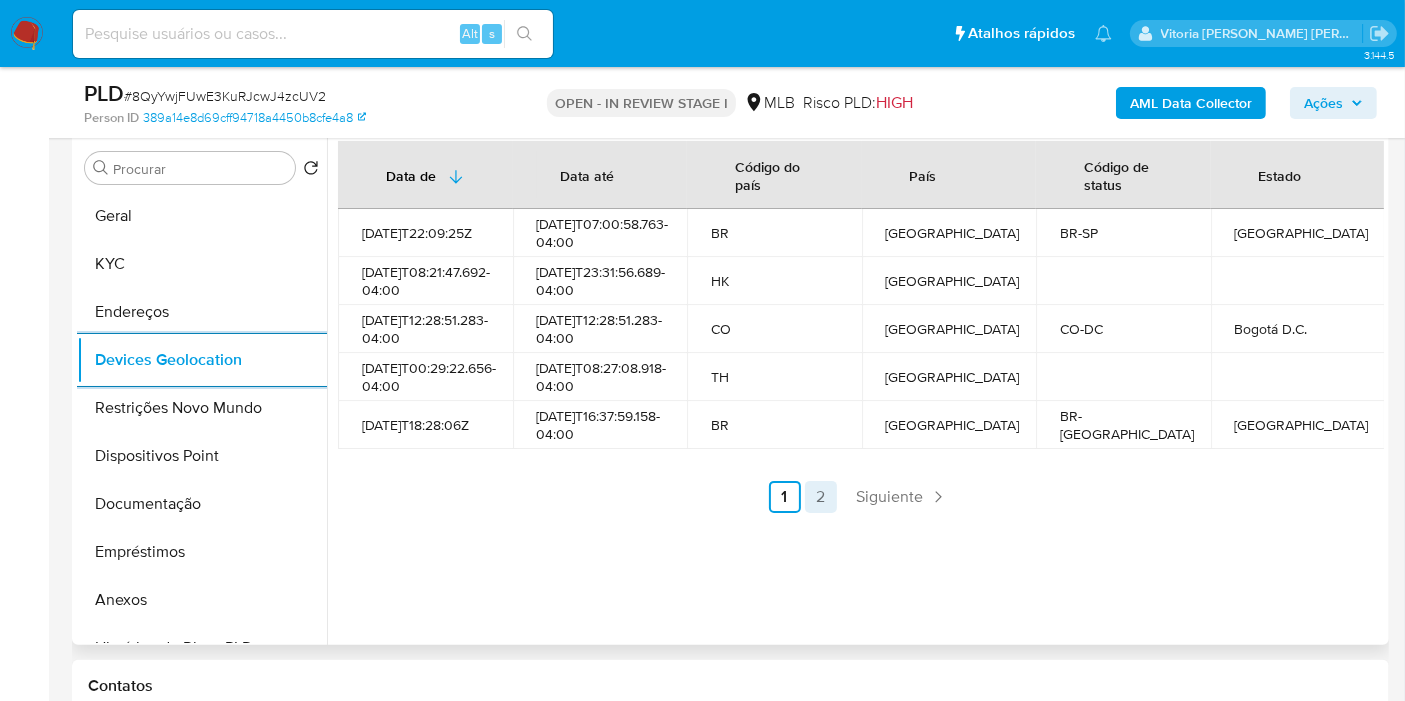 click on "2" at bounding box center (821, 497) 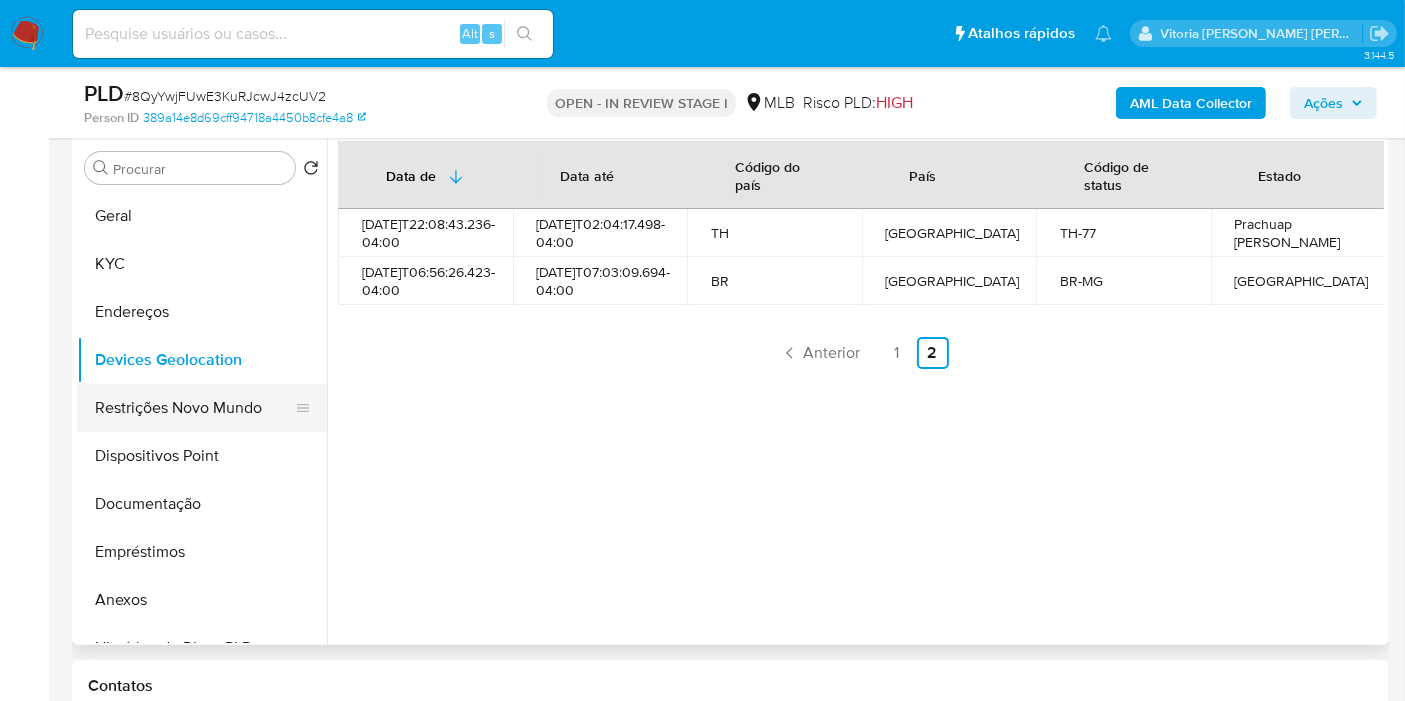 click on "Restrições Novo Mundo" at bounding box center (194, 408) 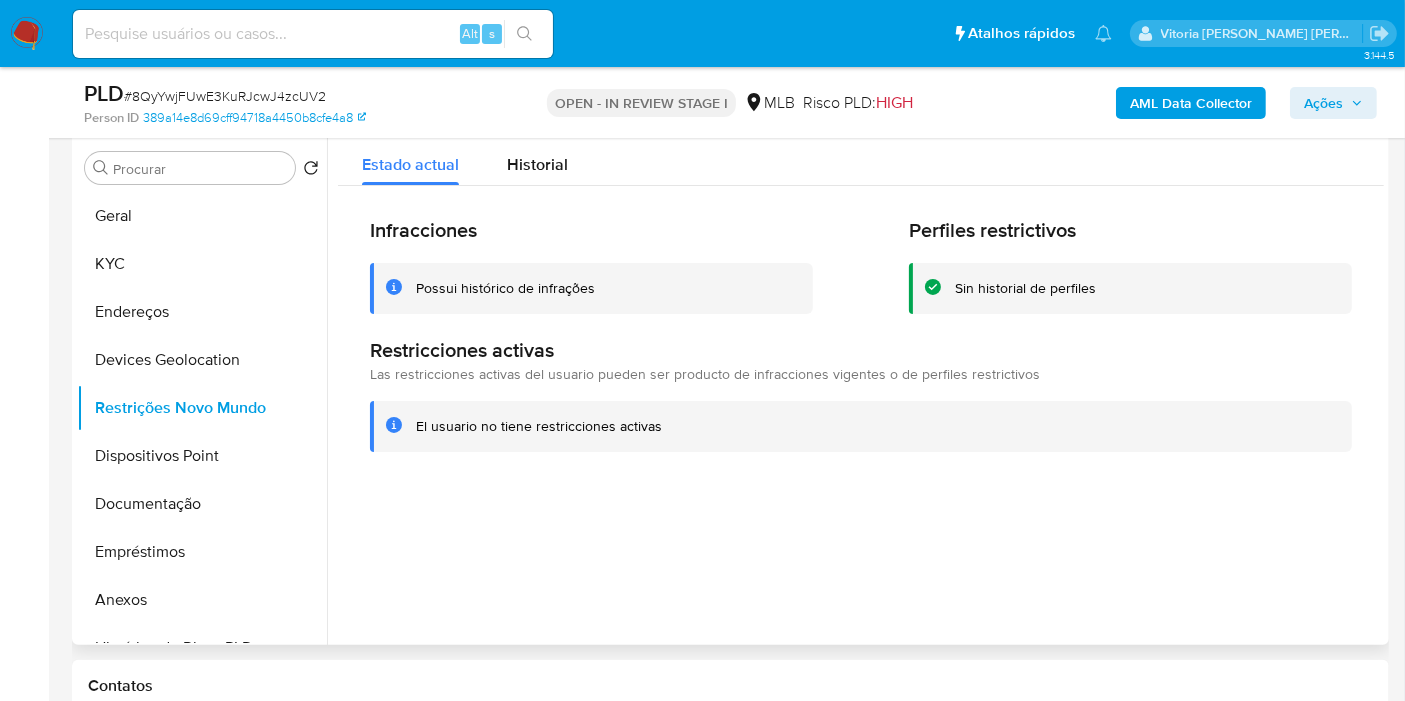 type 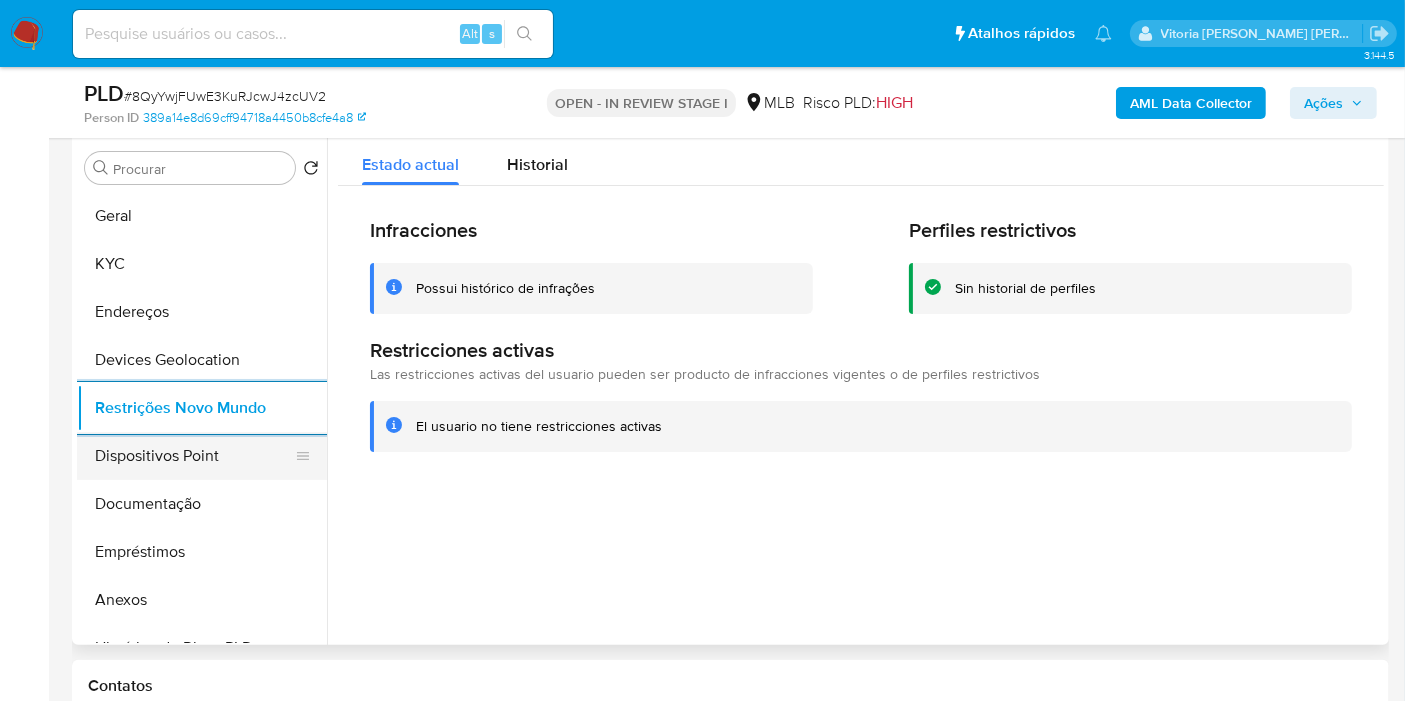 click on "Dispositivos Point" at bounding box center (194, 456) 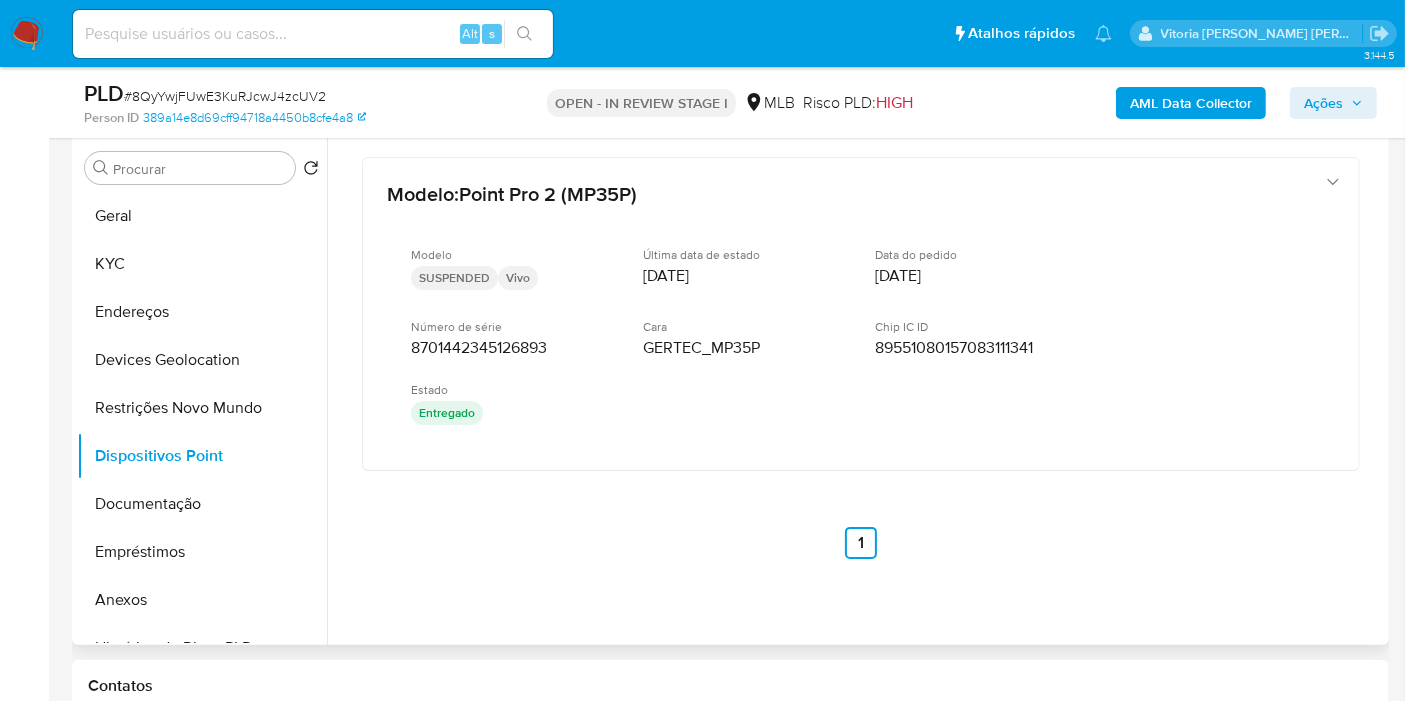 type 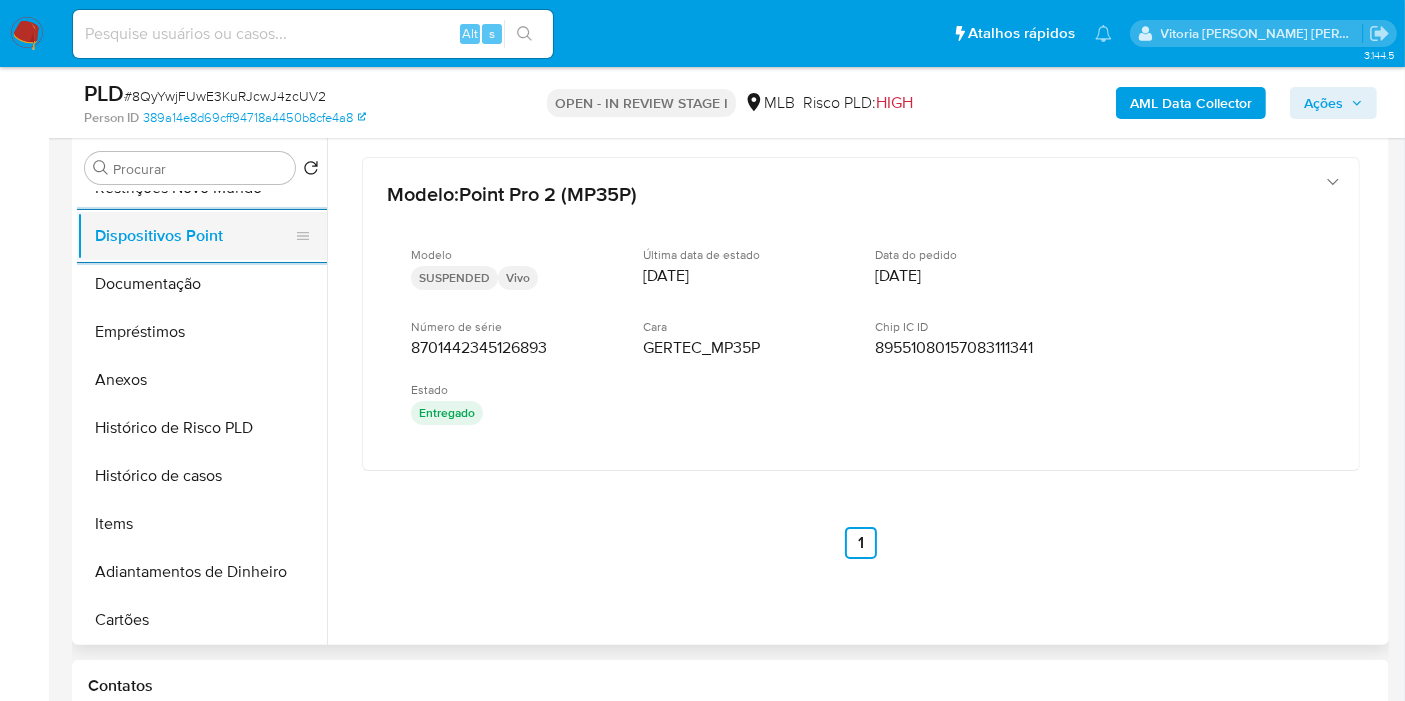 scroll, scrollTop: 222, scrollLeft: 0, axis: vertical 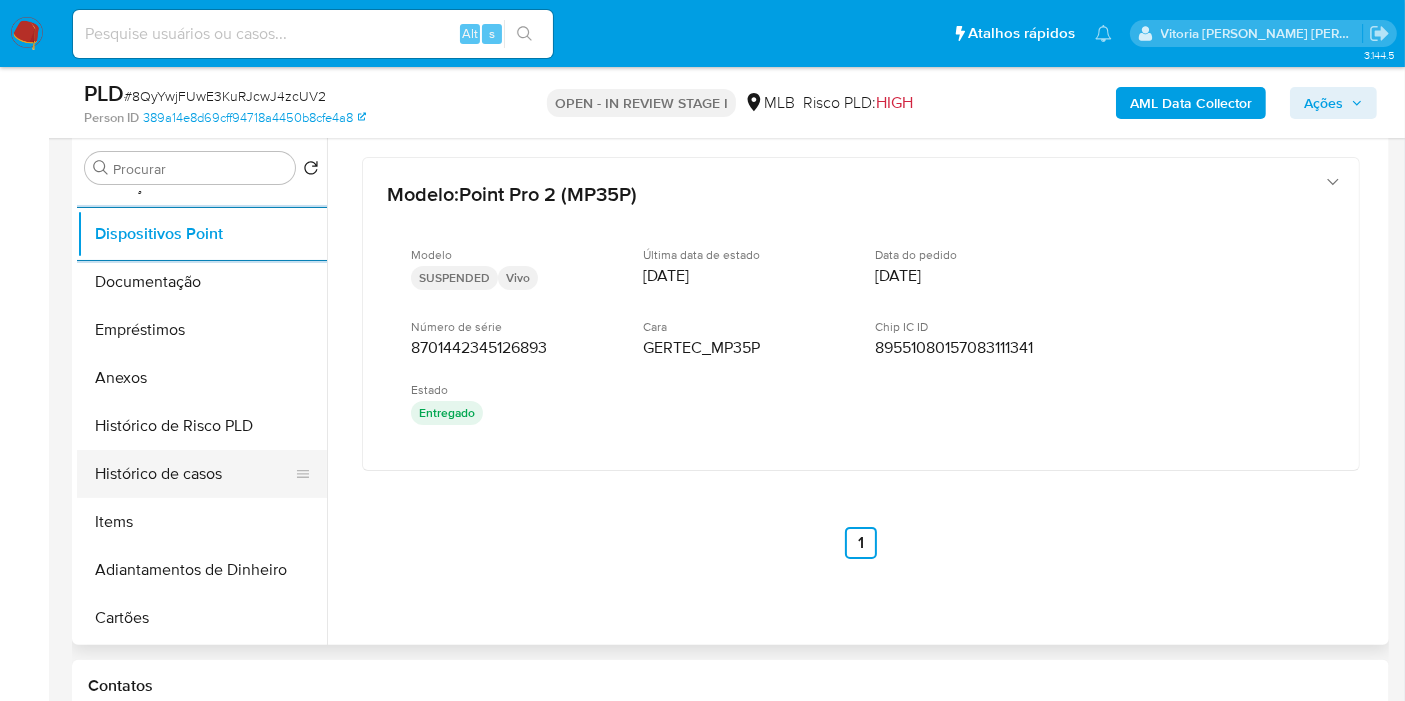 click on "Histórico de casos" at bounding box center (194, 474) 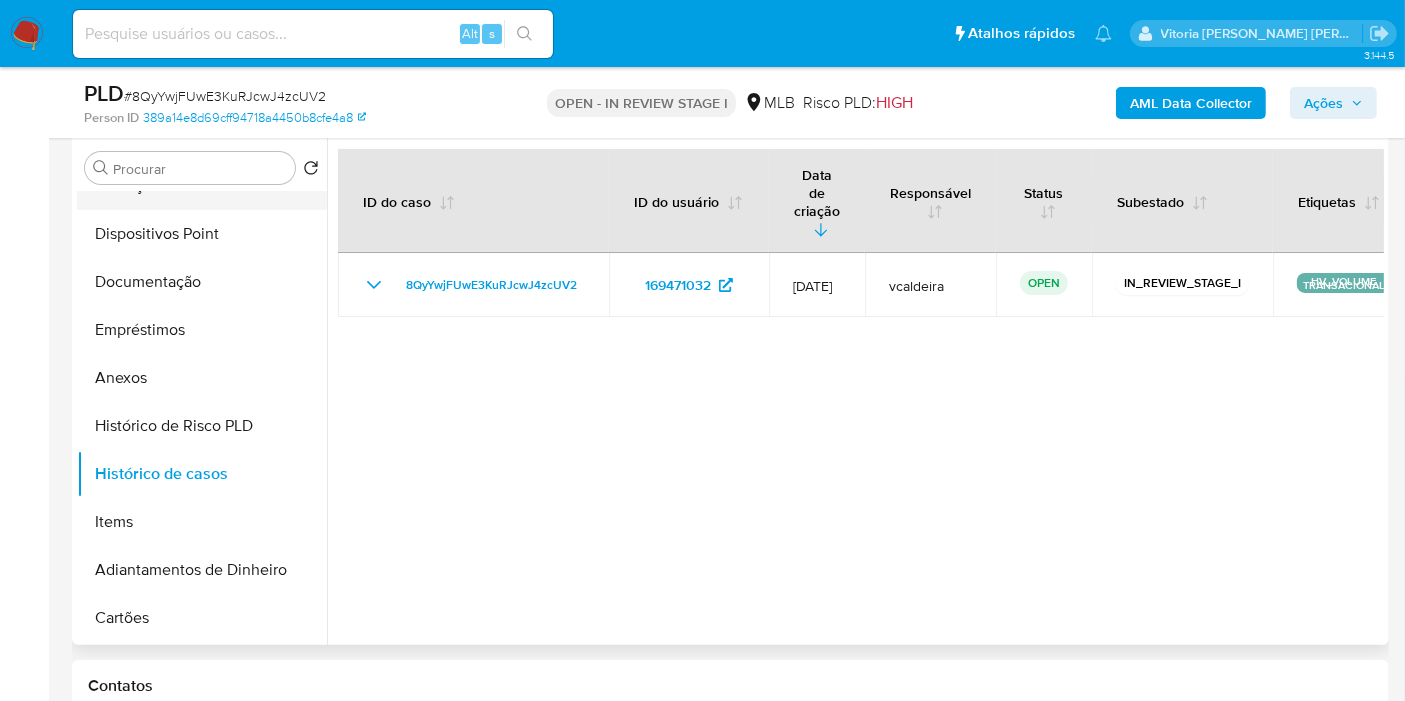 scroll, scrollTop: 0, scrollLeft: 0, axis: both 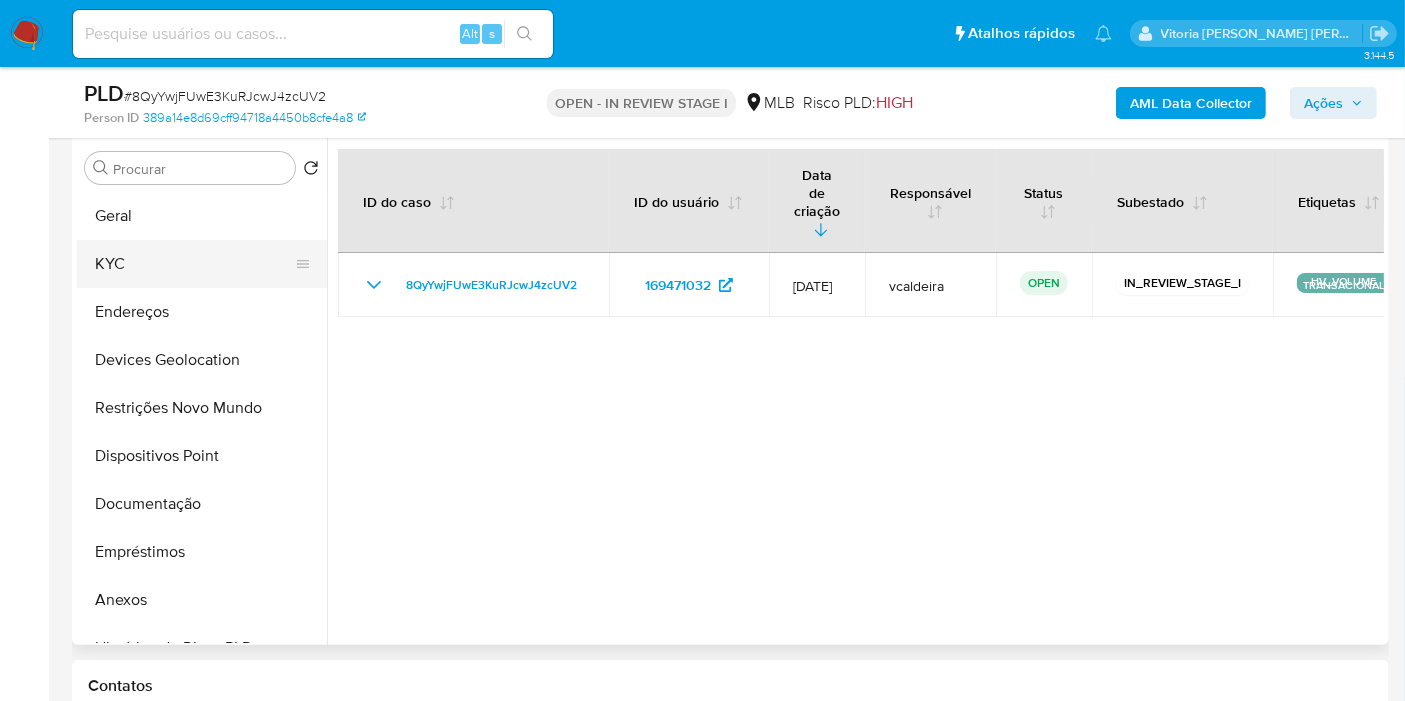 click on "KYC" at bounding box center (194, 264) 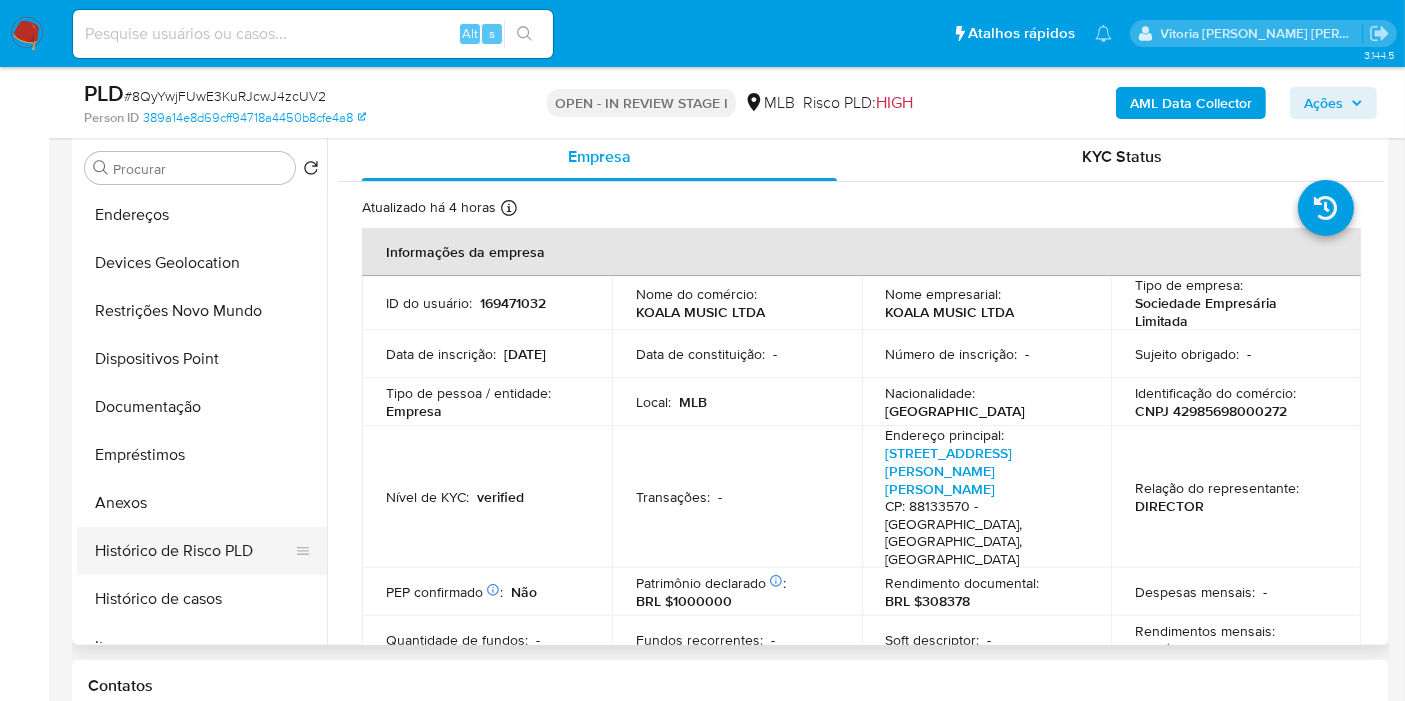 scroll, scrollTop: 222, scrollLeft: 0, axis: vertical 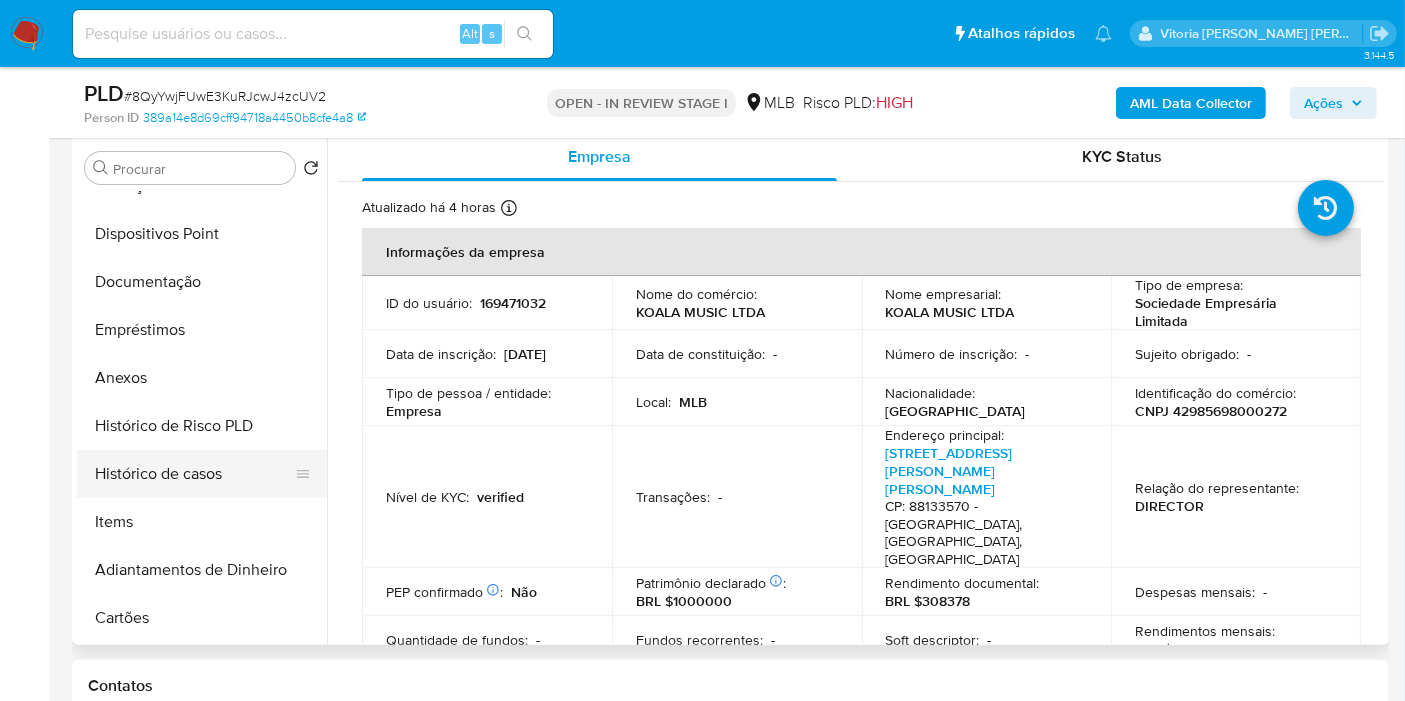 click on "Histórico de casos" at bounding box center (194, 474) 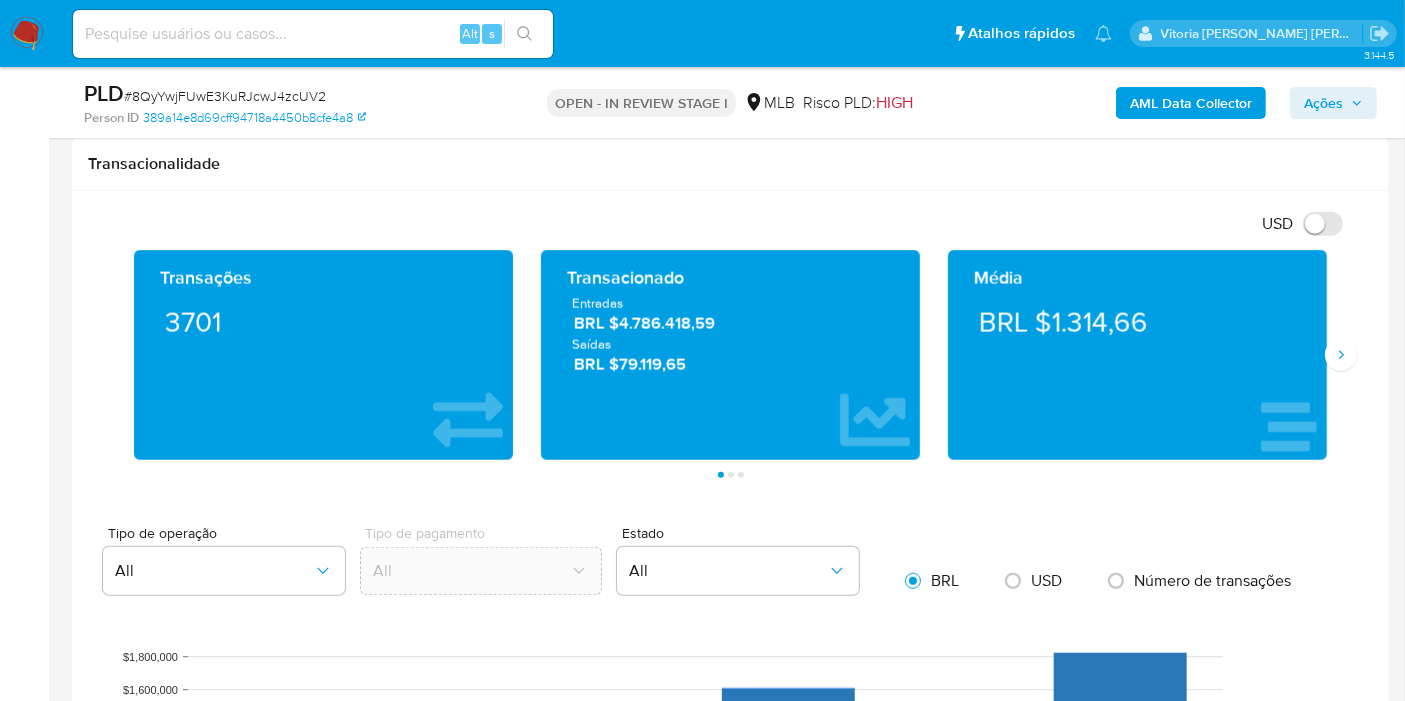scroll, scrollTop: 1386, scrollLeft: 0, axis: vertical 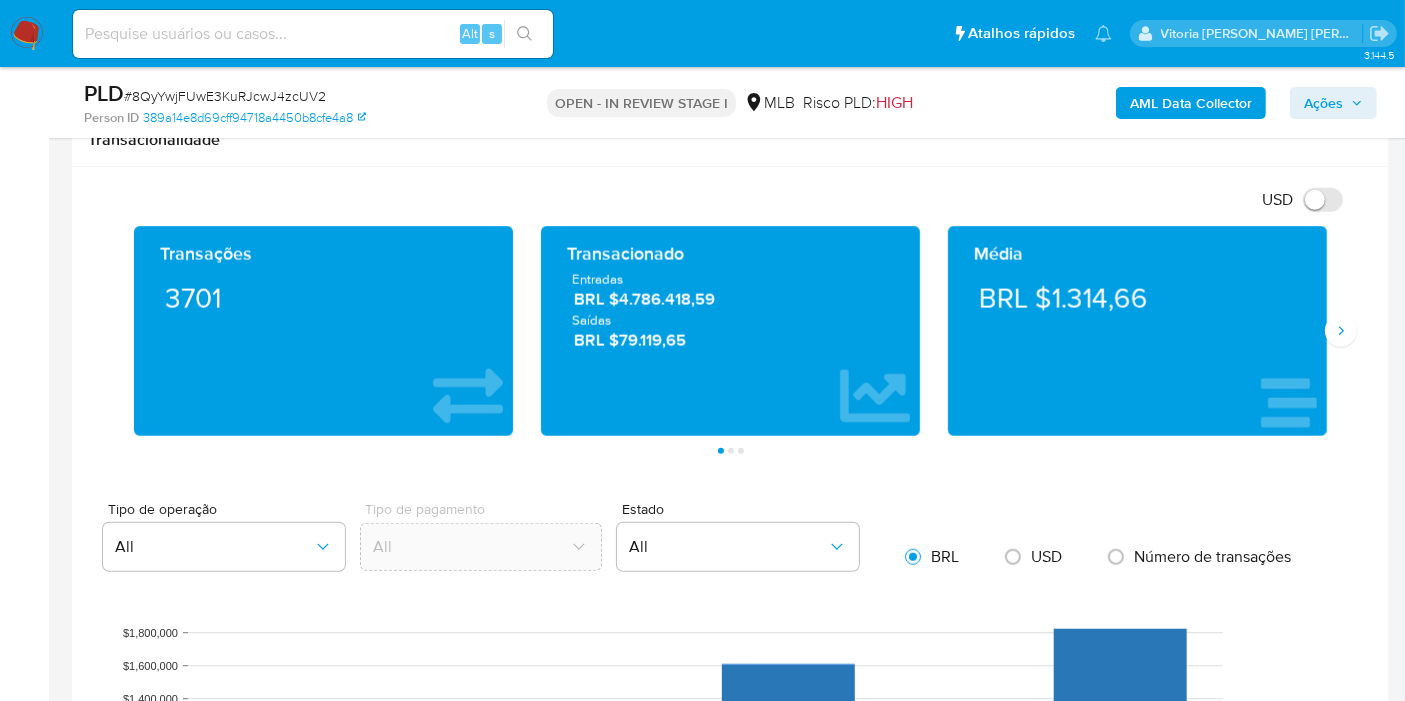 drag, startPoint x: 1161, startPoint y: 304, endPoint x: 1051, endPoint y: 302, distance: 110.01818 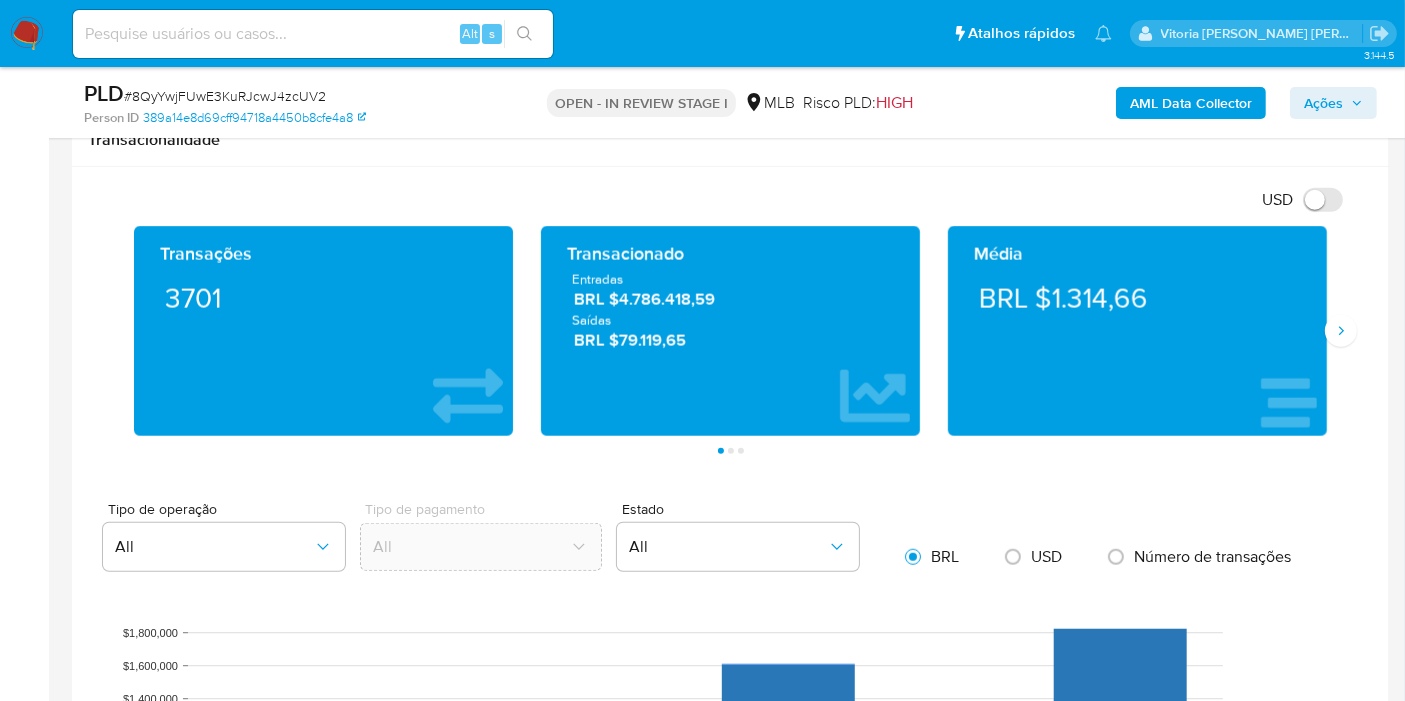 click on "Ações" at bounding box center (1323, 103) 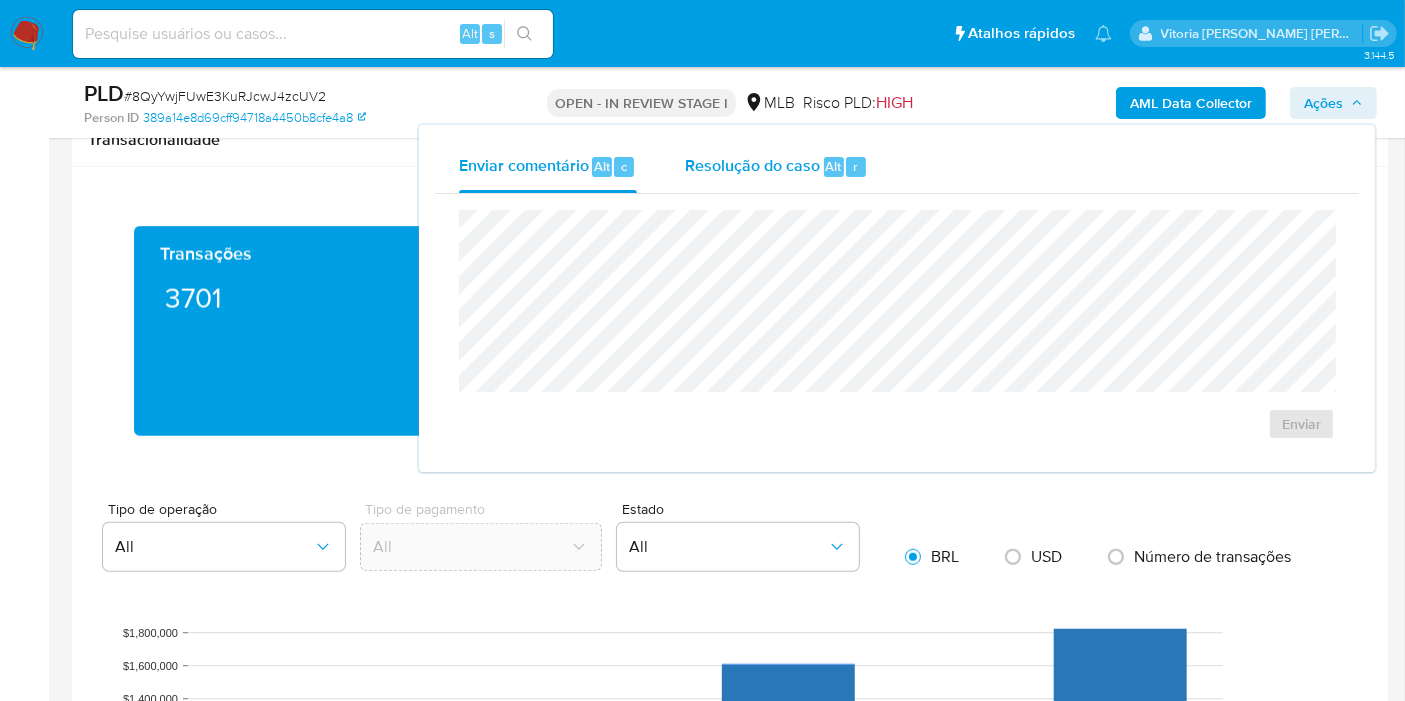 click on "Resolução do caso" at bounding box center [752, 165] 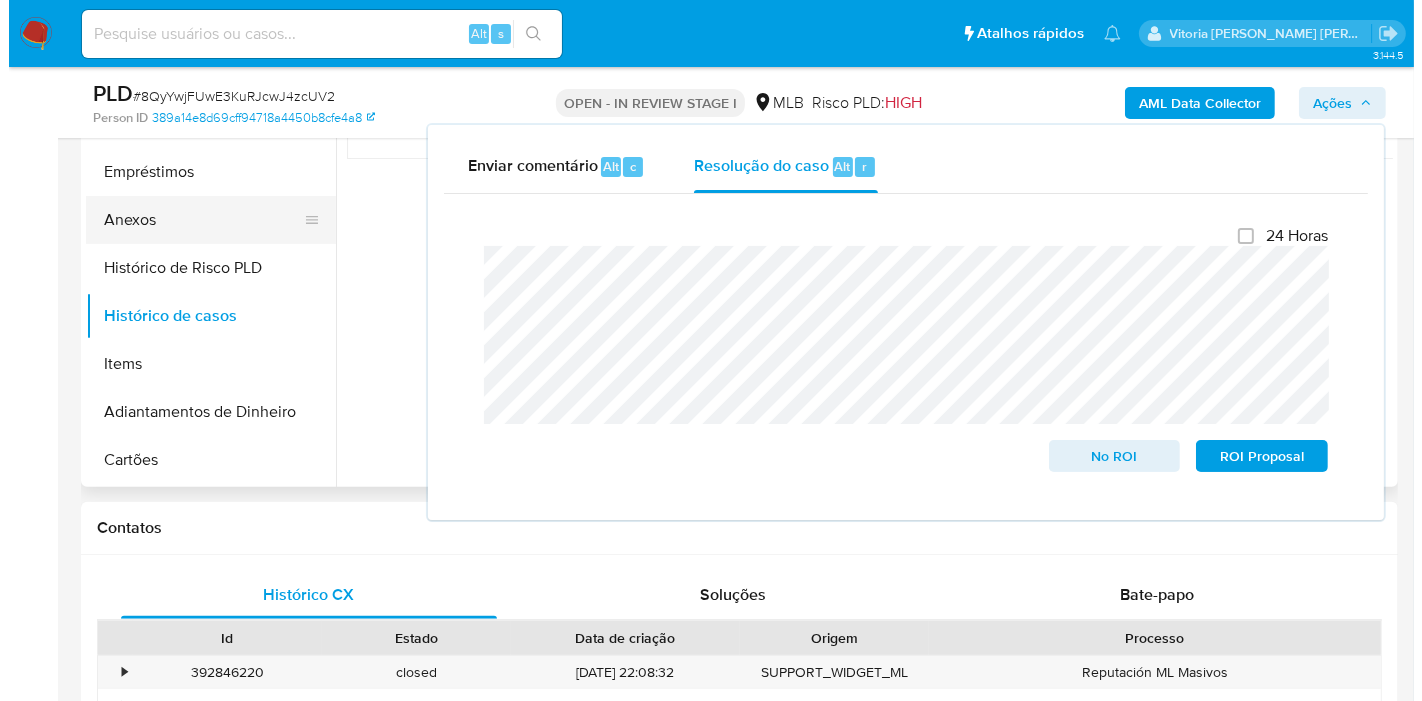 scroll, scrollTop: 275, scrollLeft: 0, axis: vertical 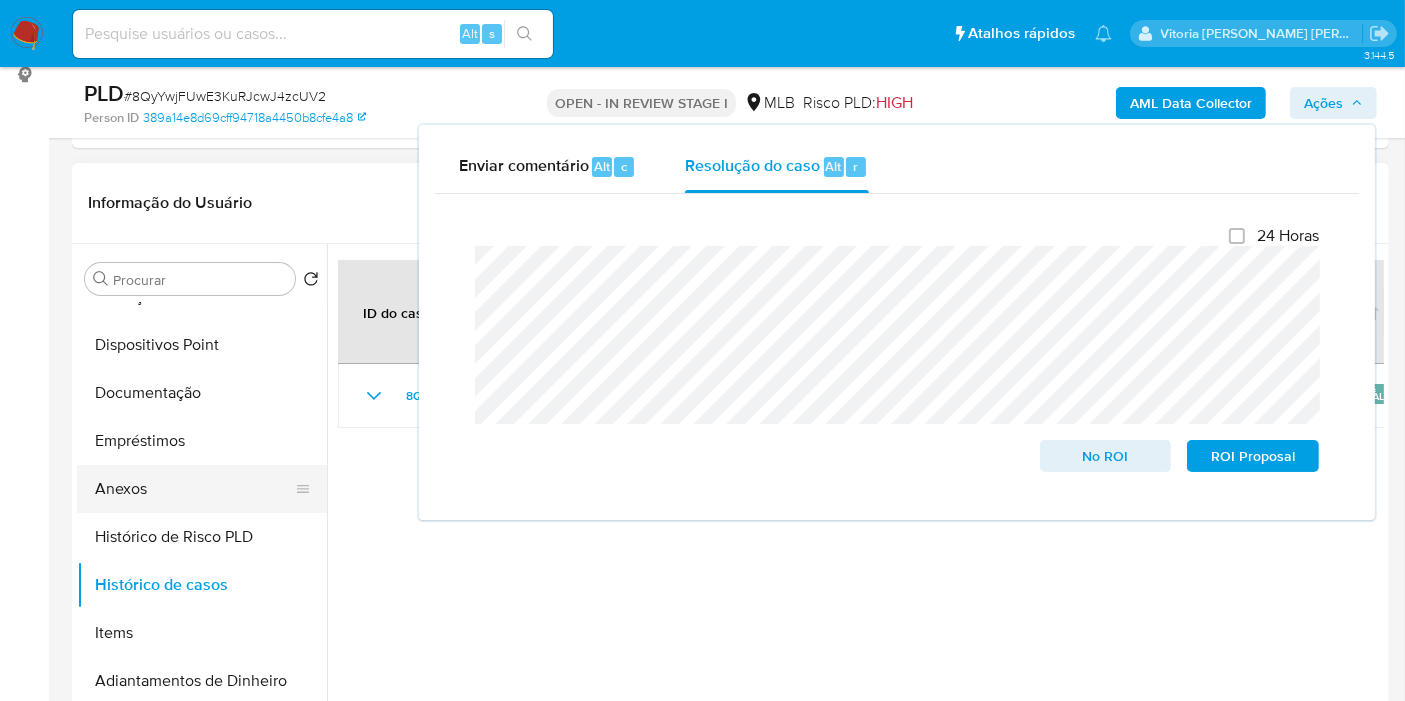 click on "Anexos" at bounding box center [194, 489] 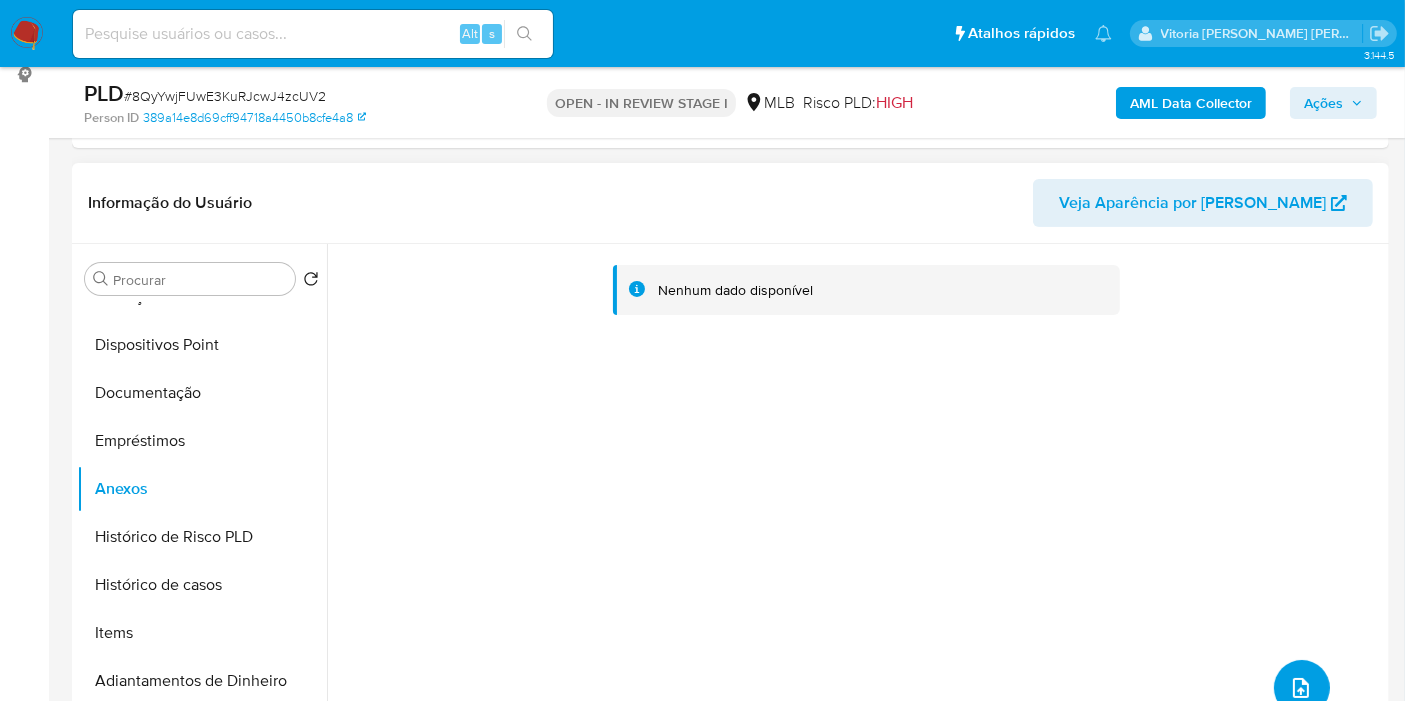 click 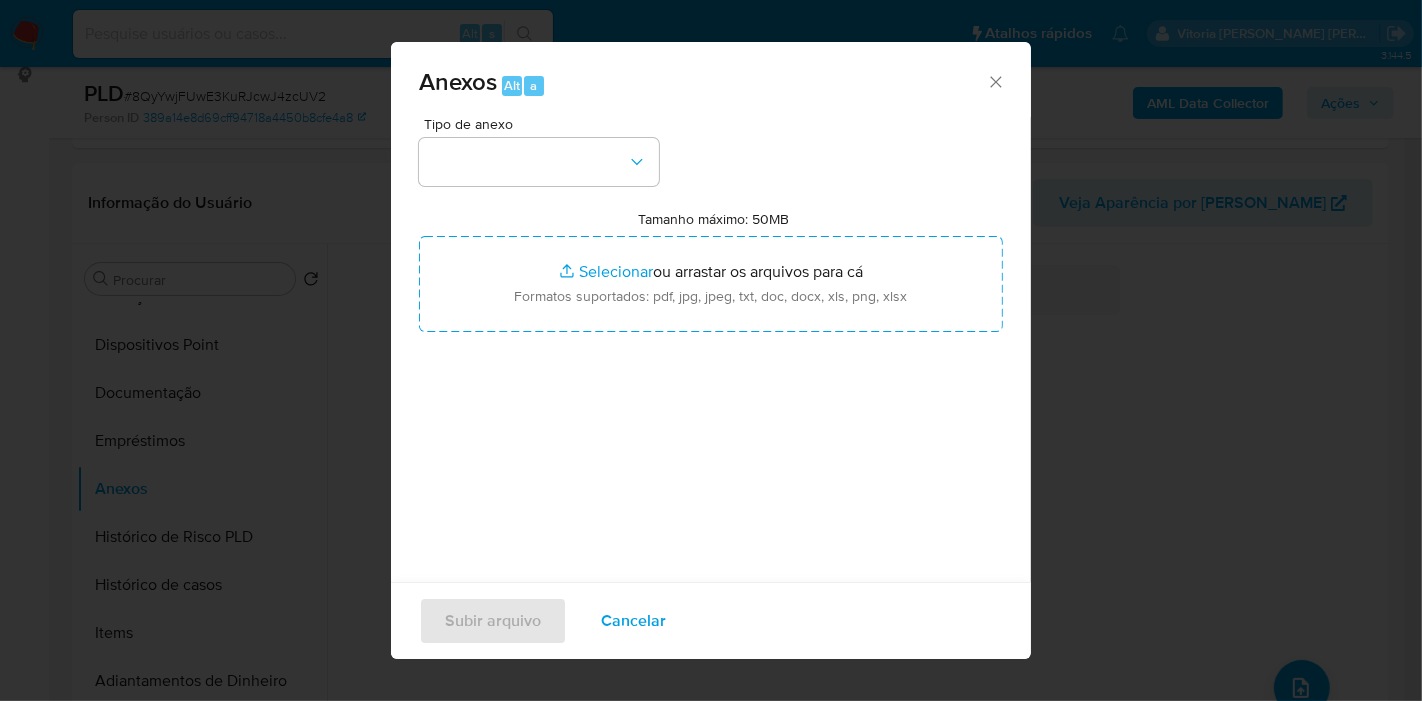 click at bounding box center [539, 162] 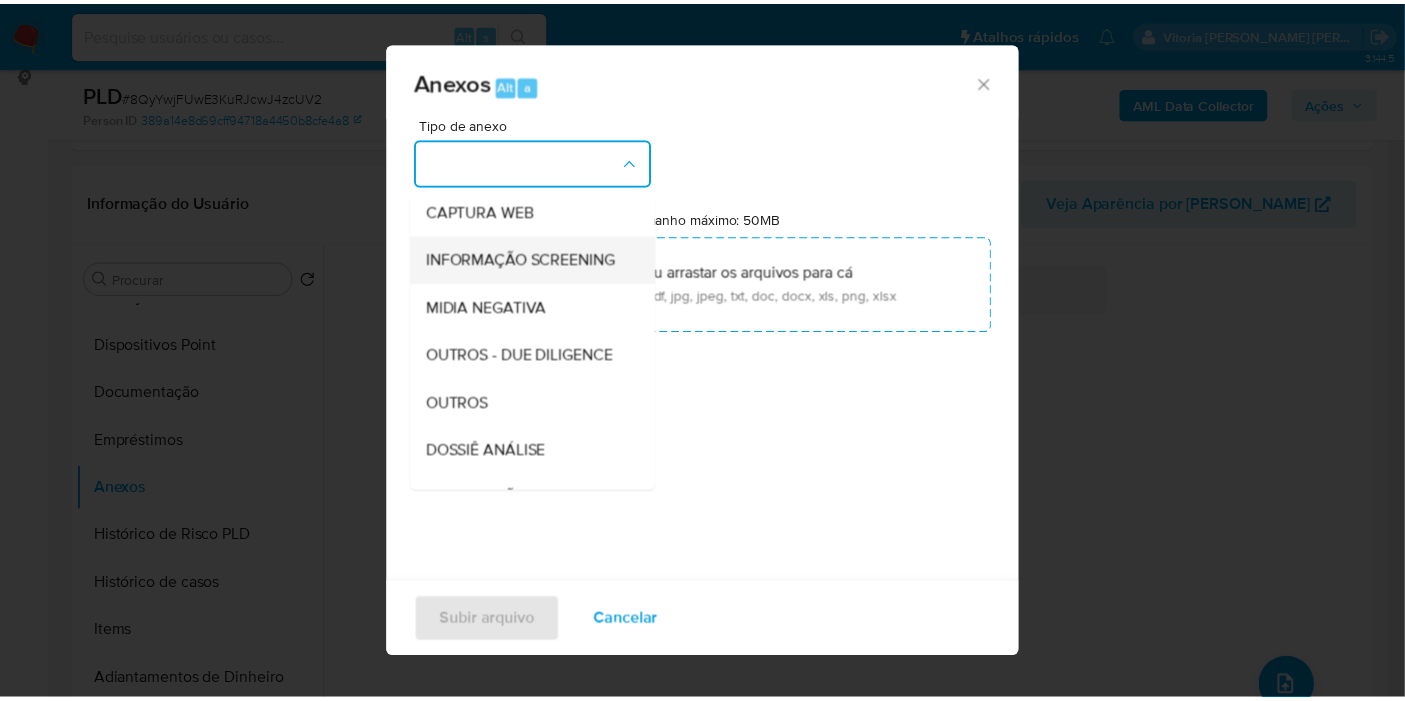 scroll, scrollTop: 222, scrollLeft: 0, axis: vertical 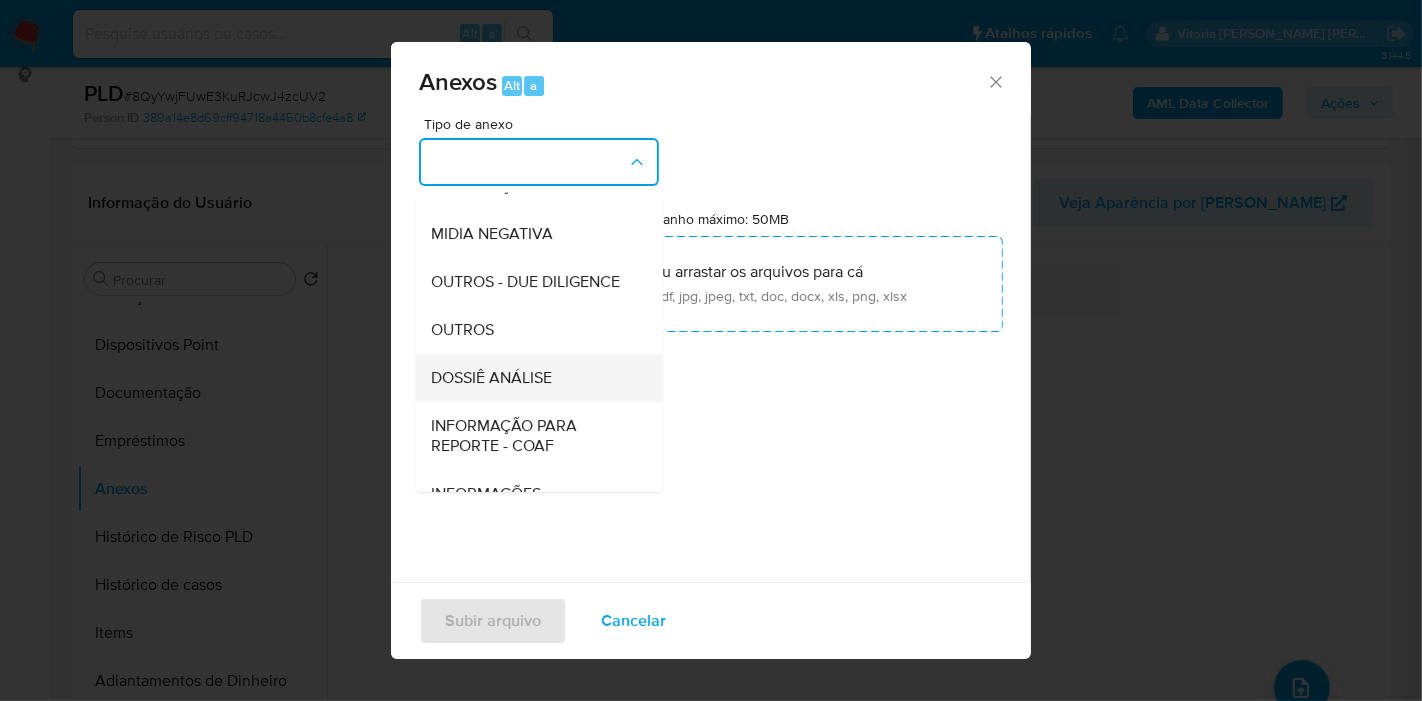 click on "DOSSIÊ ANÁLISE" at bounding box center [533, 378] 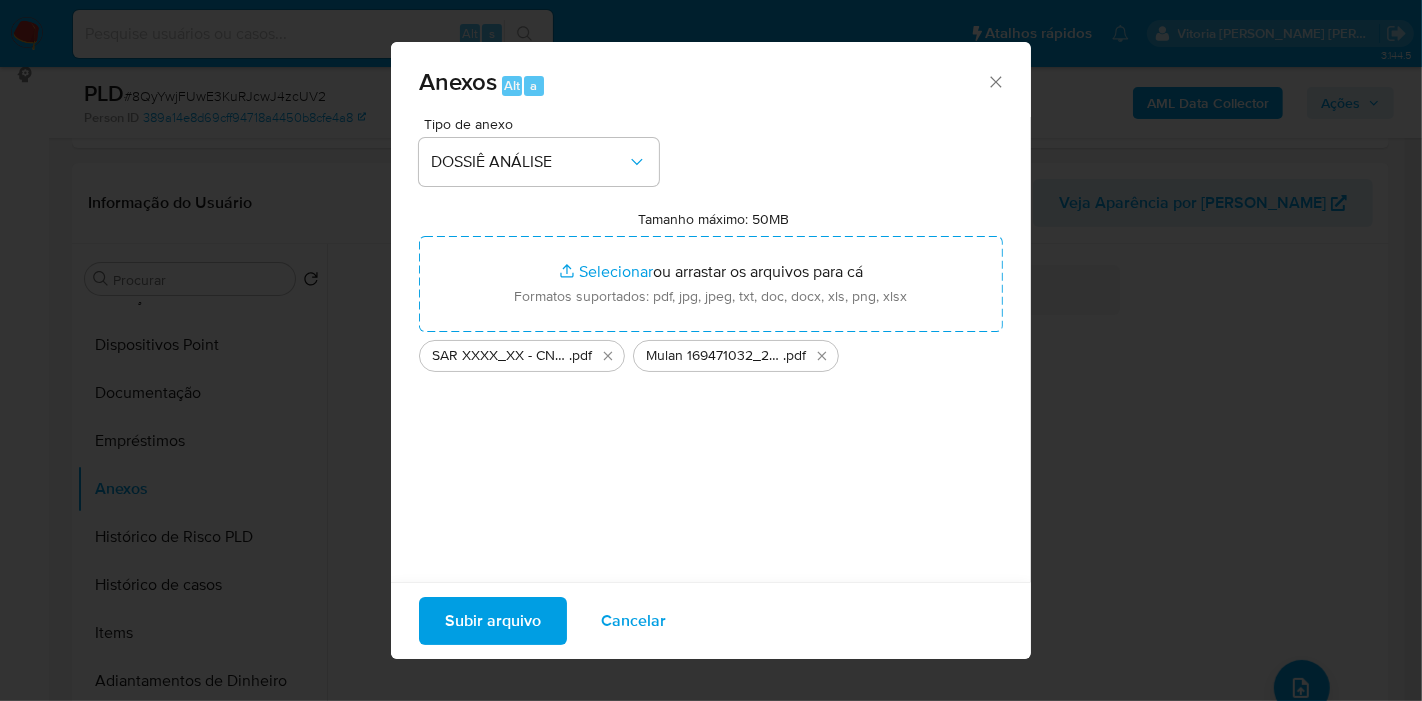 click on "Subir arquivo" at bounding box center (493, 621) 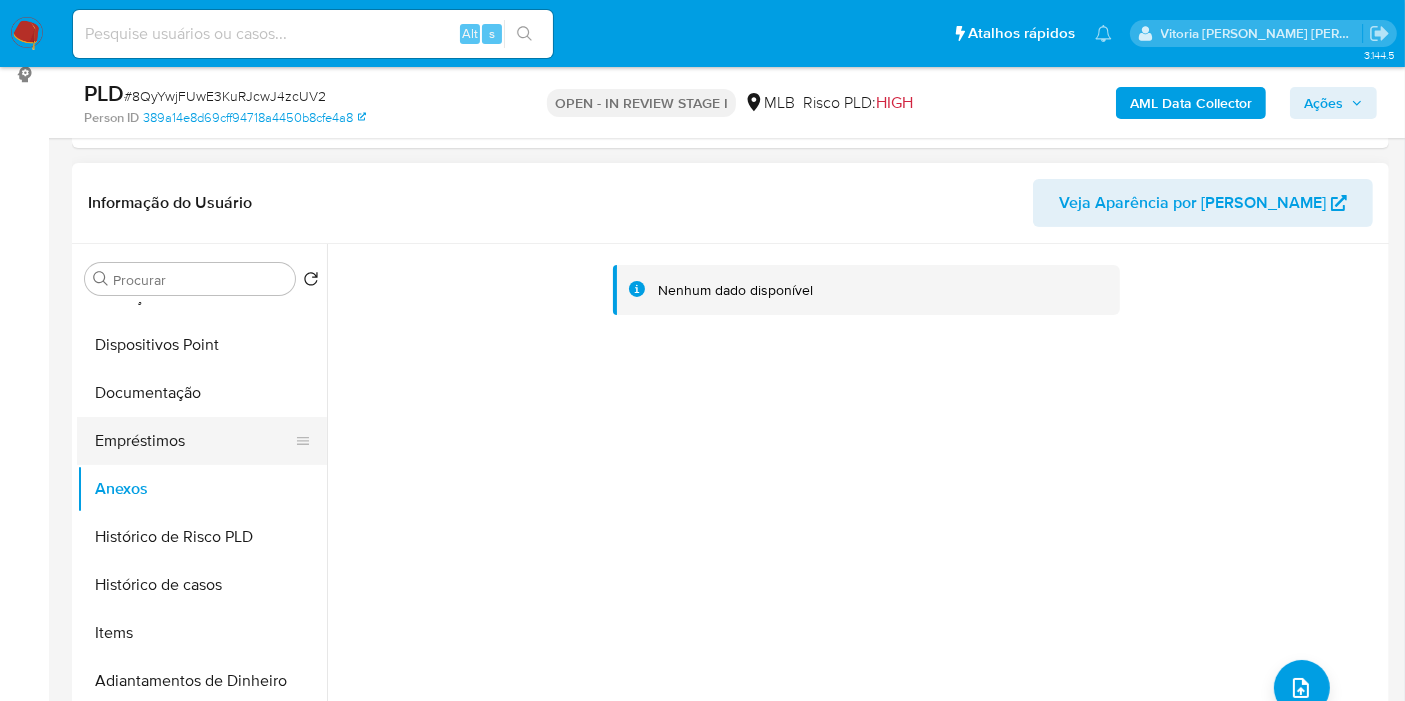click on "Empréstimos" at bounding box center [194, 441] 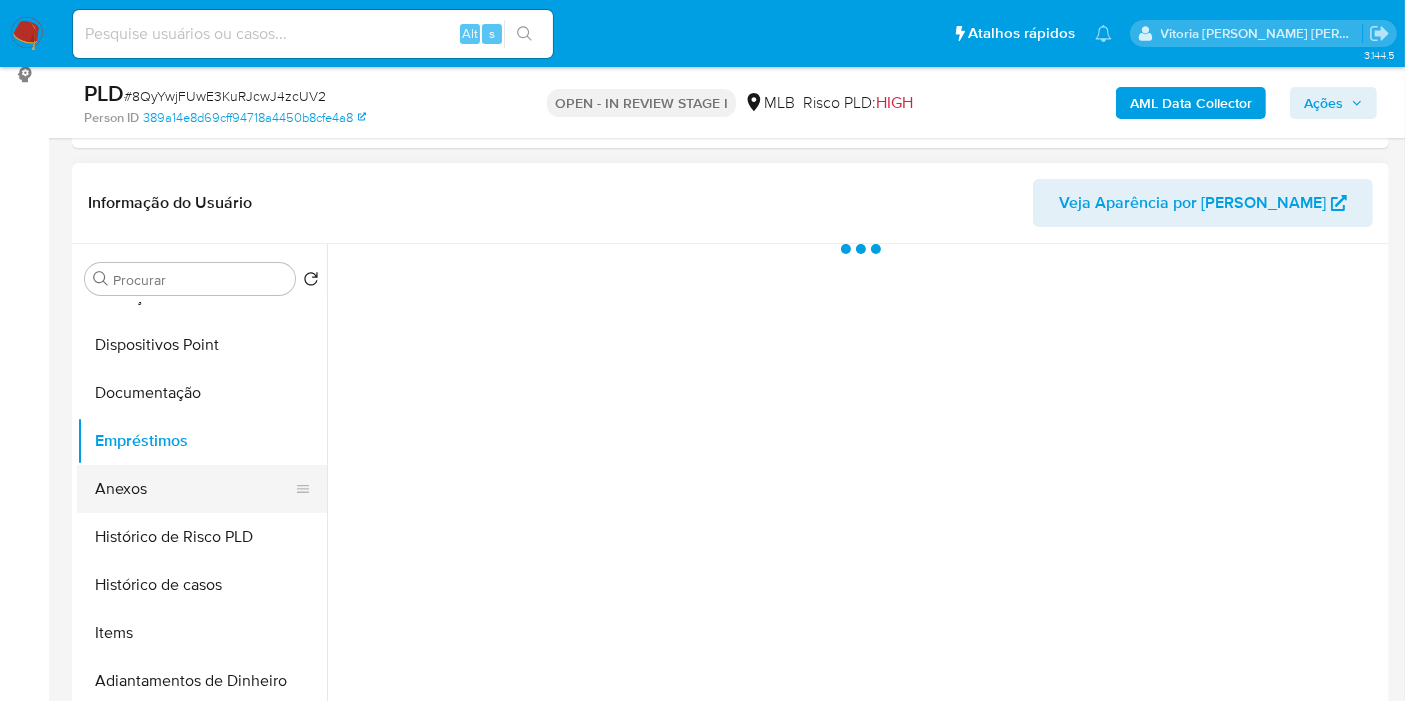 click on "Anexos" at bounding box center [194, 489] 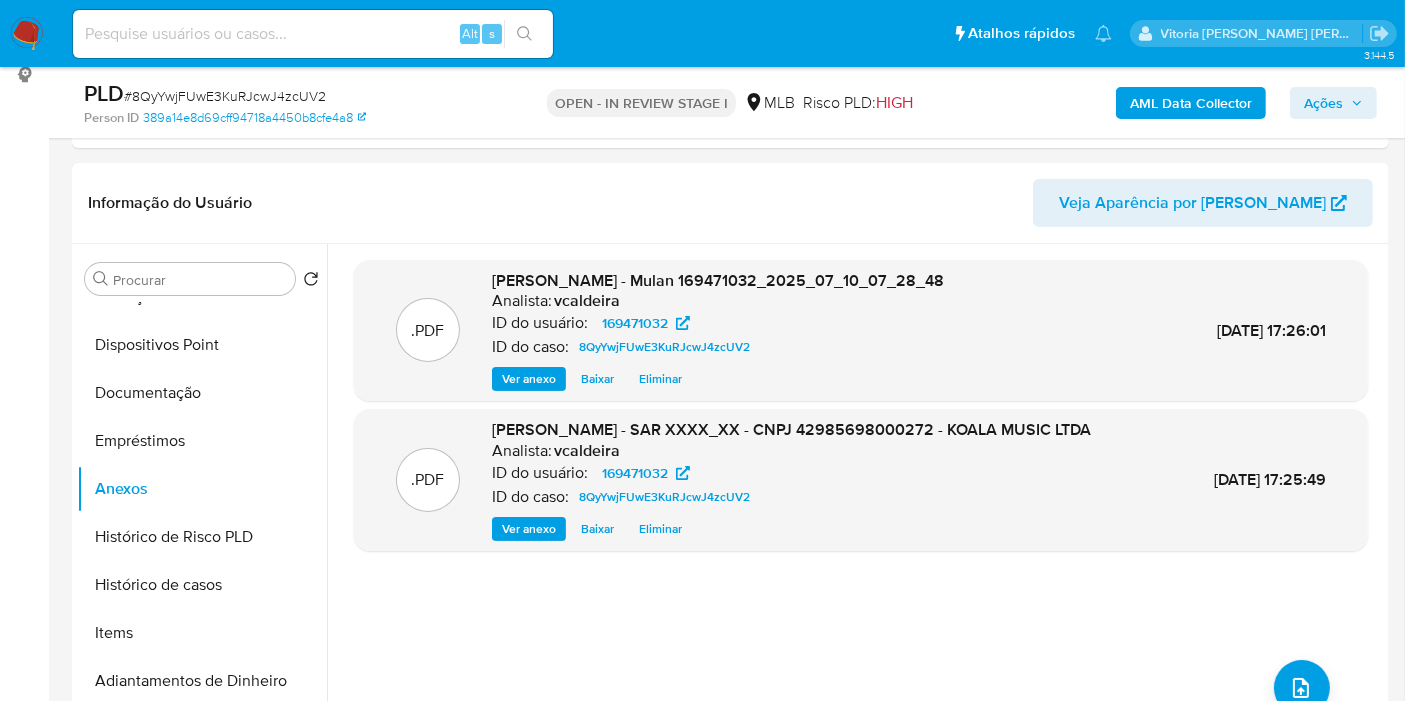 click 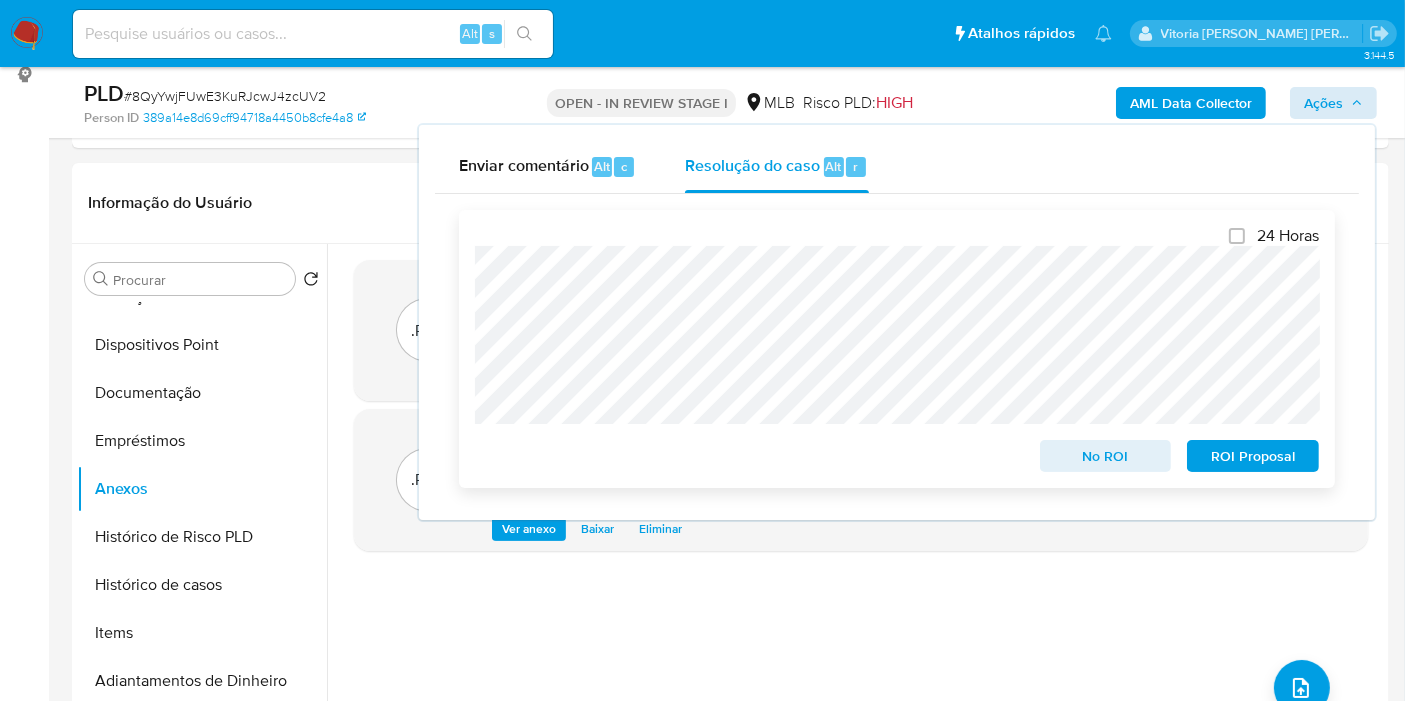 click on "ROI Proposal" at bounding box center [1253, 456] 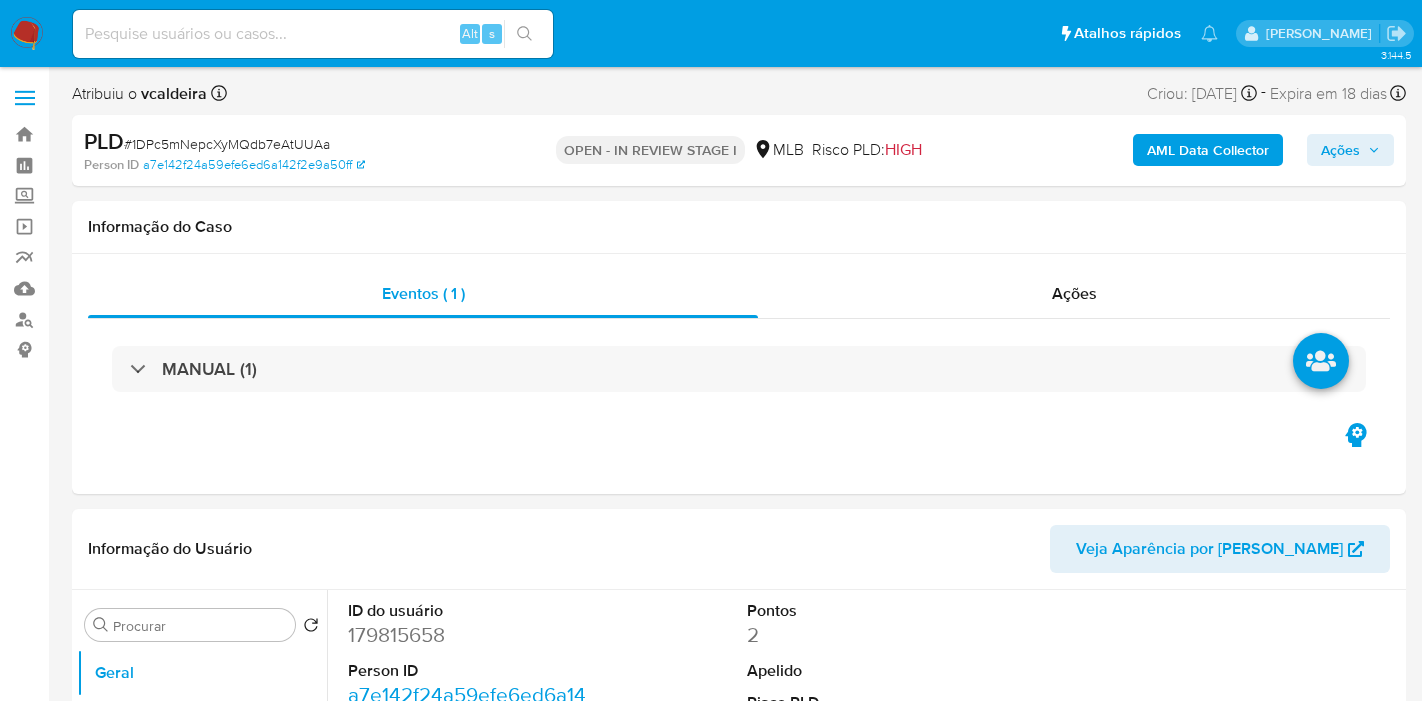 select on "10" 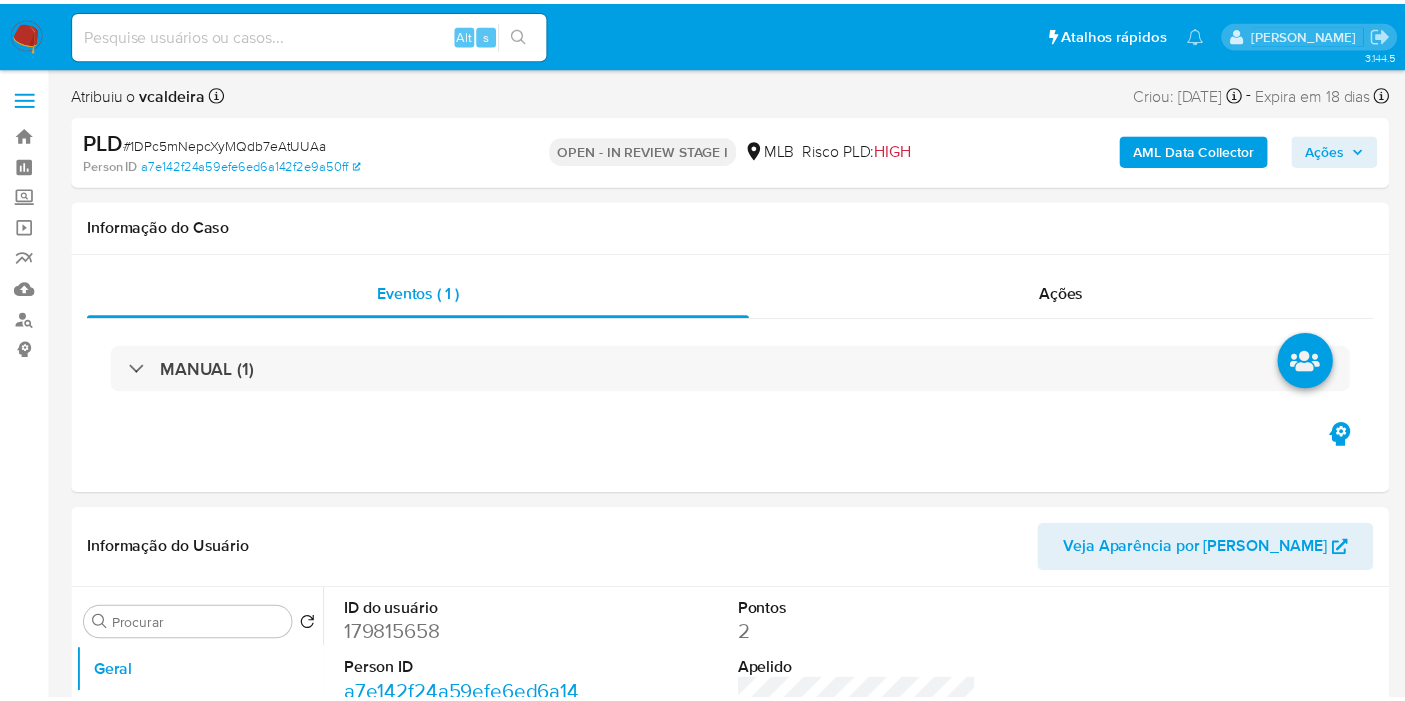 scroll, scrollTop: 0, scrollLeft: 0, axis: both 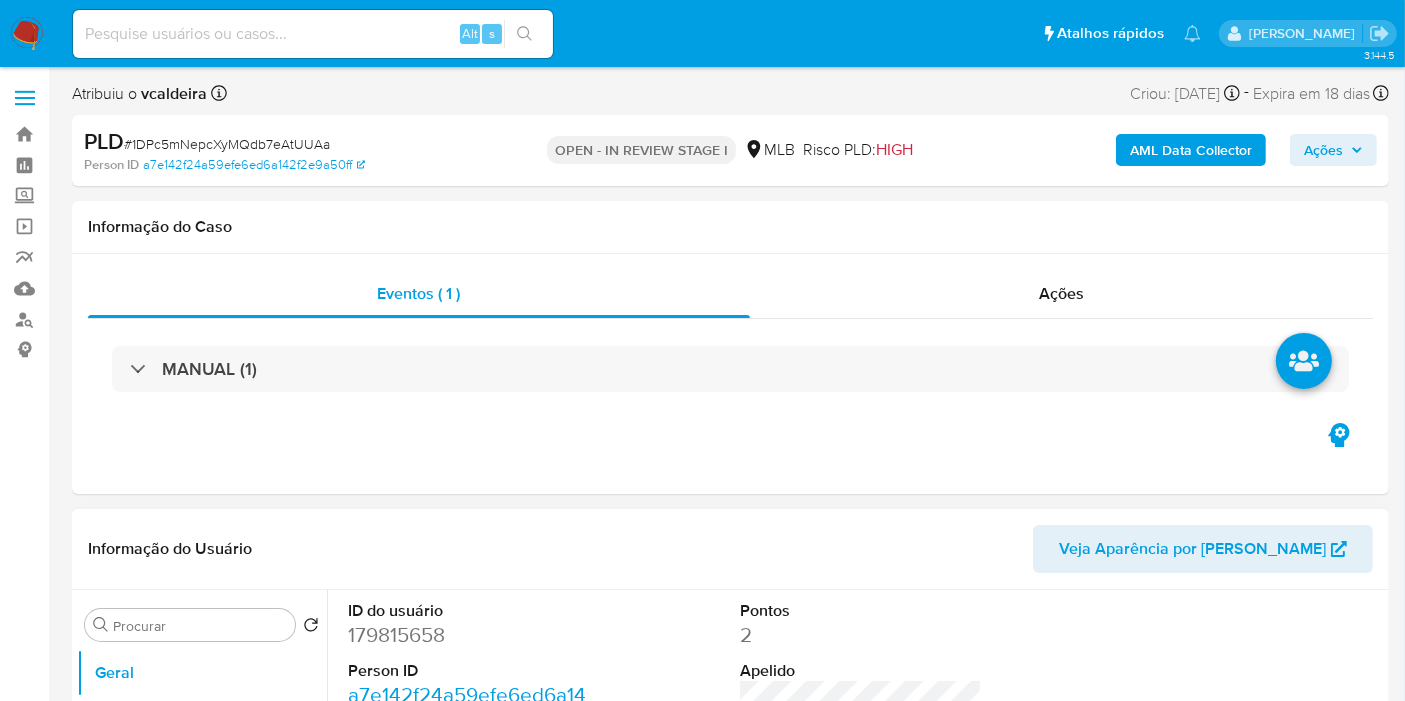 click on "179815658" at bounding box center (469, 635) 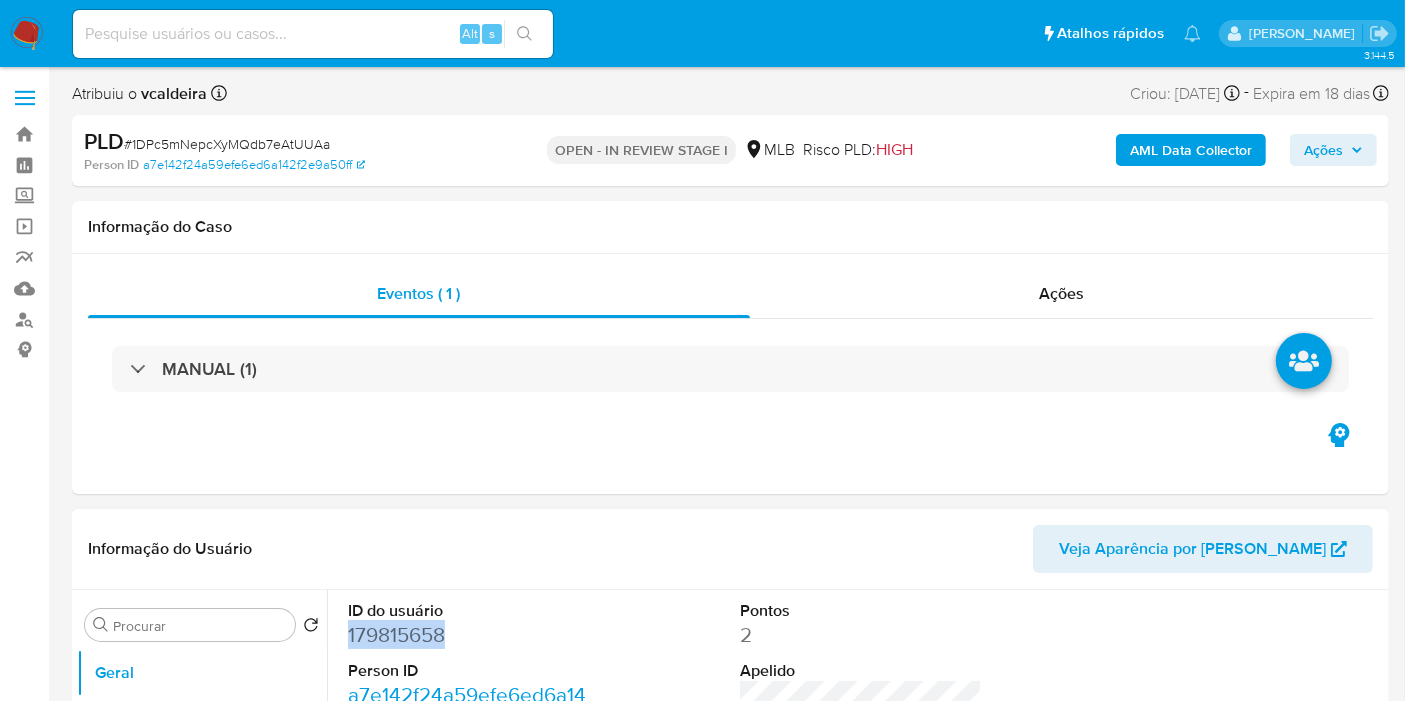 click on "179815658" at bounding box center [469, 635] 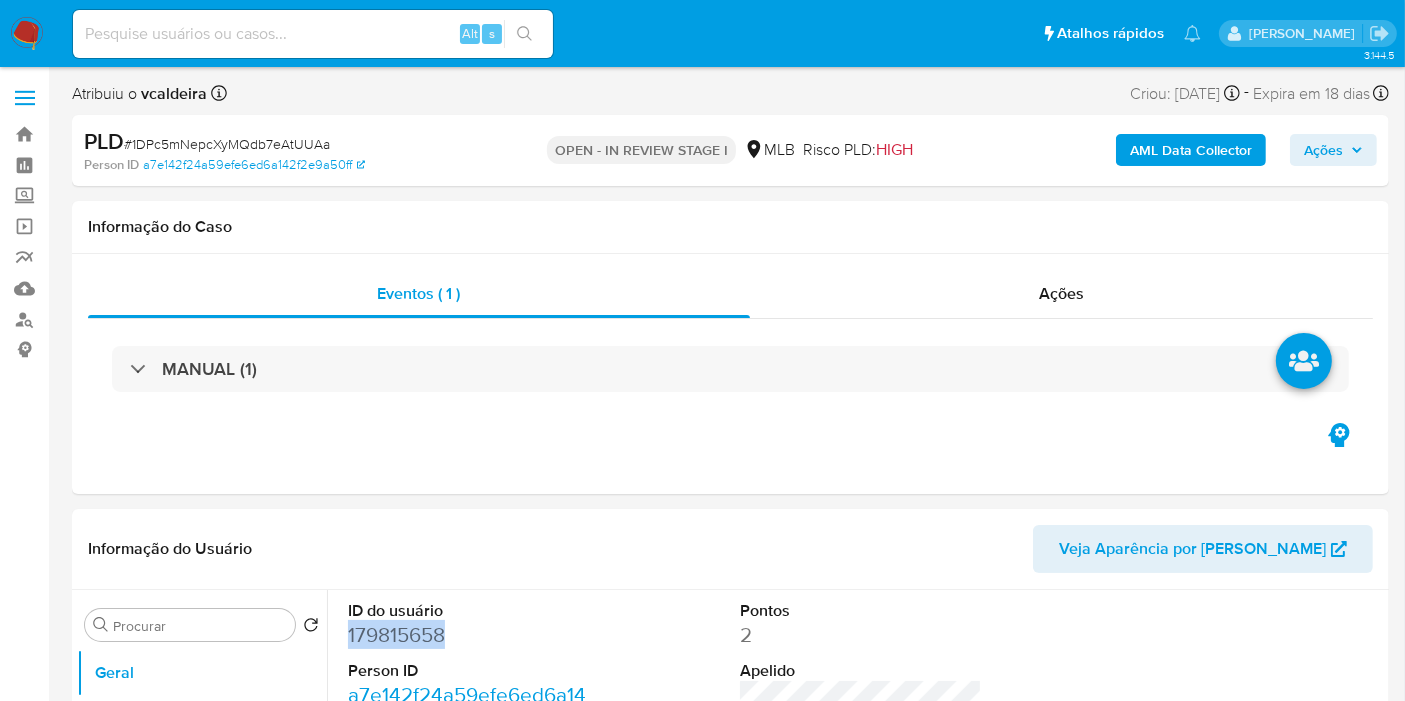 copy on "179815658" 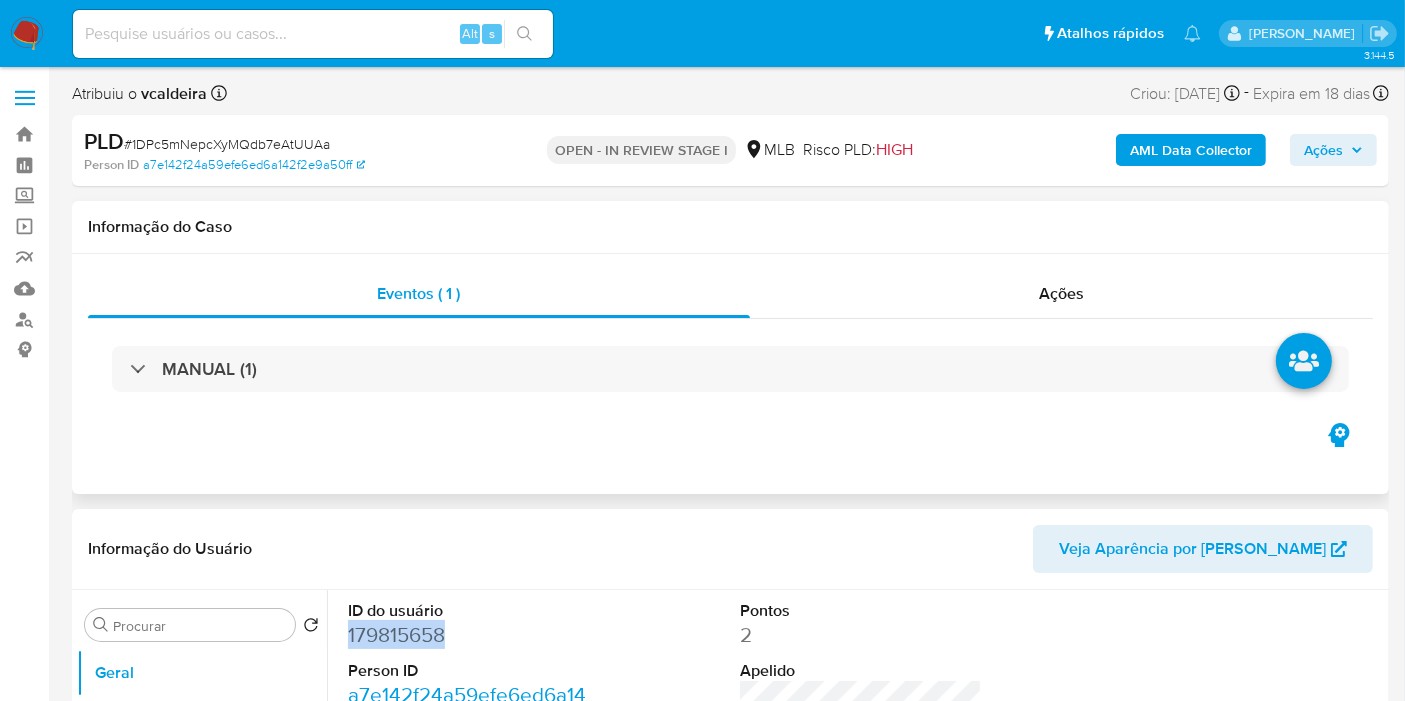 copy on "179815658" 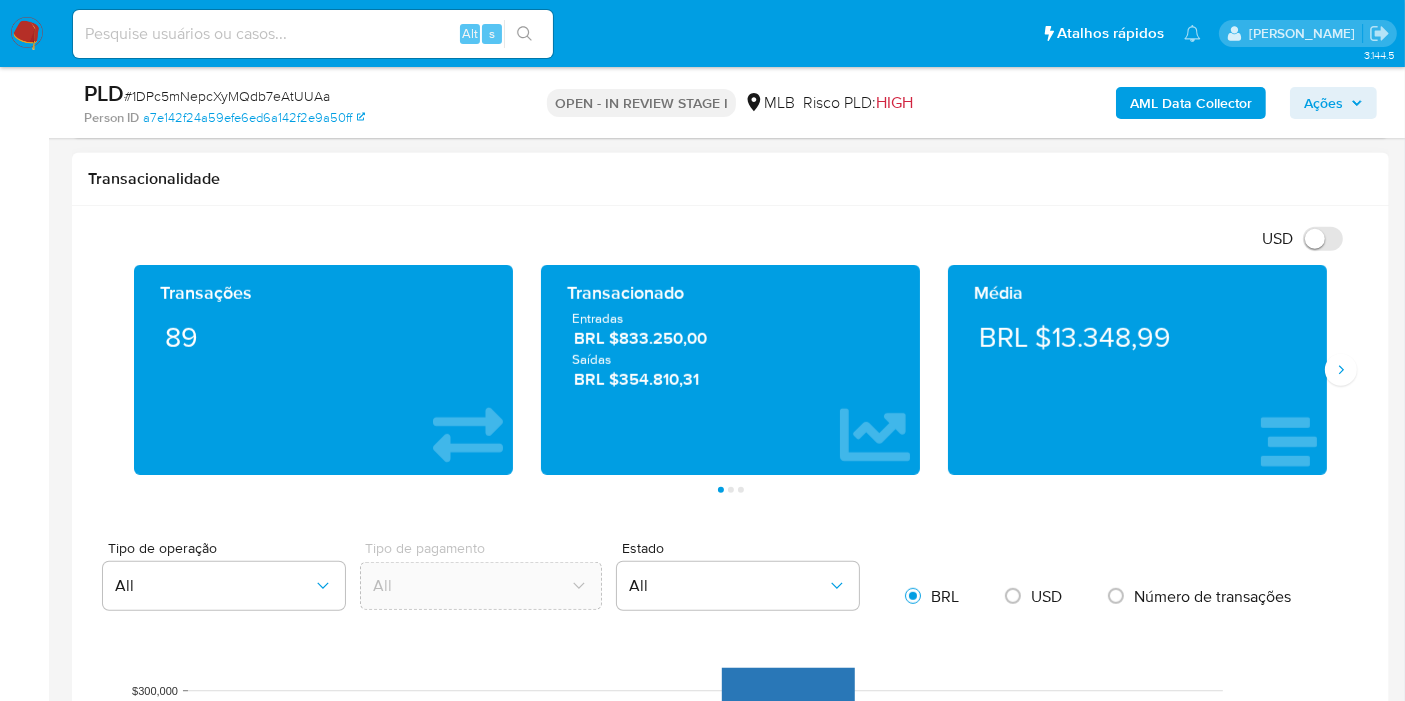 scroll, scrollTop: 1222, scrollLeft: 0, axis: vertical 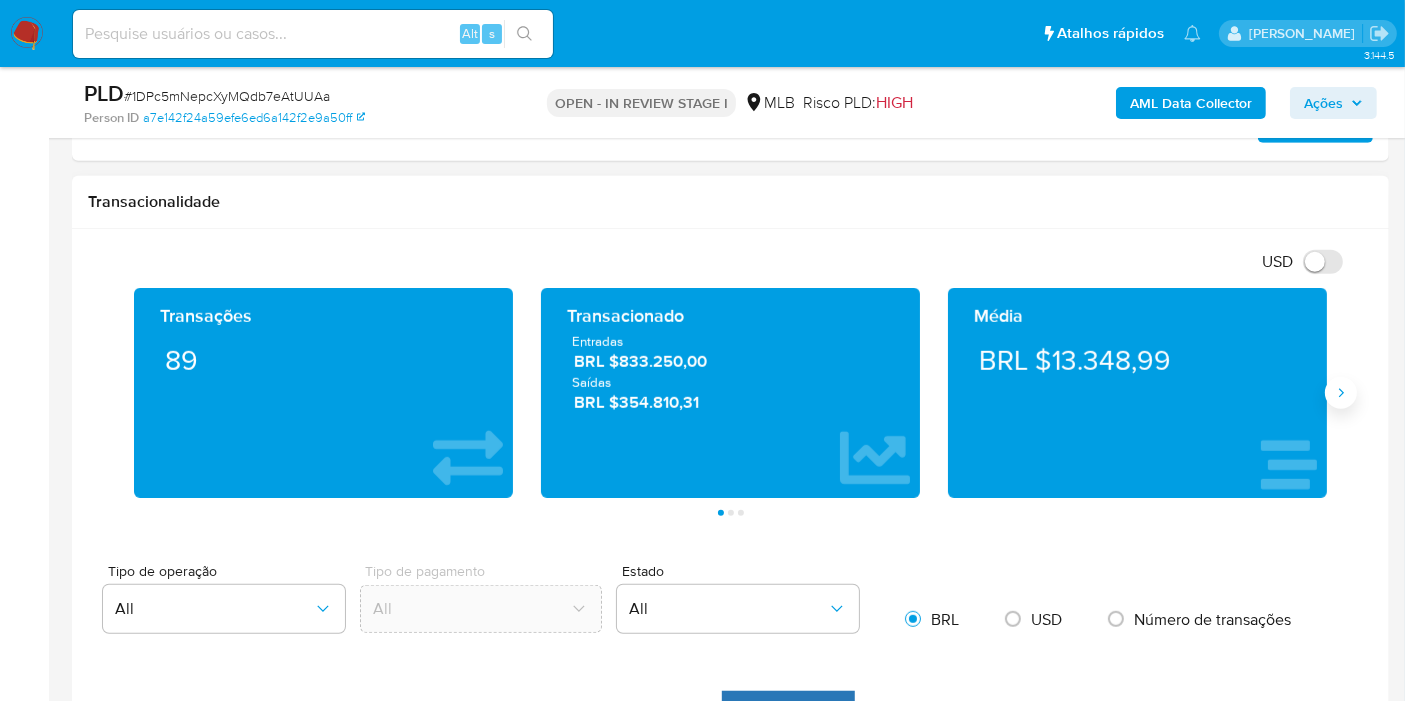 click 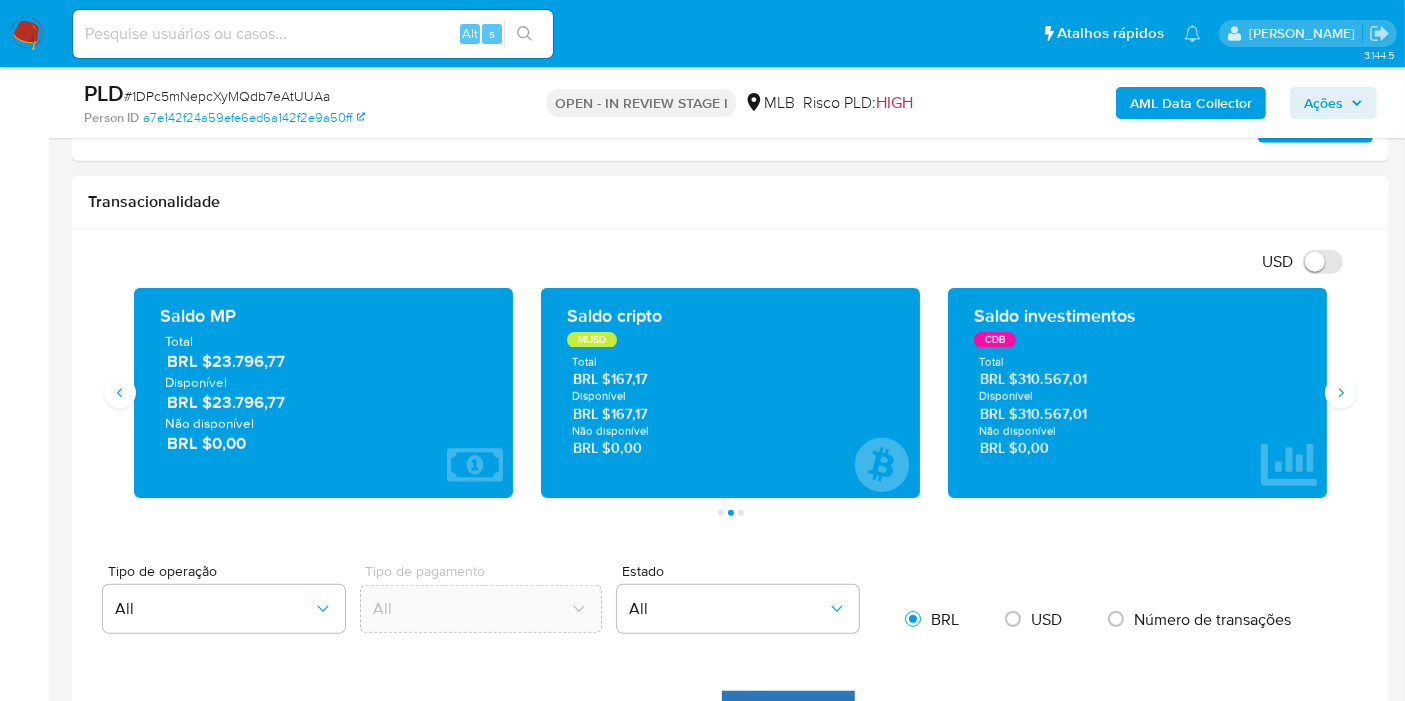 type 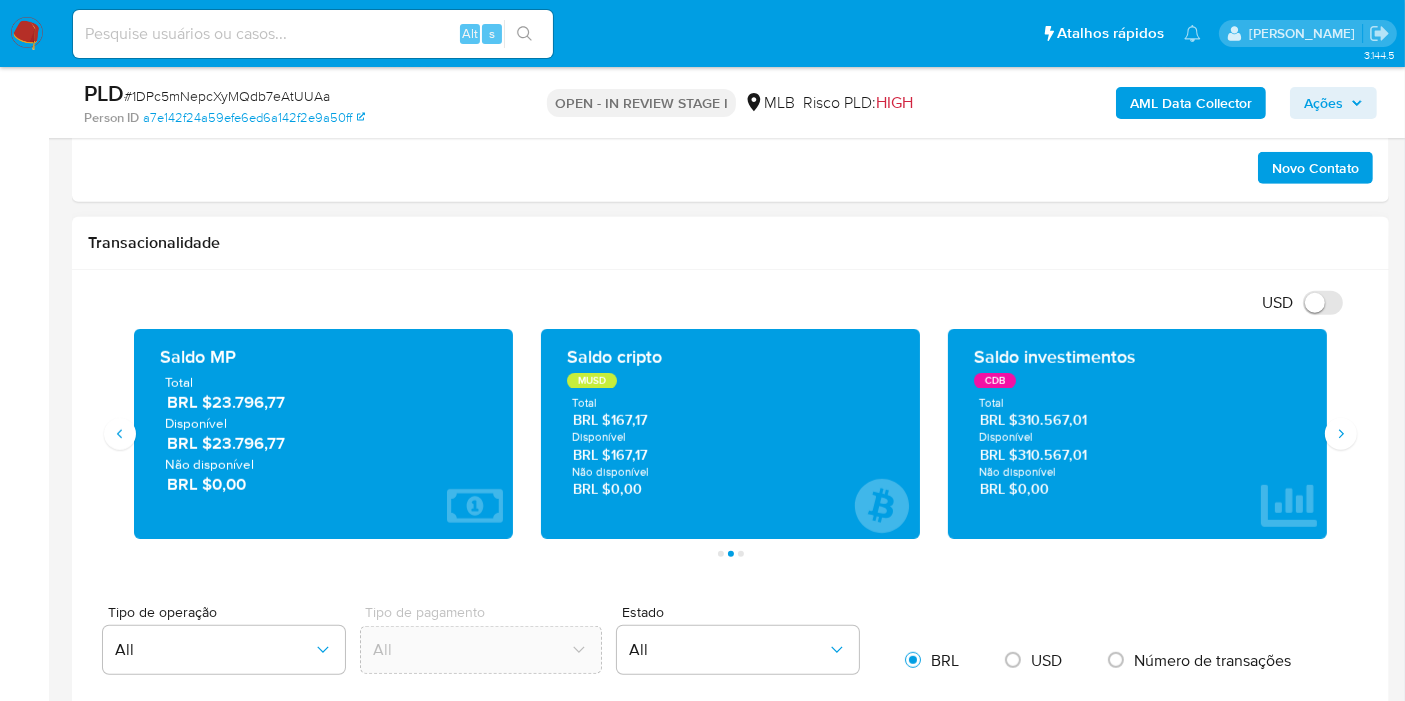 scroll, scrollTop: 1111, scrollLeft: 0, axis: vertical 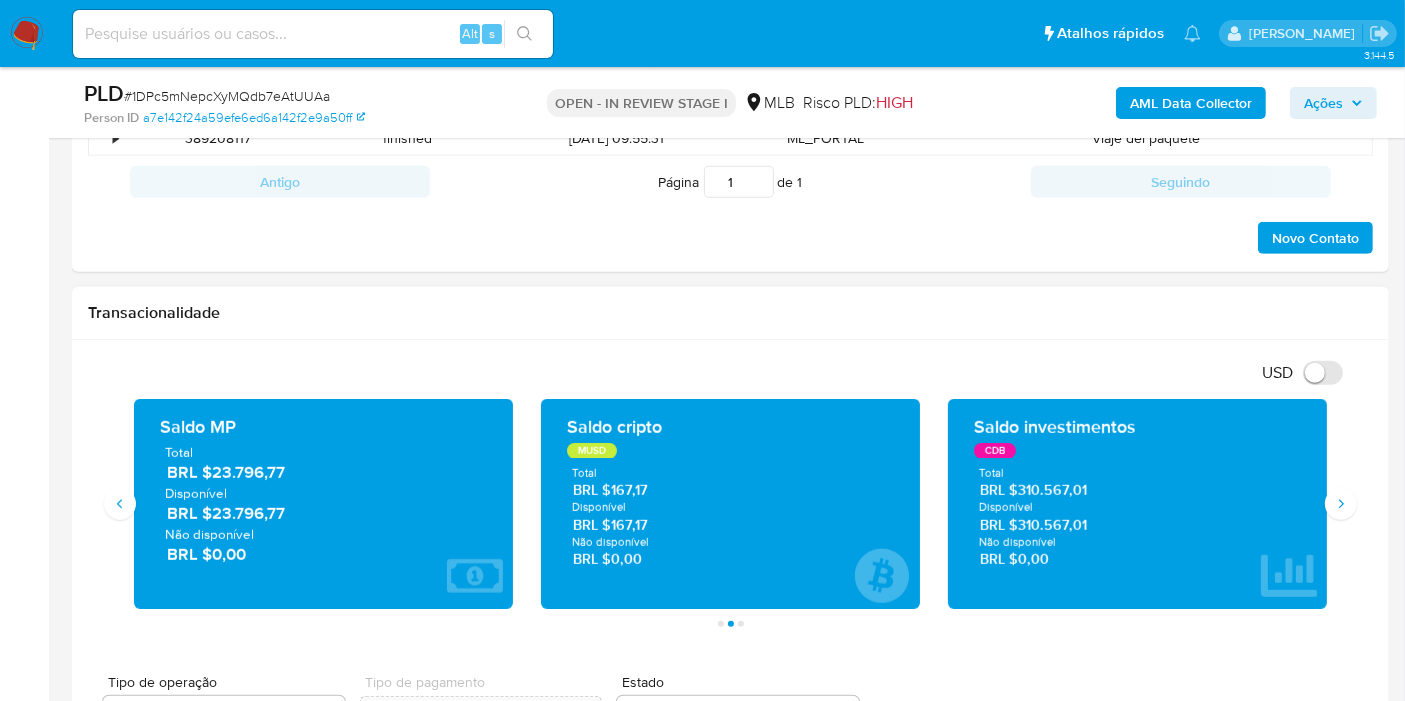 drag, startPoint x: 300, startPoint y: 507, endPoint x: 310, endPoint y: 469, distance: 39.293766 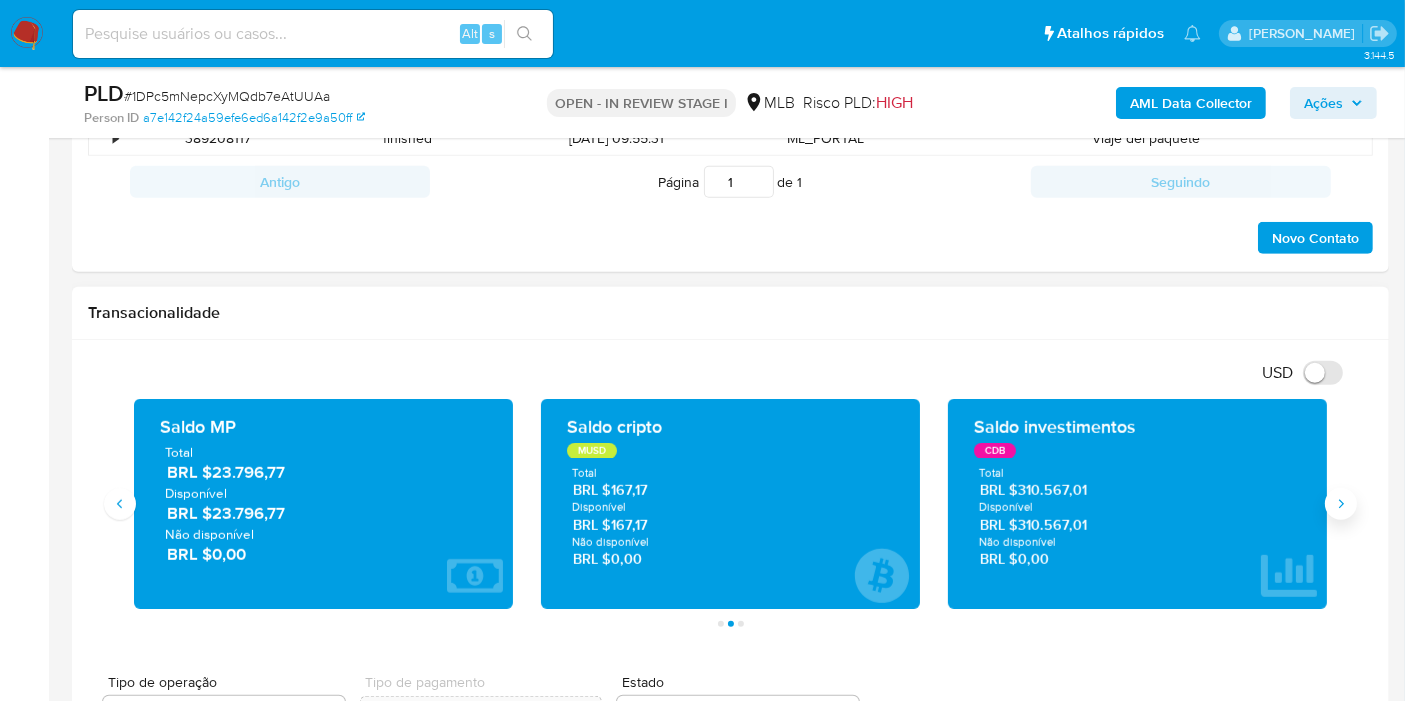 click at bounding box center [1341, 504] 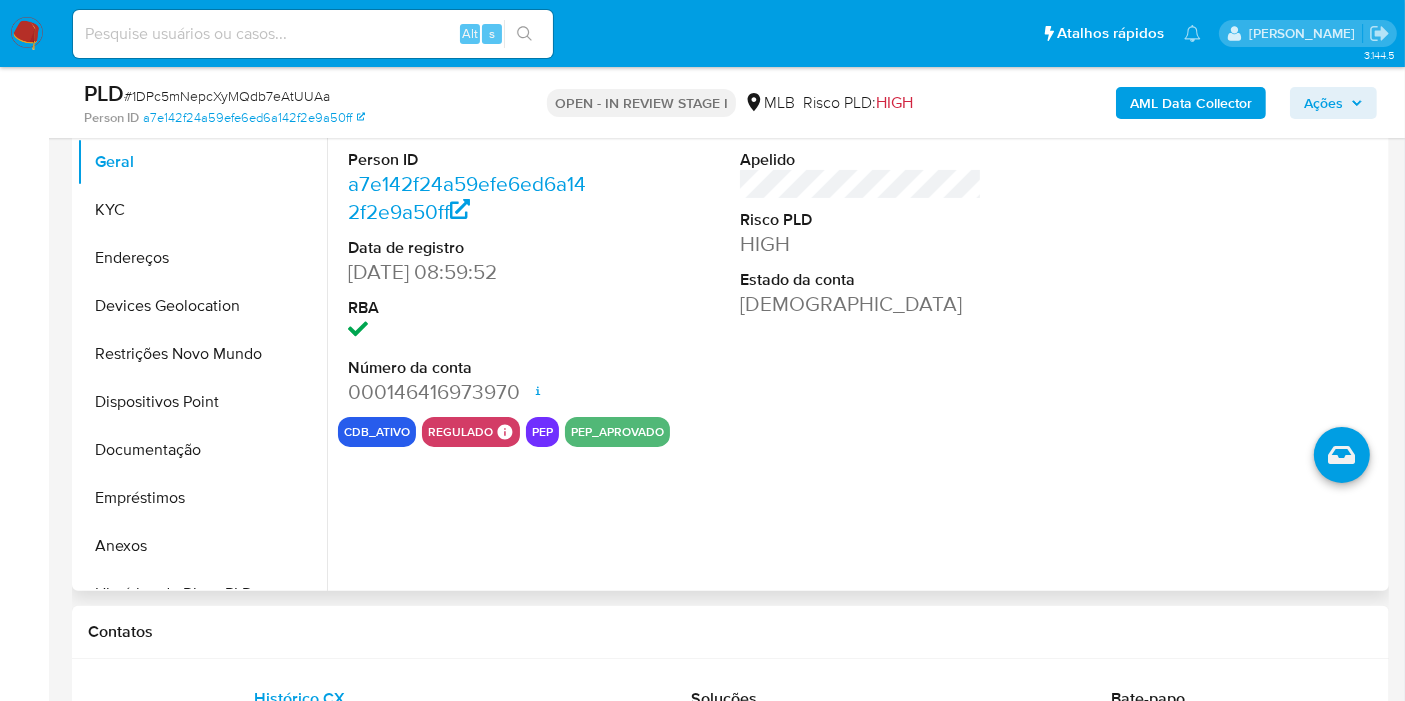 scroll, scrollTop: 333, scrollLeft: 0, axis: vertical 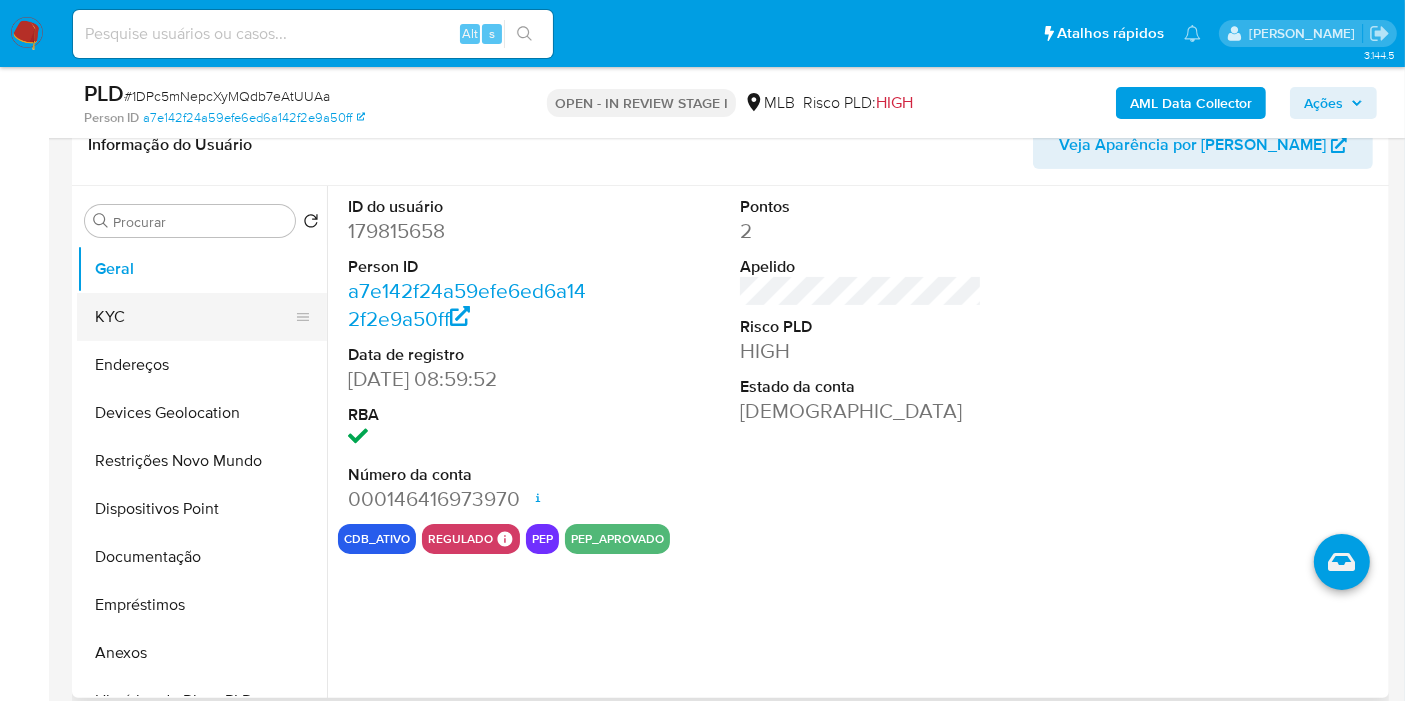 click on "KYC" at bounding box center (194, 317) 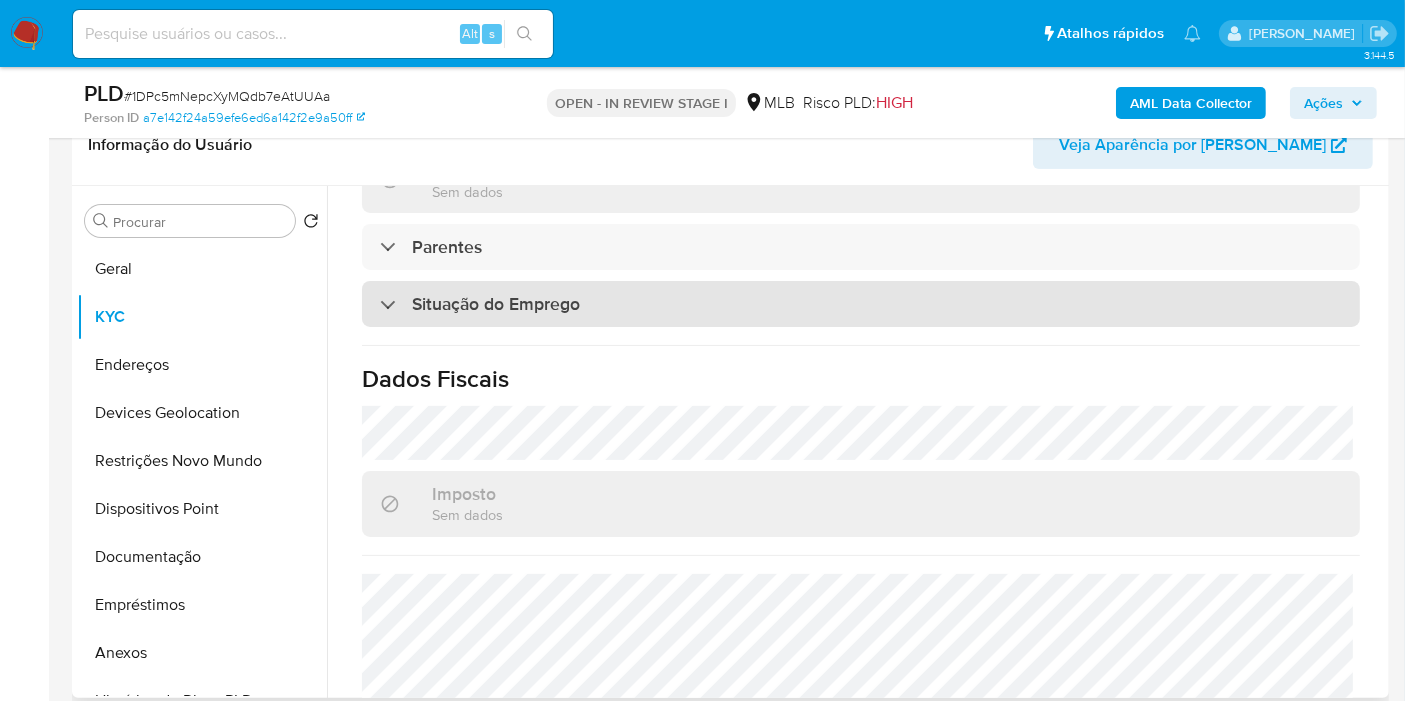 scroll, scrollTop: 888, scrollLeft: 0, axis: vertical 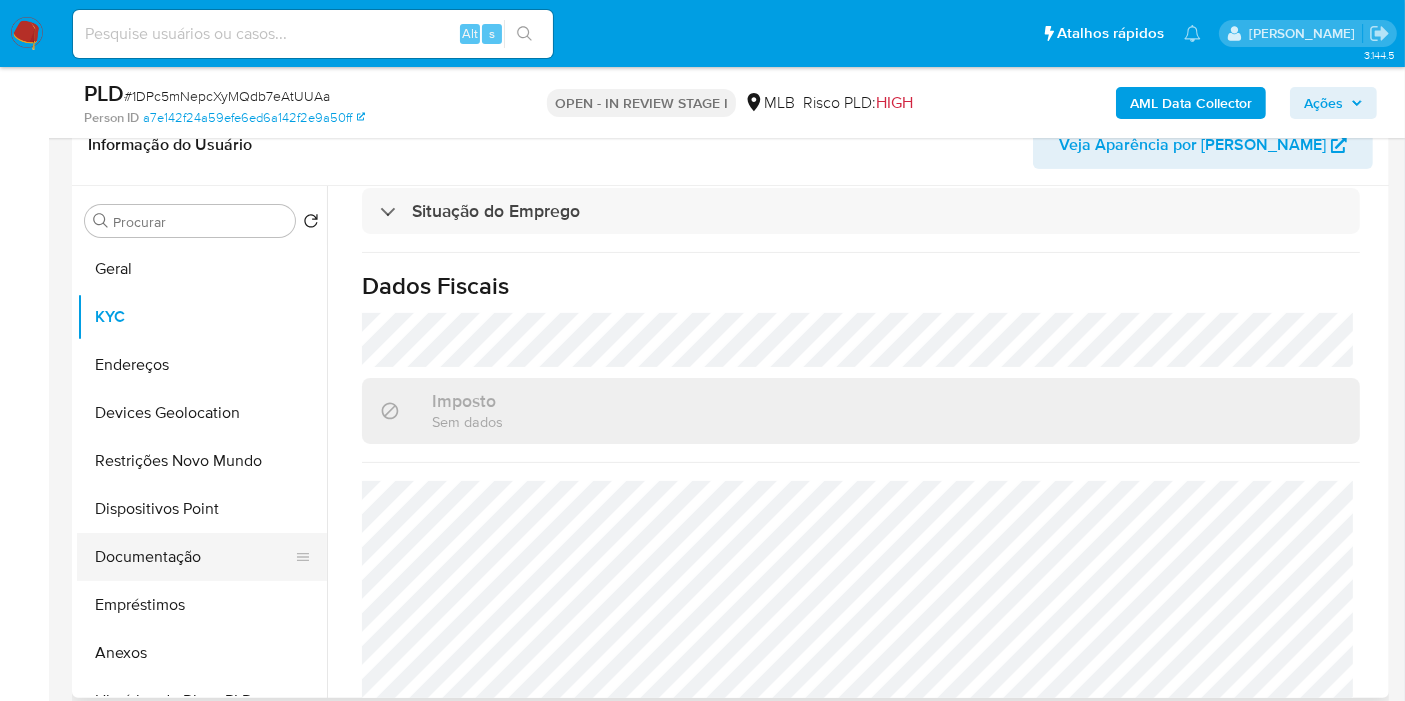 click on "Documentação" at bounding box center [194, 557] 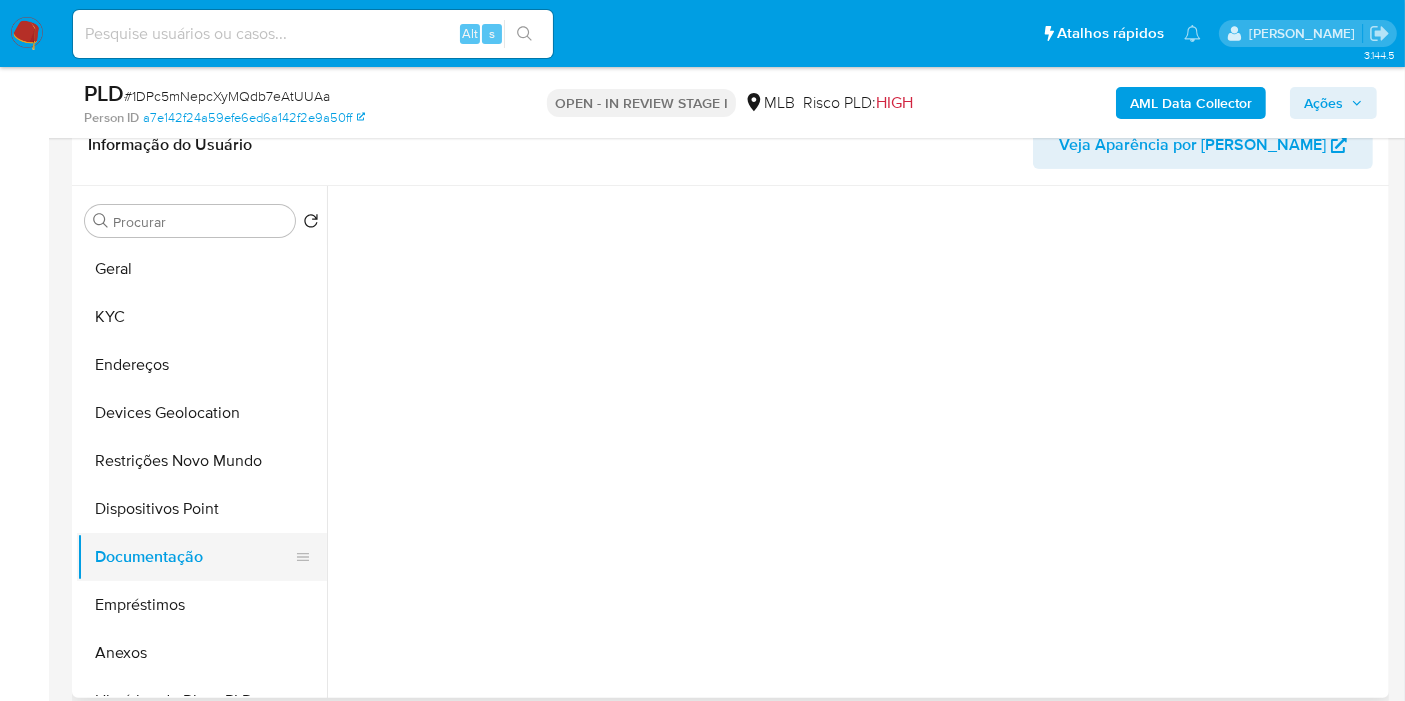 scroll, scrollTop: 0, scrollLeft: 0, axis: both 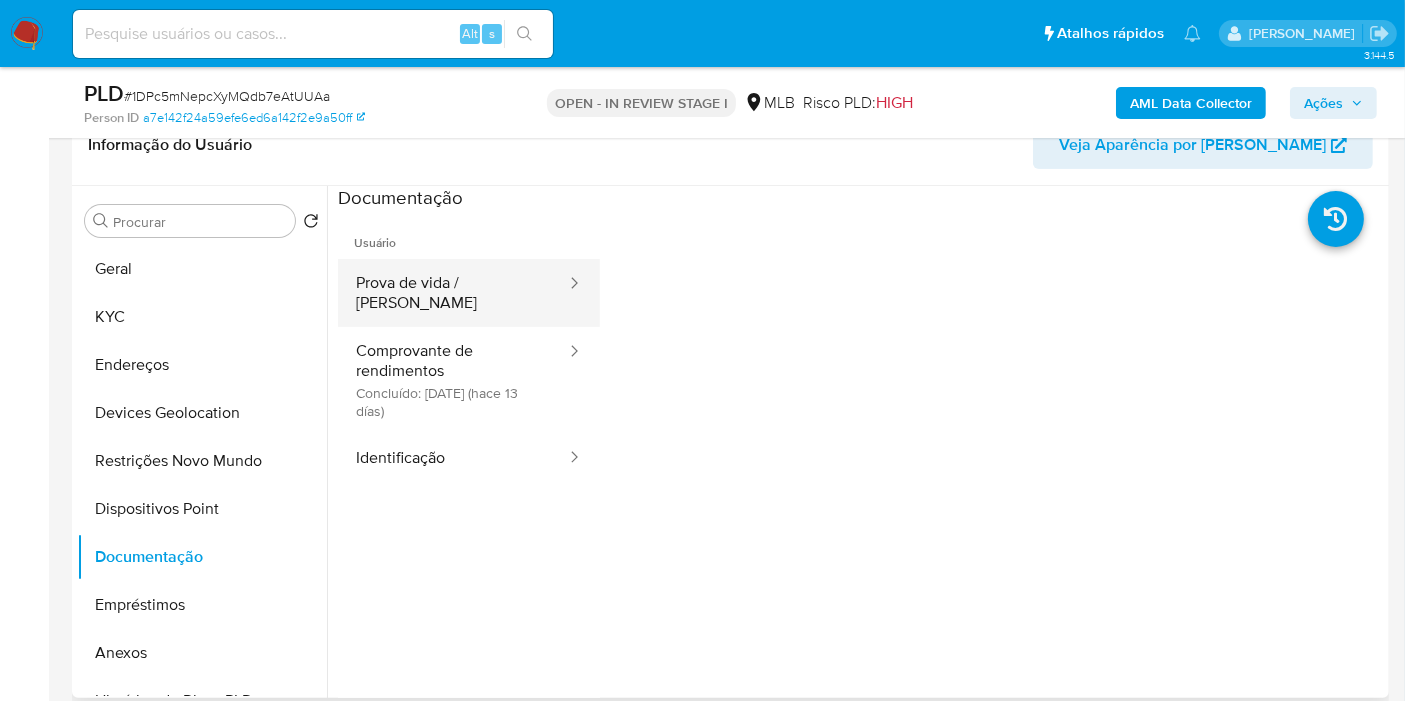 click on "Prova de vida / [PERSON_NAME]" at bounding box center [453, 293] 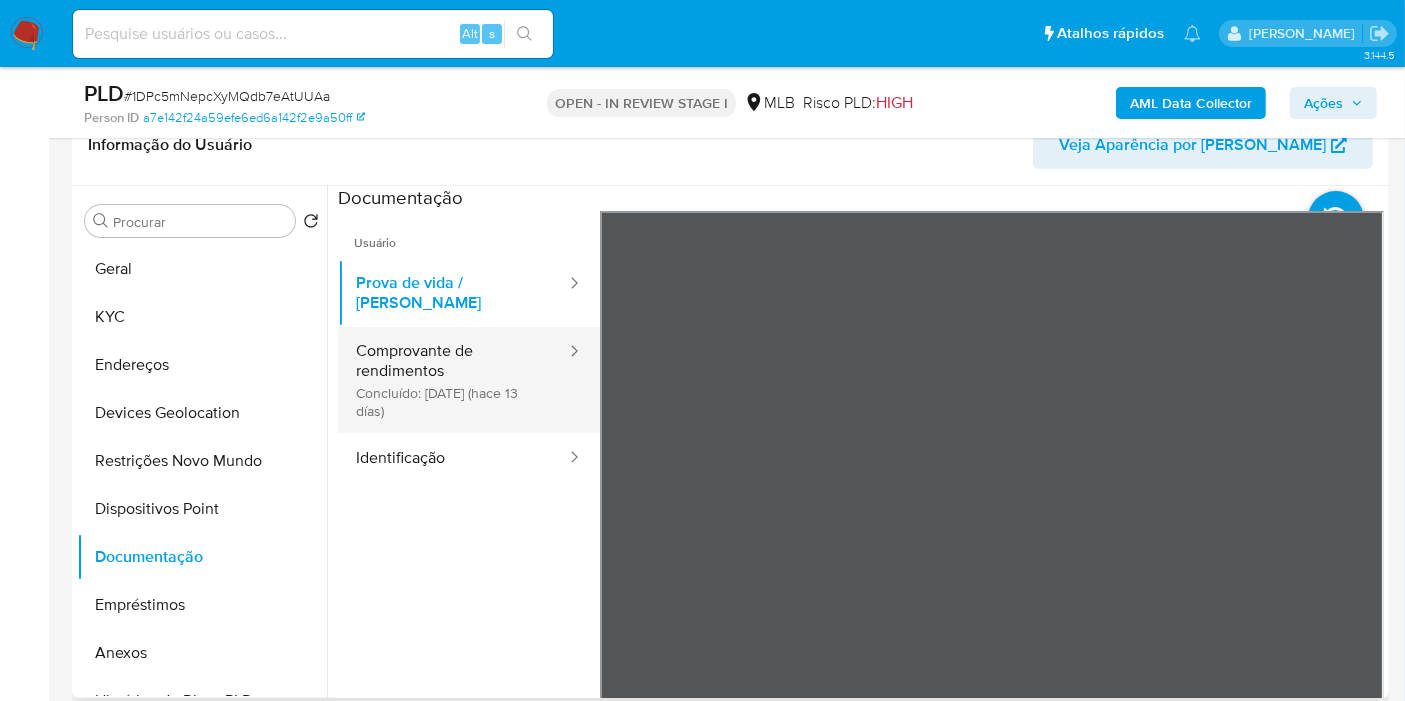click on "Comprovante de rendimentos Concluído: 27/06/2025 (hace 13 días)" at bounding box center (453, 380) 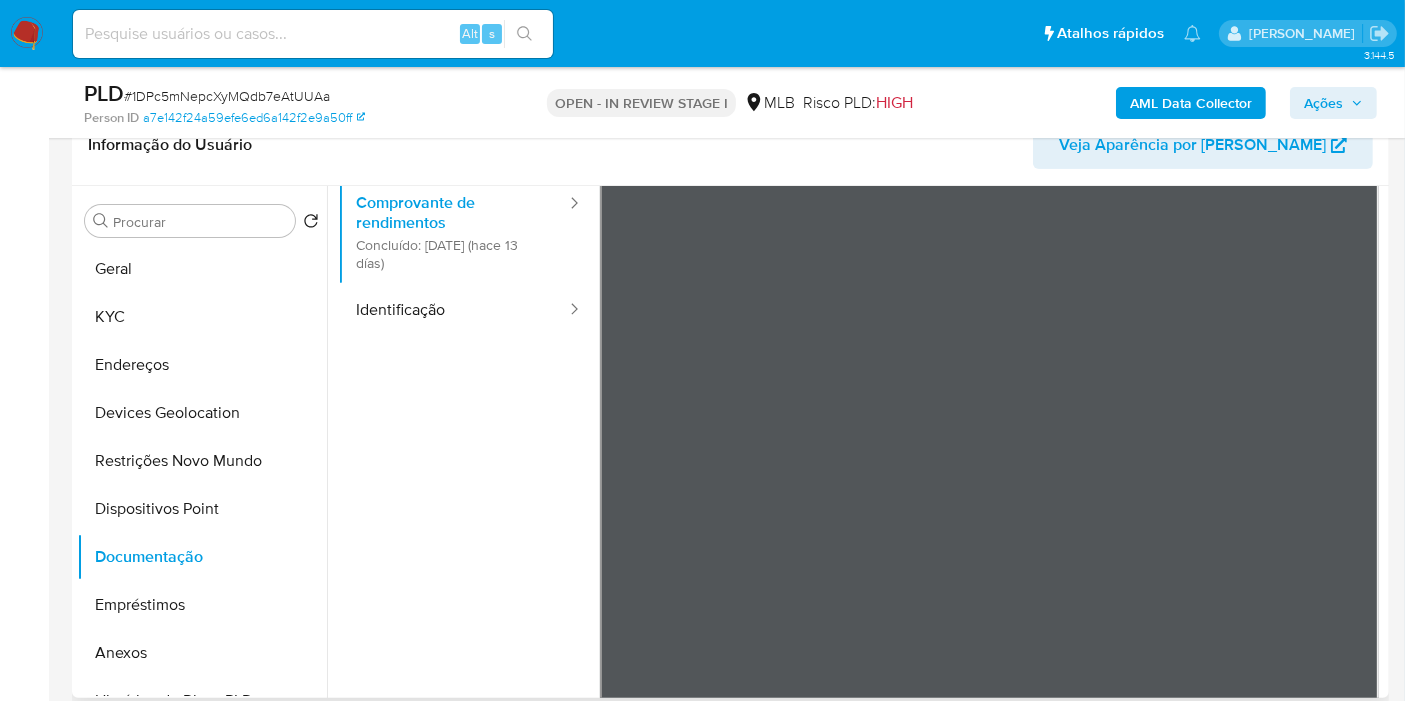 scroll, scrollTop: 174, scrollLeft: 0, axis: vertical 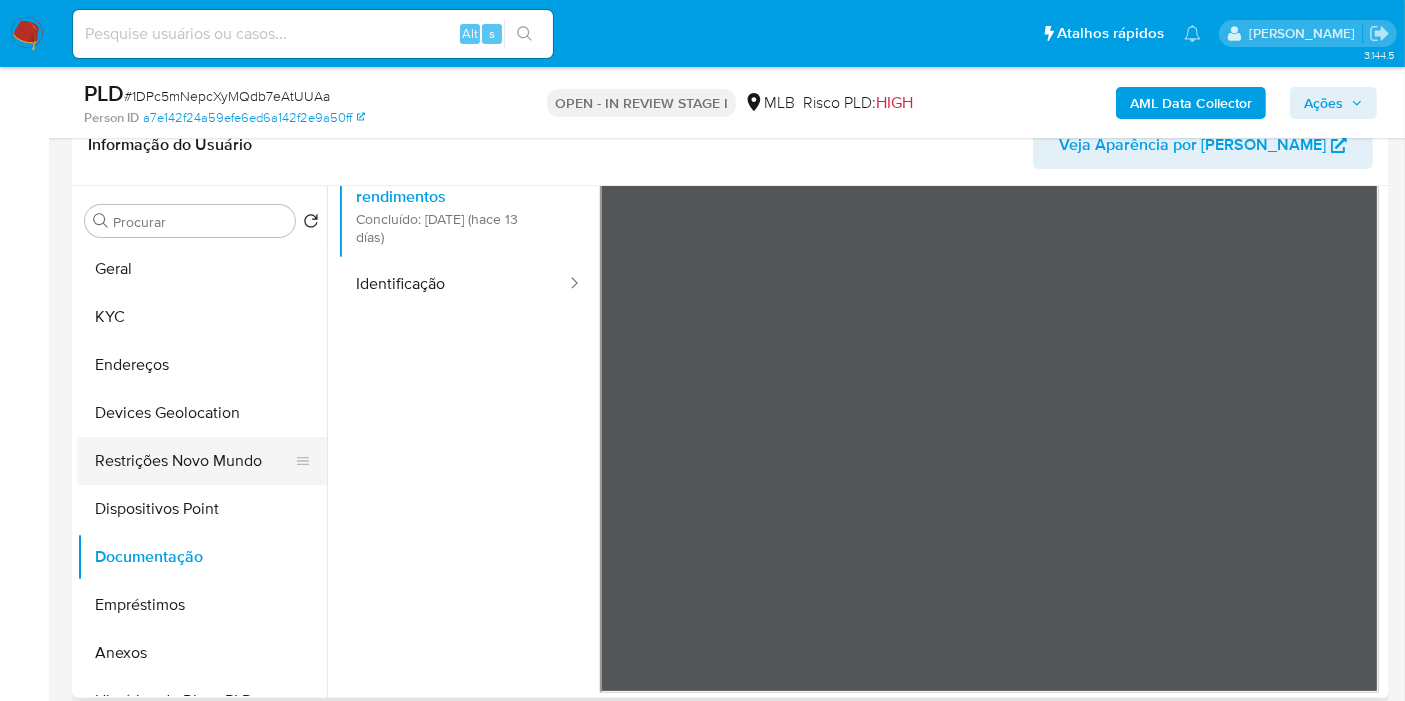 click on "Restrições Novo Mundo" at bounding box center [194, 461] 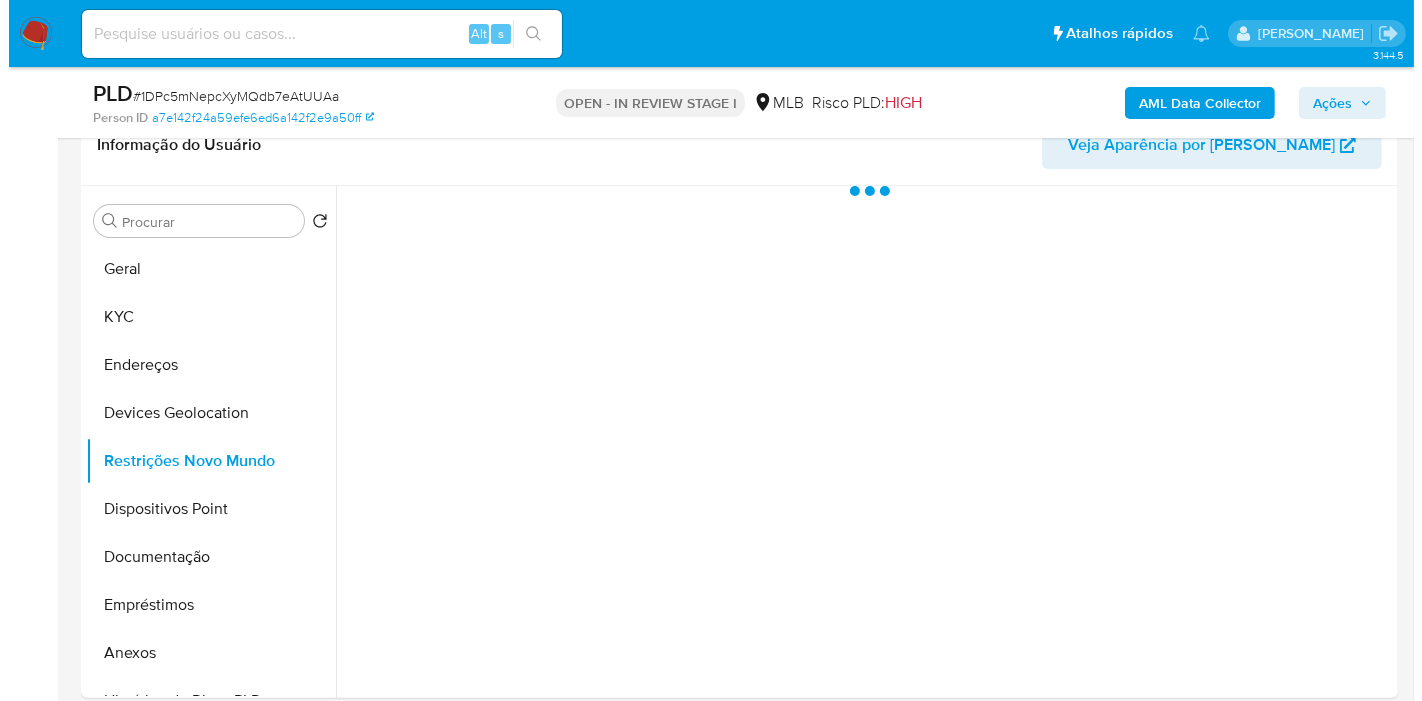 scroll, scrollTop: 0, scrollLeft: 0, axis: both 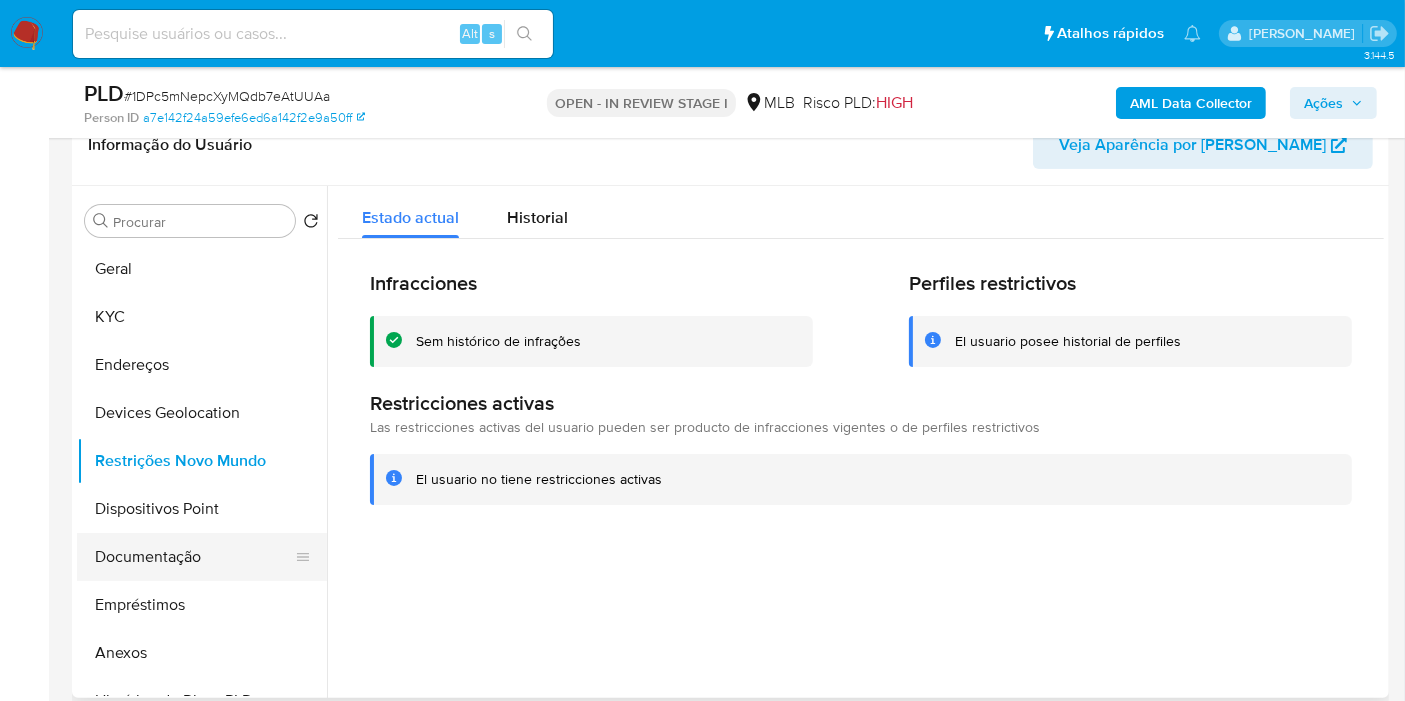 click on "Documentação" at bounding box center (194, 557) 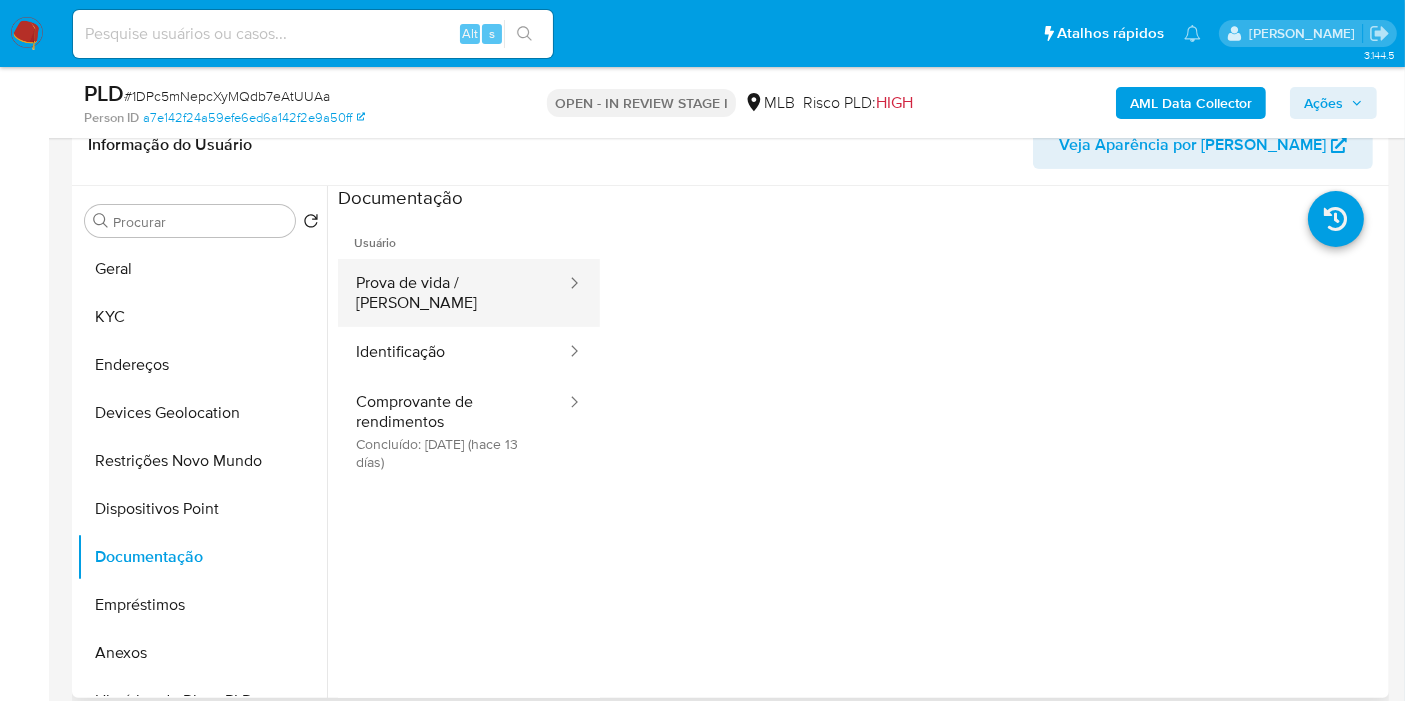 click on "Prova de vida / [PERSON_NAME]" at bounding box center [453, 293] 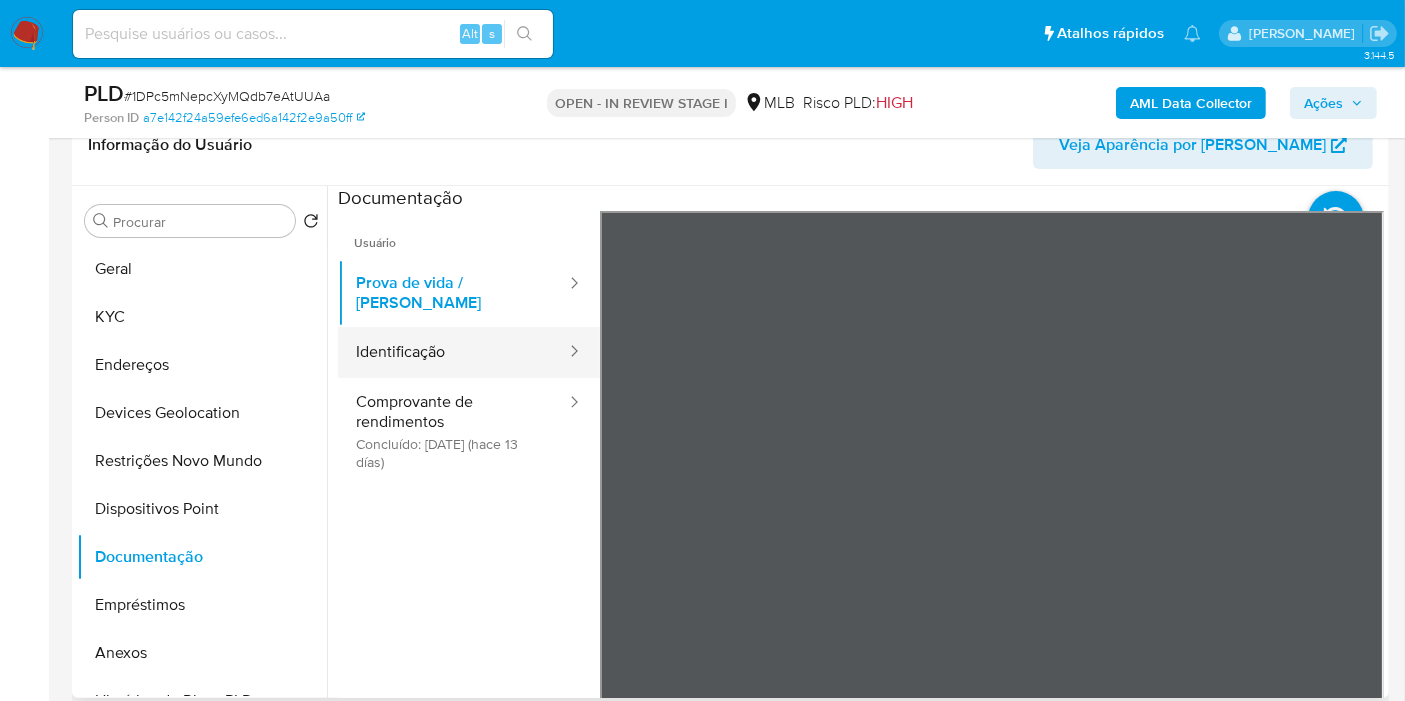 click on "Identificação" at bounding box center (453, 352) 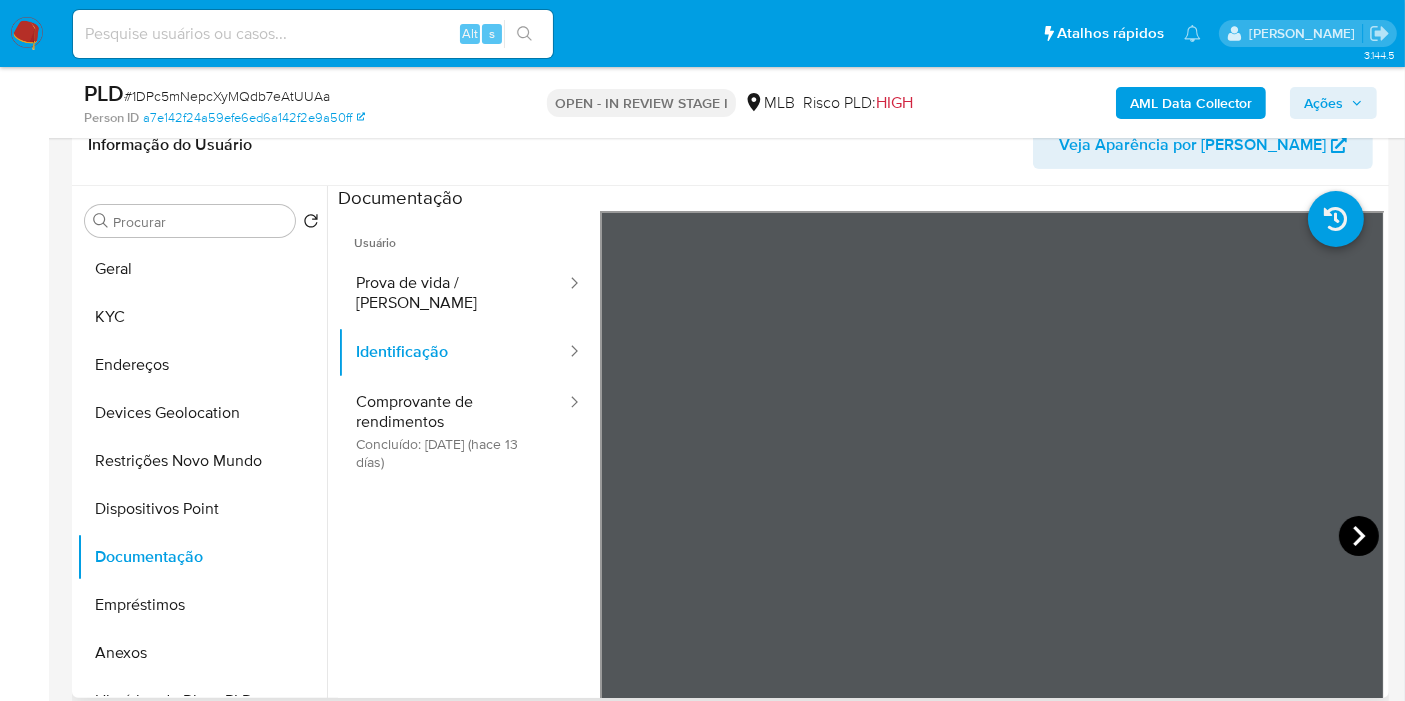click 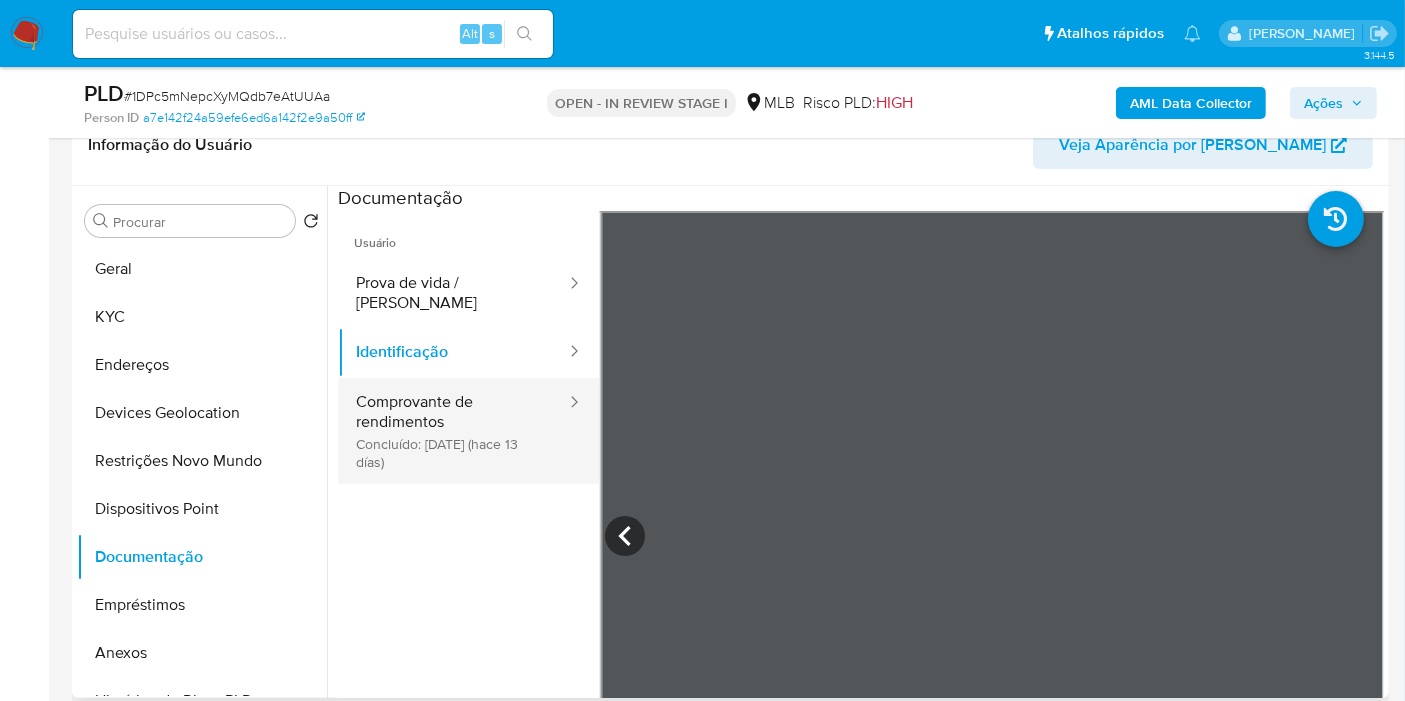 click on "Comprovante de rendimentos Concluído: 27/06/2025 (hace 13 días)" at bounding box center [453, 431] 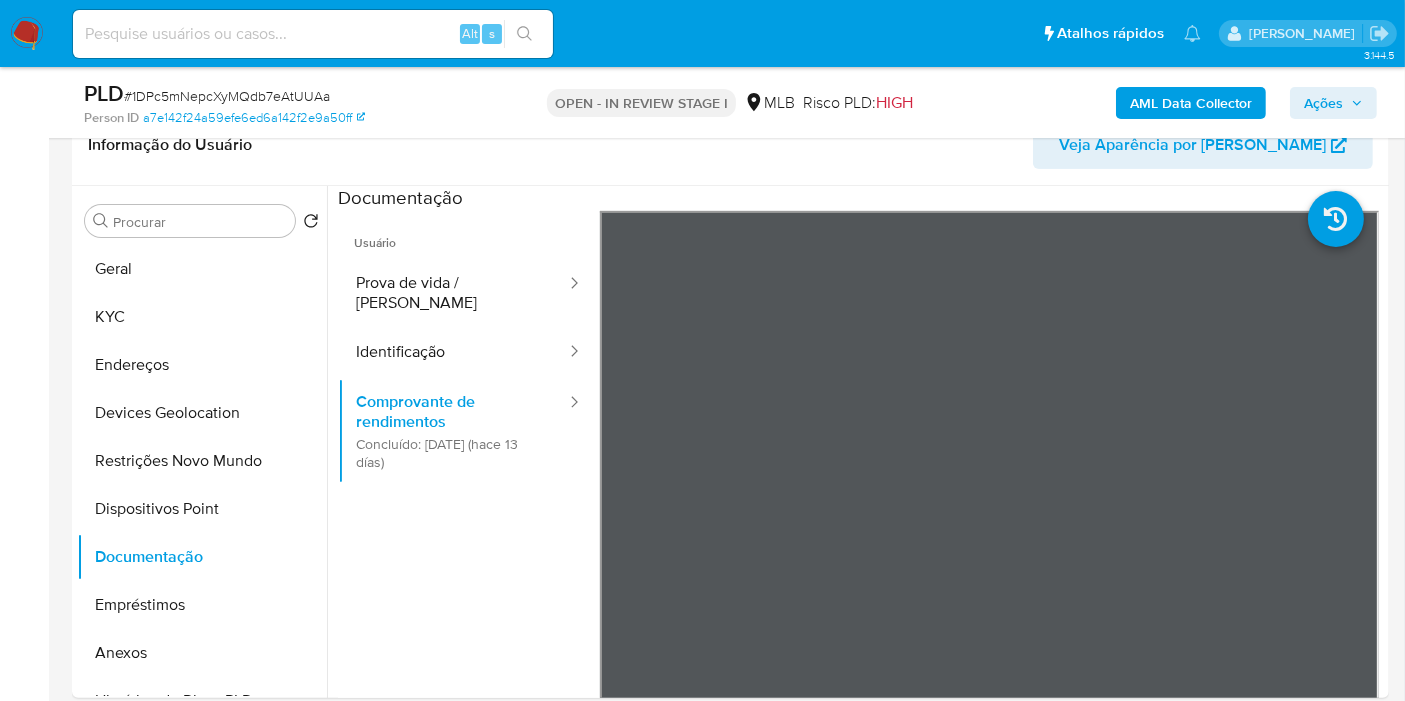 click on "AML Data Collector" at bounding box center [1191, 103] 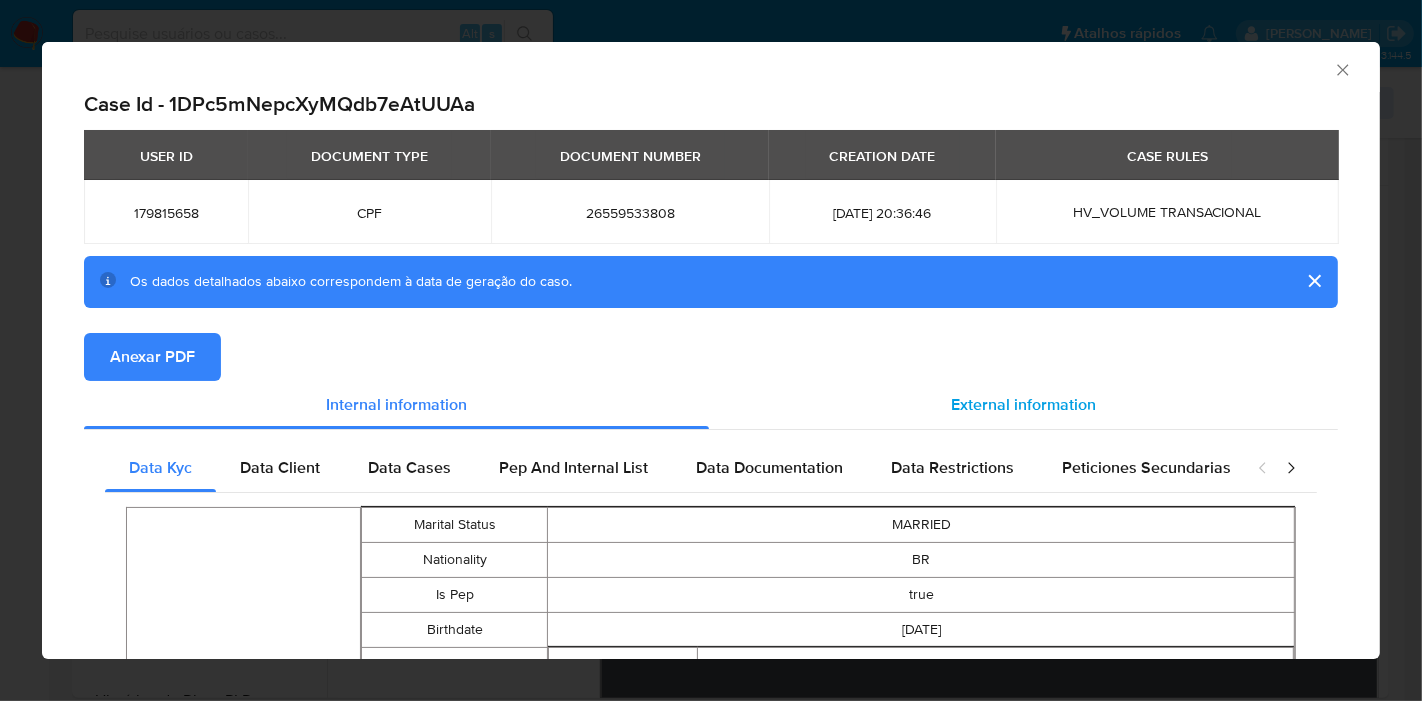 click on "External information" at bounding box center (1023, 404) 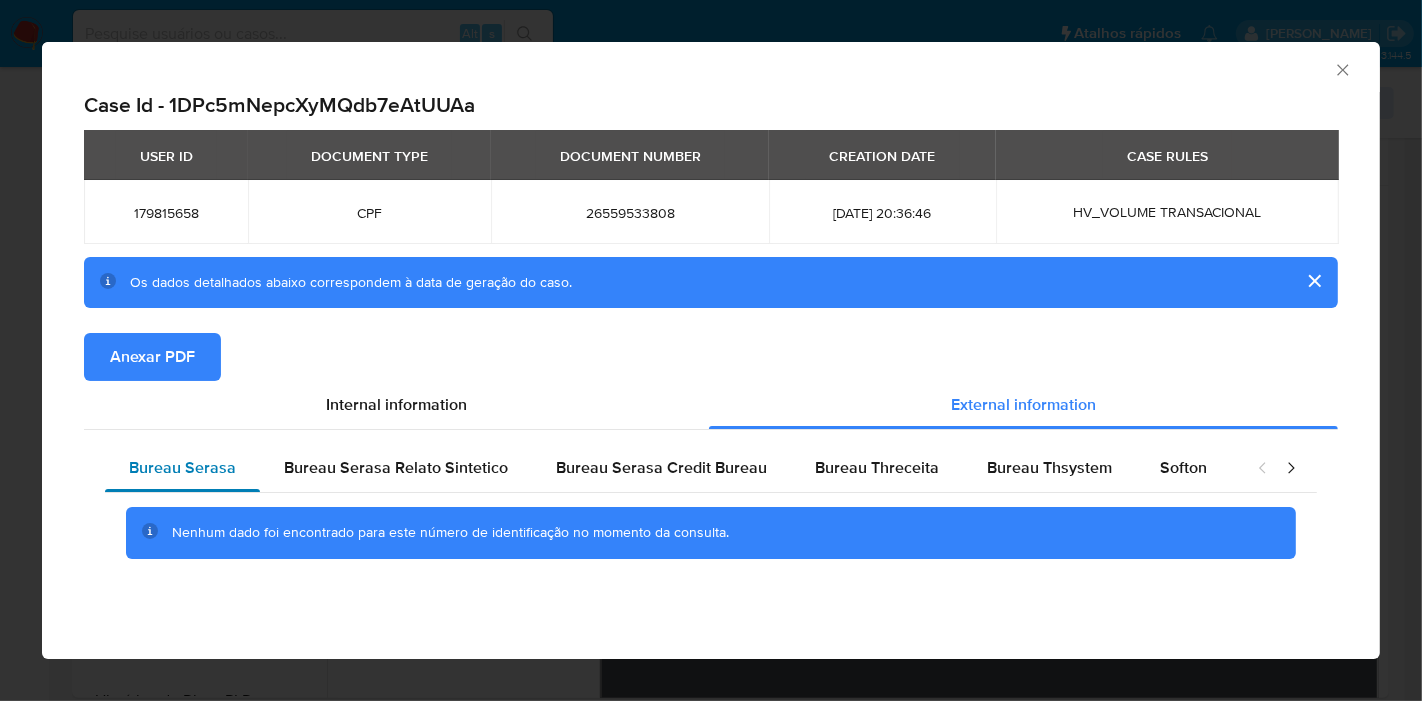 click on "Bureau Serasa" at bounding box center (182, 468) 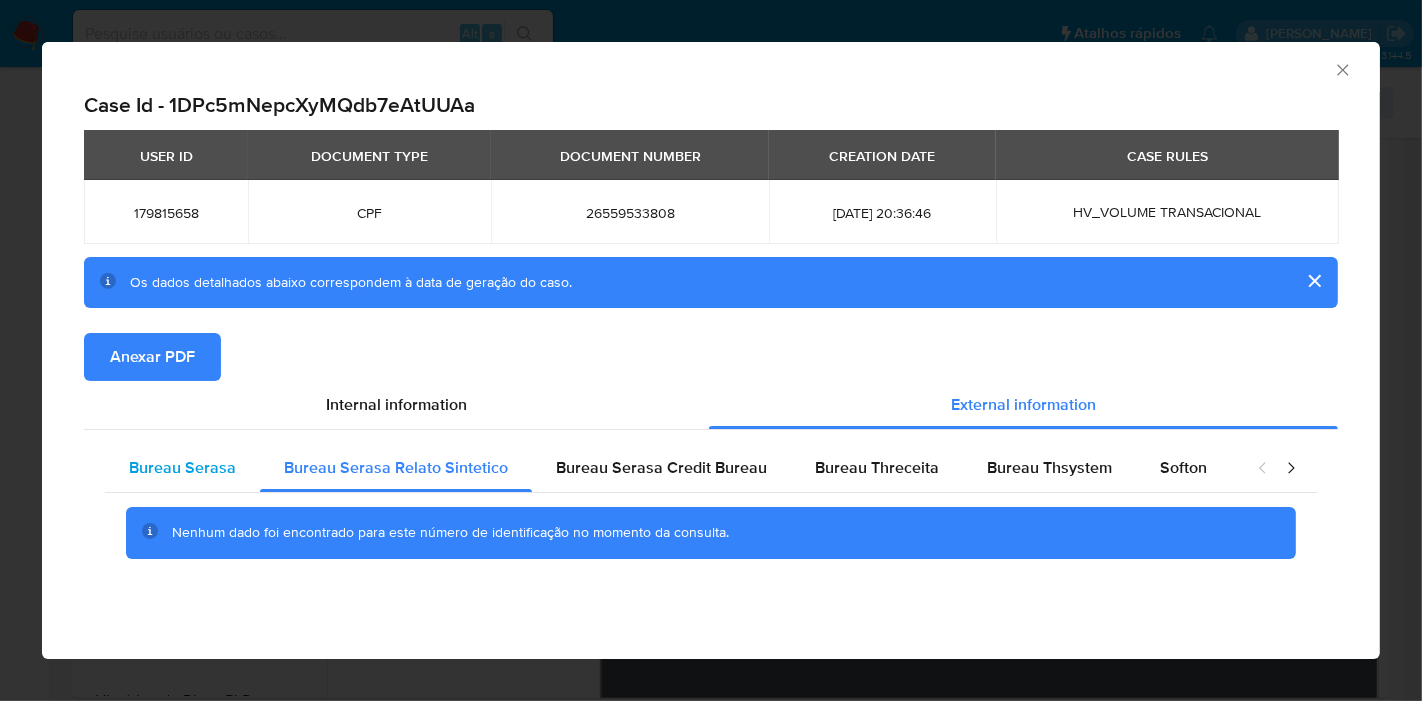 click on "Bureau Serasa" at bounding box center (182, 467) 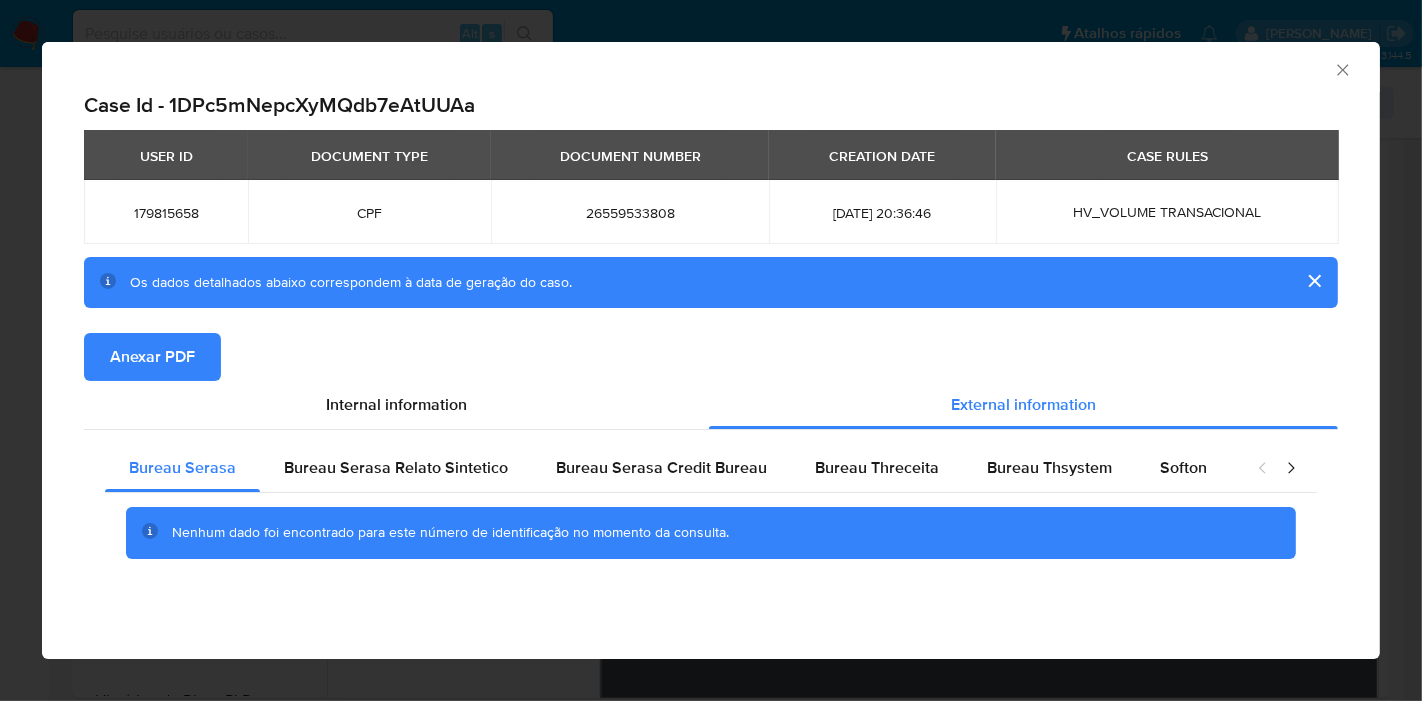 type 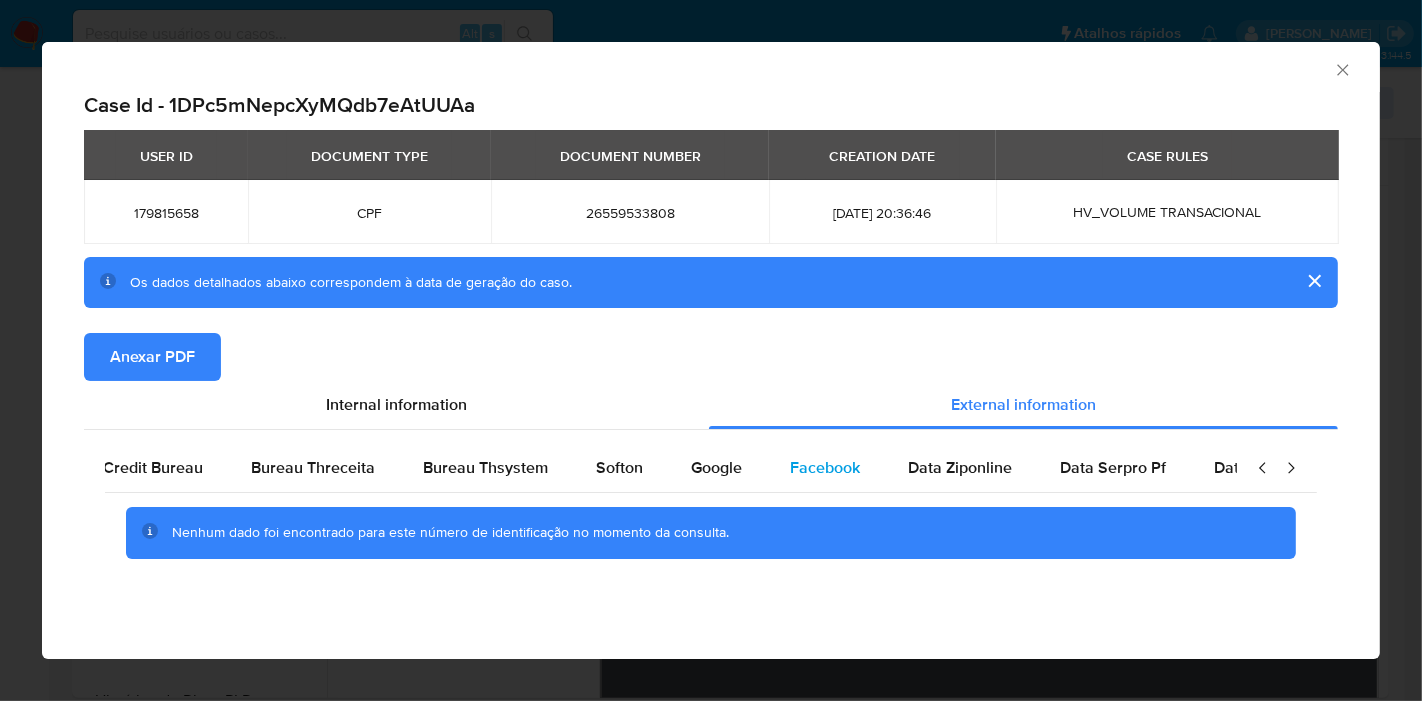 scroll, scrollTop: 0, scrollLeft: 655, axis: horizontal 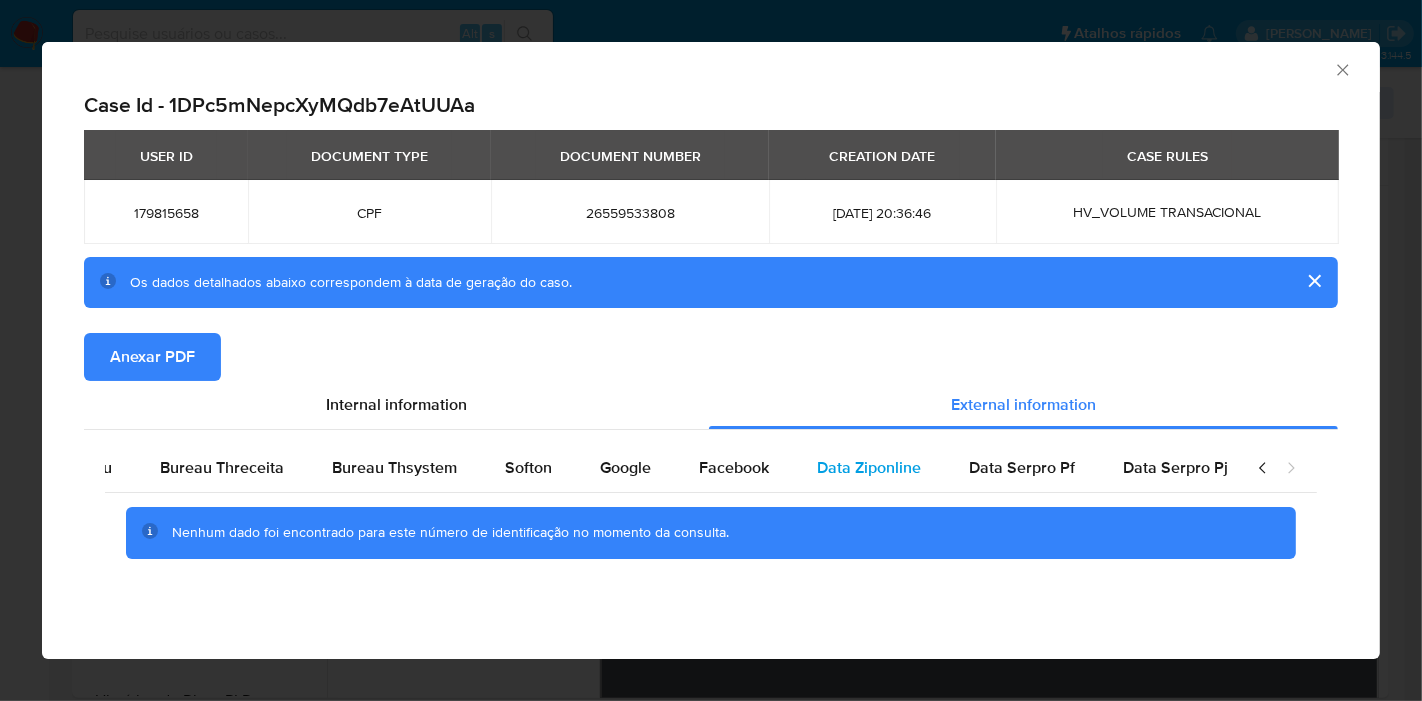 click on "Data Ziponline" at bounding box center [869, 467] 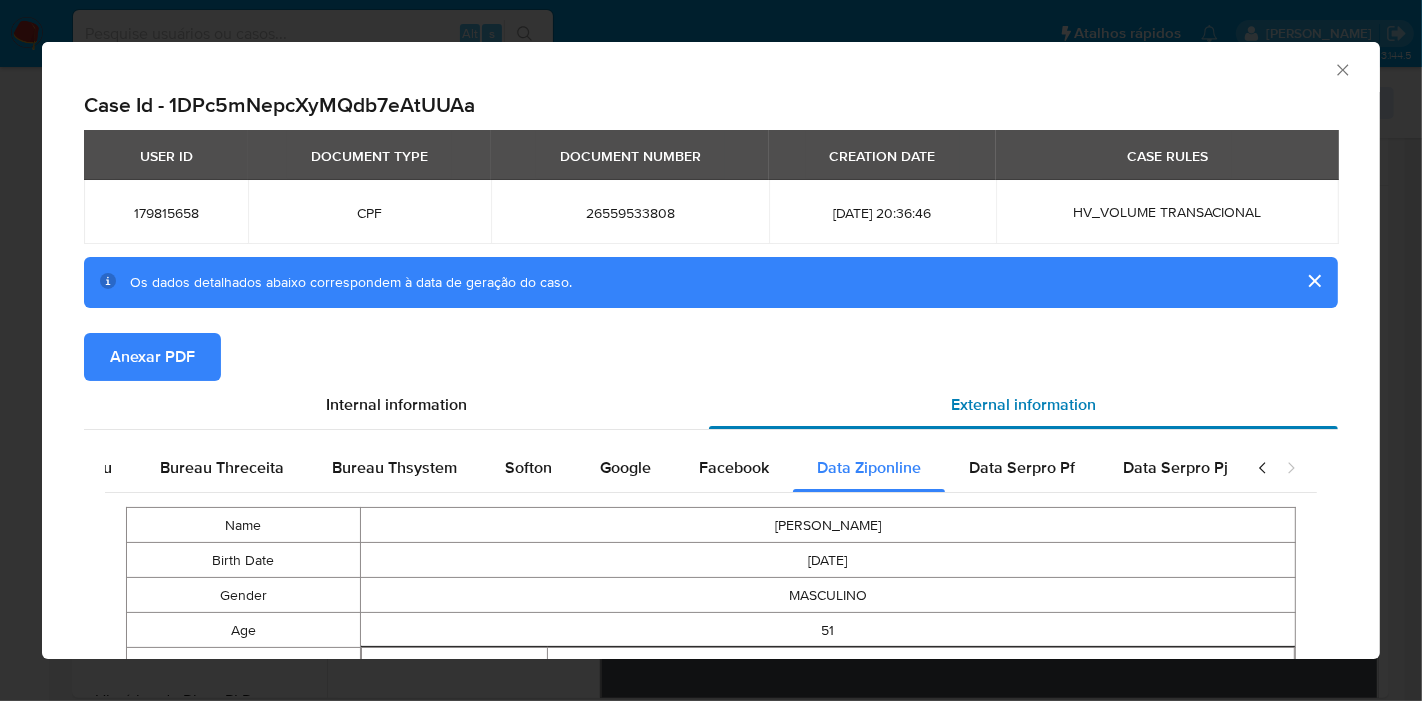 scroll, scrollTop: 0, scrollLeft: 672, axis: horizontal 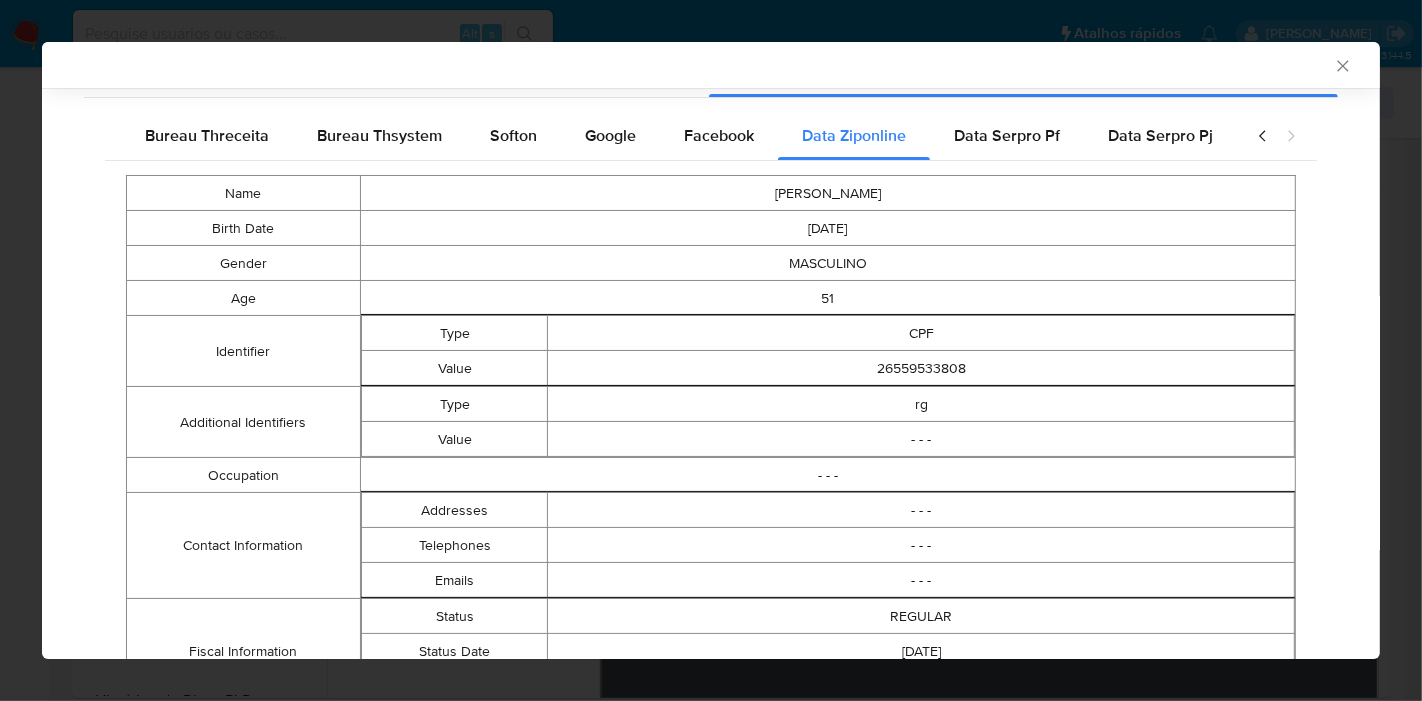 type 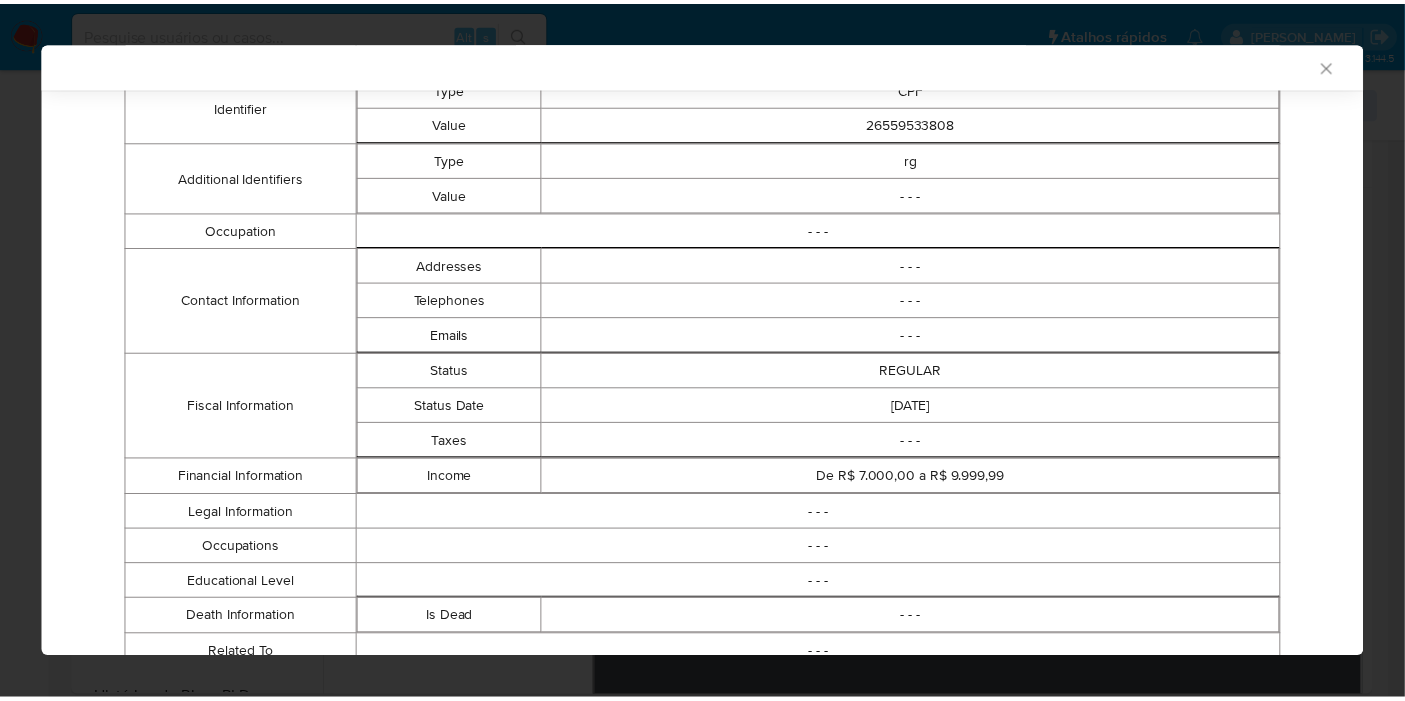 scroll, scrollTop: 656, scrollLeft: 0, axis: vertical 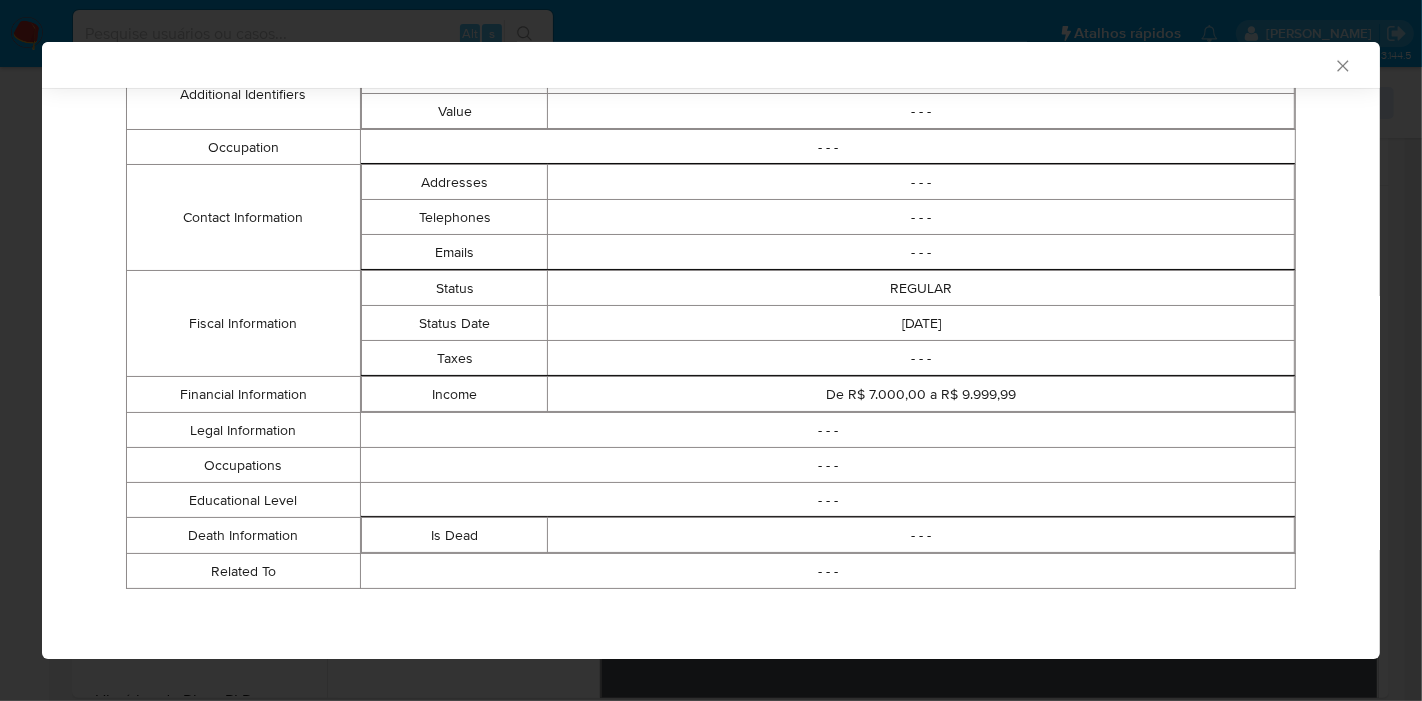 click 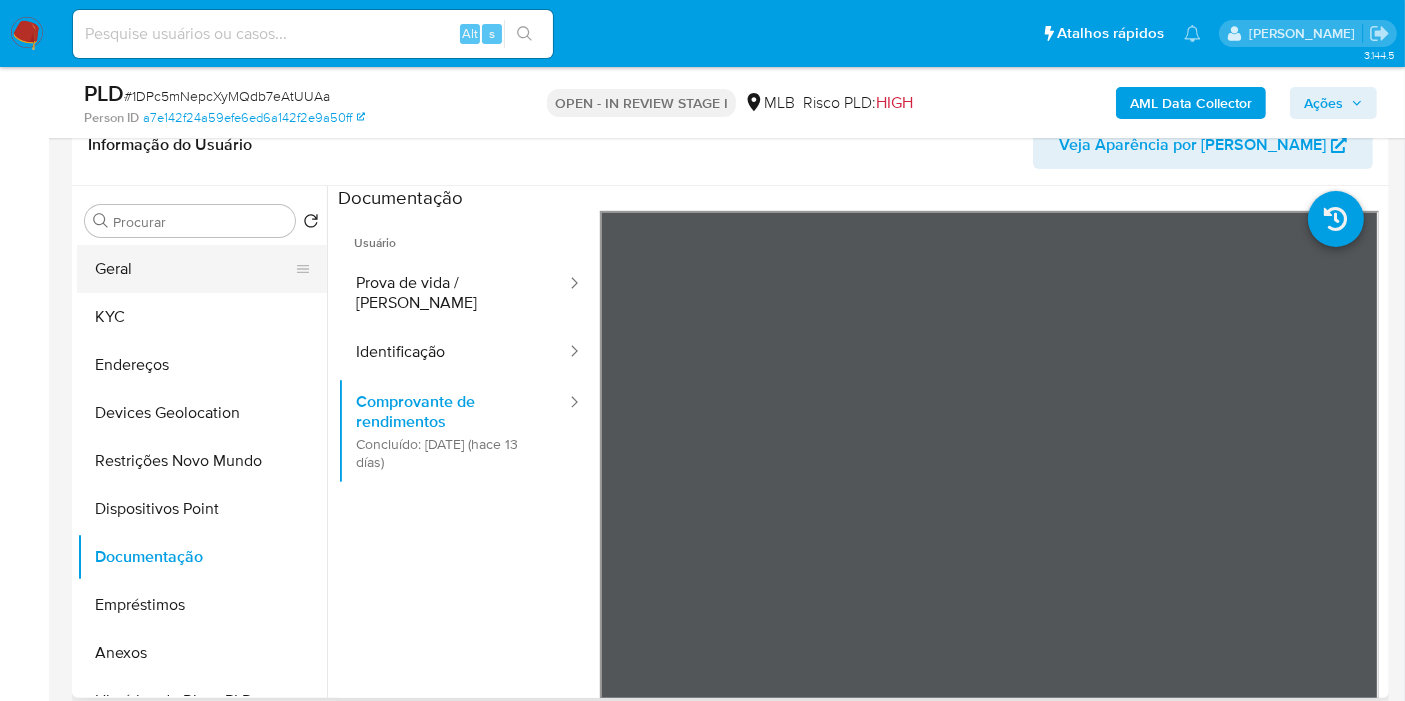 click on "Geral" at bounding box center (194, 269) 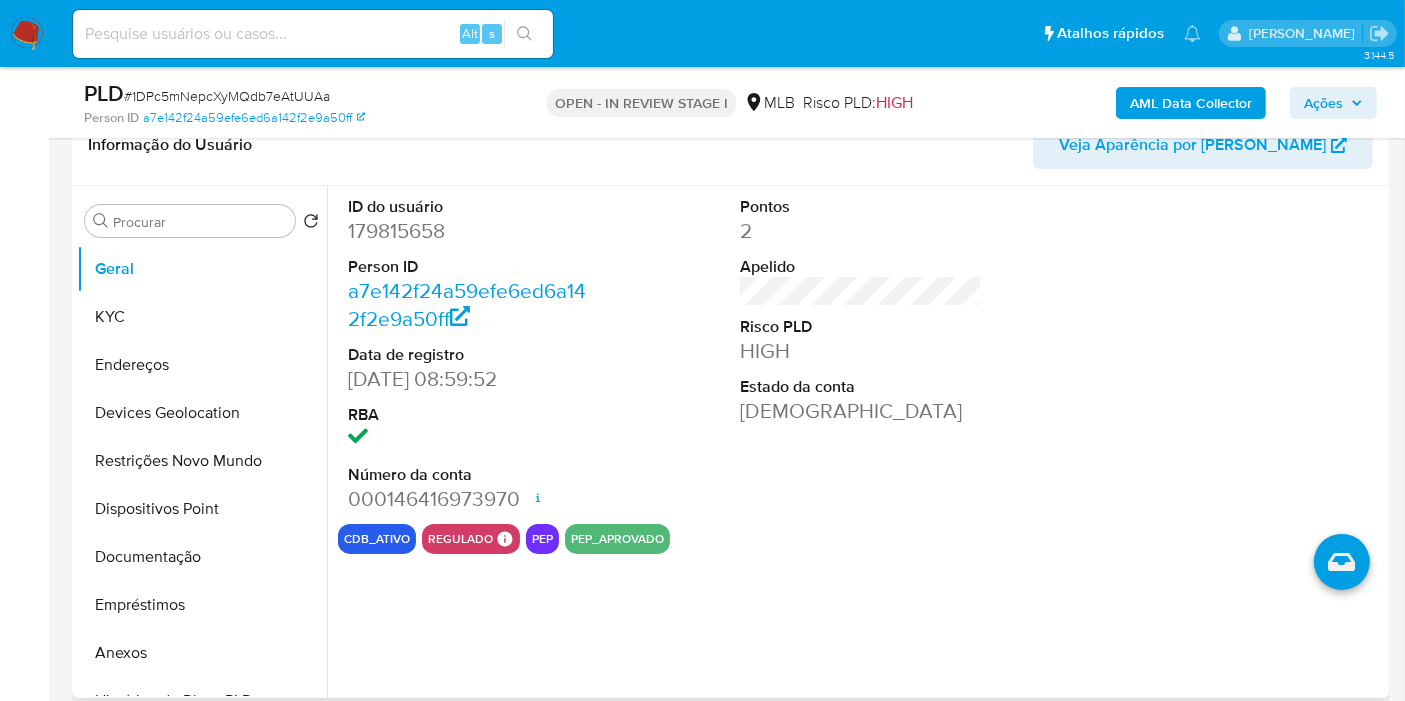 type 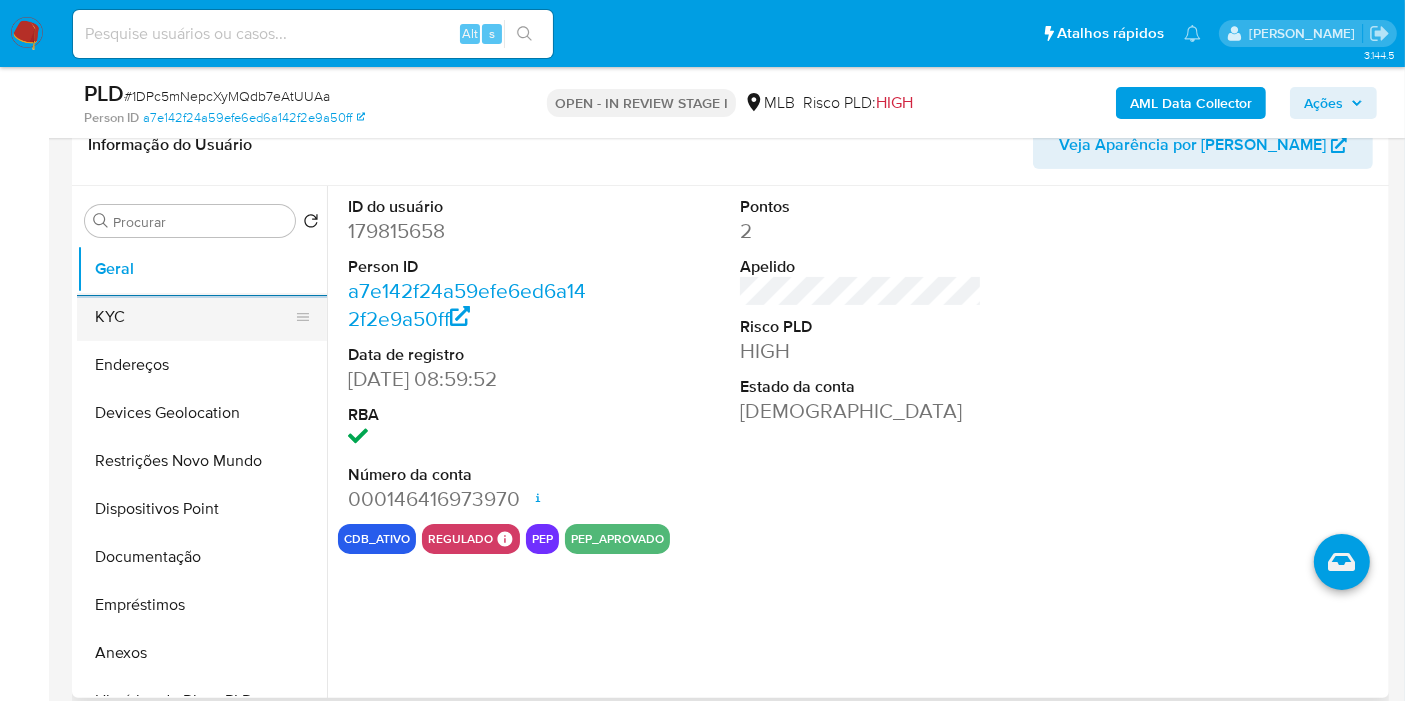 click on "KYC" at bounding box center [194, 317] 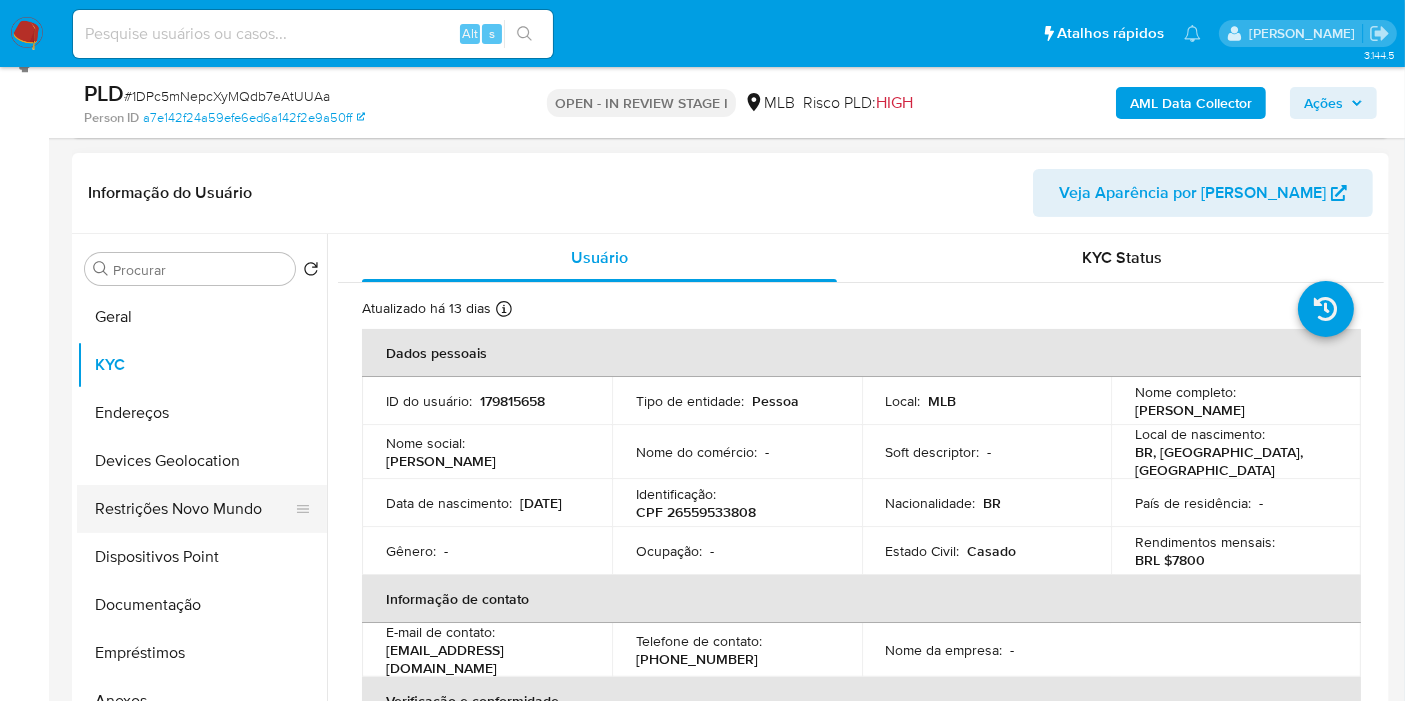 scroll, scrollTop: 333, scrollLeft: 0, axis: vertical 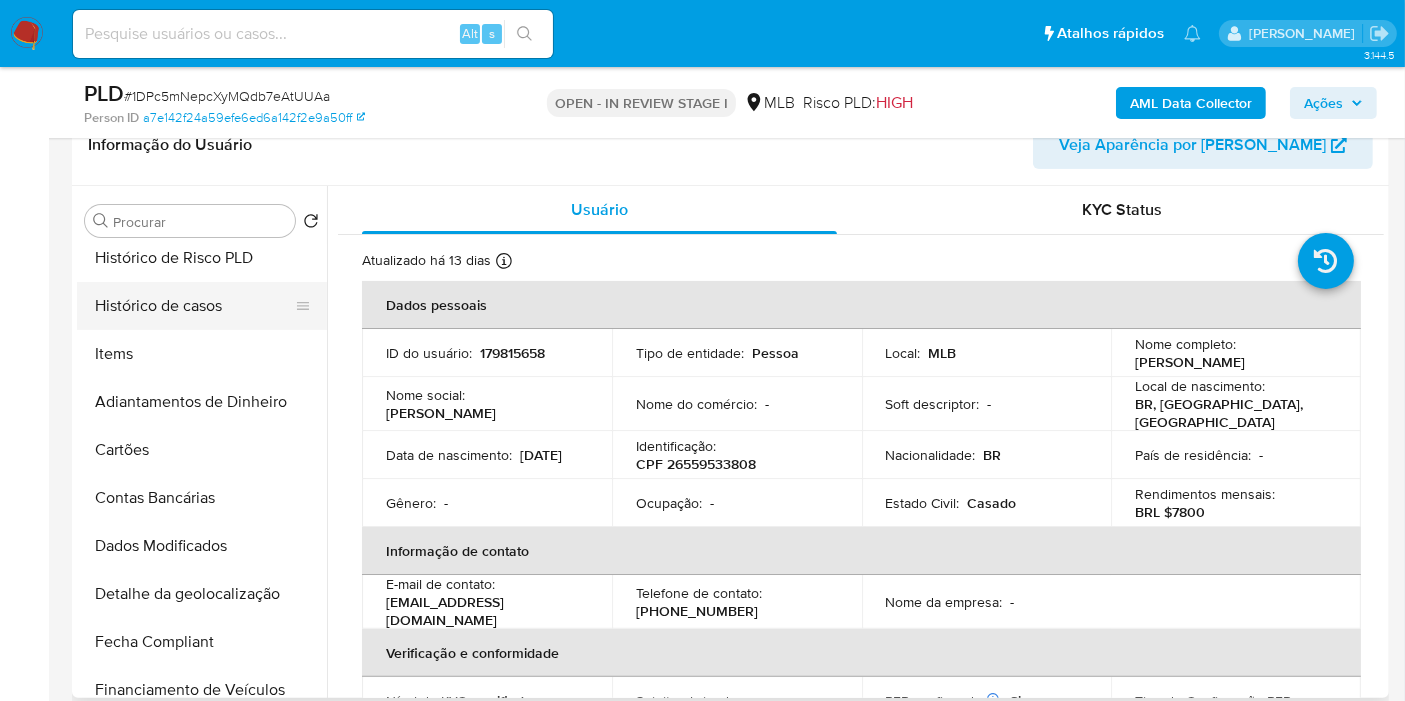 click on "Histórico de casos" at bounding box center (194, 306) 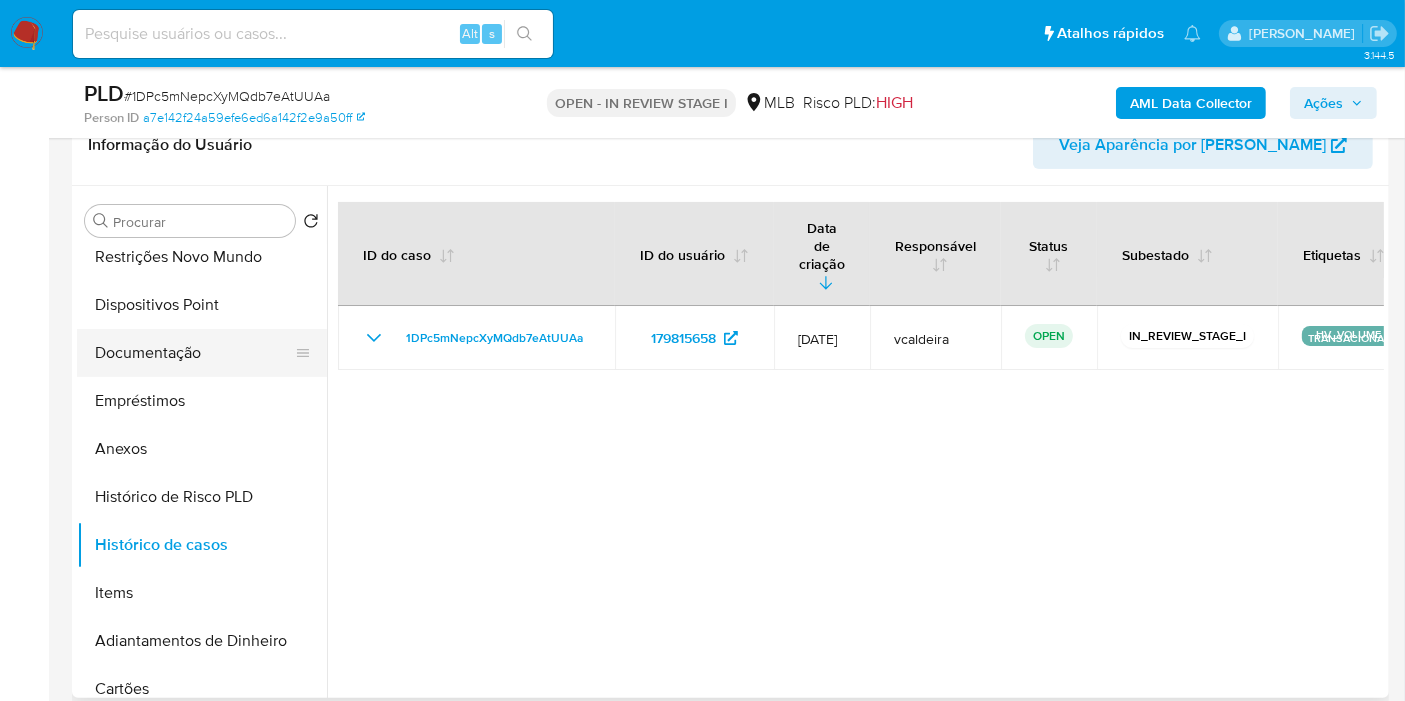 scroll, scrollTop: 0, scrollLeft: 0, axis: both 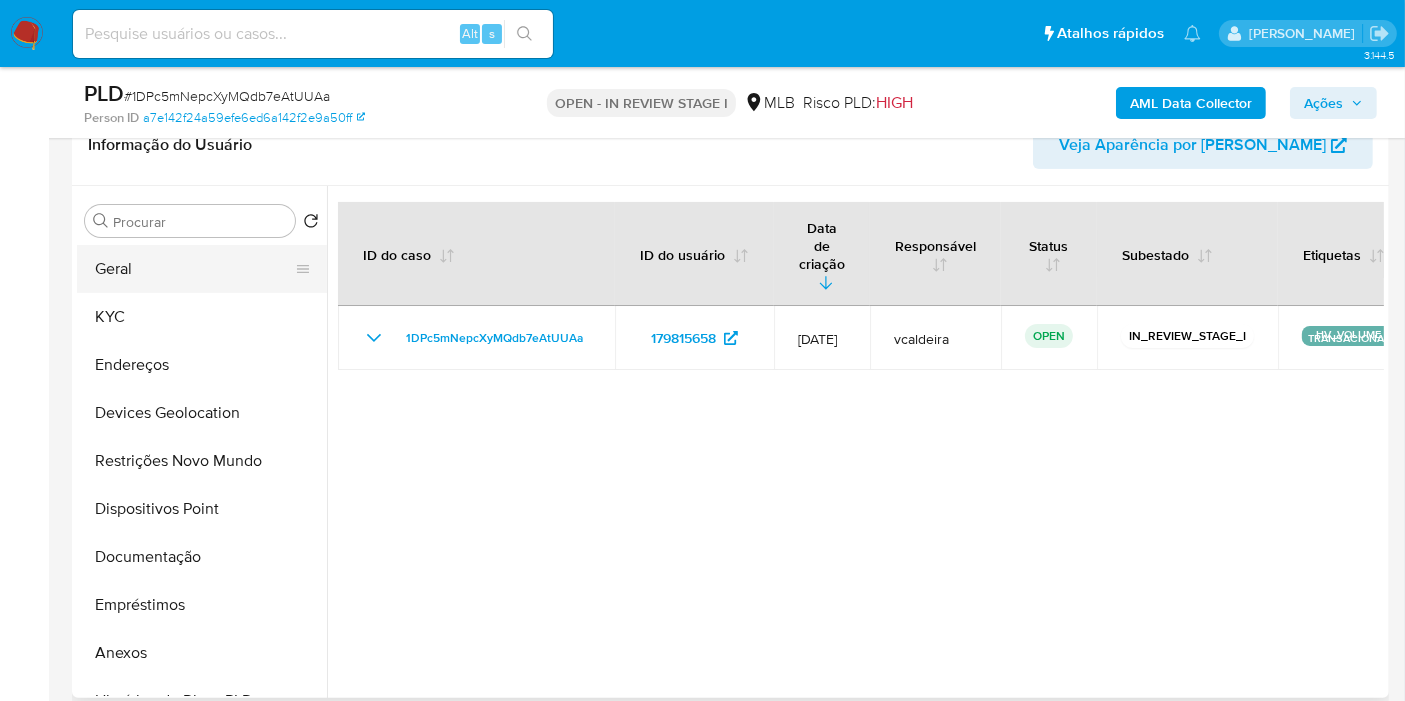 click on "Geral" at bounding box center [194, 269] 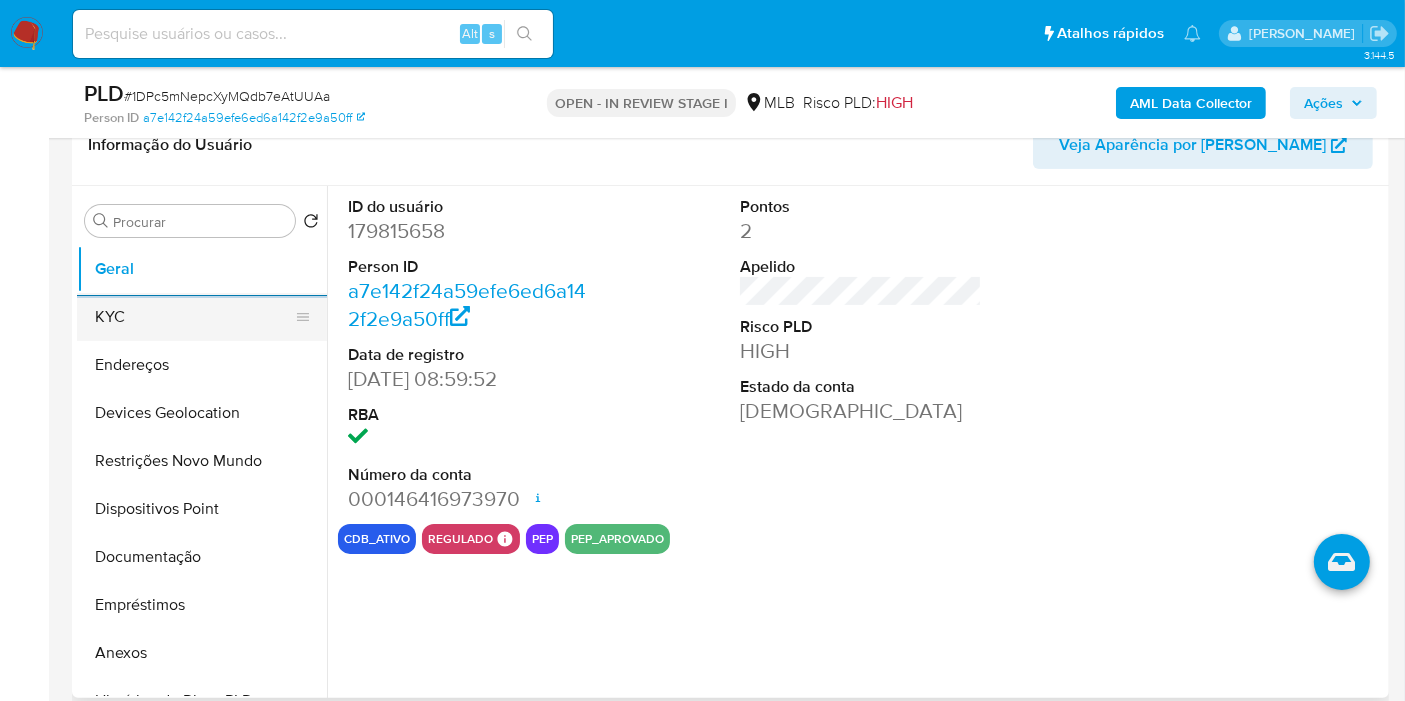 click on "KYC" at bounding box center (194, 317) 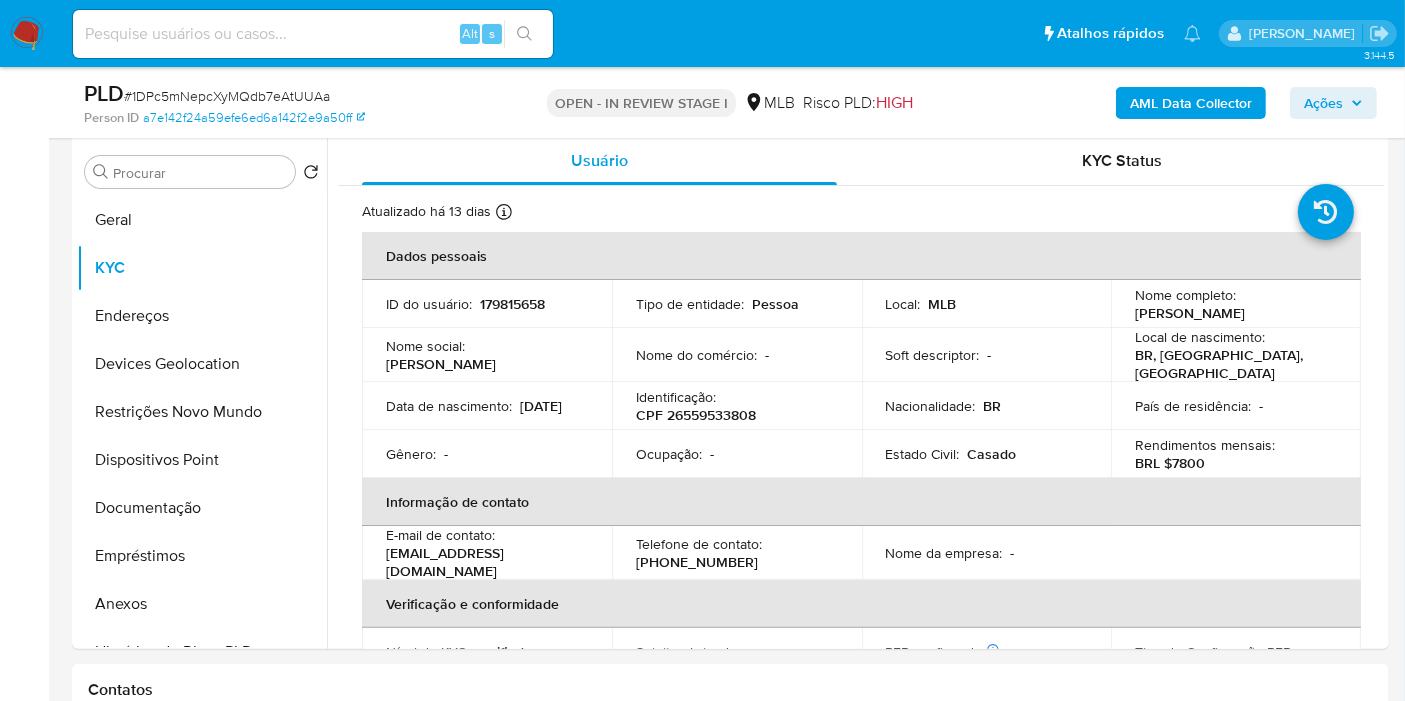 scroll, scrollTop: 372, scrollLeft: 0, axis: vertical 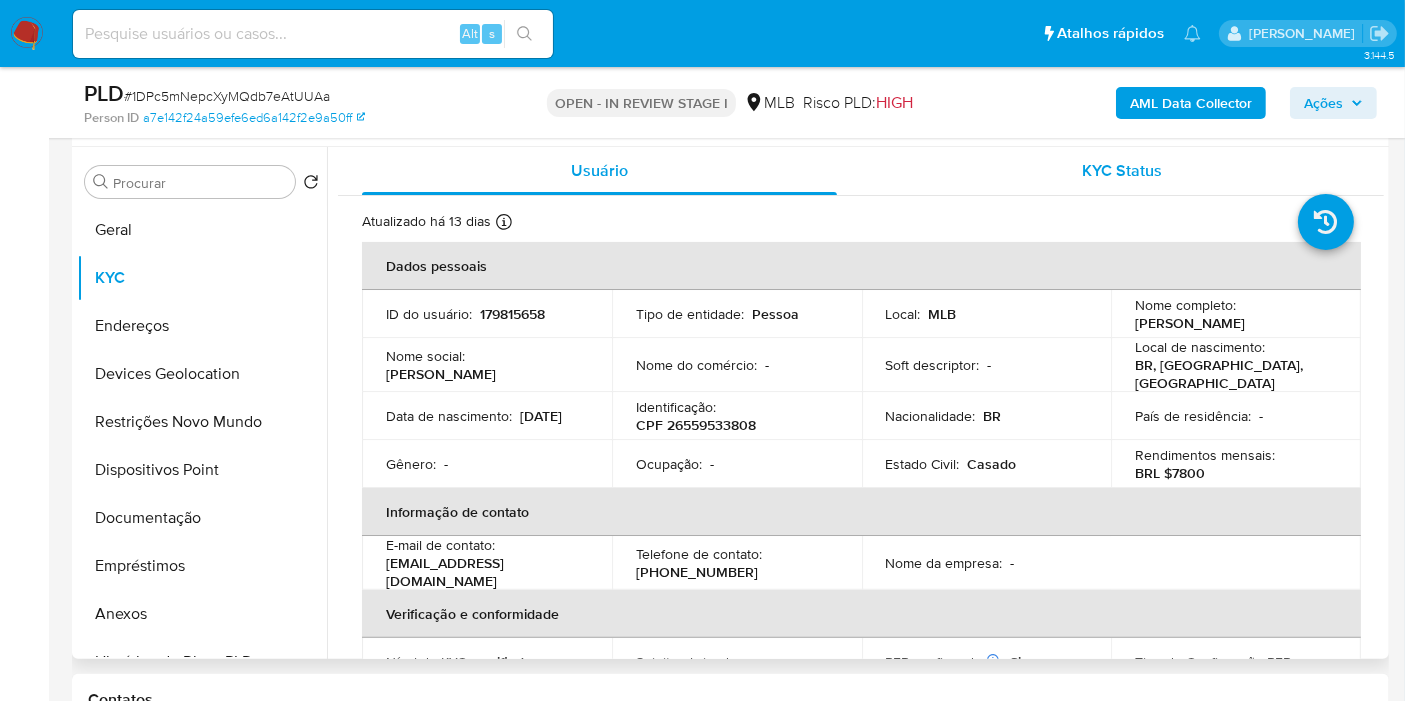 type 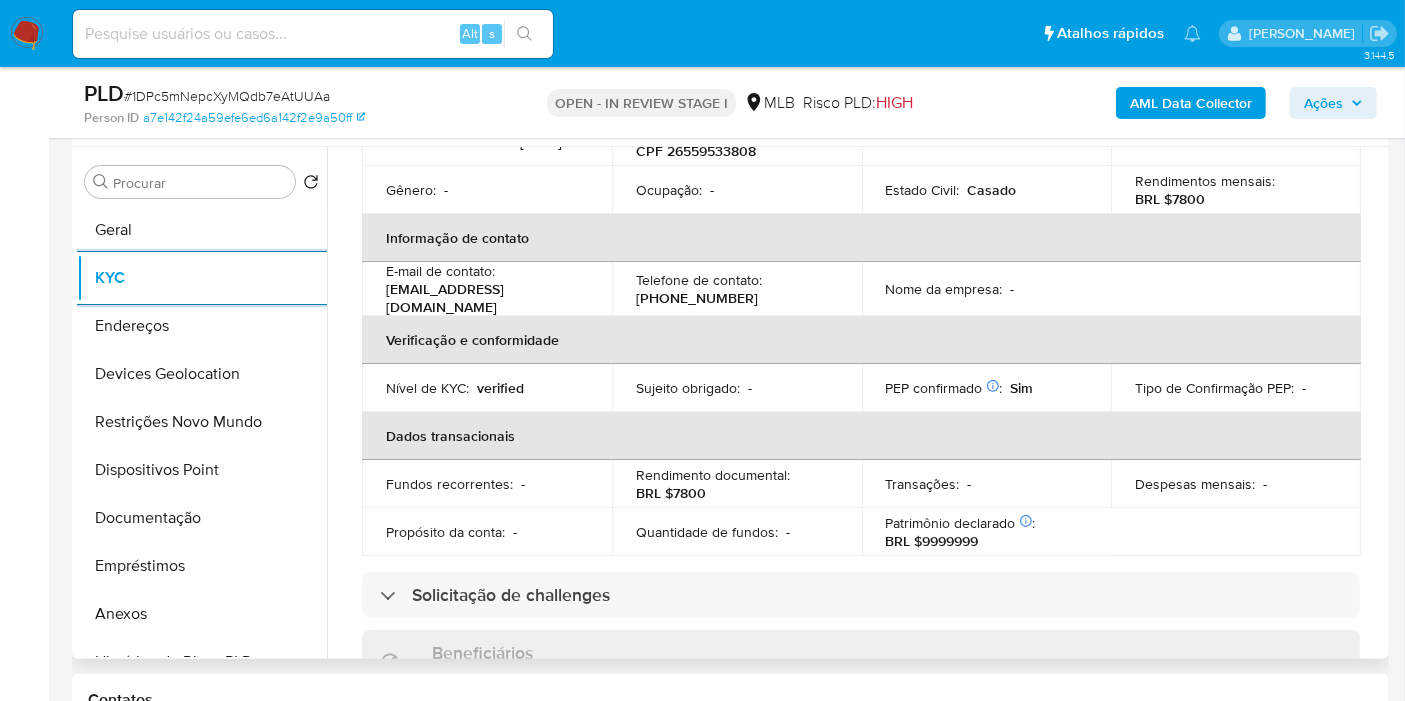 scroll, scrollTop: 333, scrollLeft: 0, axis: vertical 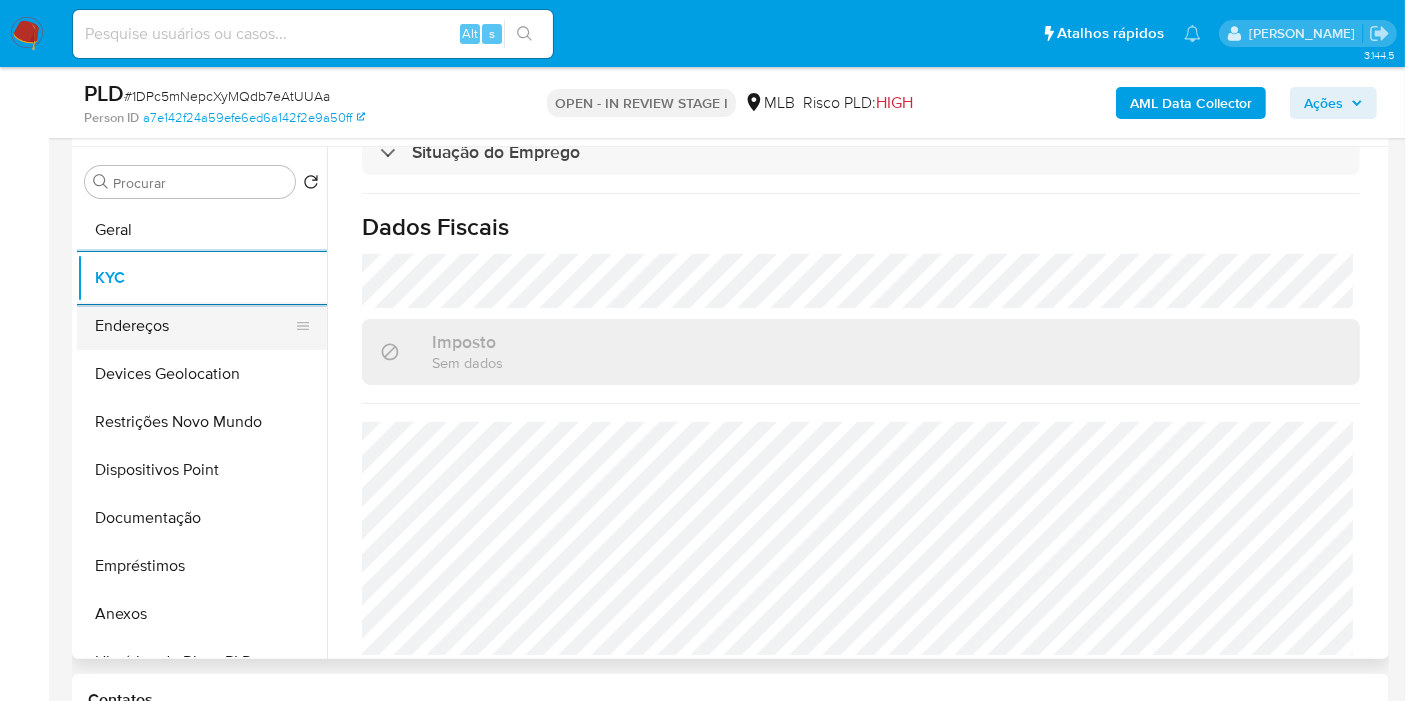 click on "Devices Geolocation" at bounding box center [202, 374] 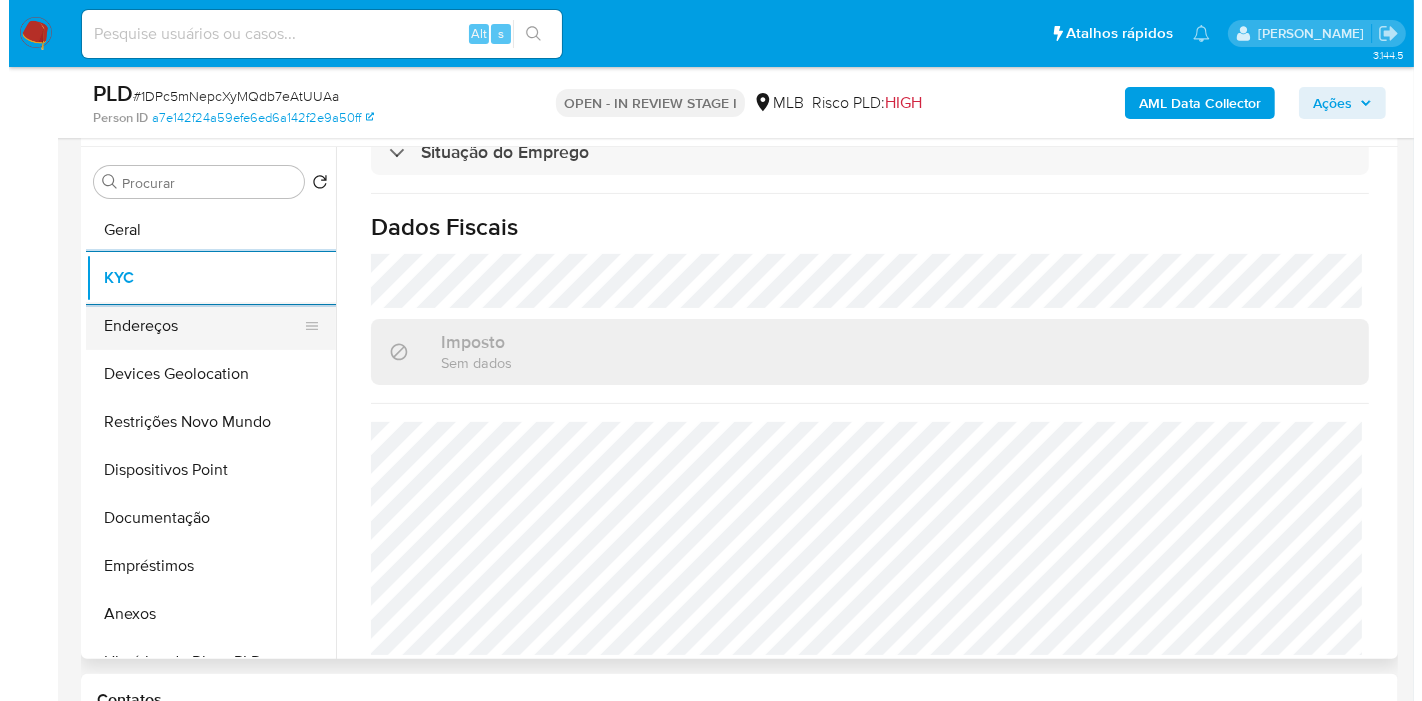 scroll, scrollTop: 0, scrollLeft: 0, axis: both 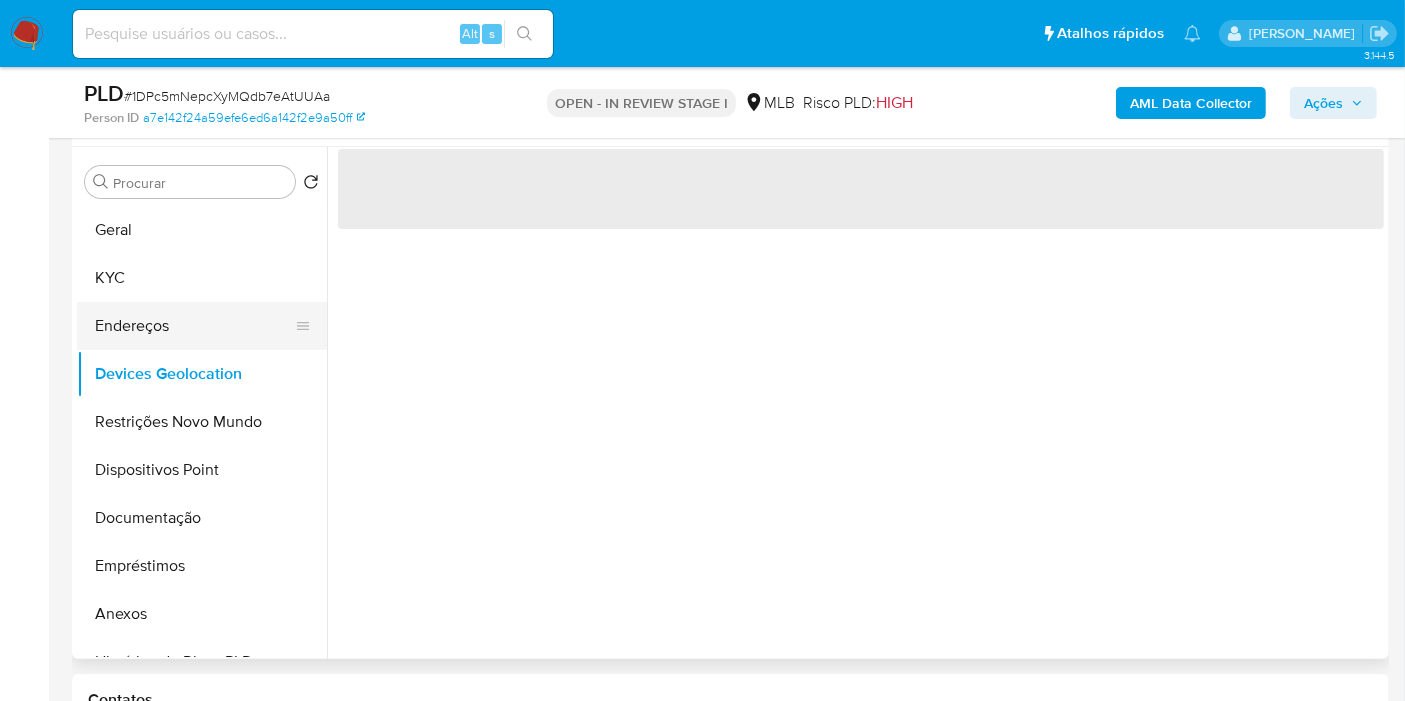 click on "Endereços" at bounding box center [194, 326] 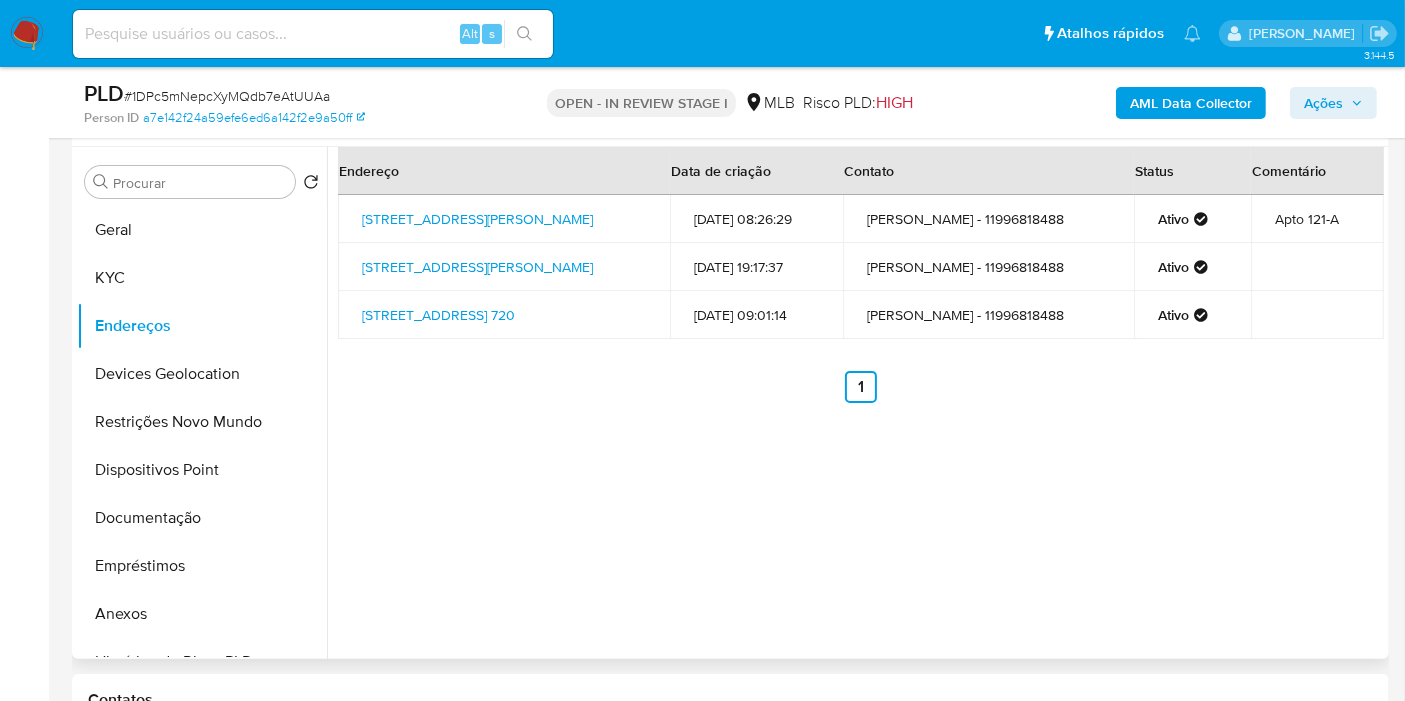 type 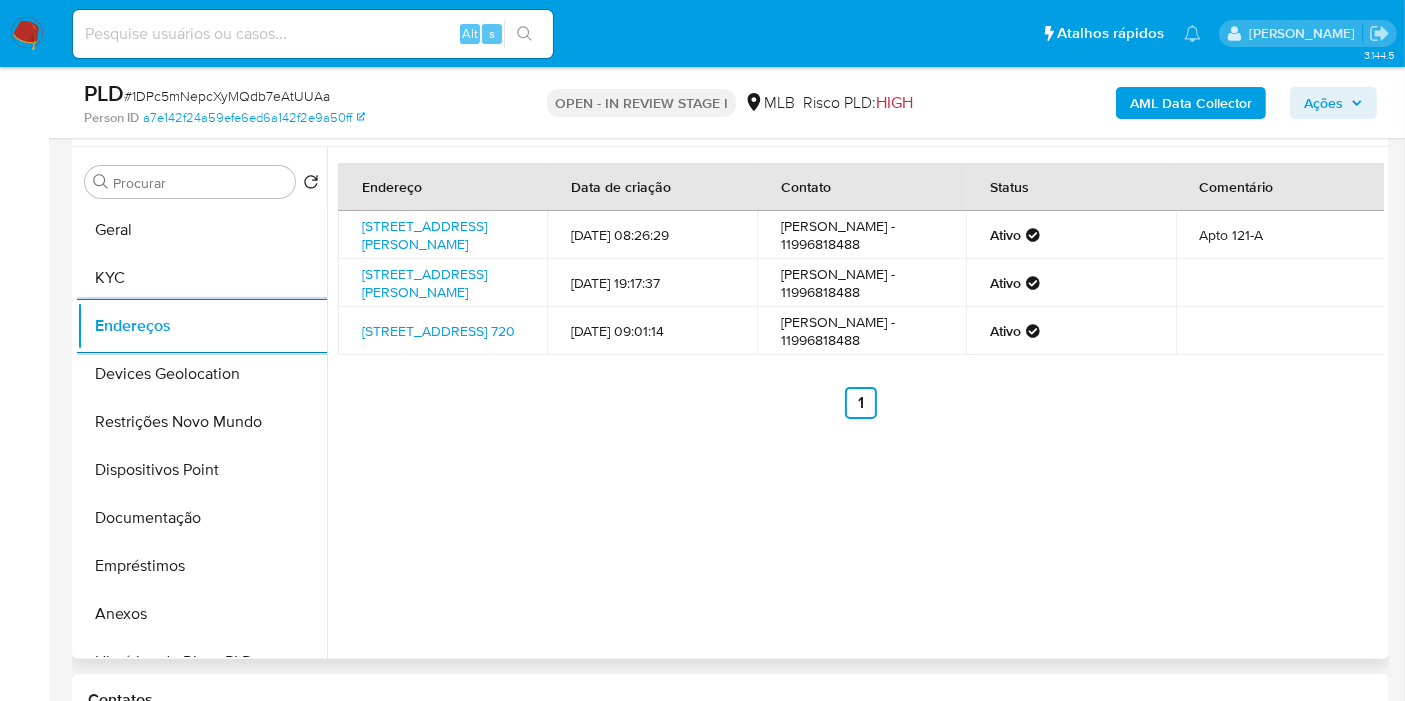 click on "Endereço Data de criação Contato Status Comentário Rua André Fernandes 205, São Paulo, São Paulo, 04536020, Brasil 205 17/05/2021 08:26:29 Joao Manoel Pinho De Mello - 11996818488 Ativo Apto 121-A Rua Evangelista Rodrigues 75, São Paulo, São Paulo, 05463000, Brasil 75 23/08/2023 19:17:37 Joao Manoel Pinho de Mello - 11996818488 Ativo Umburanas 720, São Paulo, São Paulo, 05464000, Brasil 720 26/02/2020 09:01:14 Joao Pinho de Mello - 11996818488 Ativo Anterior 1 Siguiente" at bounding box center (855, 403) 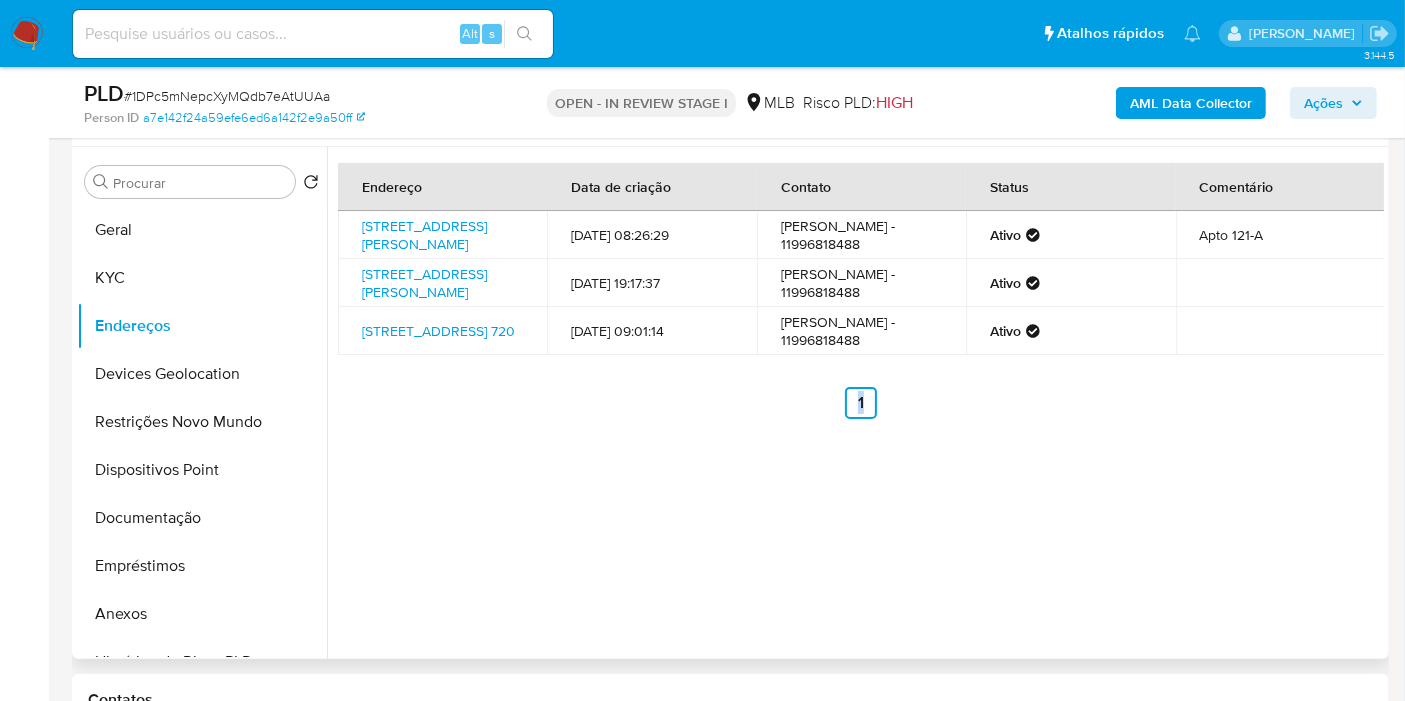 click on "Endereço Data de criação Contato Status Comentário Rua André Fernandes 205, São Paulo, São Paulo, 04536020, Brasil 205 17/05/2021 08:26:29 Joao Manoel Pinho De Mello - 11996818488 Ativo Apto 121-A Rua Evangelista Rodrigues 75, São Paulo, São Paulo, 05463000, Brasil 75 23/08/2023 19:17:37 Joao Manoel Pinho de Mello - 11996818488 Ativo Umburanas 720, São Paulo, São Paulo, 05464000, Brasil 720 26/02/2020 09:01:14 Joao Pinho de Mello - 11996818488 Ativo Anterior 1 Siguiente" at bounding box center (855, 403) 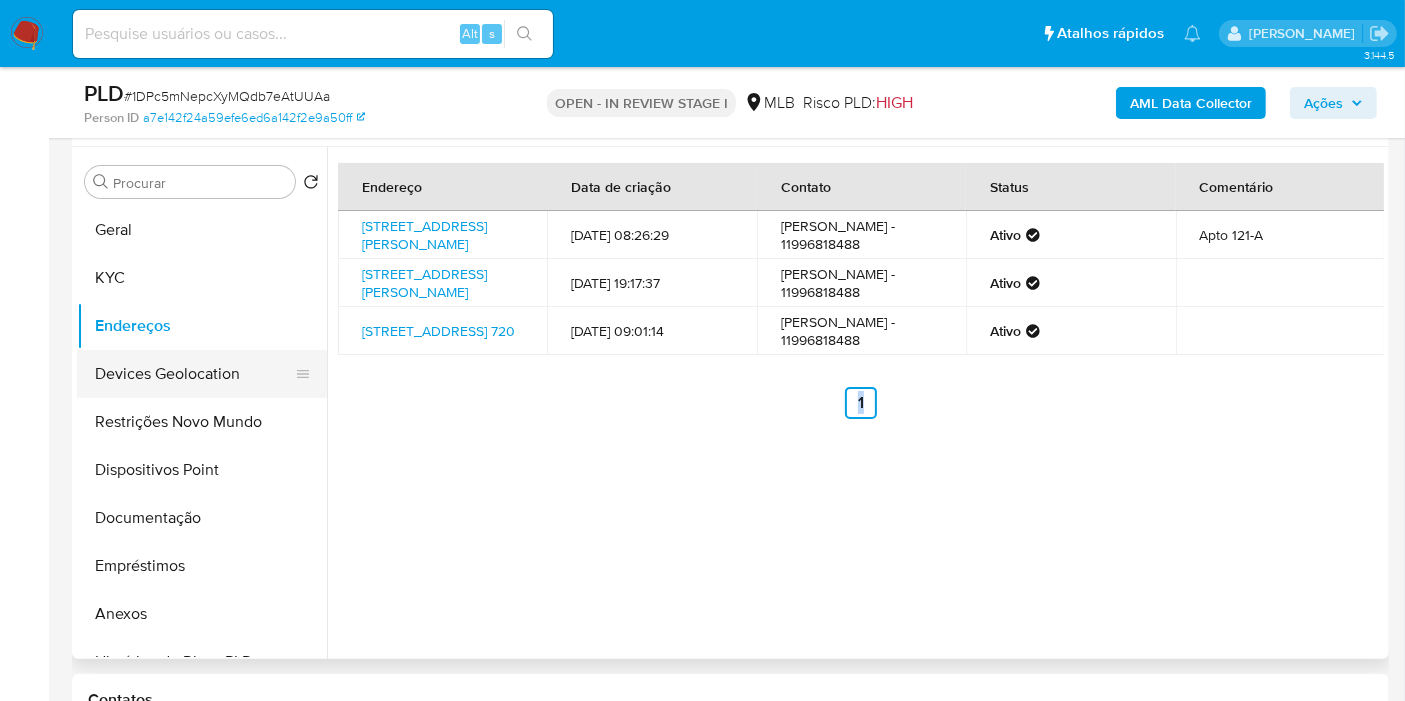 click on "Devices Geolocation" at bounding box center [194, 374] 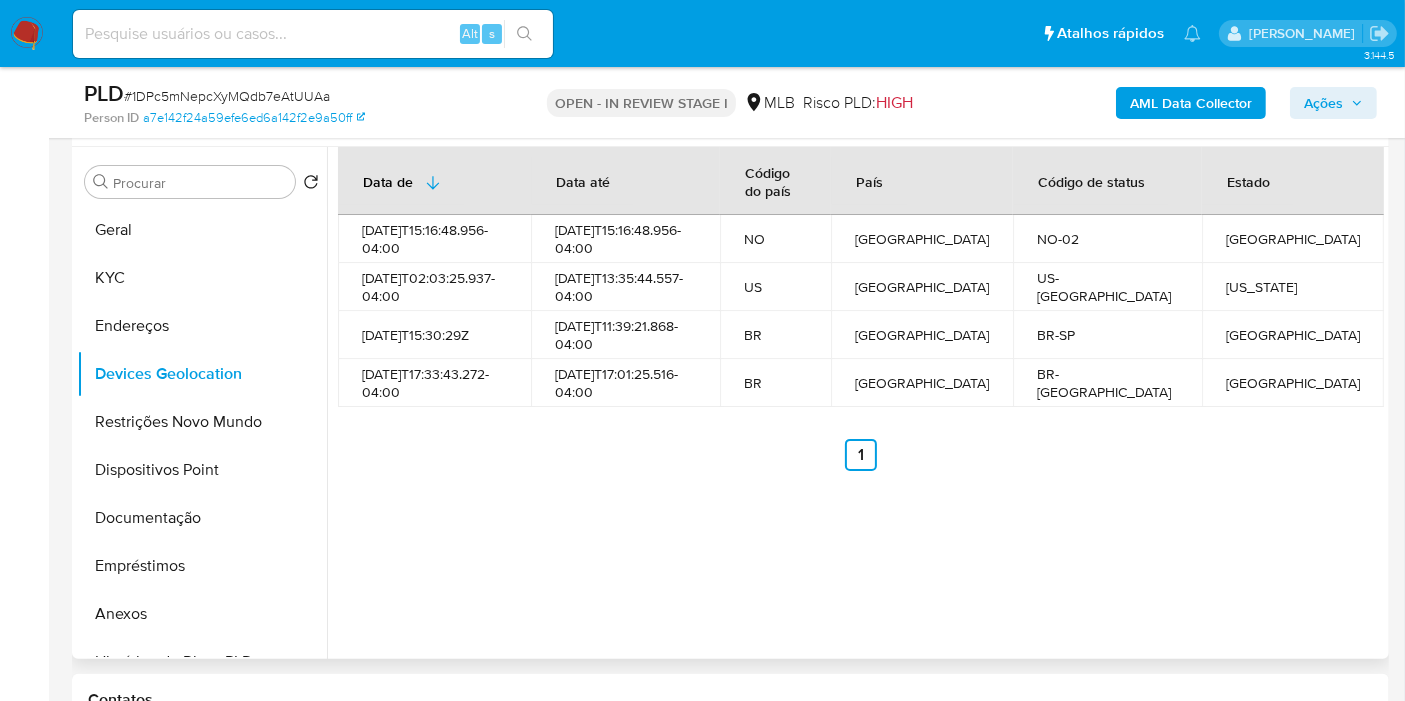 type 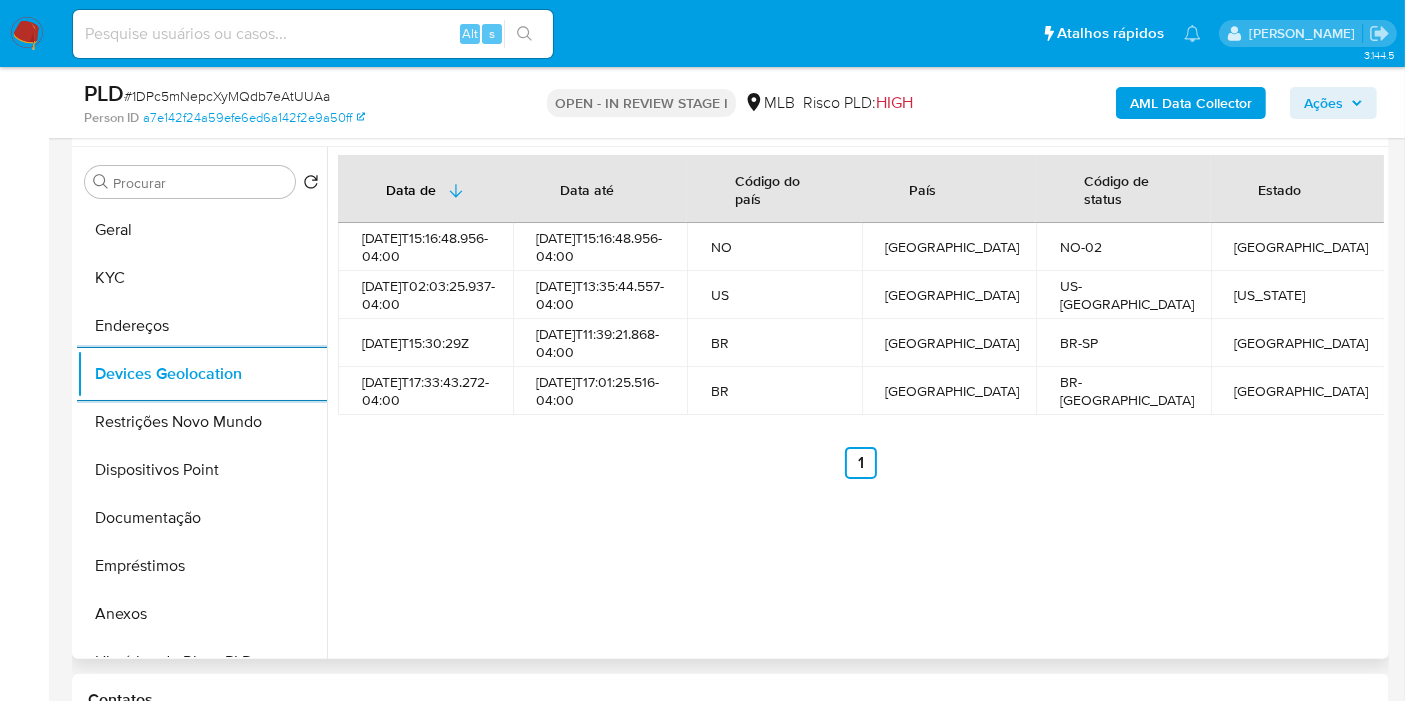 click on "Data de     Data até     Código do país     País     Código de status     Estado     2025-05-29T15:16:48.956-04:00     2025-05-29T15:16:48.956-04:00     NO     Noruega     NO-02     Akershus     2025-06-02T02:03:25.937-04:00     2025-06-04T13:35:44.557-04:00     US     Estados Unidos     US-FL     Florida     2022-01-11T15:30:29Z     2025-07-10T11:39:21.868-04:00     BR     Brasil     BR-SP     São Paulo     2024-03-13T17:33:43.272-04:00     2025-07-04T17:01:25.516-04:00     BR     Brasil     BR-RJ     Rio de Janeiro   Anterior 1 Siguiente" at bounding box center [855, 403] 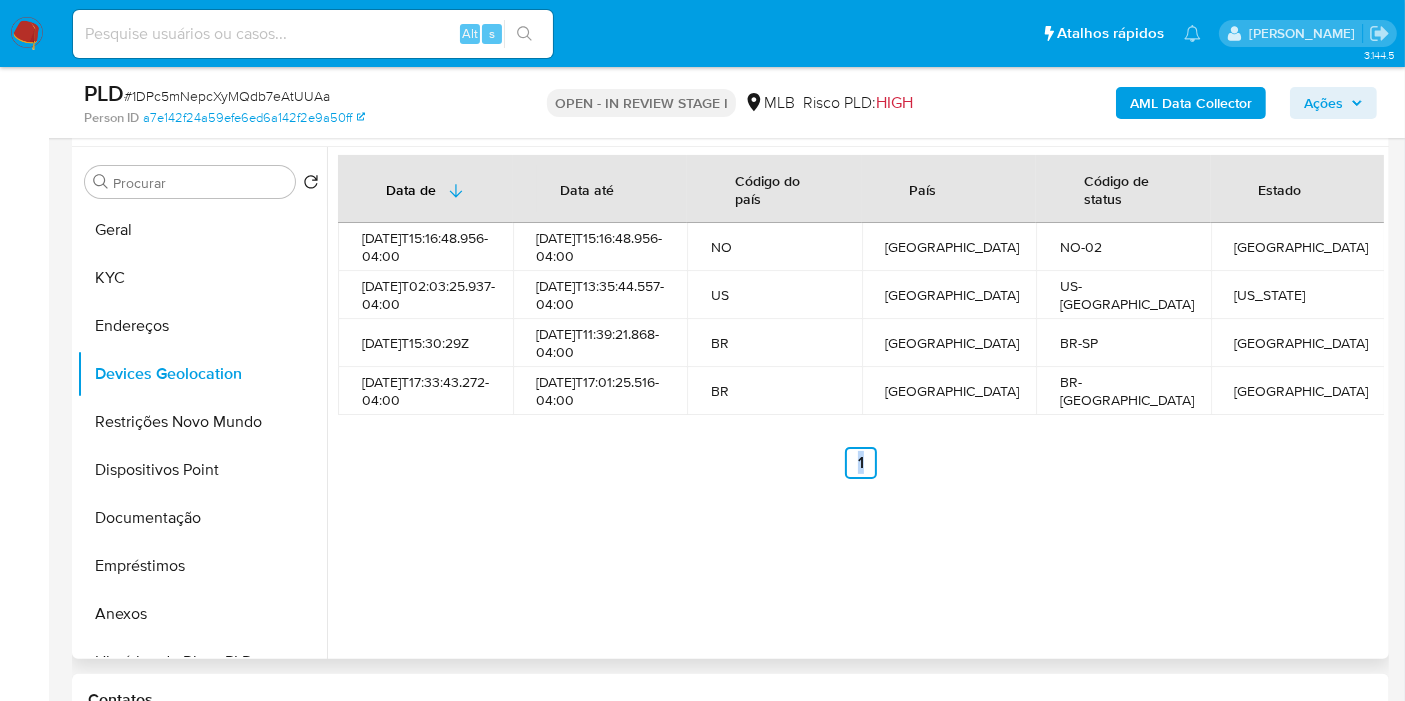 click on "Data de     Data até     Código do país     País     Código de status     Estado     2025-05-29T15:16:48.956-04:00     2025-05-29T15:16:48.956-04:00     NO     Noruega     NO-02     Akershus     2025-06-02T02:03:25.937-04:00     2025-06-04T13:35:44.557-04:00     US     Estados Unidos     US-FL     Florida     2022-01-11T15:30:29Z     2025-07-10T11:39:21.868-04:00     BR     Brasil     BR-SP     São Paulo     2024-03-13T17:33:43.272-04:00     2025-07-04T17:01:25.516-04:00     BR     Brasil     BR-RJ     Rio de Janeiro   Anterior 1 Siguiente" at bounding box center (855, 403) 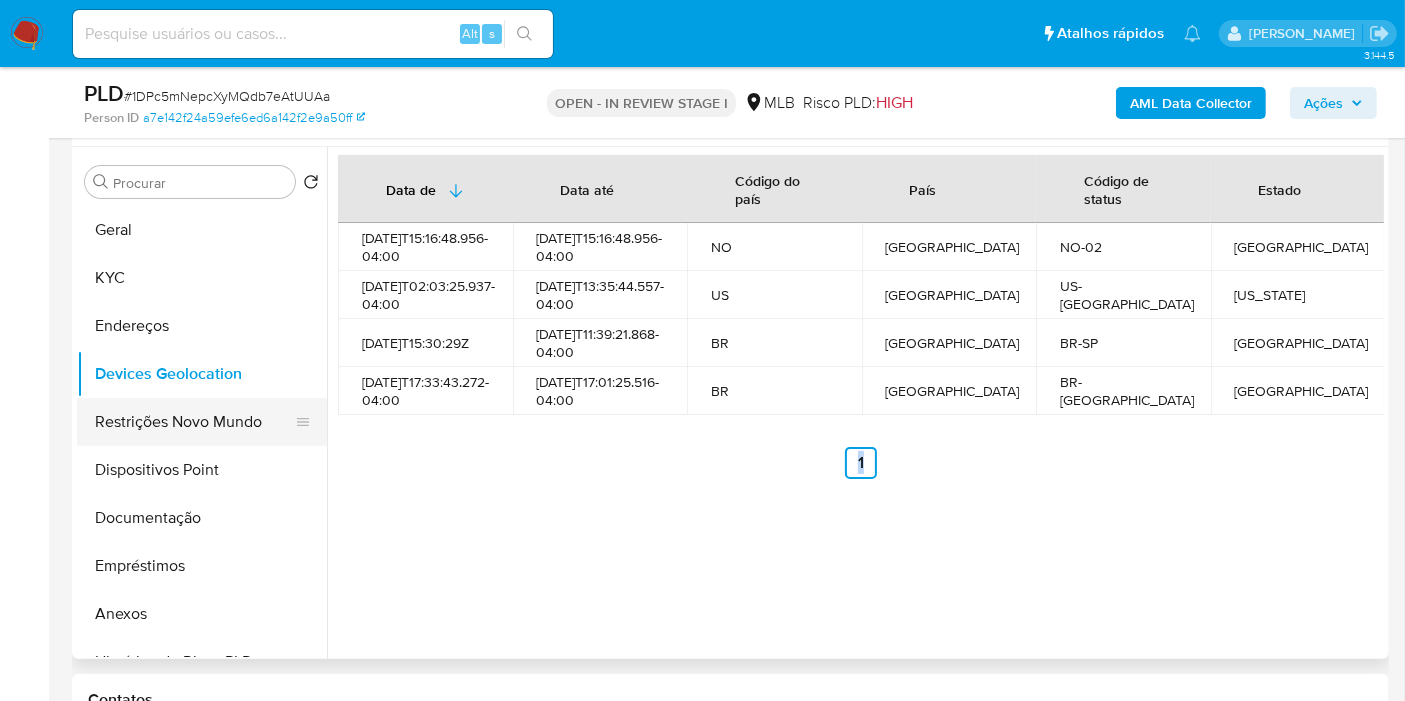 click on "Restrições Novo Mundo" at bounding box center [194, 422] 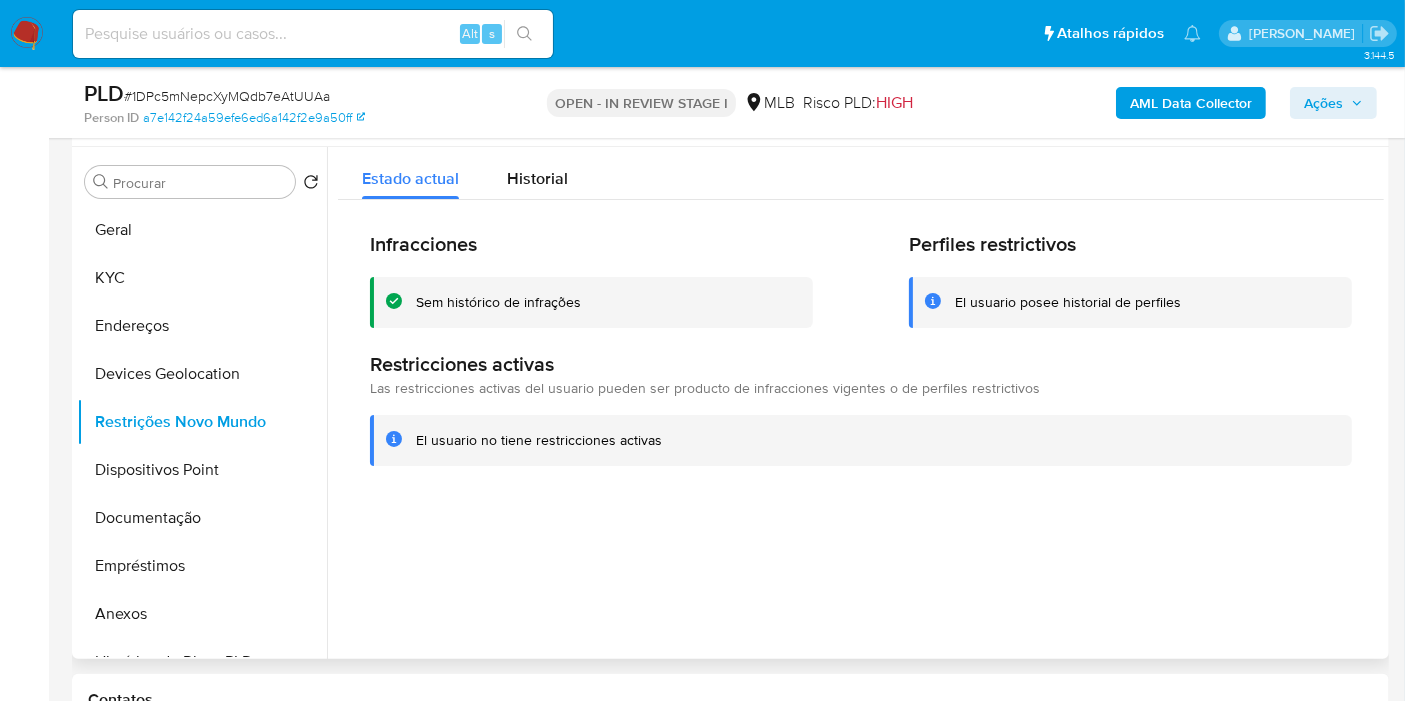 type 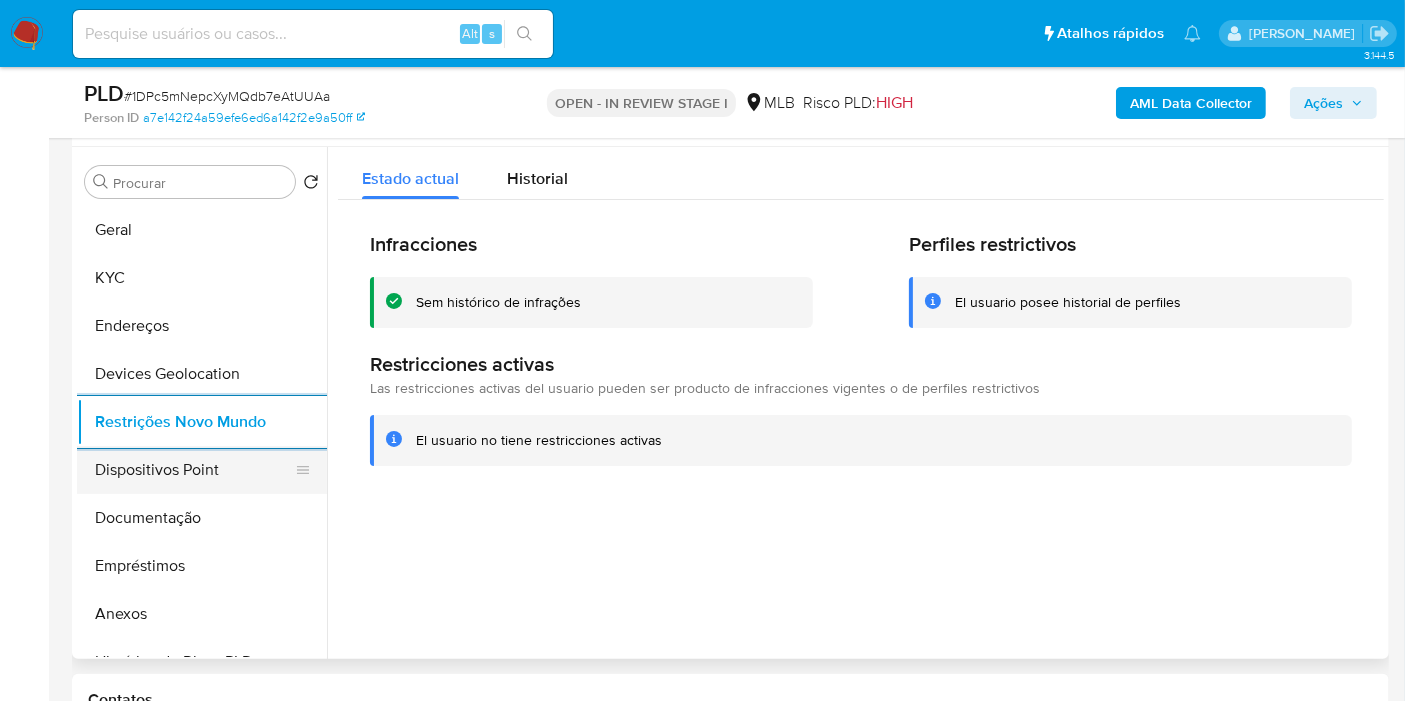 click on "Dispositivos Point" at bounding box center [194, 470] 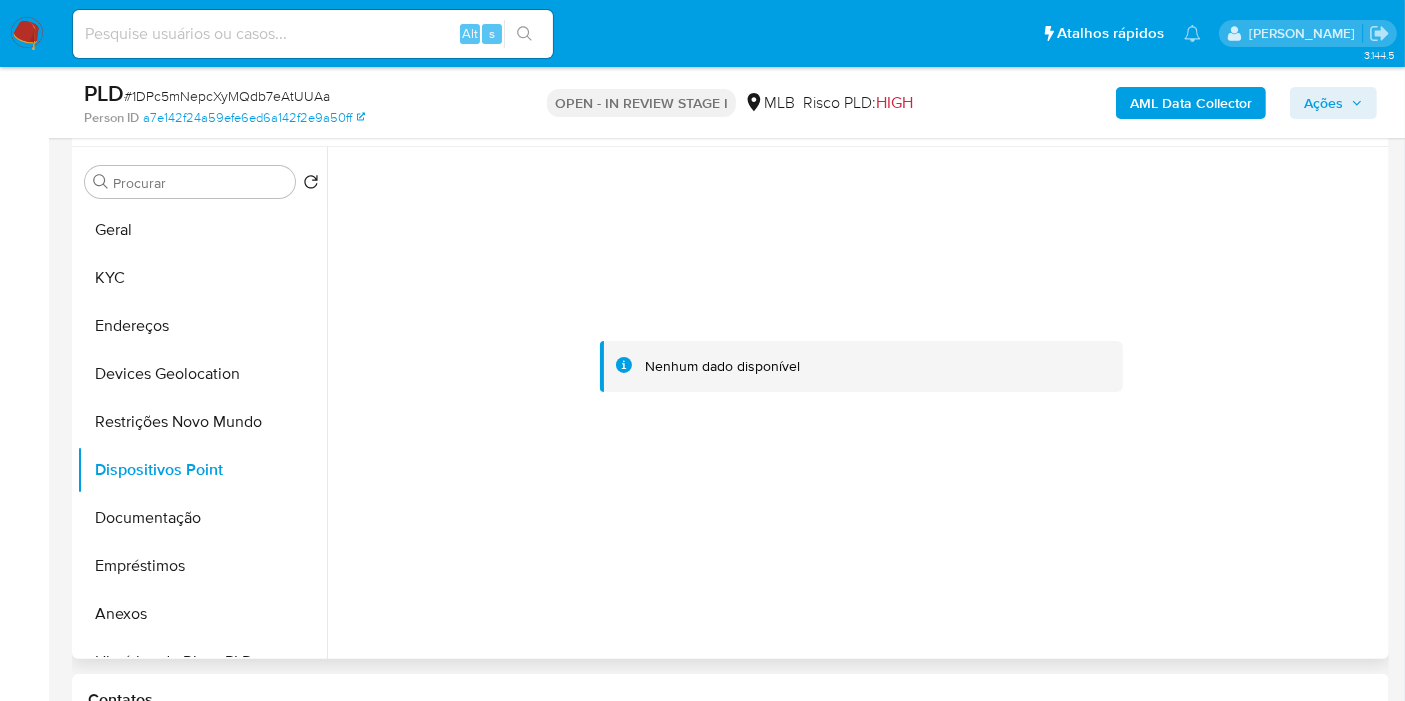 type 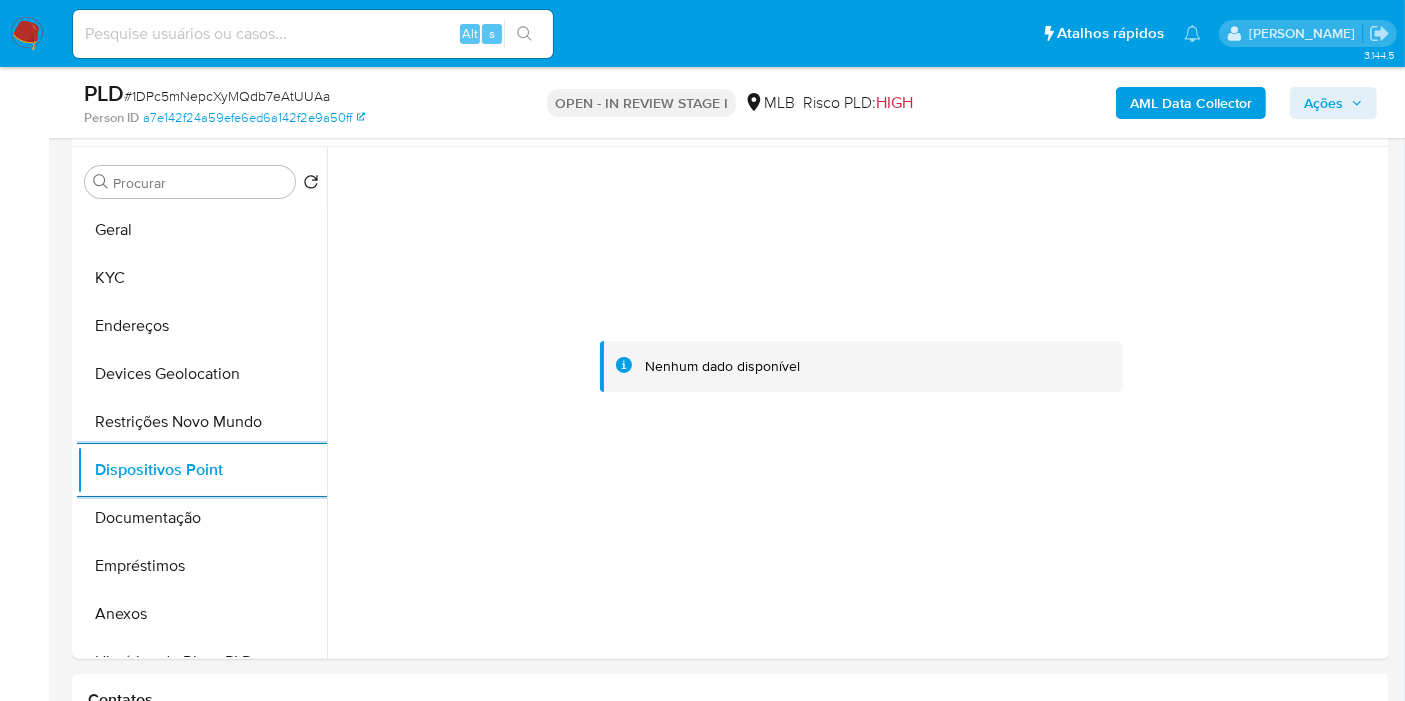 drag, startPoint x: 1338, startPoint y: 113, endPoint x: 1276, endPoint y: 120, distance: 62.39391 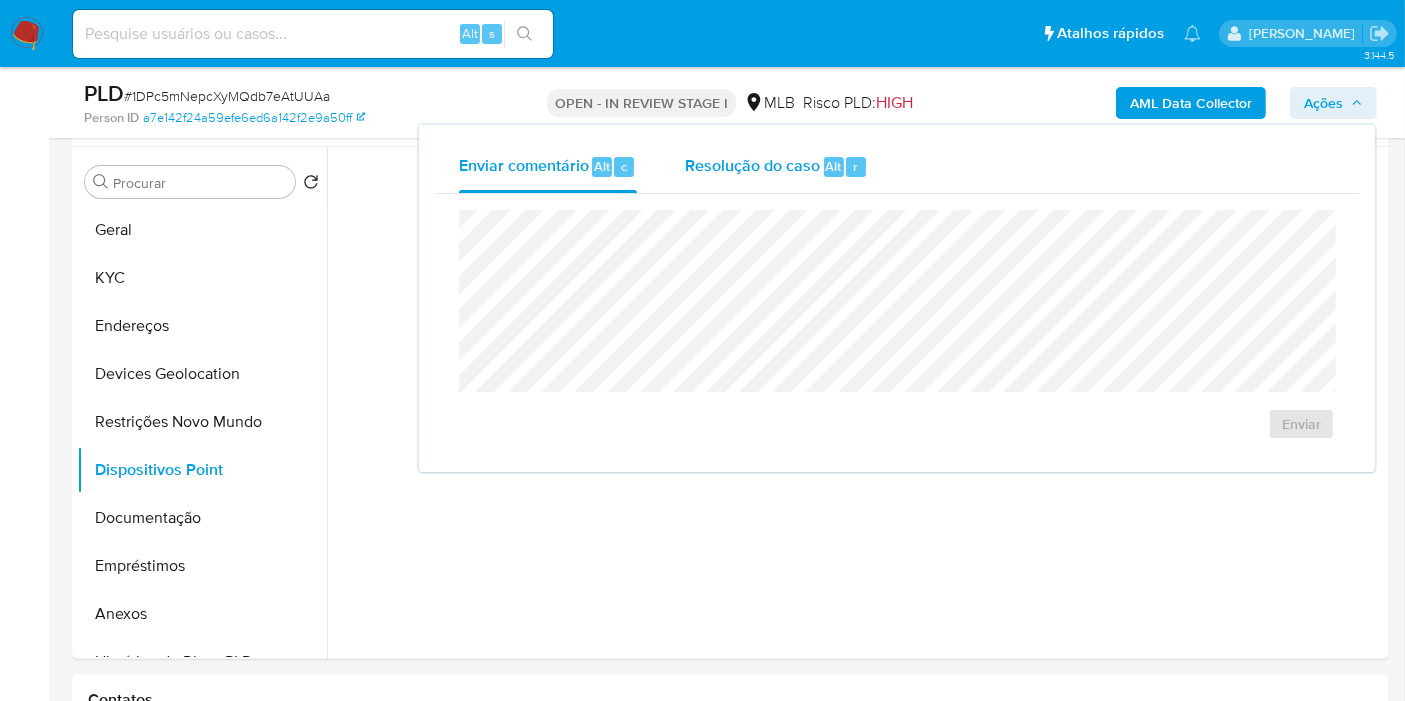 click on "Resolução do caso Alt r" at bounding box center (776, 167) 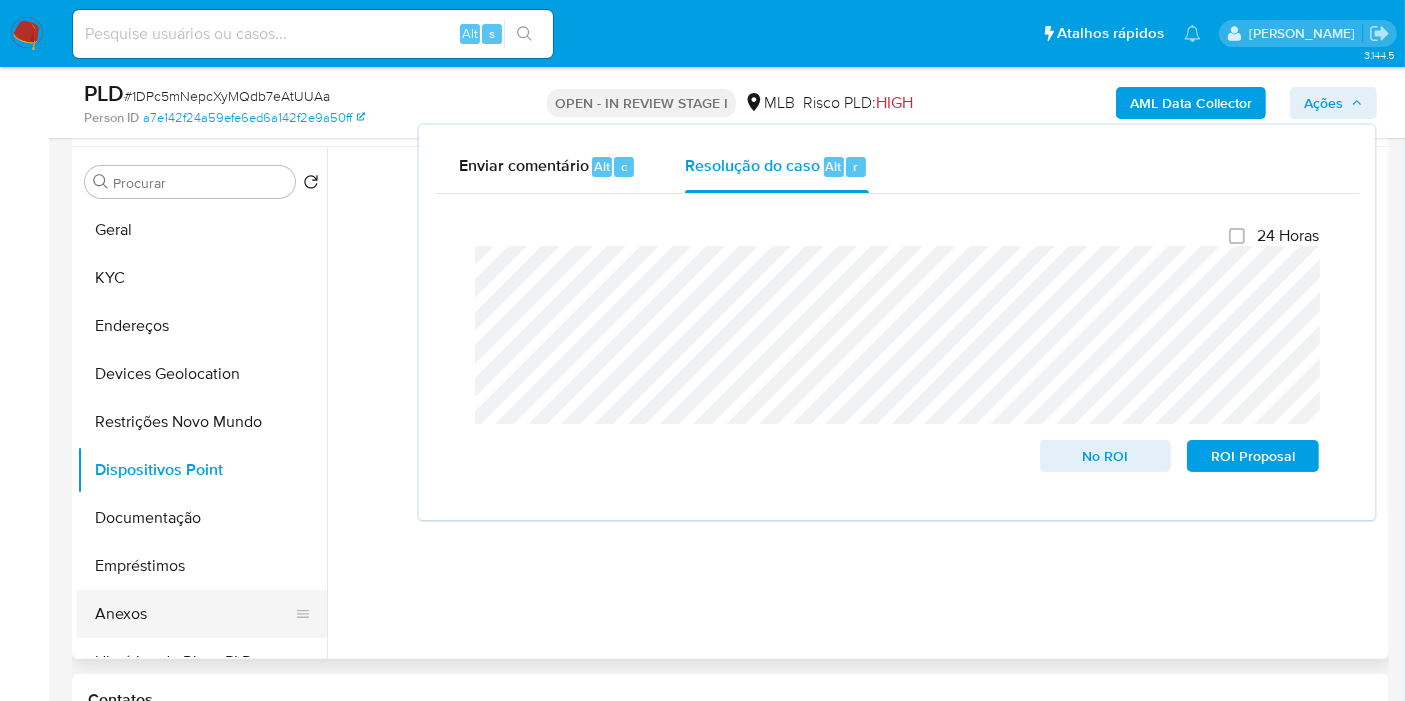 drag, startPoint x: 169, startPoint y: 607, endPoint x: 178, endPoint y: 616, distance: 12.727922 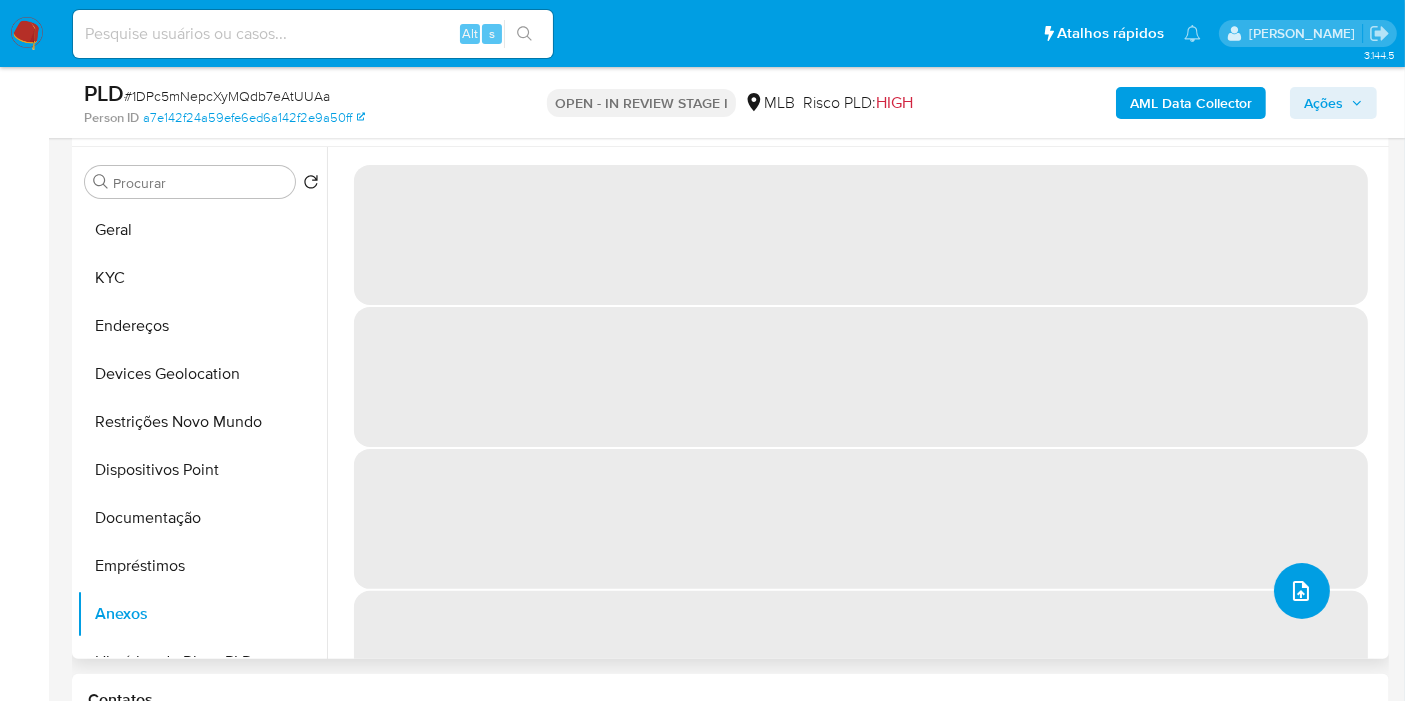 click 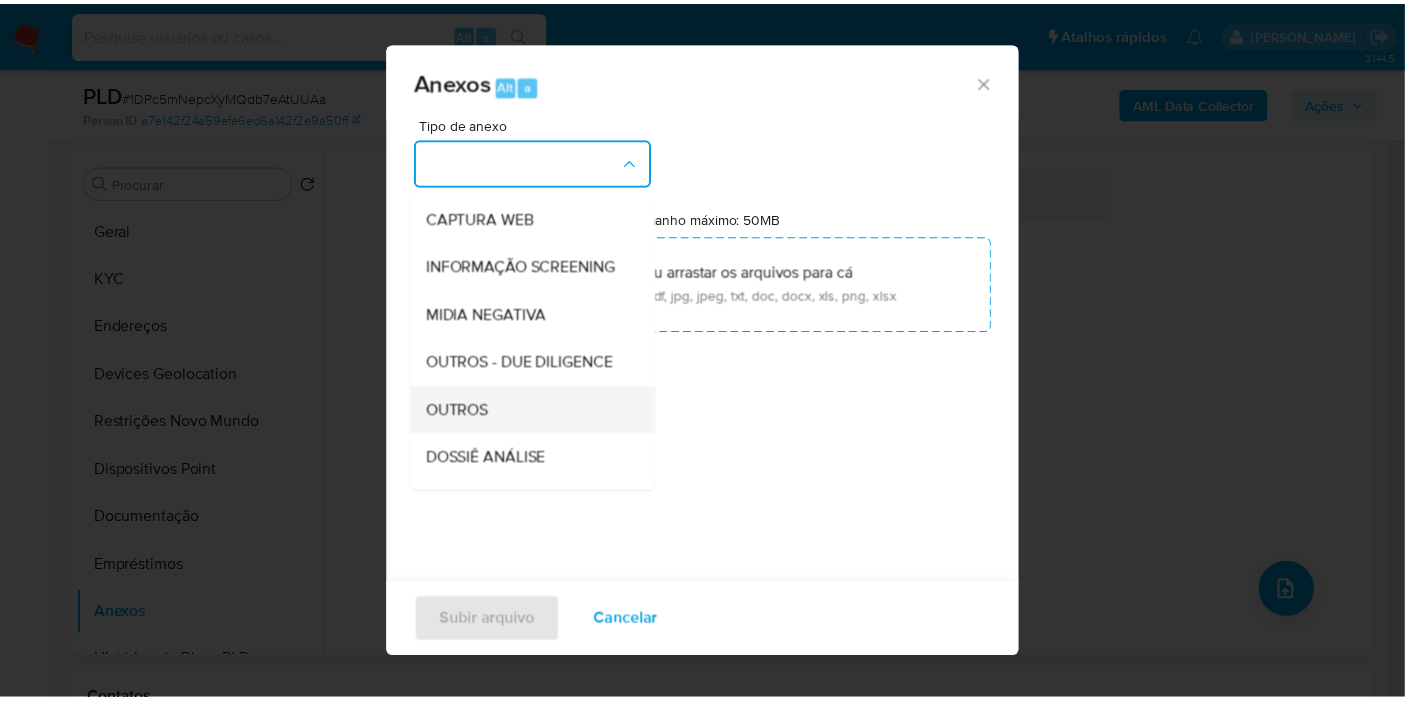 scroll, scrollTop: 222, scrollLeft: 0, axis: vertical 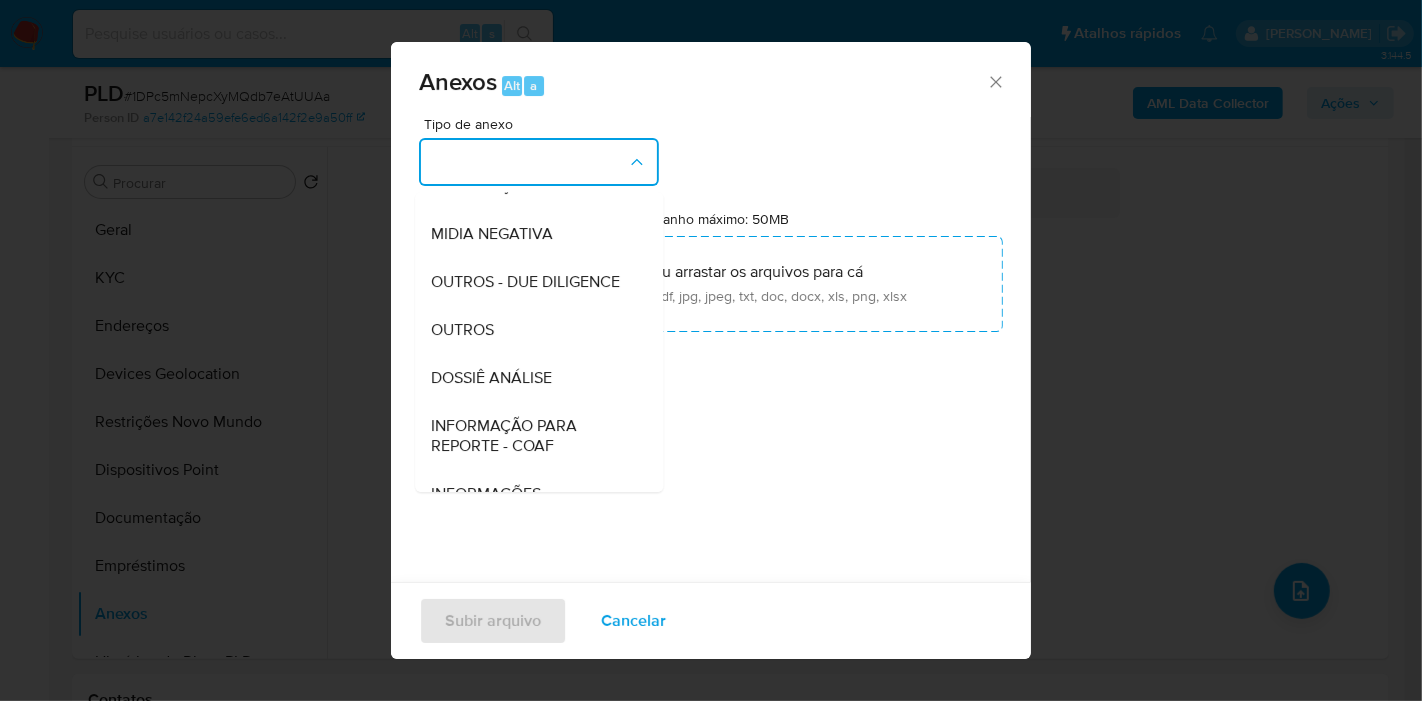 drag, startPoint x: 523, startPoint y: 422, endPoint x: 657, endPoint y: 582, distance: 208.70074 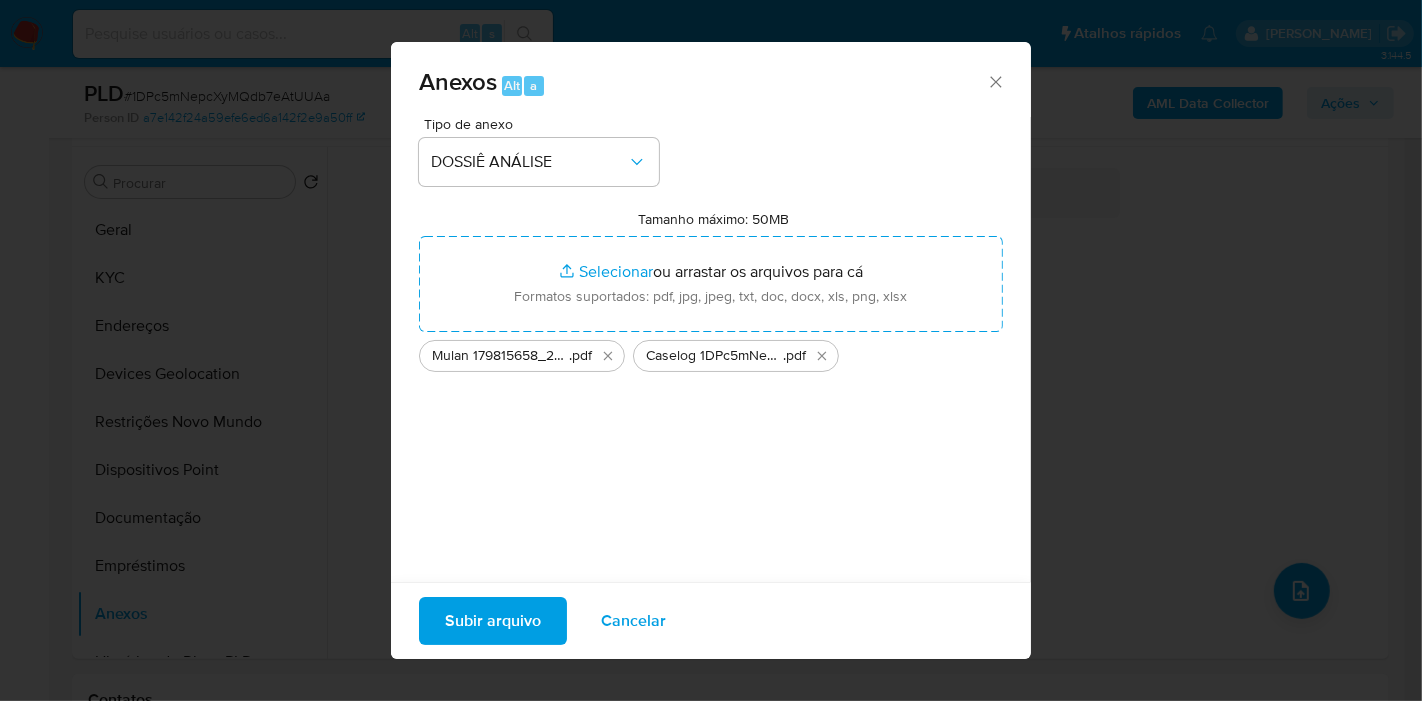 click on "Subir arquivo" at bounding box center [493, 621] 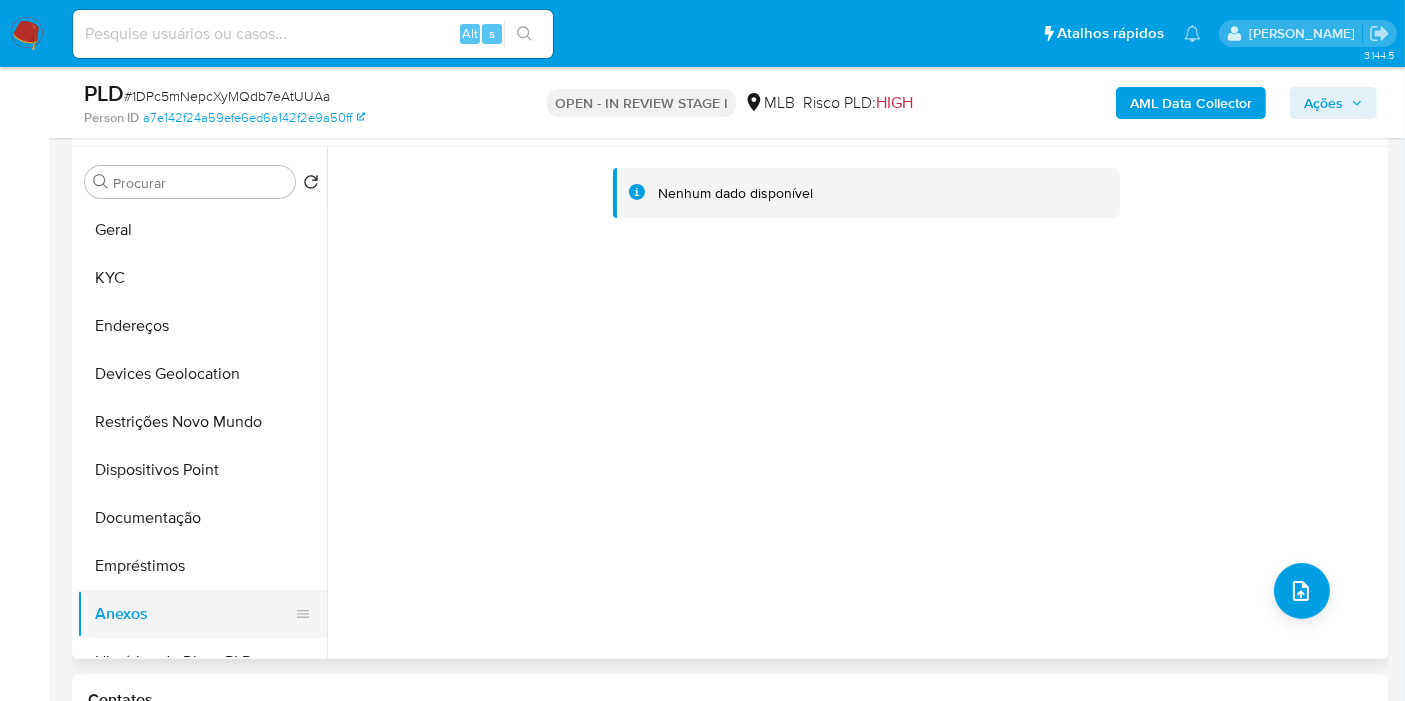 drag, startPoint x: 154, startPoint y: 558, endPoint x: 147, endPoint y: 590, distance: 32.75668 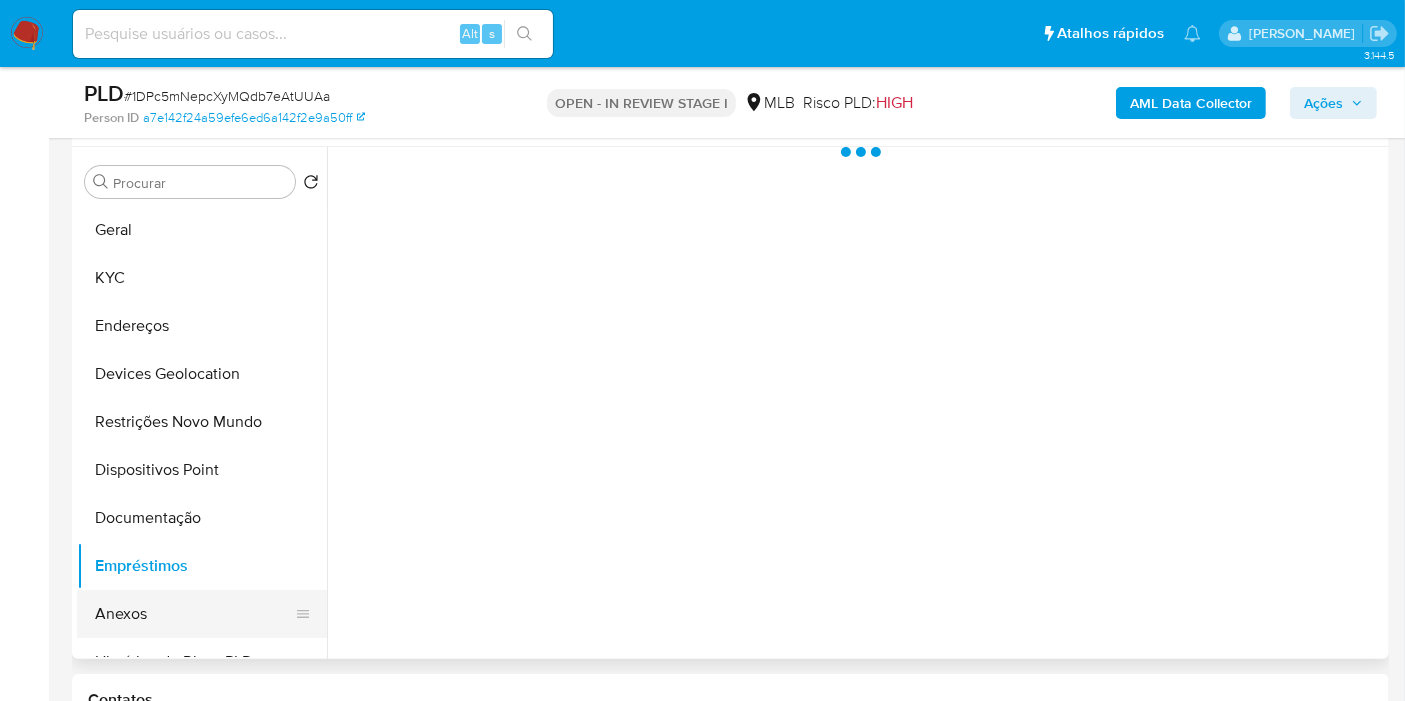 click on "Anexos" at bounding box center (194, 614) 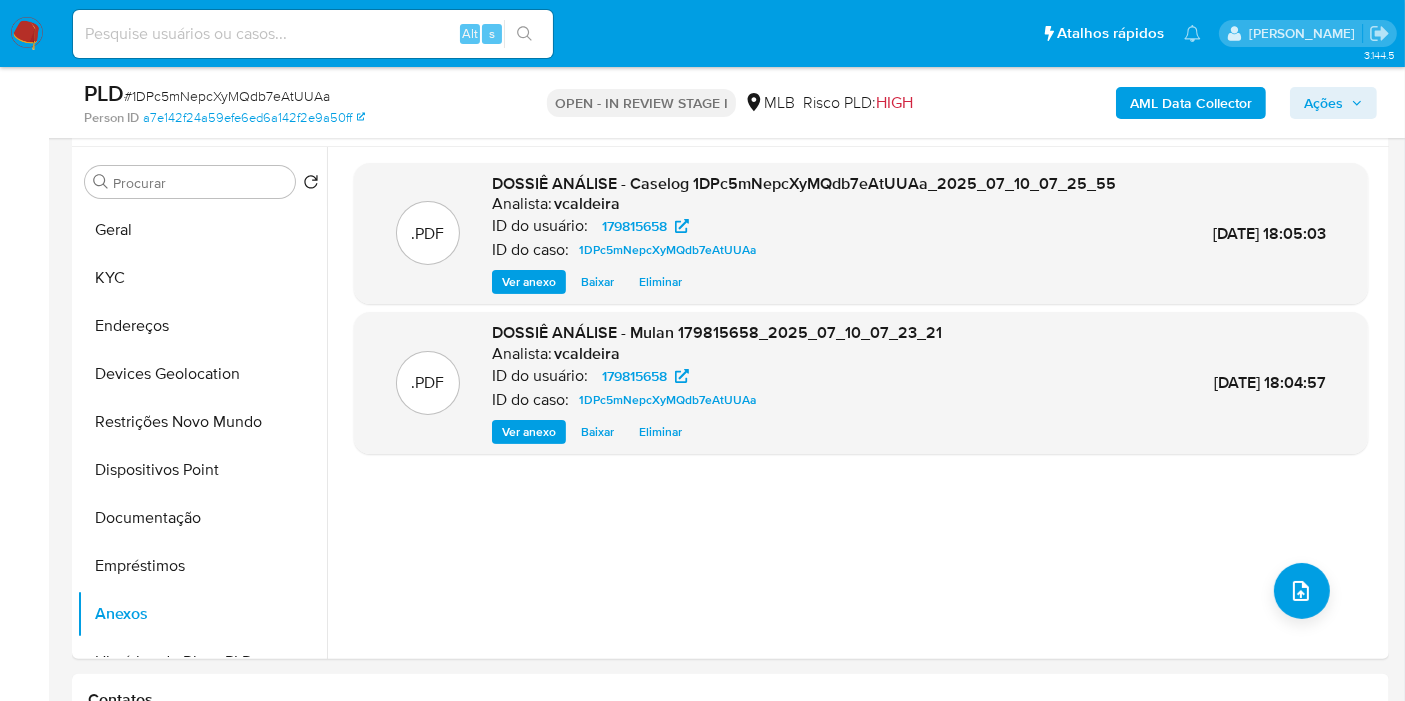 click on "Ações" at bounding box center (1323, 103) 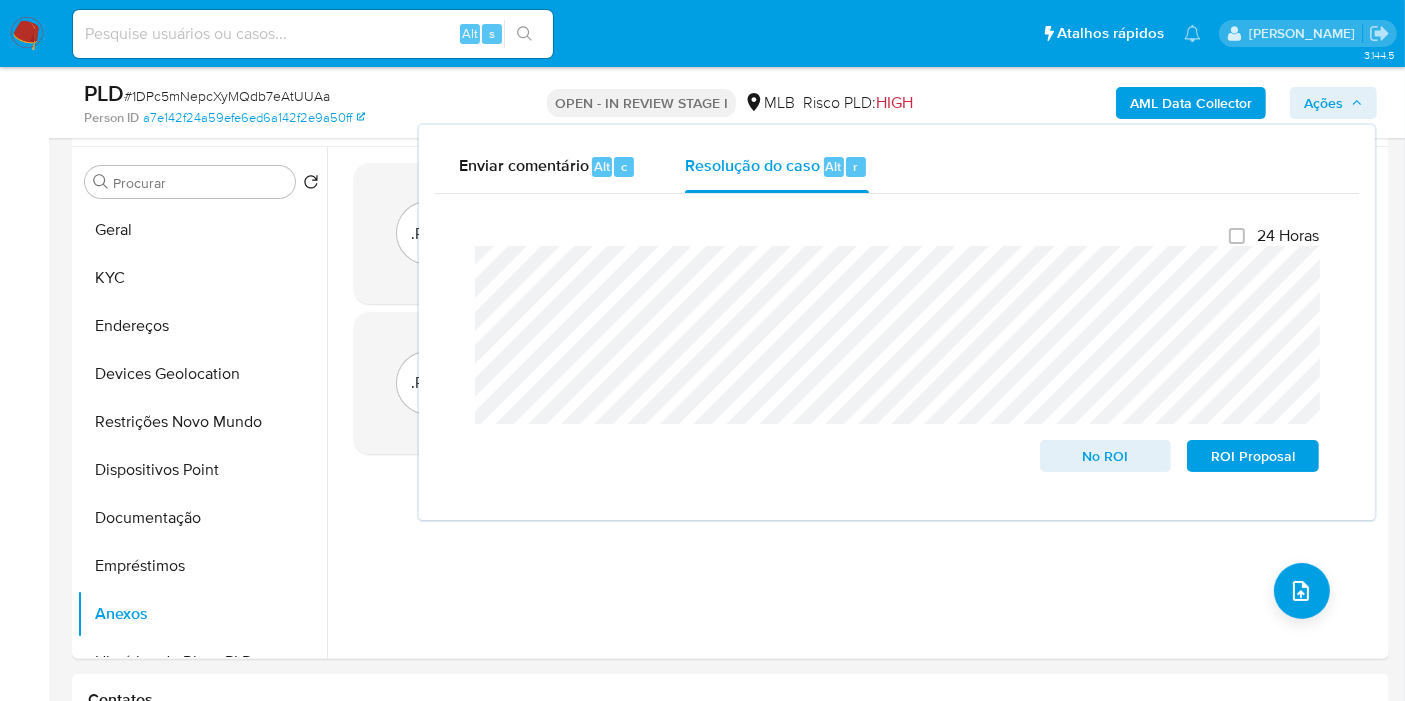 drag, startPoint x: 1088, startPoint y: 451, endPoint x: 905, endPoint y: 83, distance: 410.99026 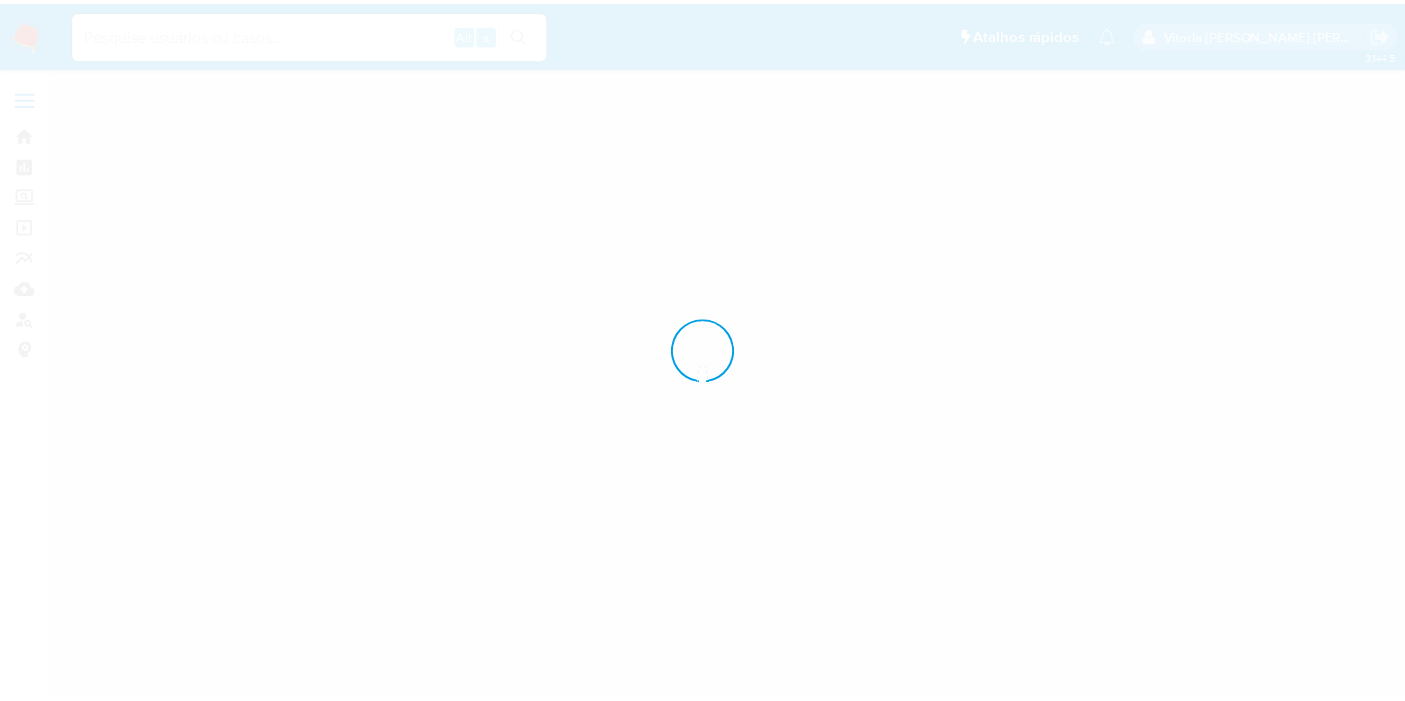 scroll, scrollTop: 0, scrollLeft: 0, axis: both 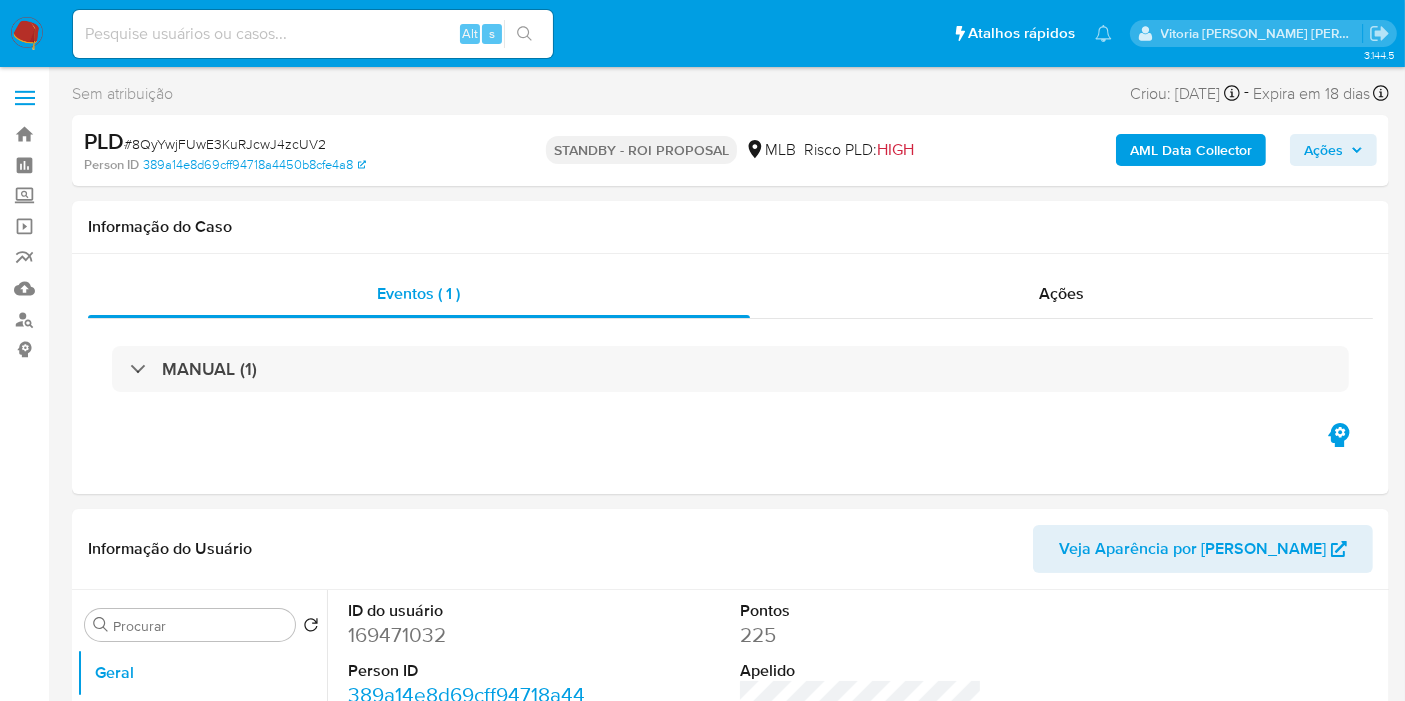 select on "10" 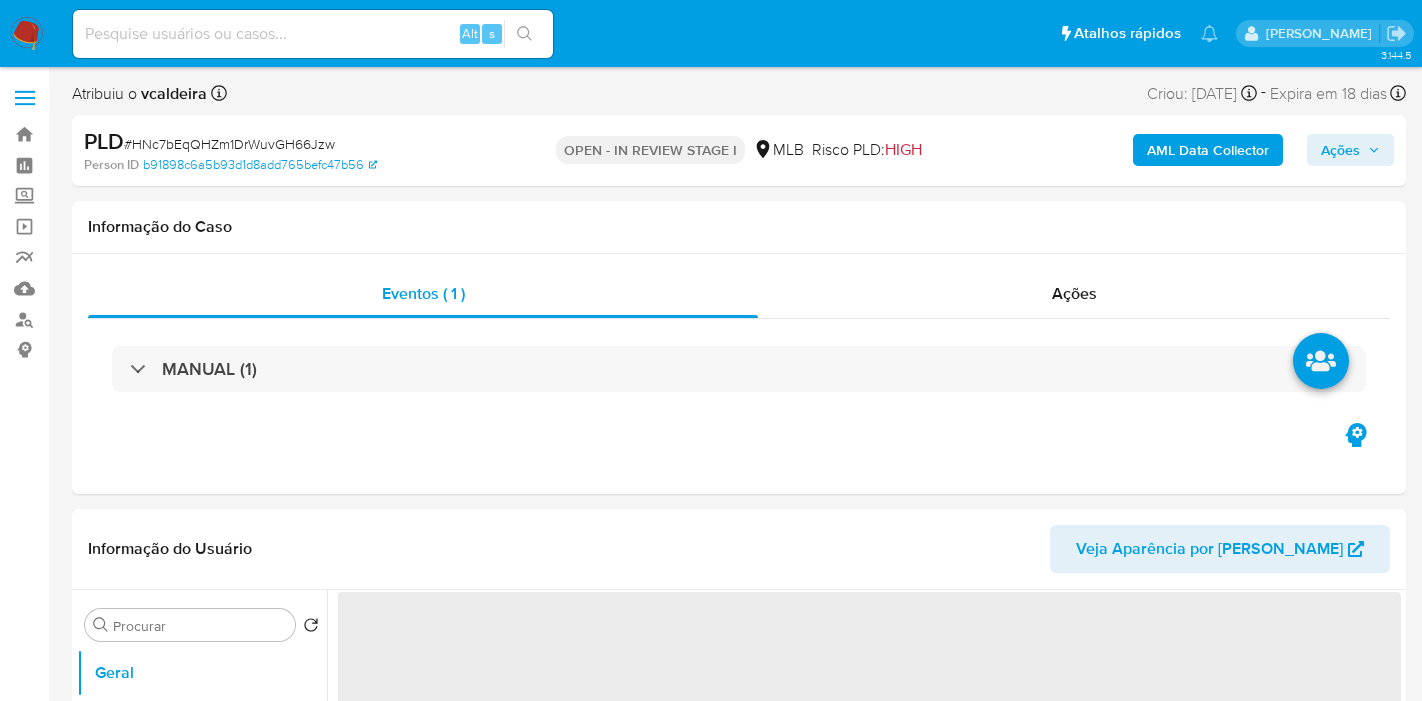 select on "10" 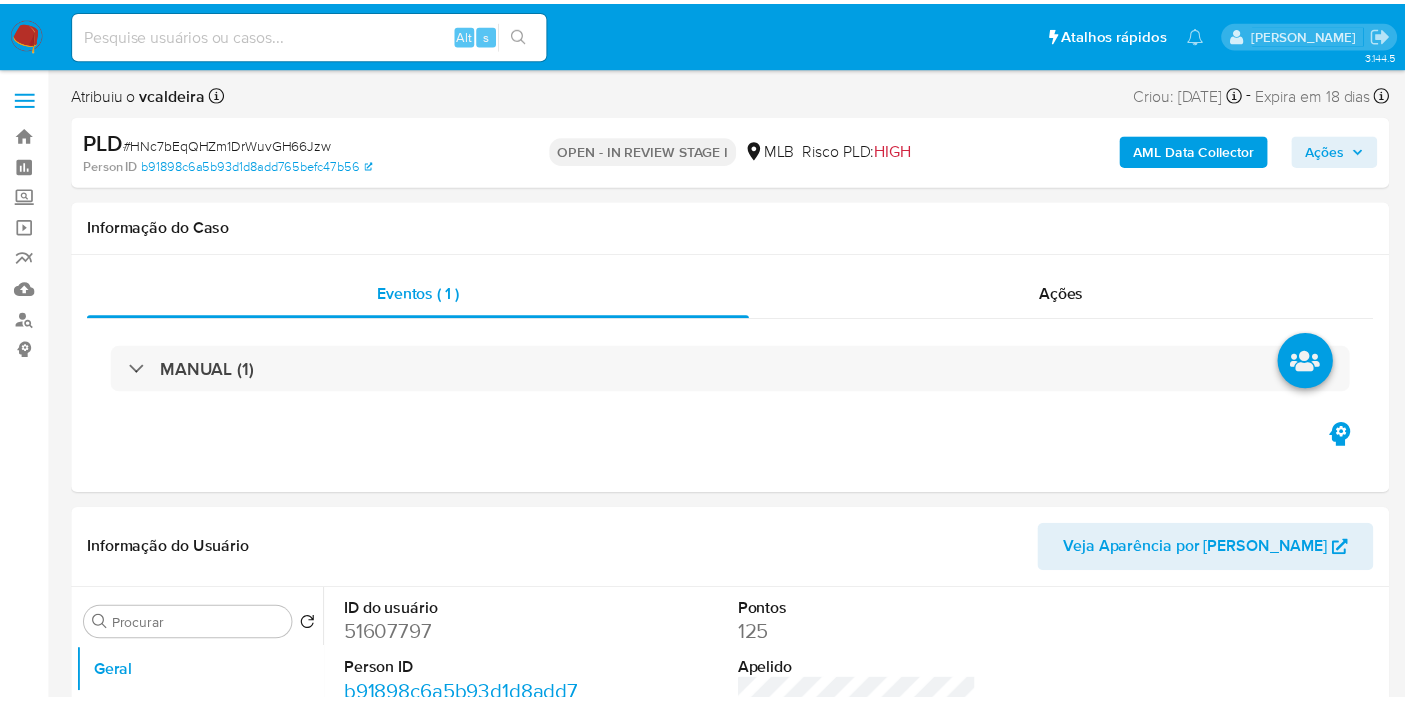 scroll, scrollTop: 0, scrollLeft: 0, axis: both 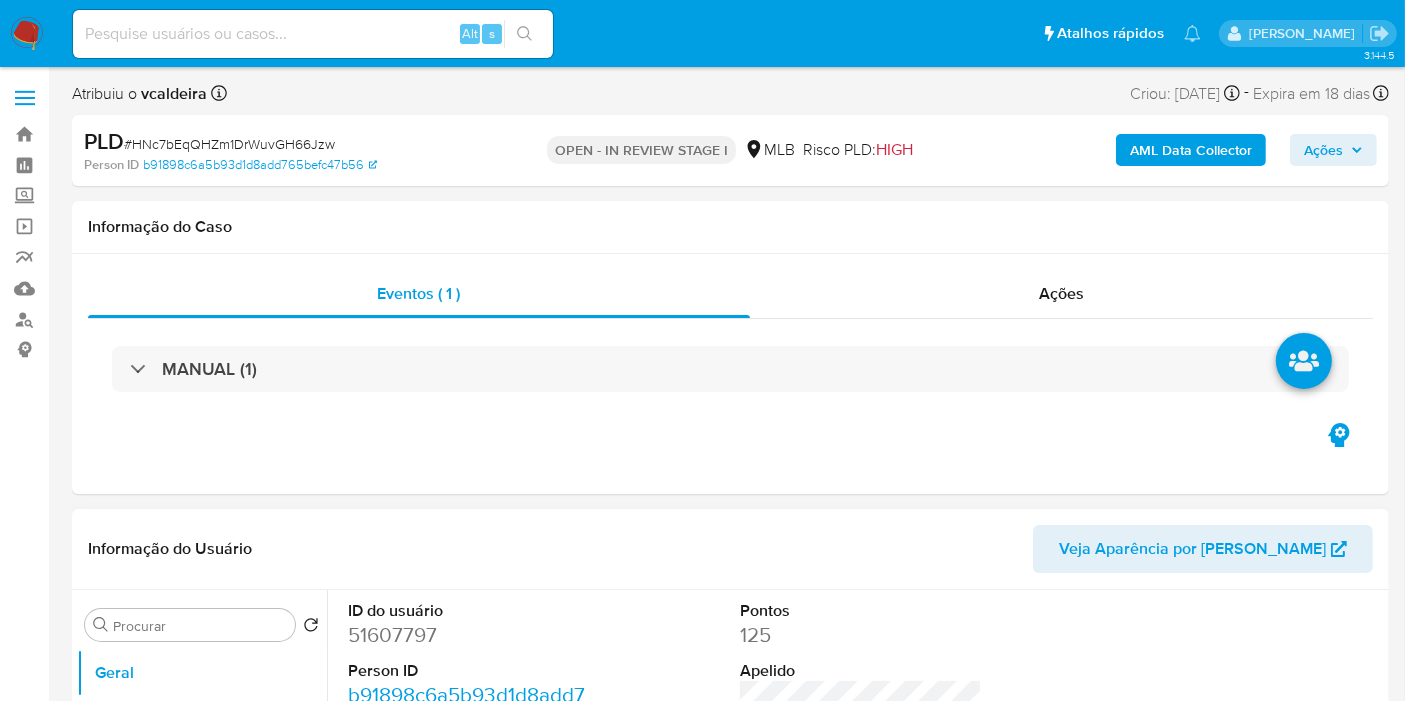 click on "51607797" at bounding box center [469, 635] 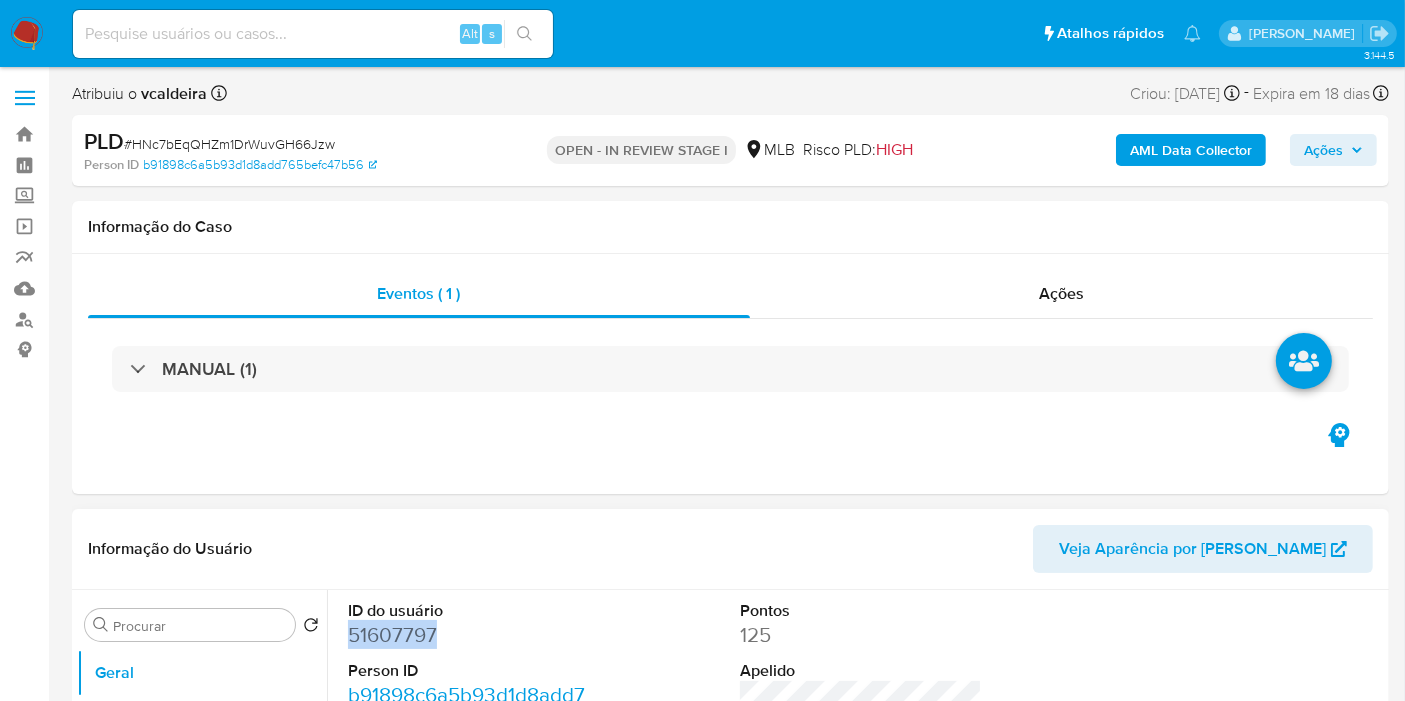 click on "51607797" at bounding box center [469, 635] 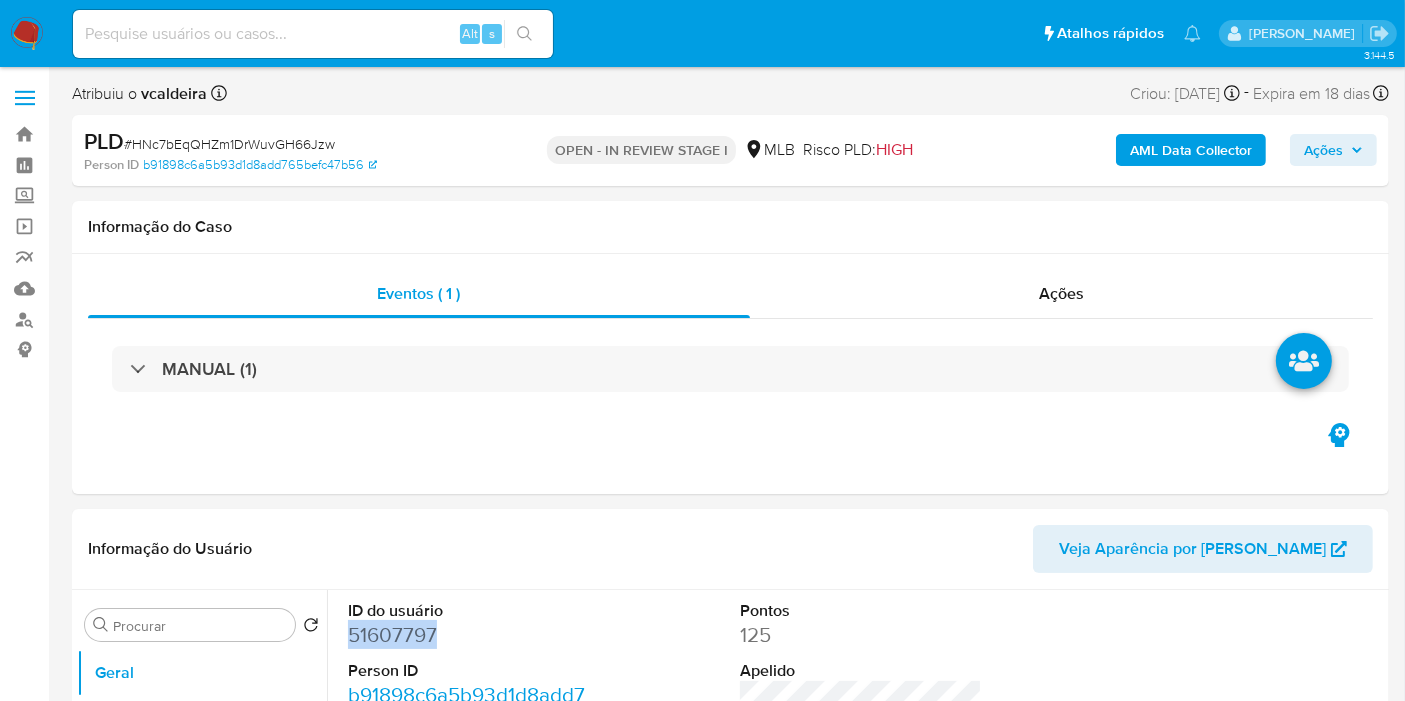 copy on "51607797" 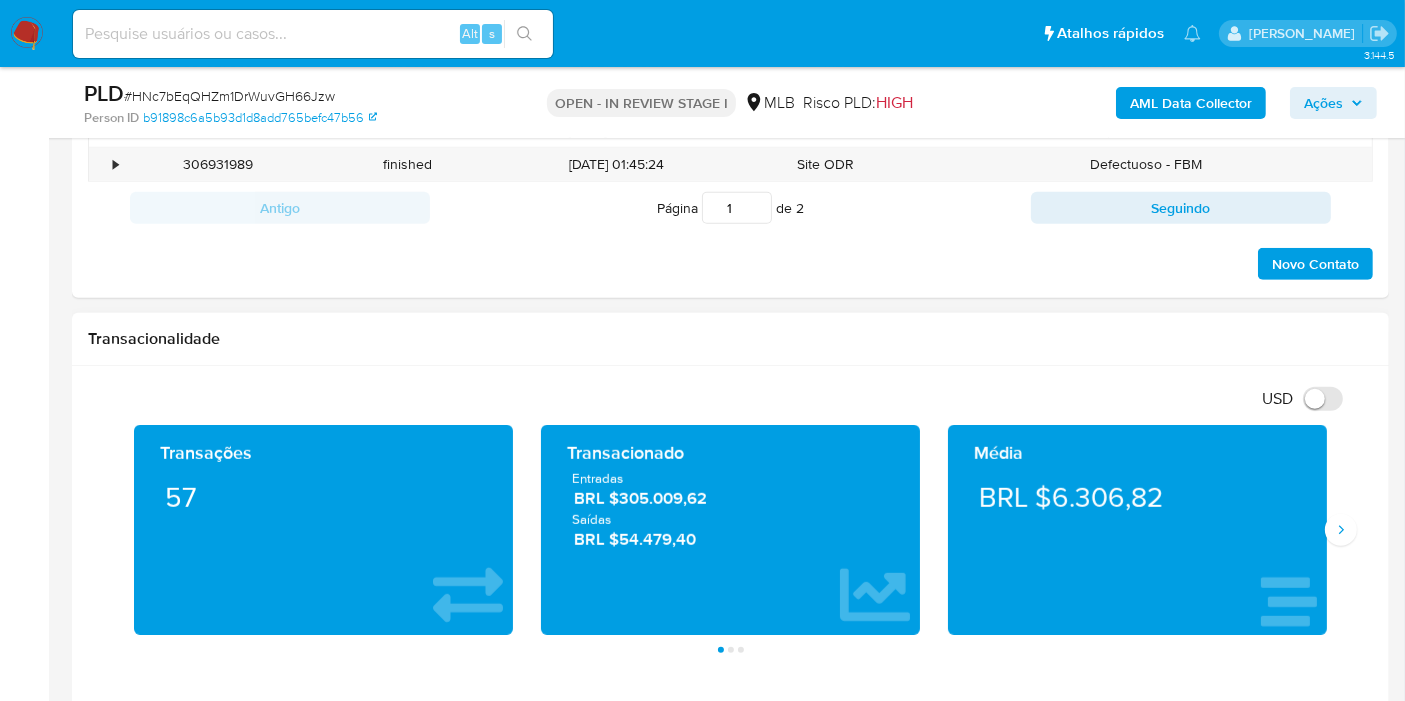 scroll, scrollTop: 1333, scrollLeft: 0, axis: vertical 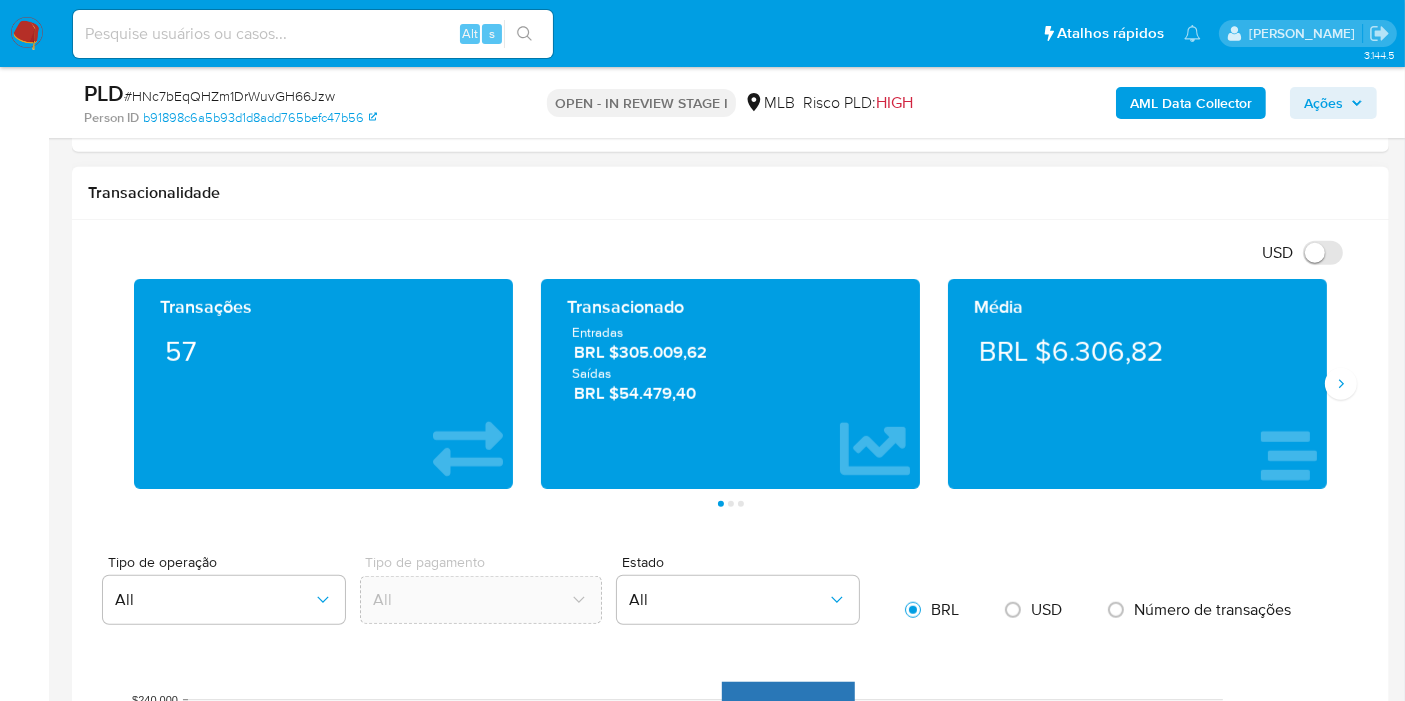 click on "Transações 57 Transacionado Entradas BRL $305.009,62 Saídas BRL $54.479,40 Média BRL $6.306,82 Saldo MP Total BRL $9,23 Disponível BRL $9,23 Não disponível BRL $0,00 Saldo cripto MUSD Total BRL $5,09 Disponível BRL $5,09 Não disponível BRL $0,00 Saldo investimentos Nenhum saldo investimentos encontrado no balance do usuário Saldo reserva Total BRL $207.684,51 Disponível BRL $0,00 Não disponível BRL $207.684,51 Página 1 Página 2 Página 3" at bounding box center (730, 393) 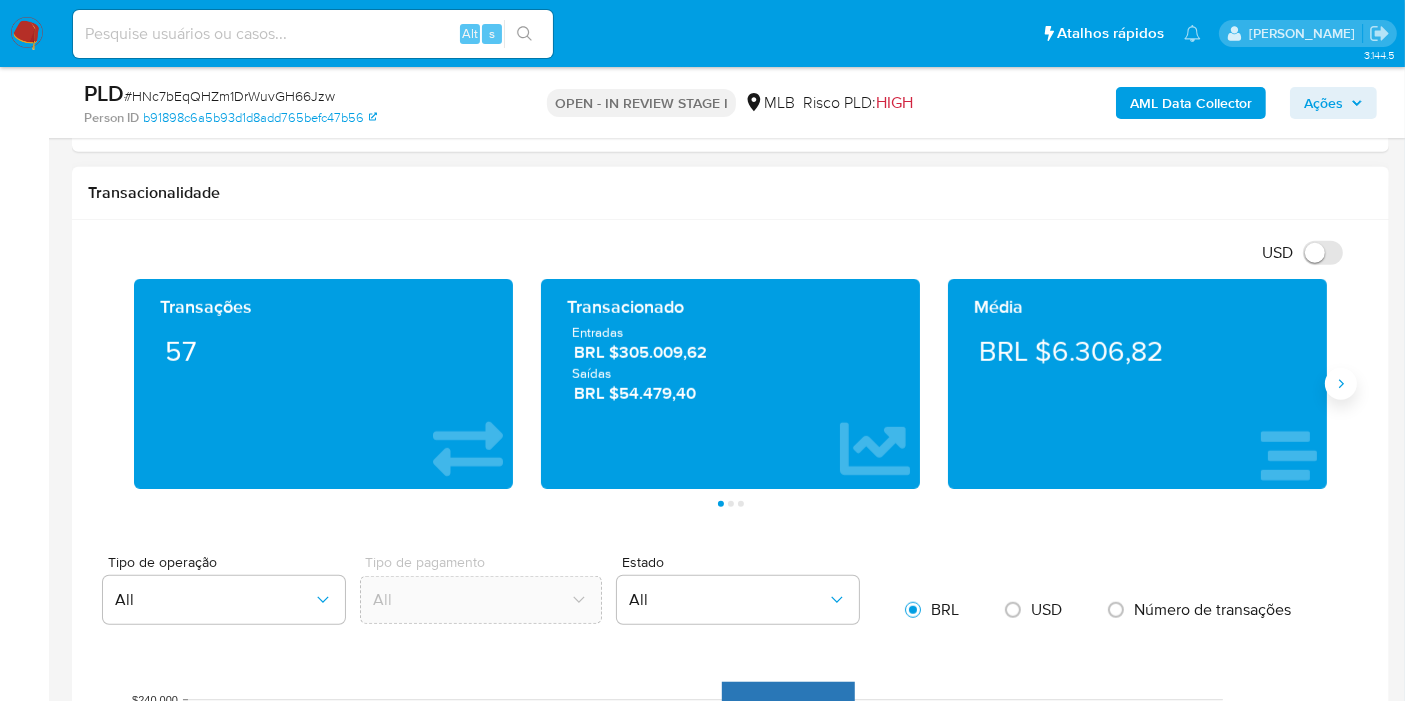 click 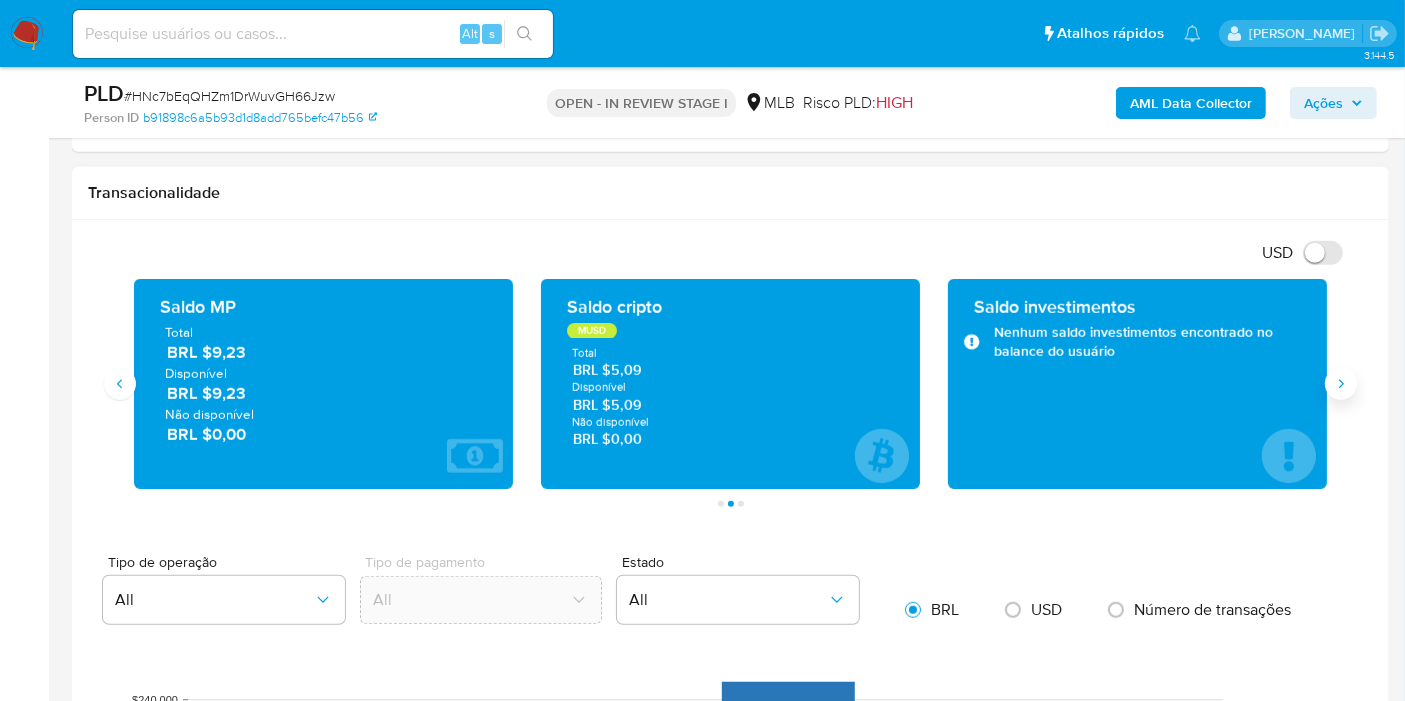 click 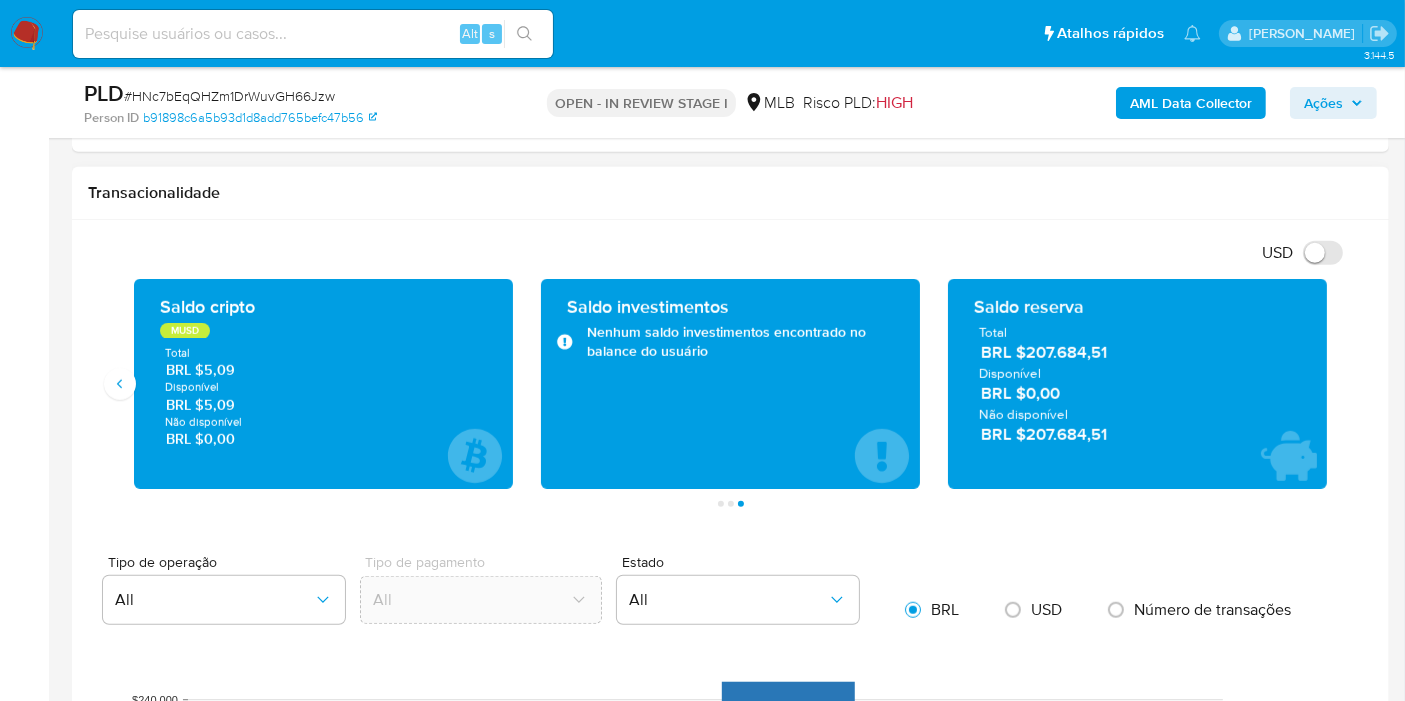 drag, startPoint x: 1116, startPoint y: 437, endPoint x: 1025, endPoint y: 433, distance: 91.08787 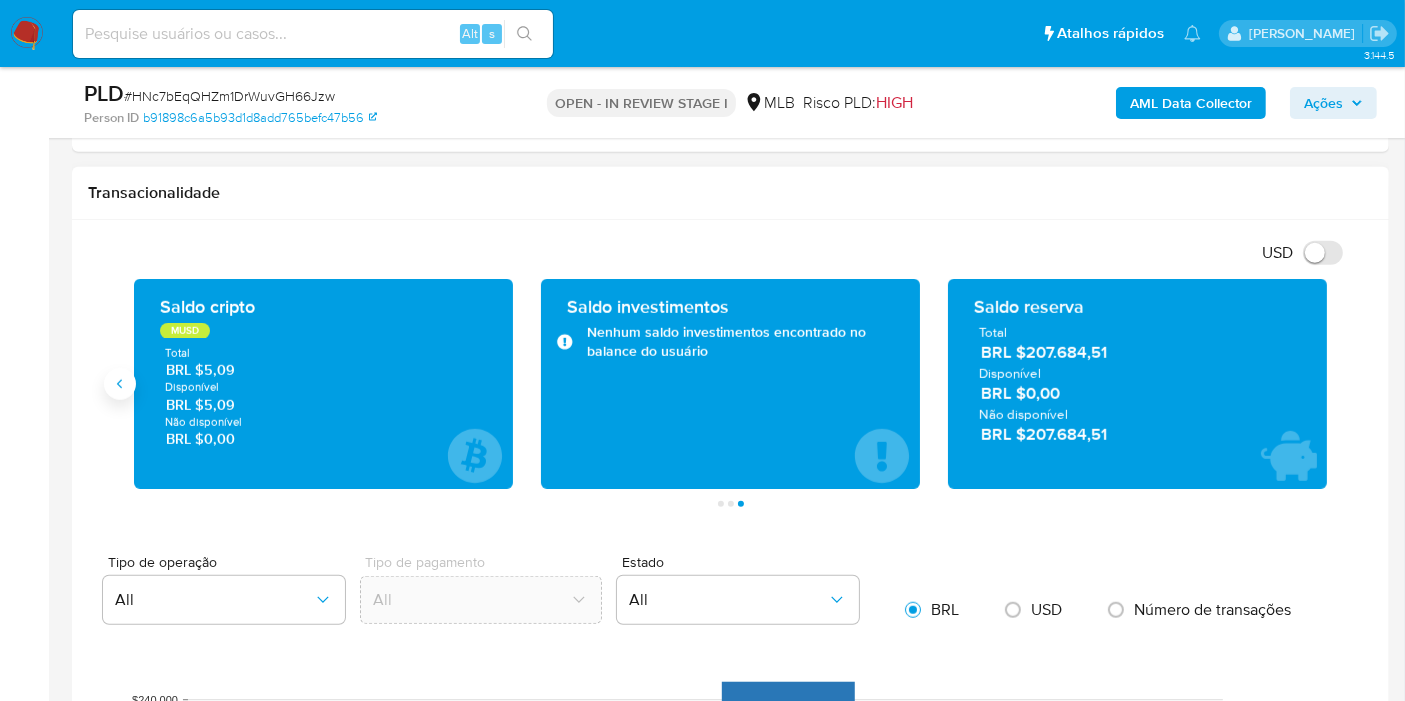 drag, startPoint x: 137, startPoint y: 387, endPoint x: 117, endPoint y: 389, distance: 20.09975 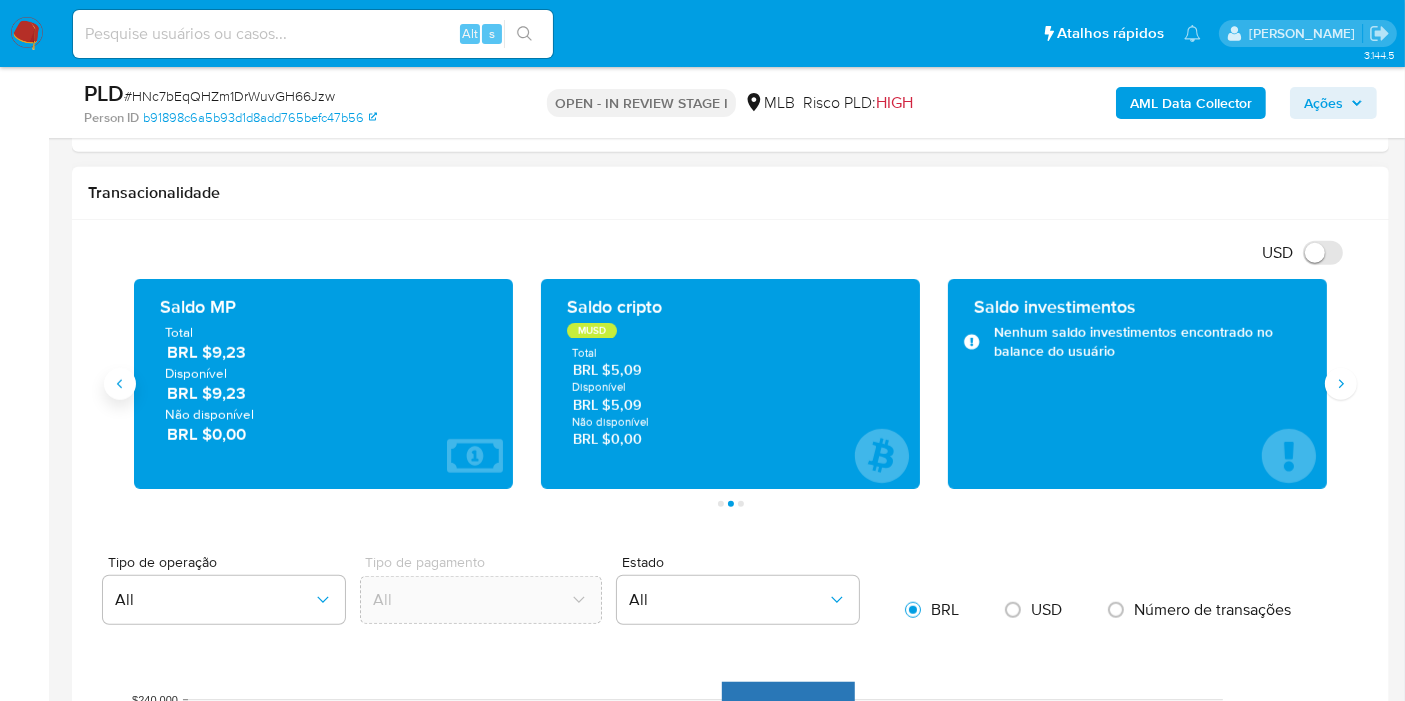 click at bounding box center (120, 384) 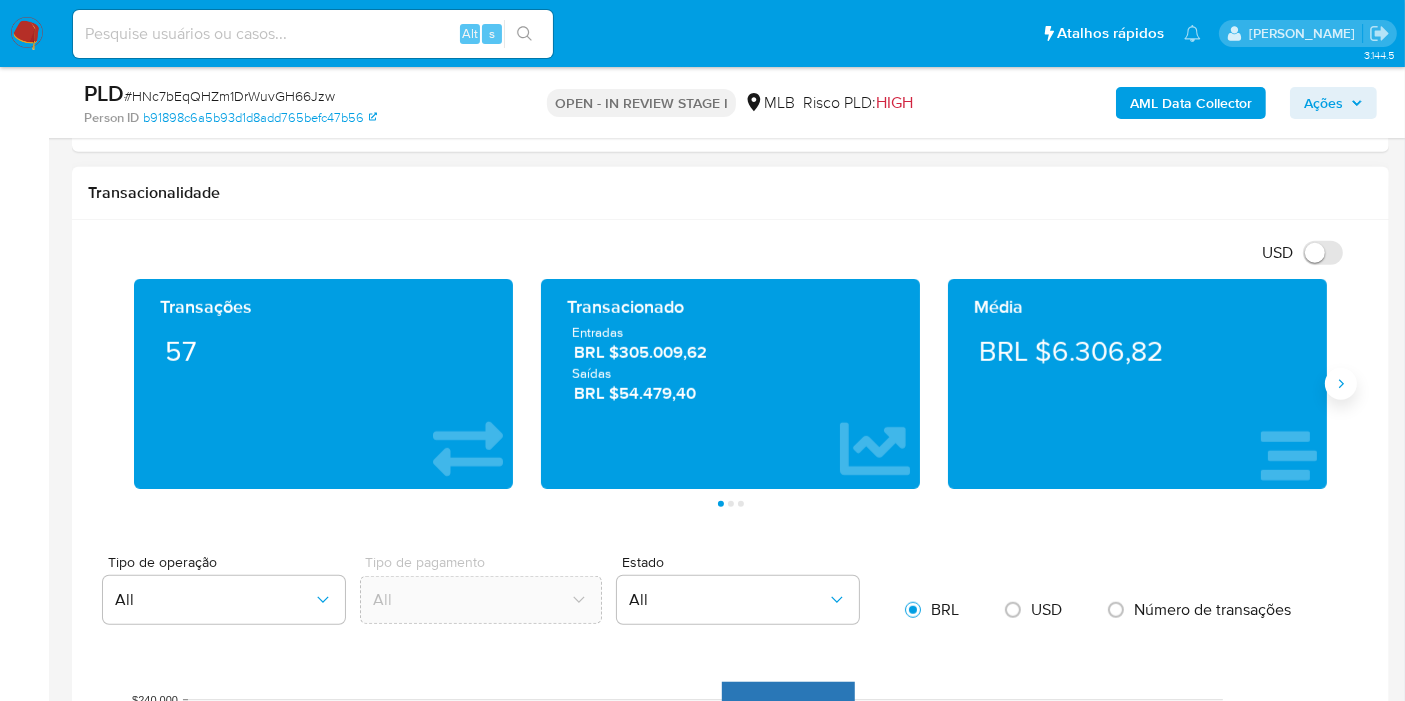 click 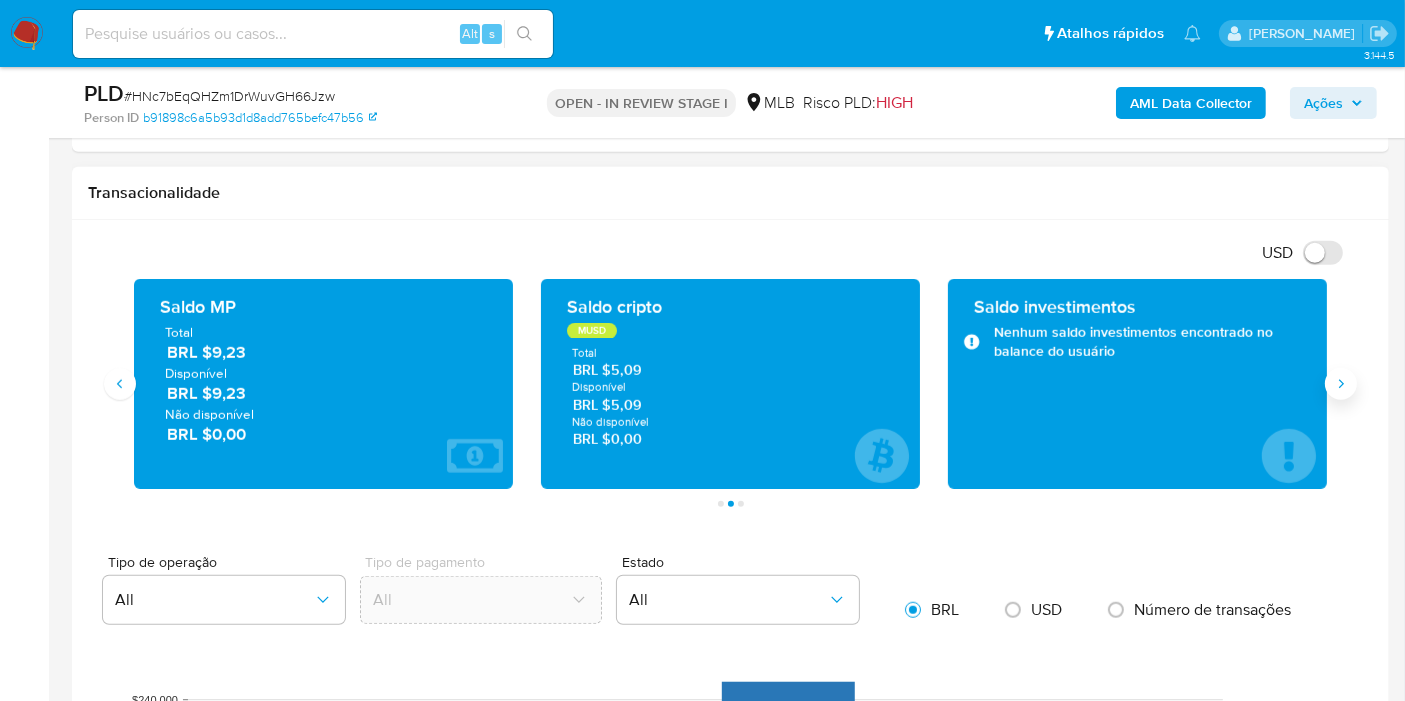 click at bounding box center [1341, 384] 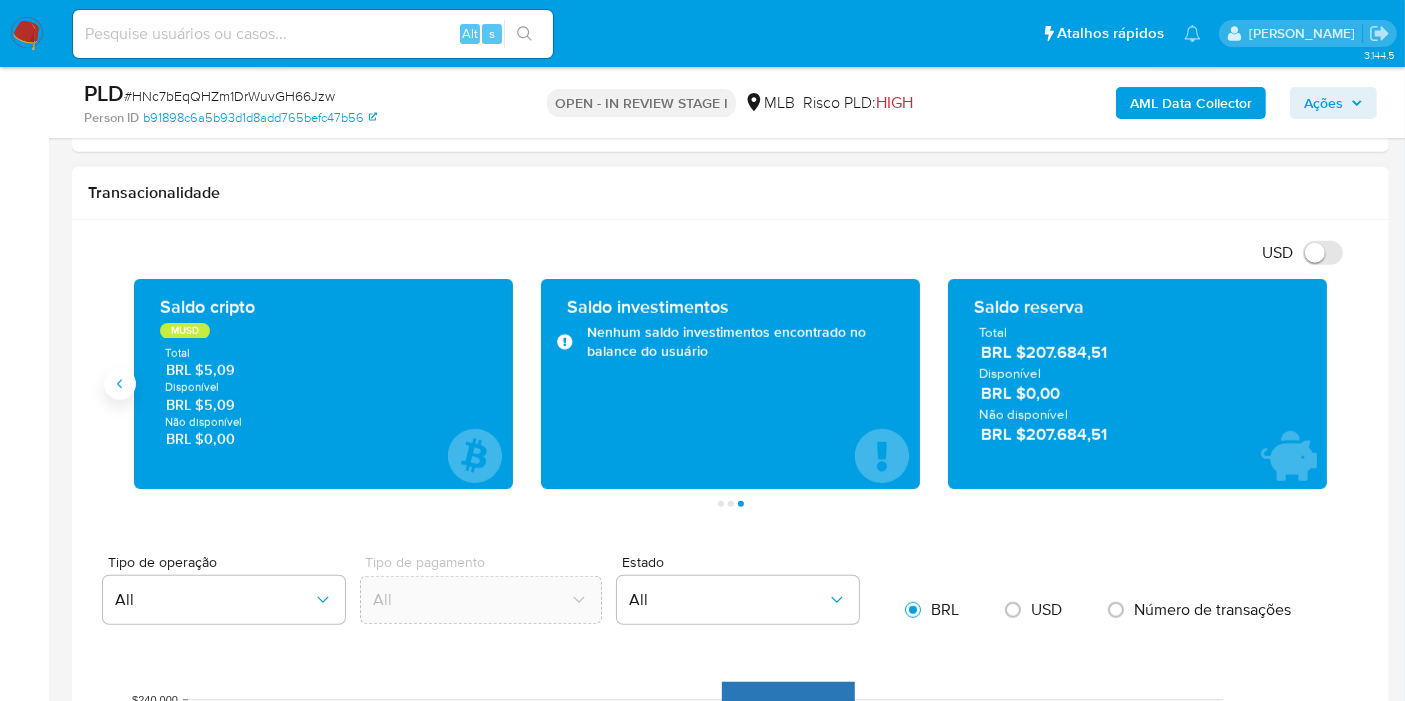 click 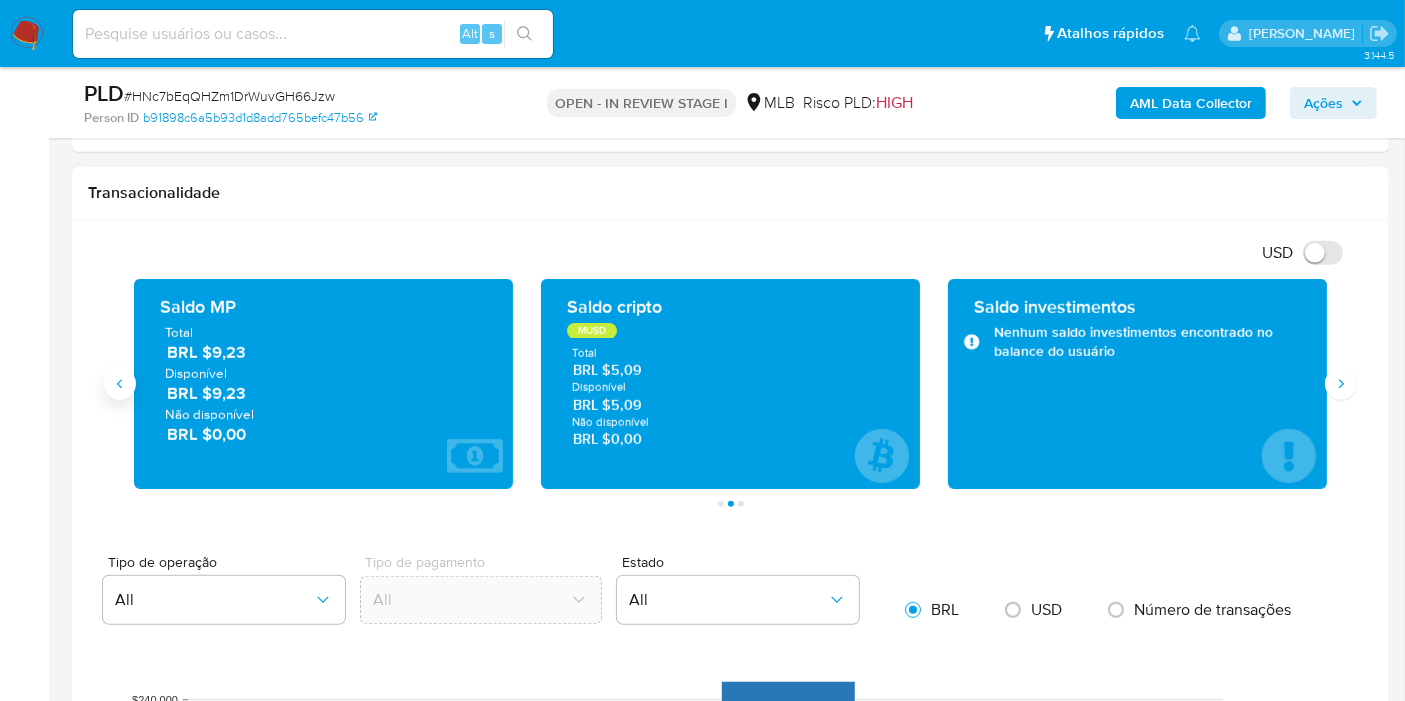 click 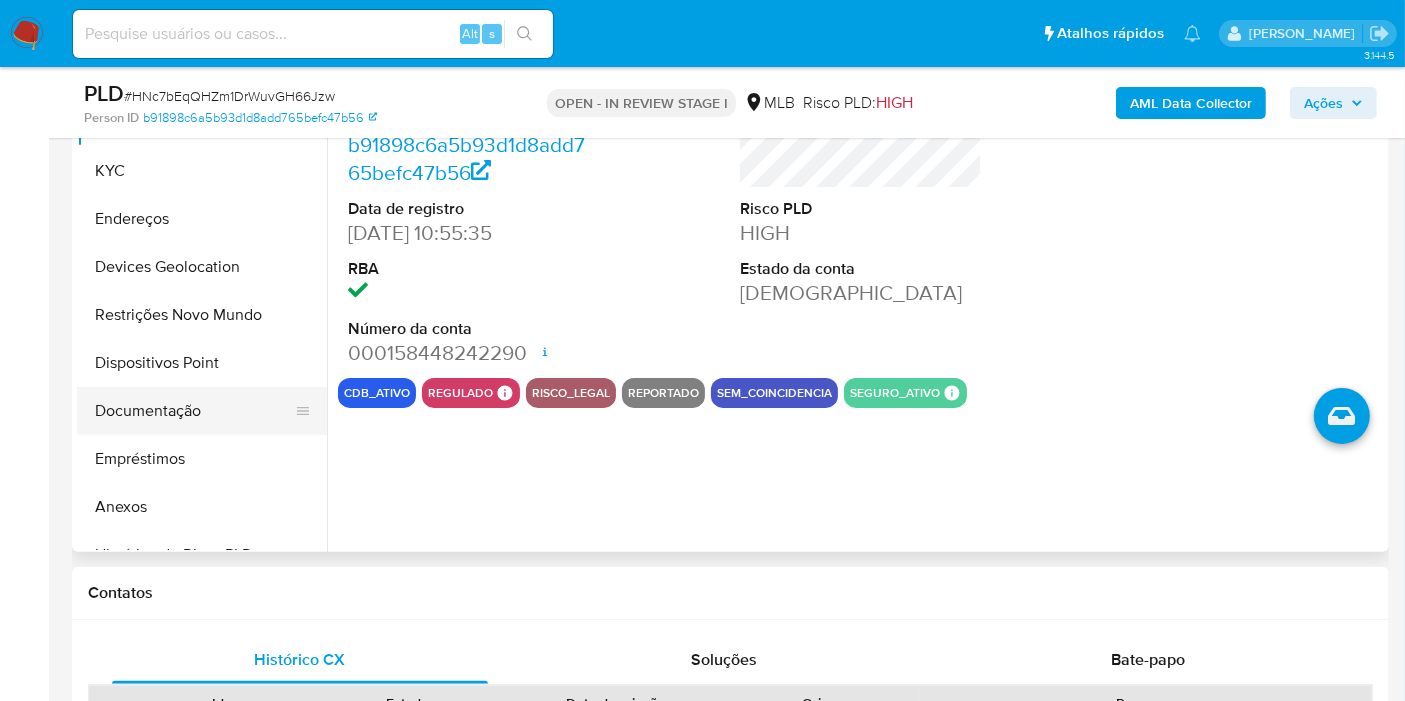 scroll, scrollTop: 444, scrollLeft: 0, axis: vertical 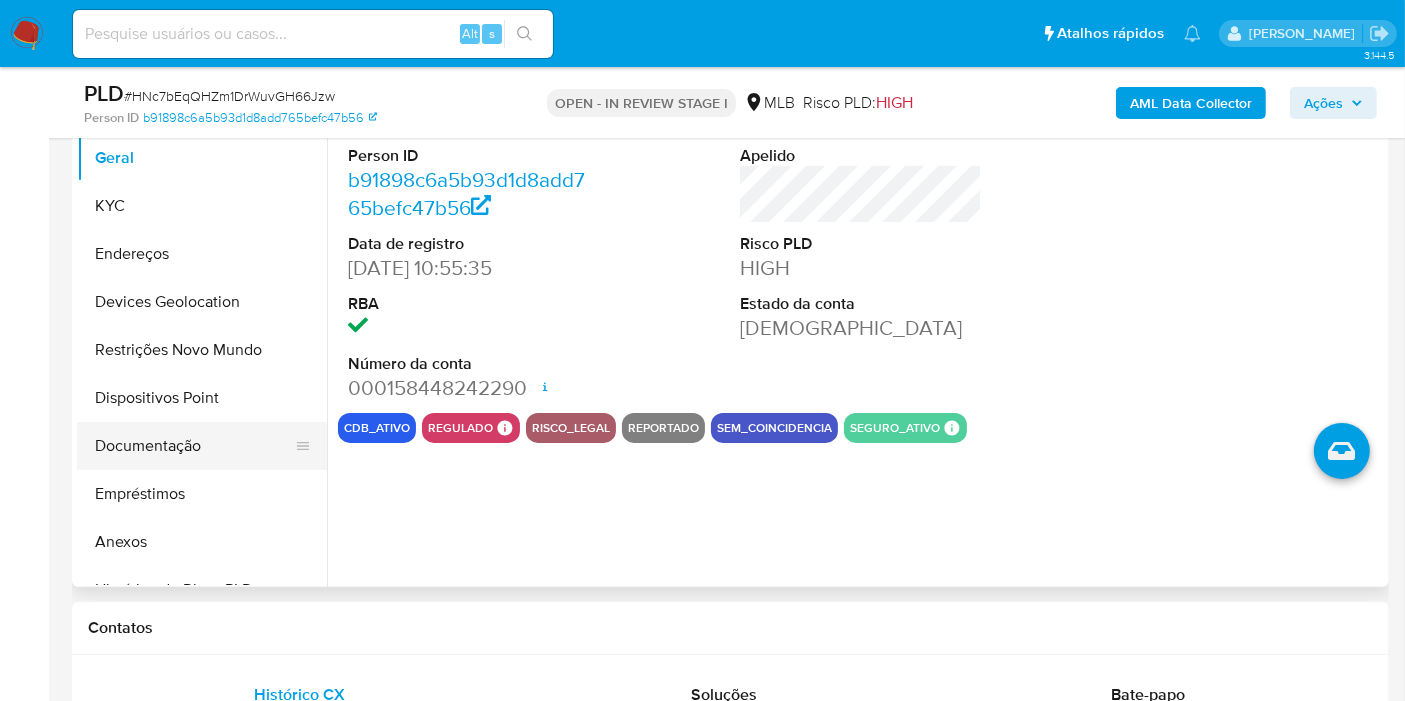 click on "Documentação" at bounding box center (194, 446) 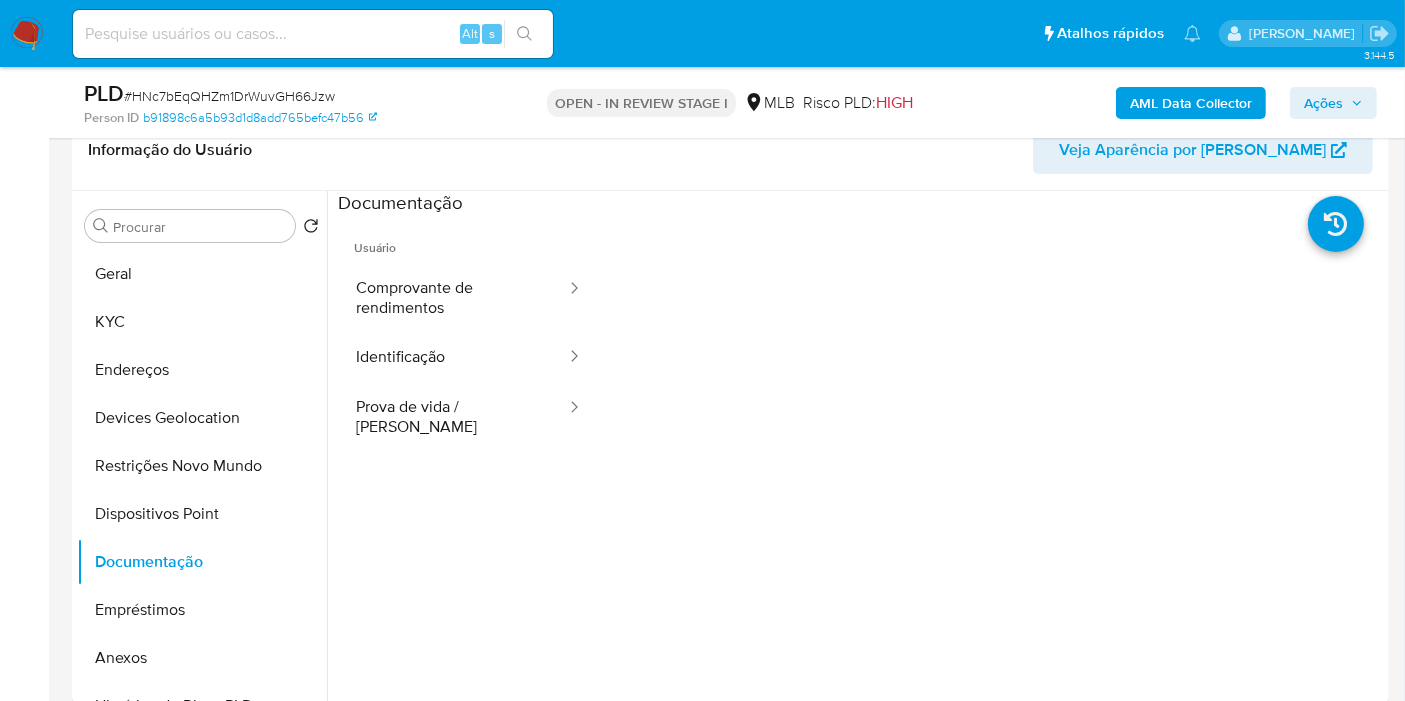 scroll, scrollTop: 222, scrollLeft: 0, axis: vertical 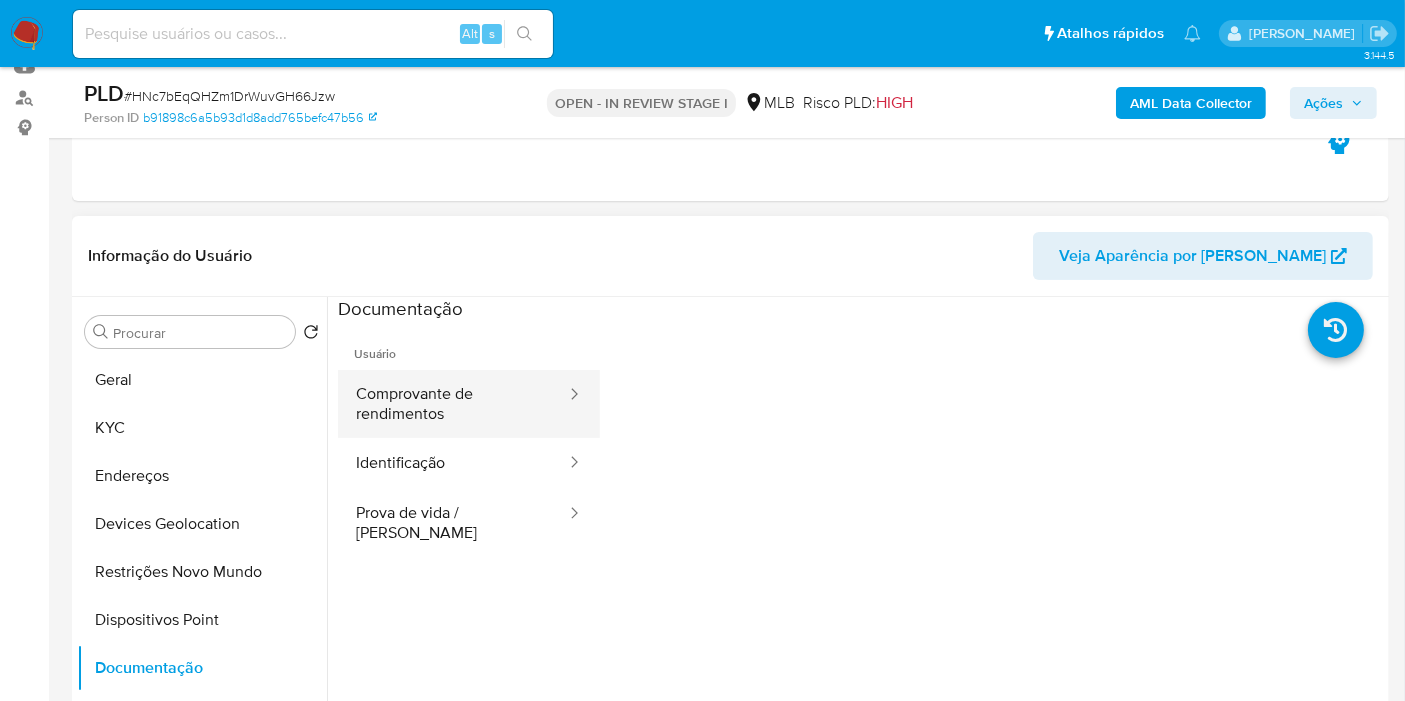 click on "Comprovante de rendimentos" at bounding box center [453, 404] 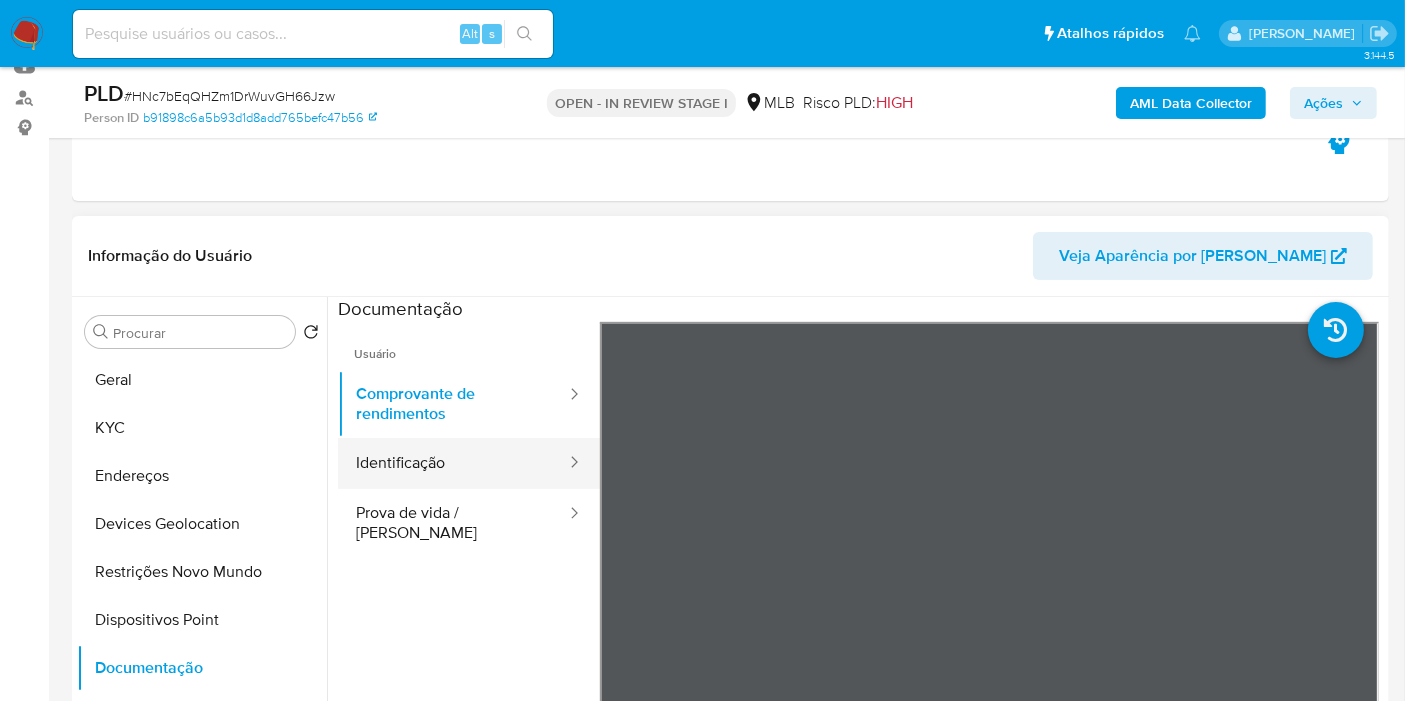 click on "Identificação" at bounding box center (453, 463) 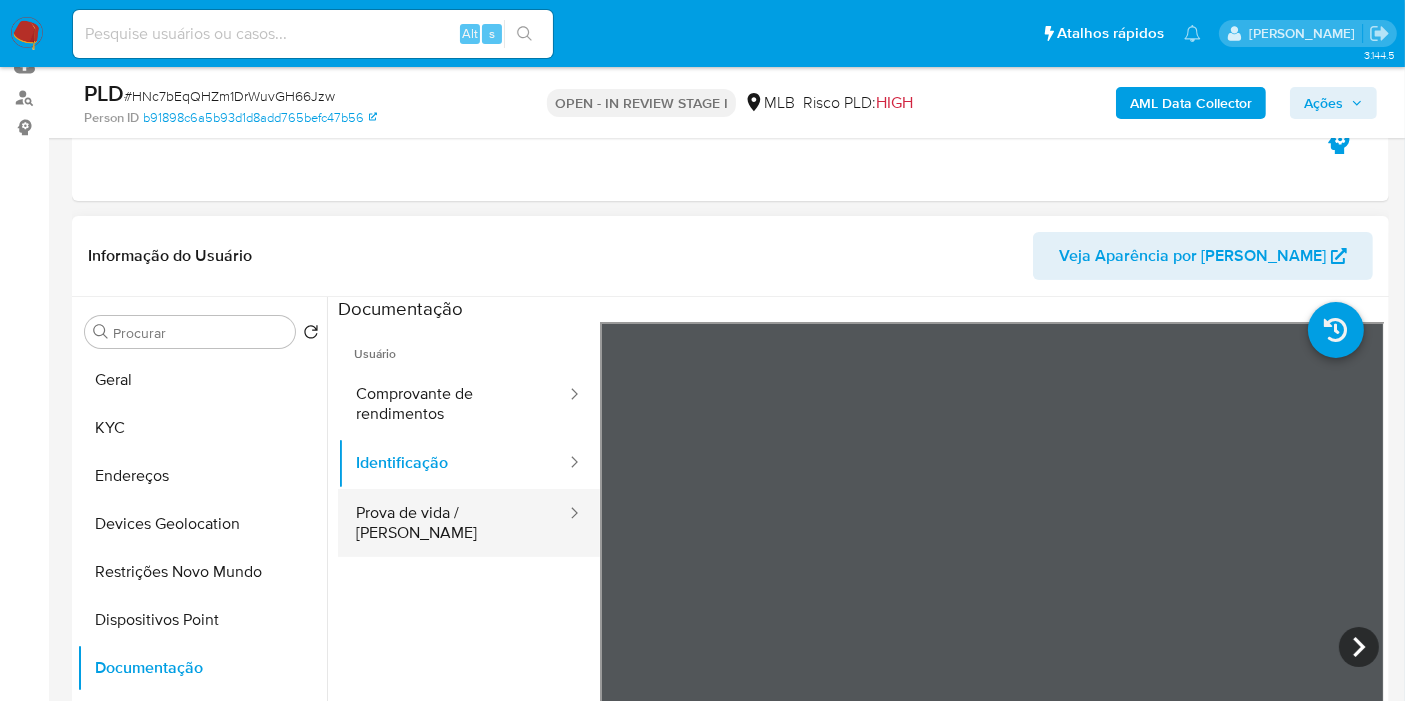 click on "Prova de vida / [PERSON_NAME]" at bounding box center [453, 523] 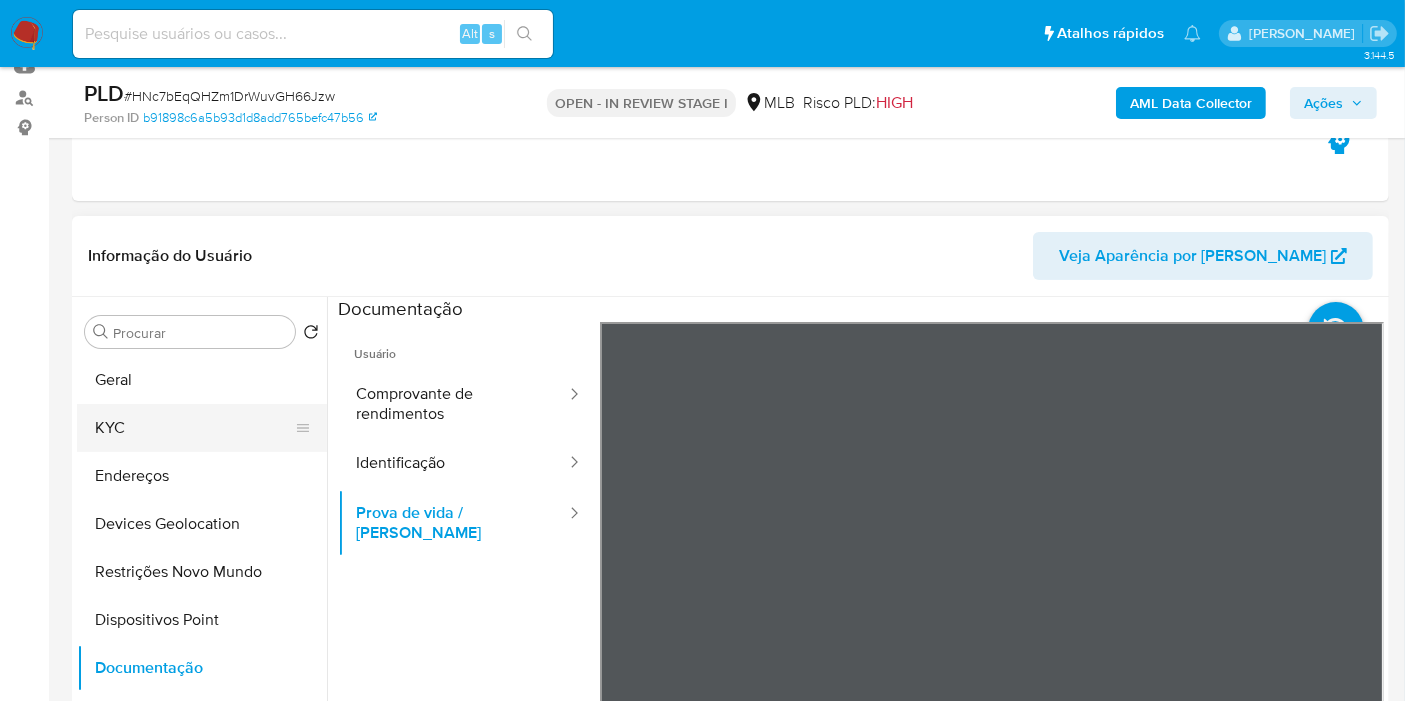drag, startPoint x: 156, startPoint y: 418, endPoint x: 275, endPoint y: 434, distance: 120.070816 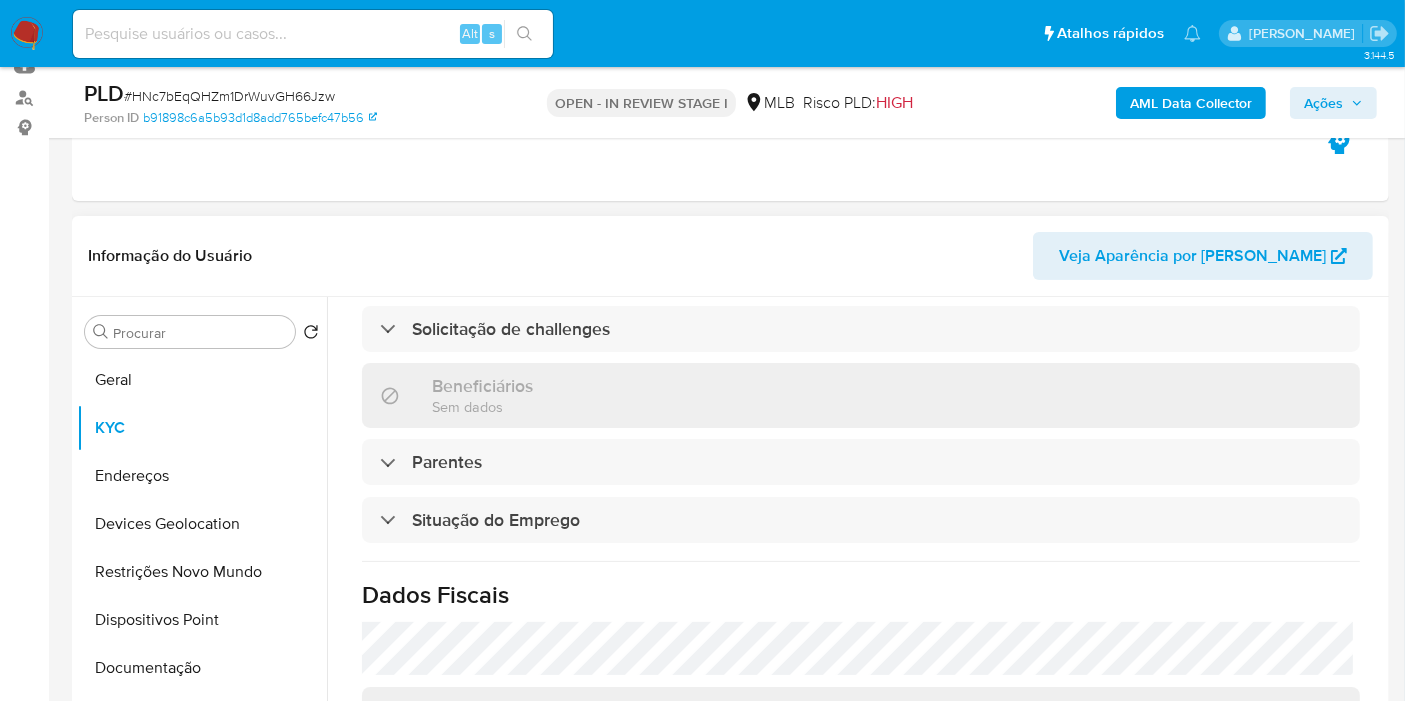 scroll, scrollTop: 580, scrollLeft: 0, axis: vertical 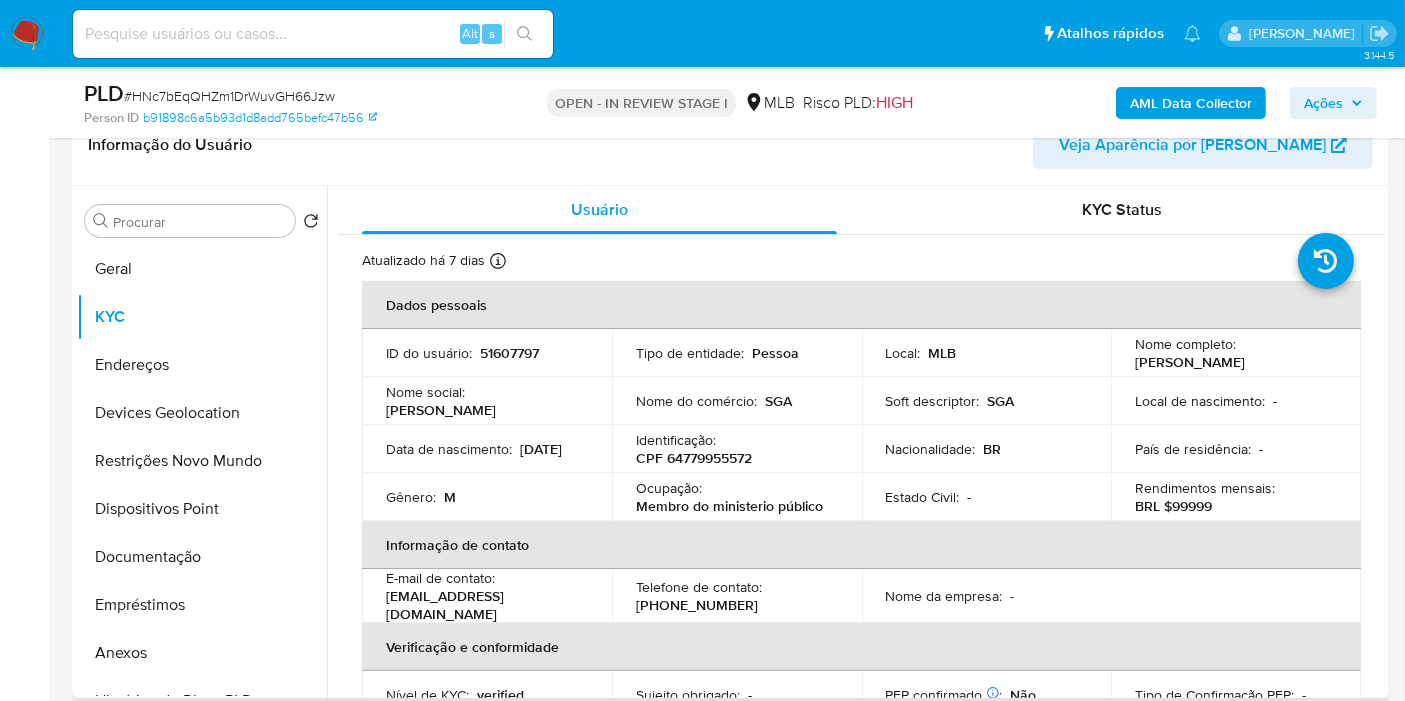 drag, startPoint x: 1307, startPoint y: 361, endPoint x: 1122, endPoint y: 371, distance: 185.27008 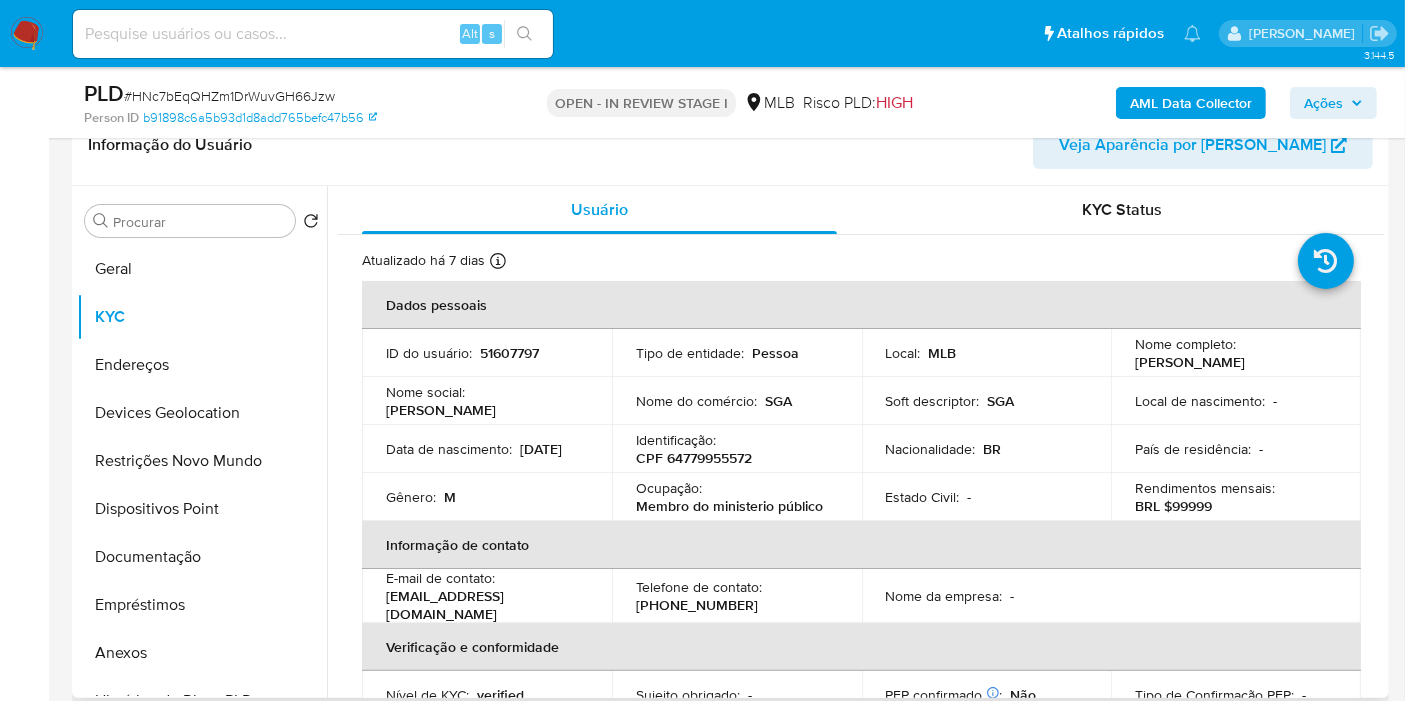 click on "CPF 64779955572" at bounding box center [694, 458] 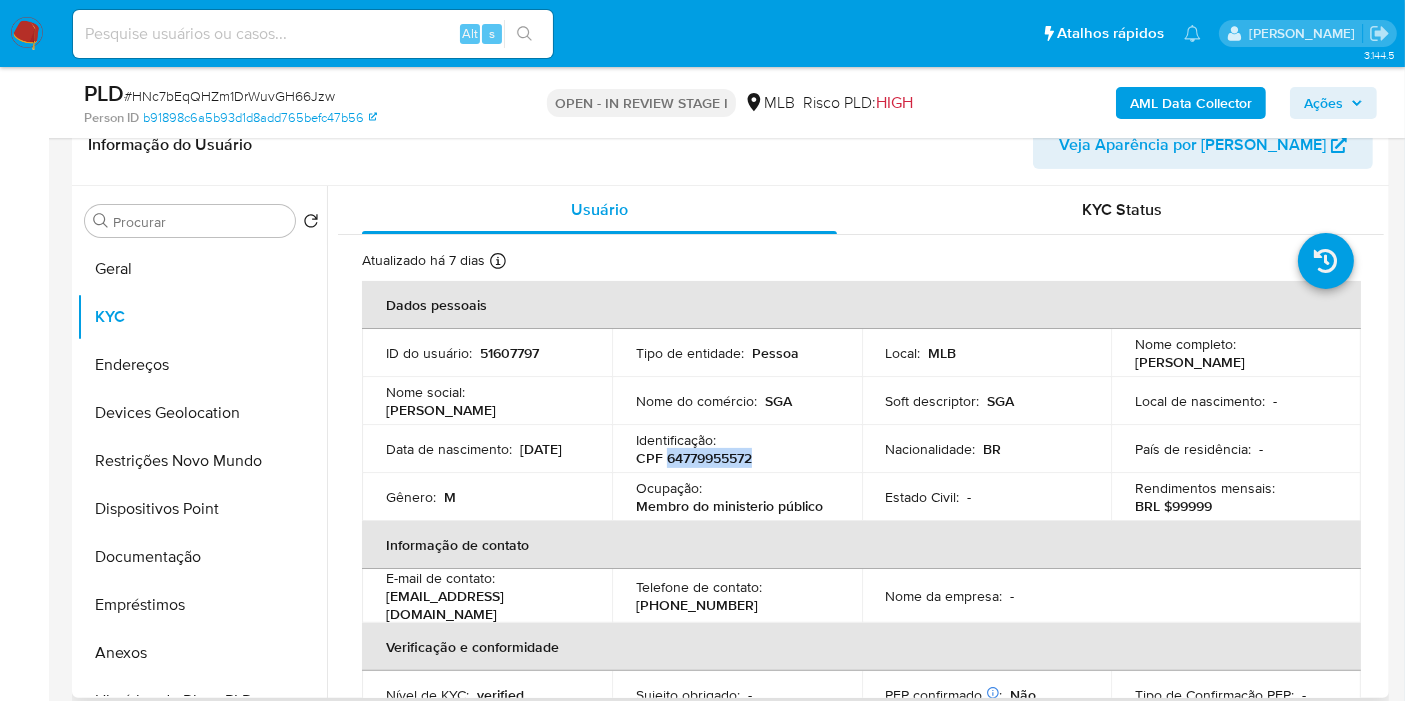 click on "CPF 64779955572" at bounding box center [694, 458] 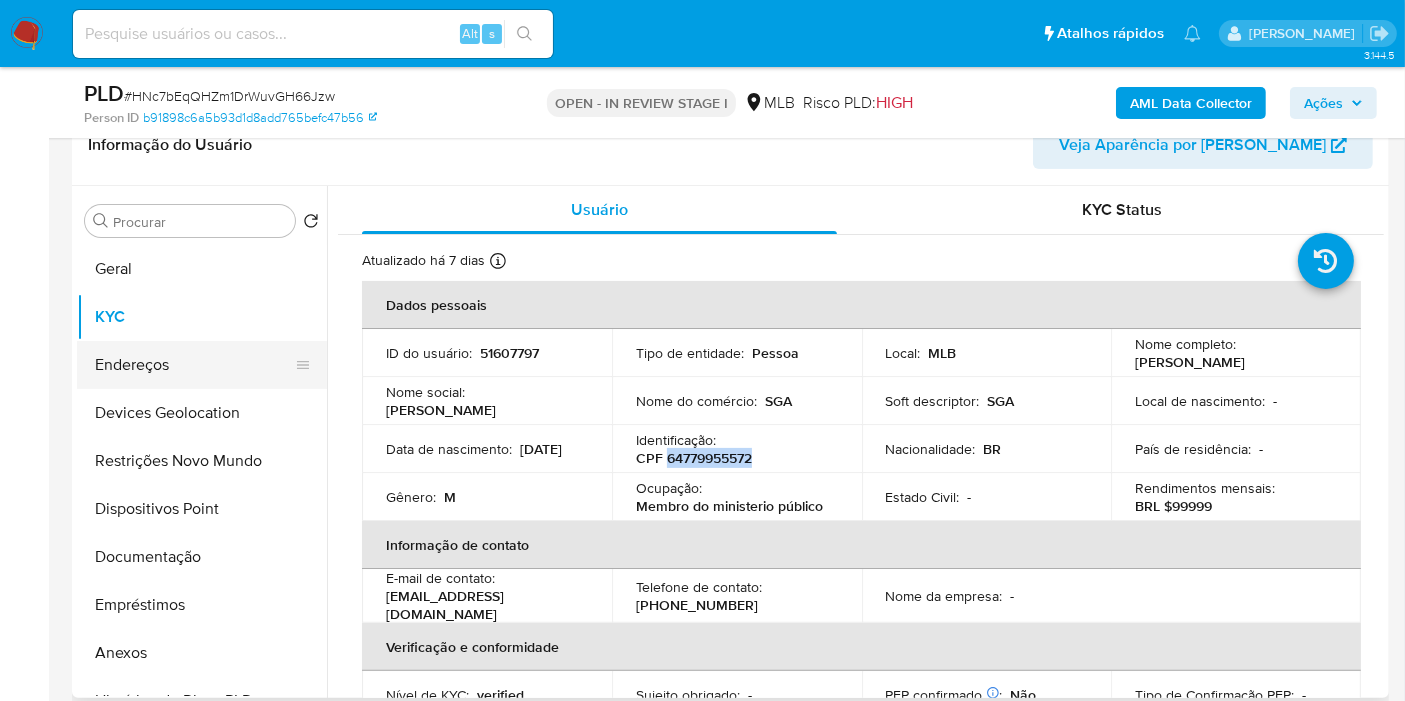 click on "Endereços" at bounding box center (194, 365) 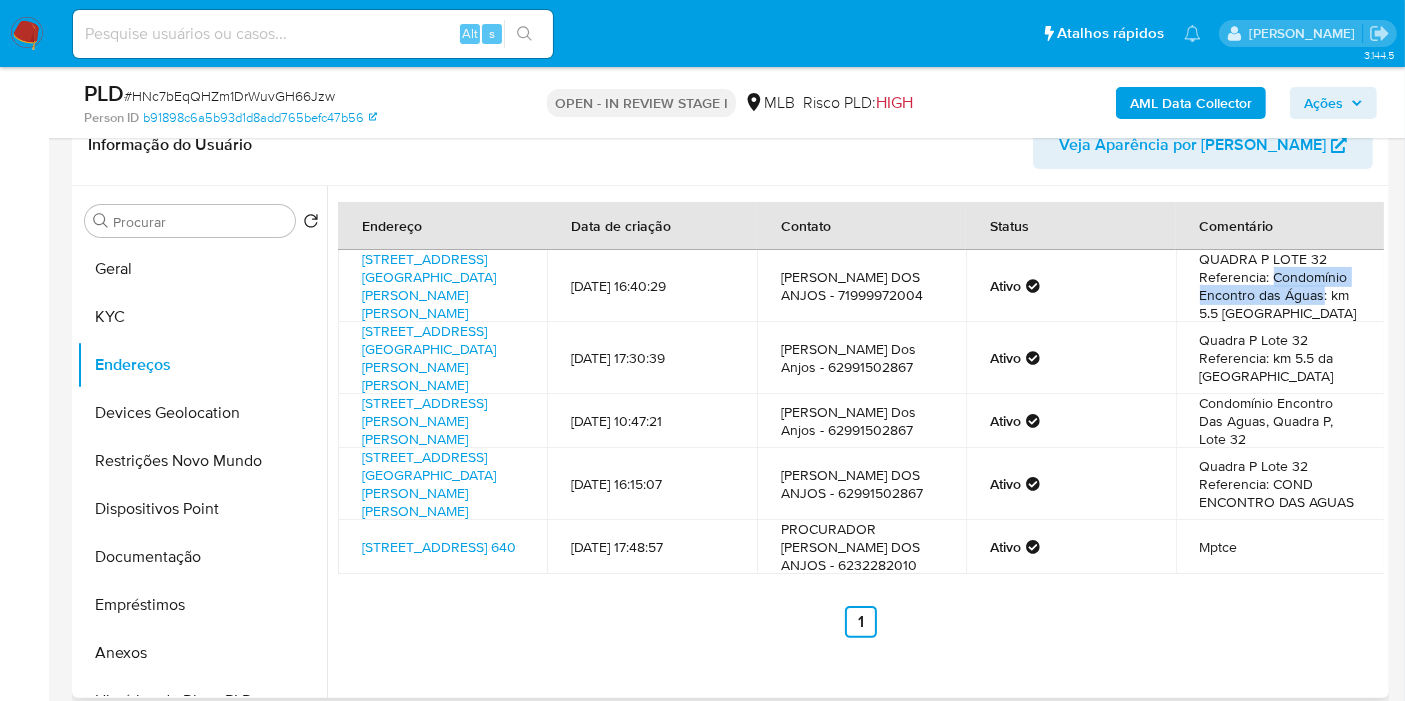 drag, startPoint x: 1264, startPoint y: 279, endPoint x: 1317, endPoint y: 290, distance: 54.129475 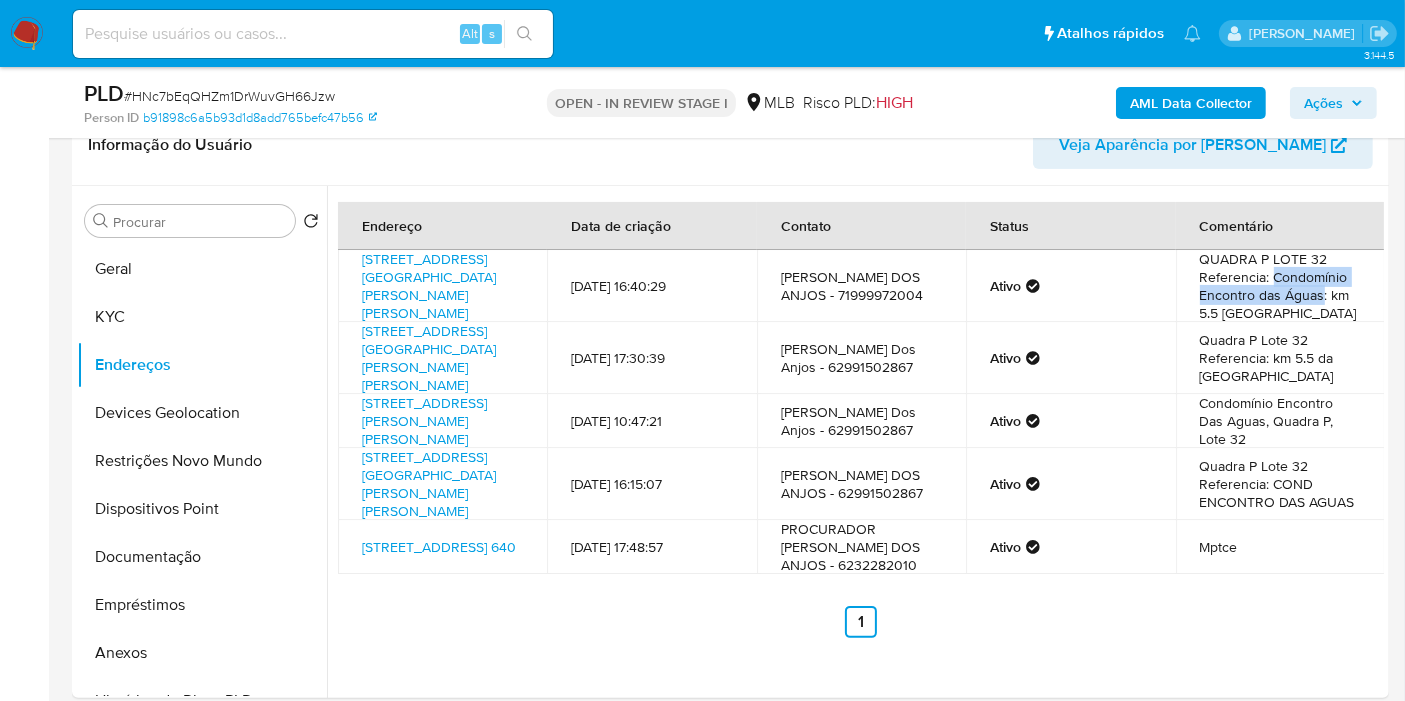 copy on "Condomínio Encontro das Águas" 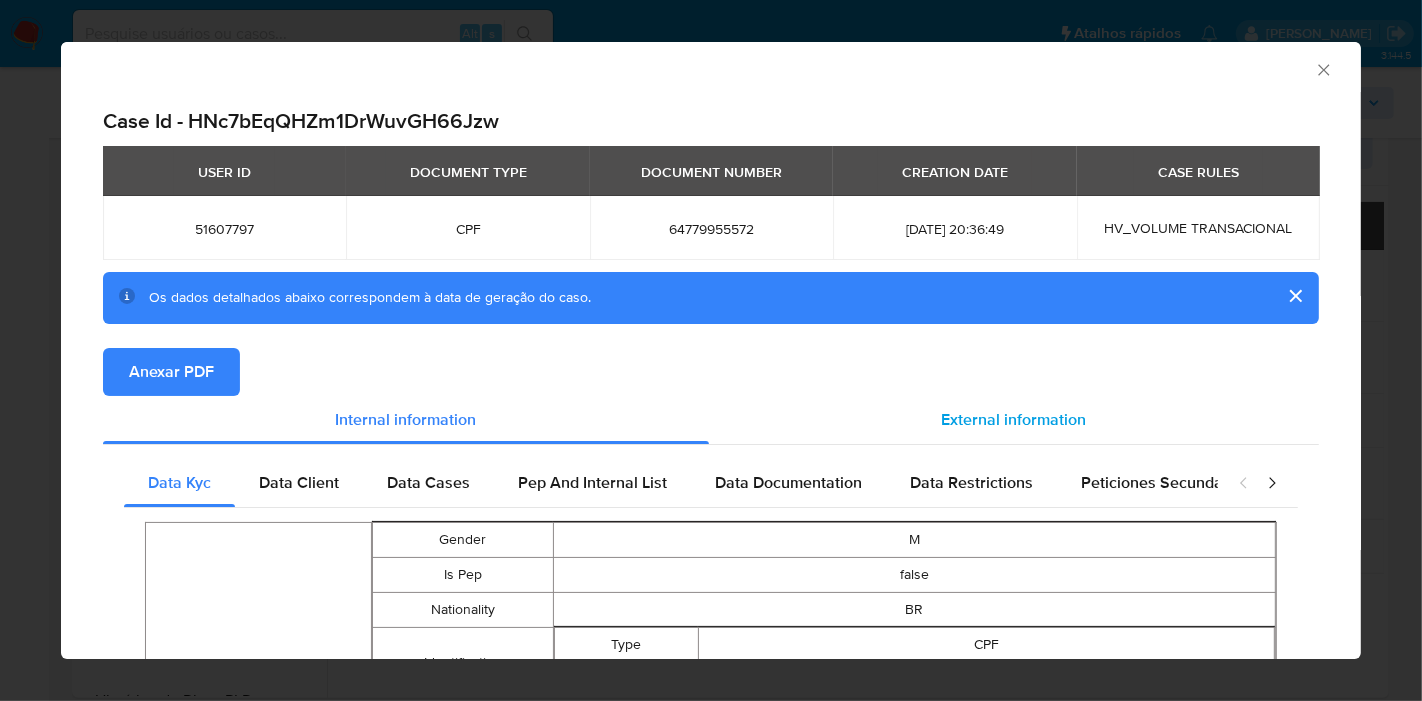 drag, startPoint x: 888, startPoint y: 421, endPoint x: 879, endPoint y: 430, distance: 12.727922 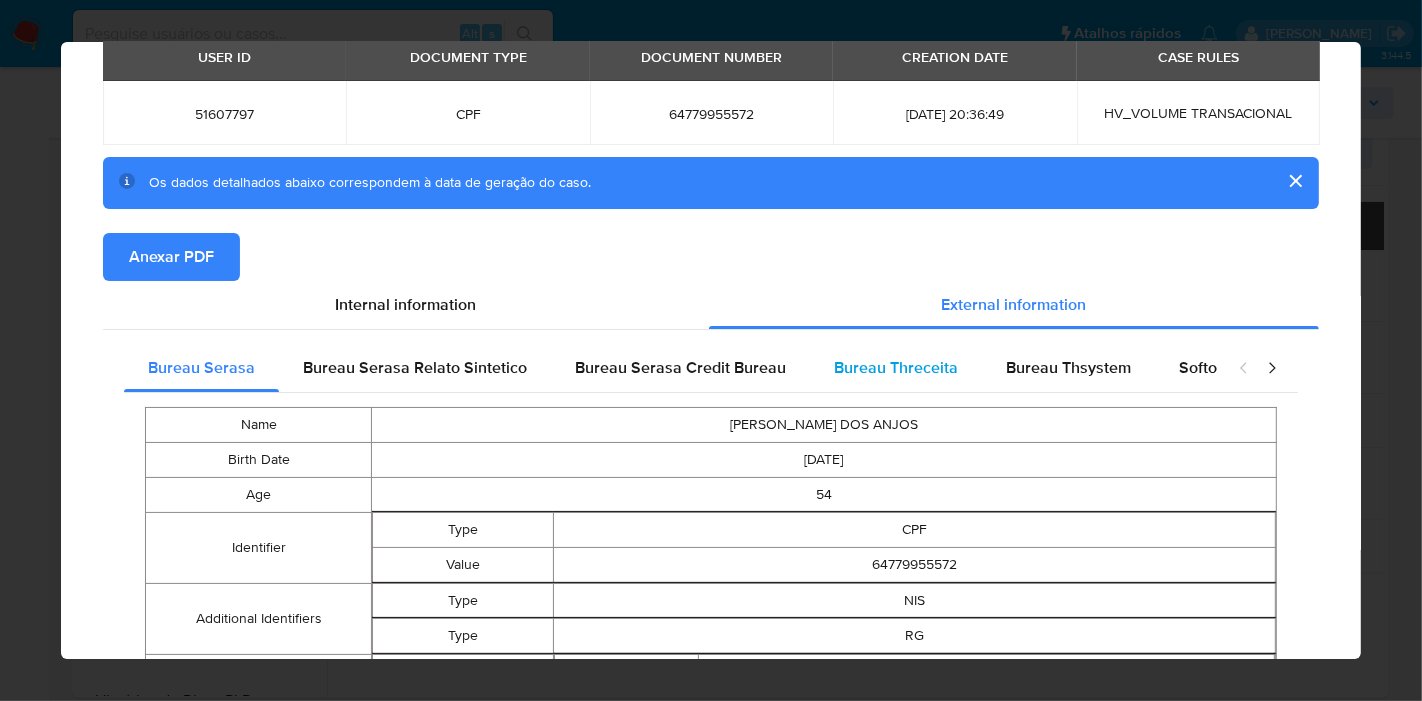 scroll, scrollTop: 329, scrollLeft: 0, axis: vertical 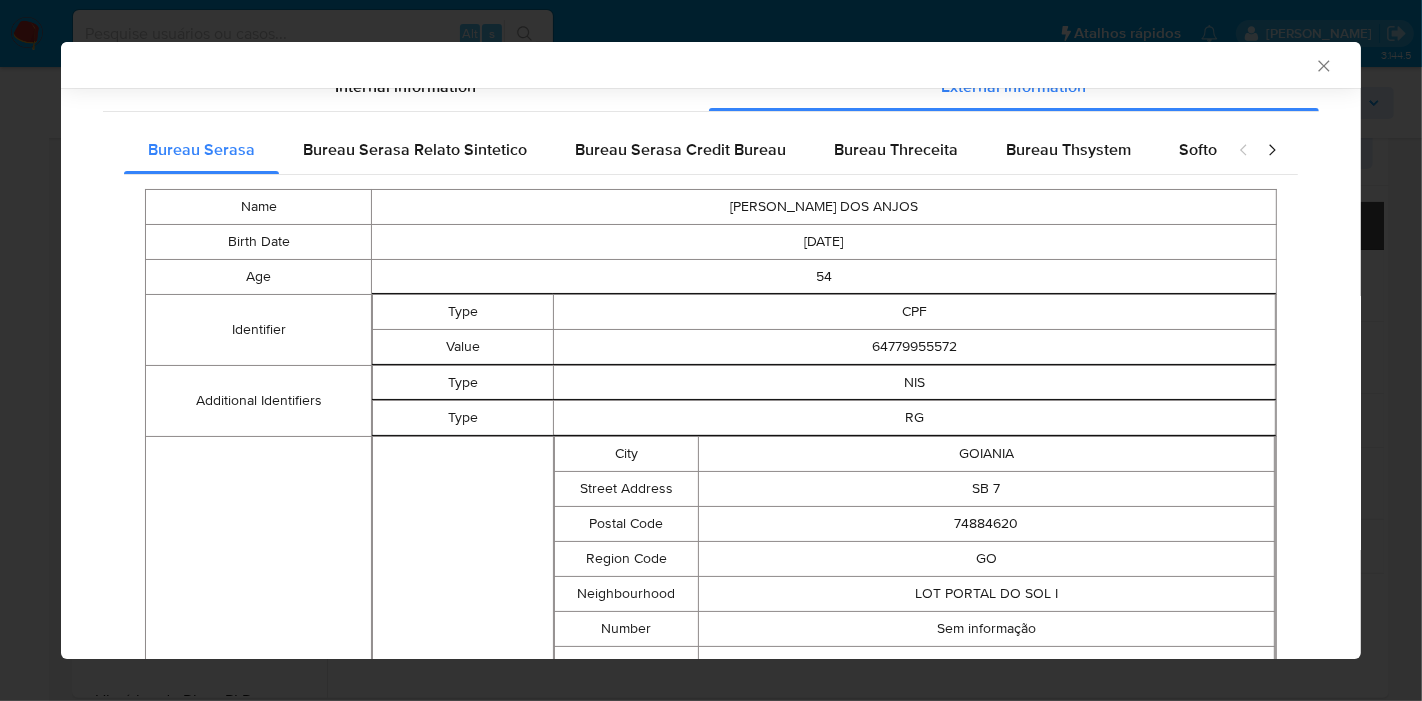 type 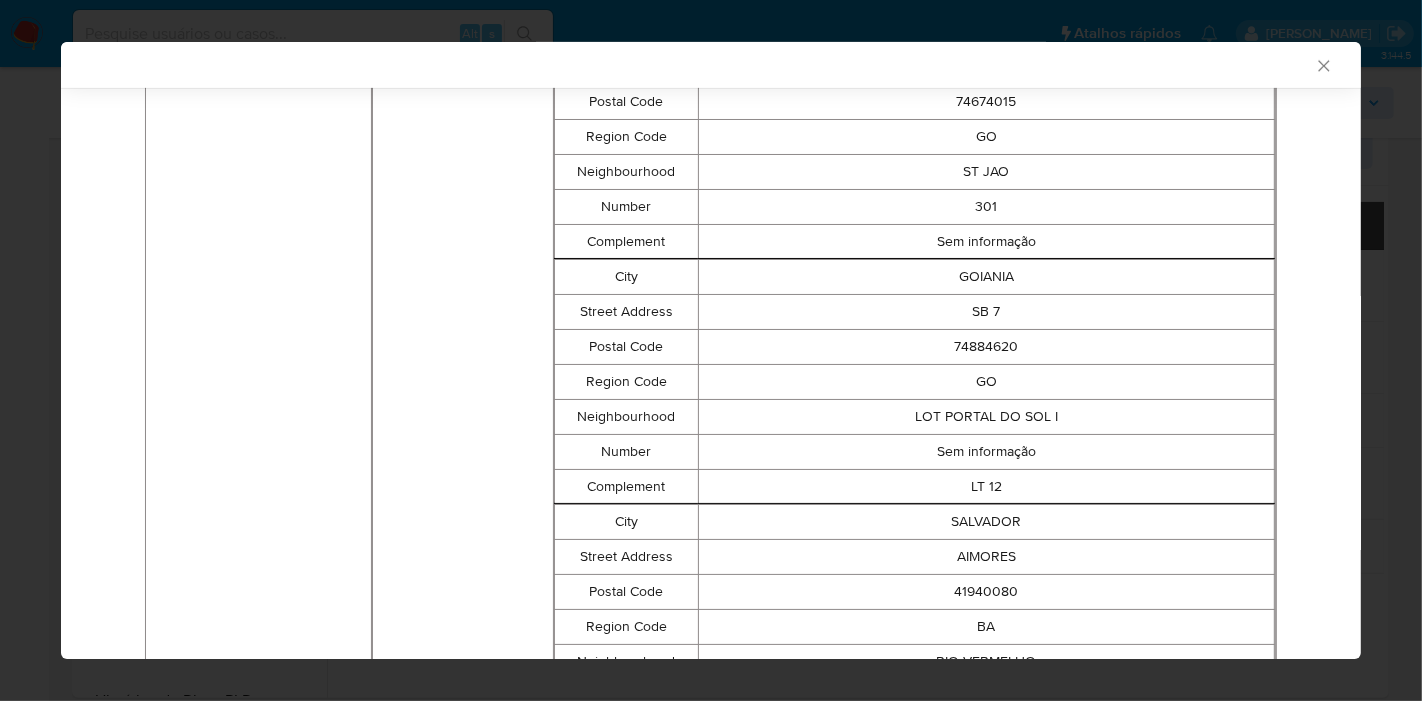 scroll, scrollTop: 1218, scrollLeft: 0, axis: vertical 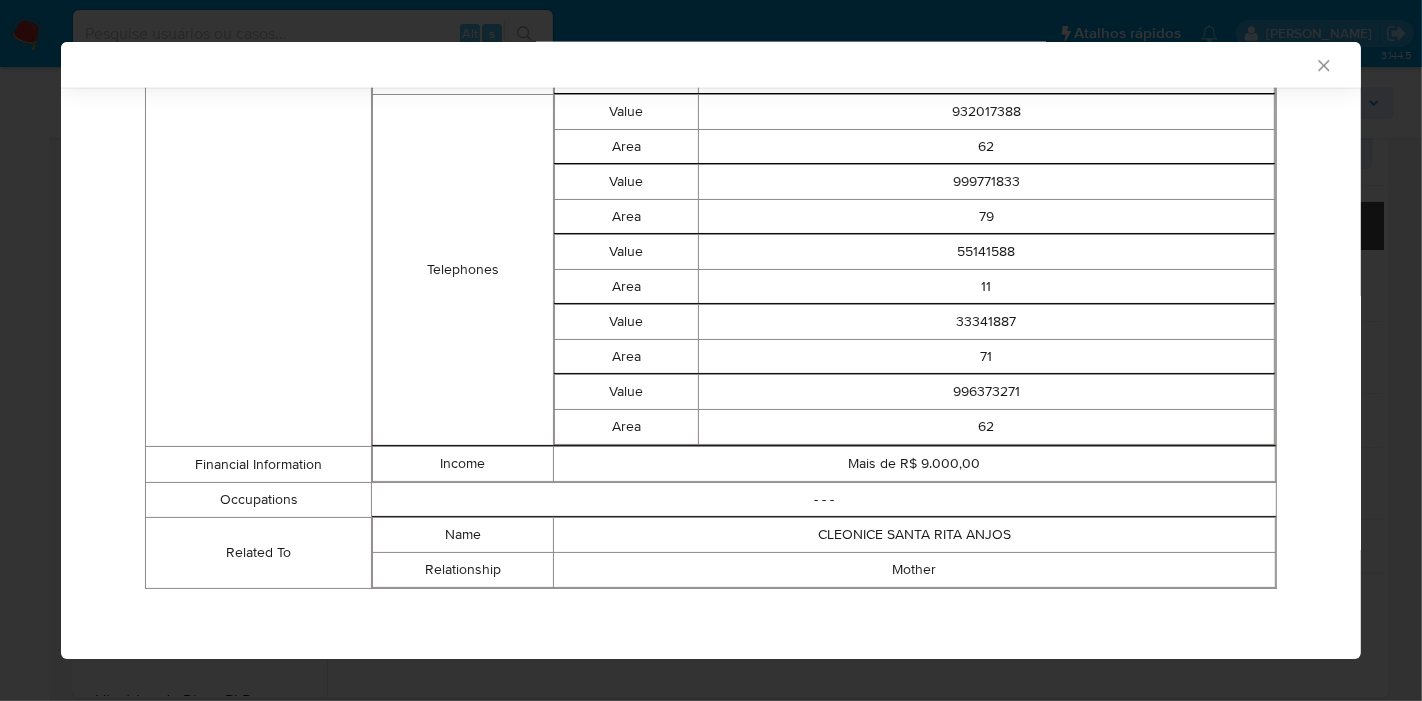 click 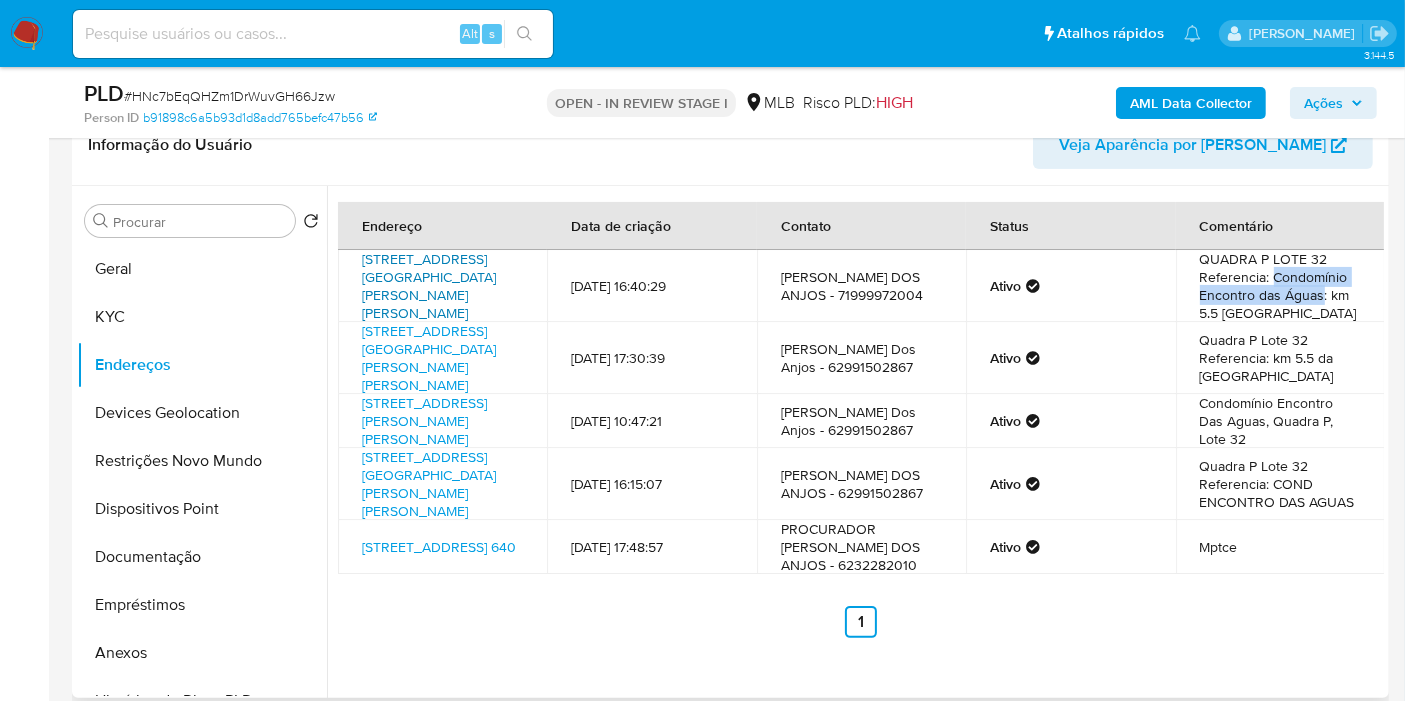 click on "[STREET_ADDRESS][GEOGRAPHIC_DATA][PERSON_NAME][PERSON_NAME]" at bounding box center [429, 286] 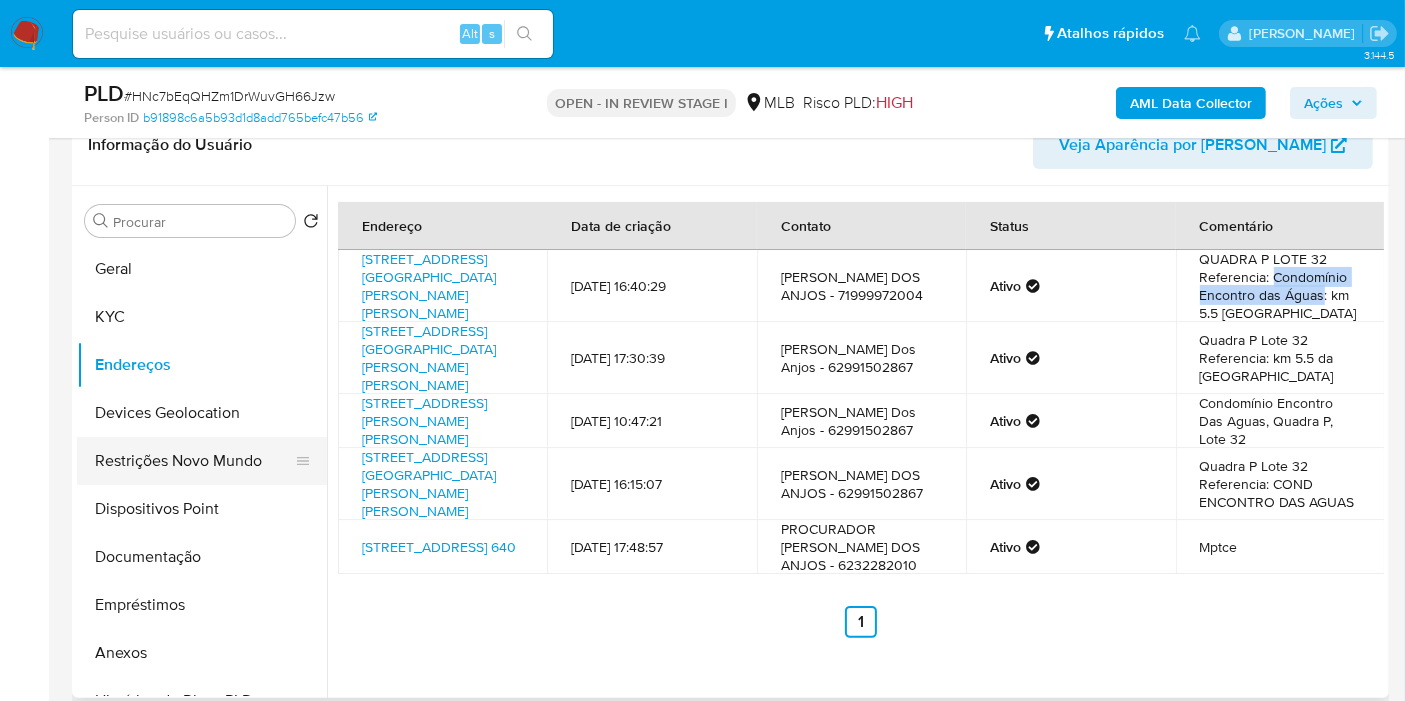 click on "Restrições Novo Mundo" at bounding box center (194, 461) 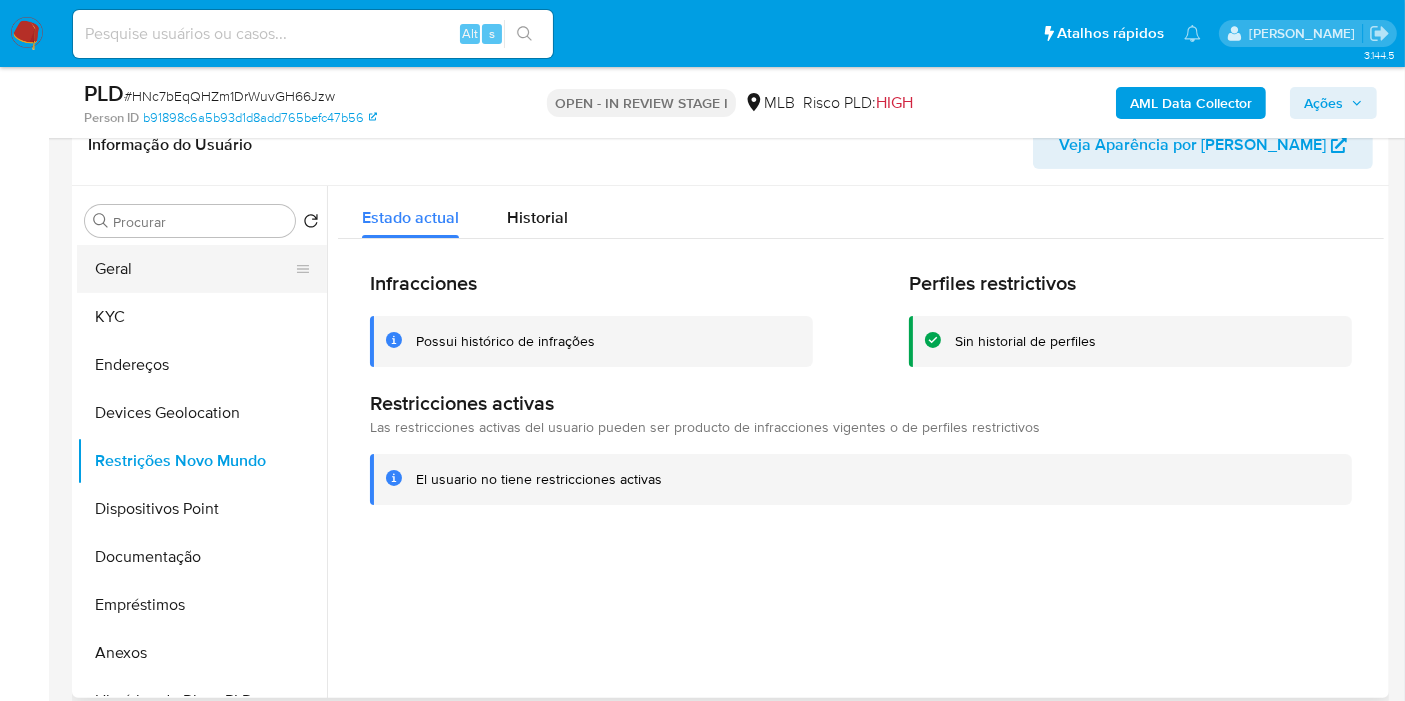 click on "Geral" at bounding box center (194, 269) 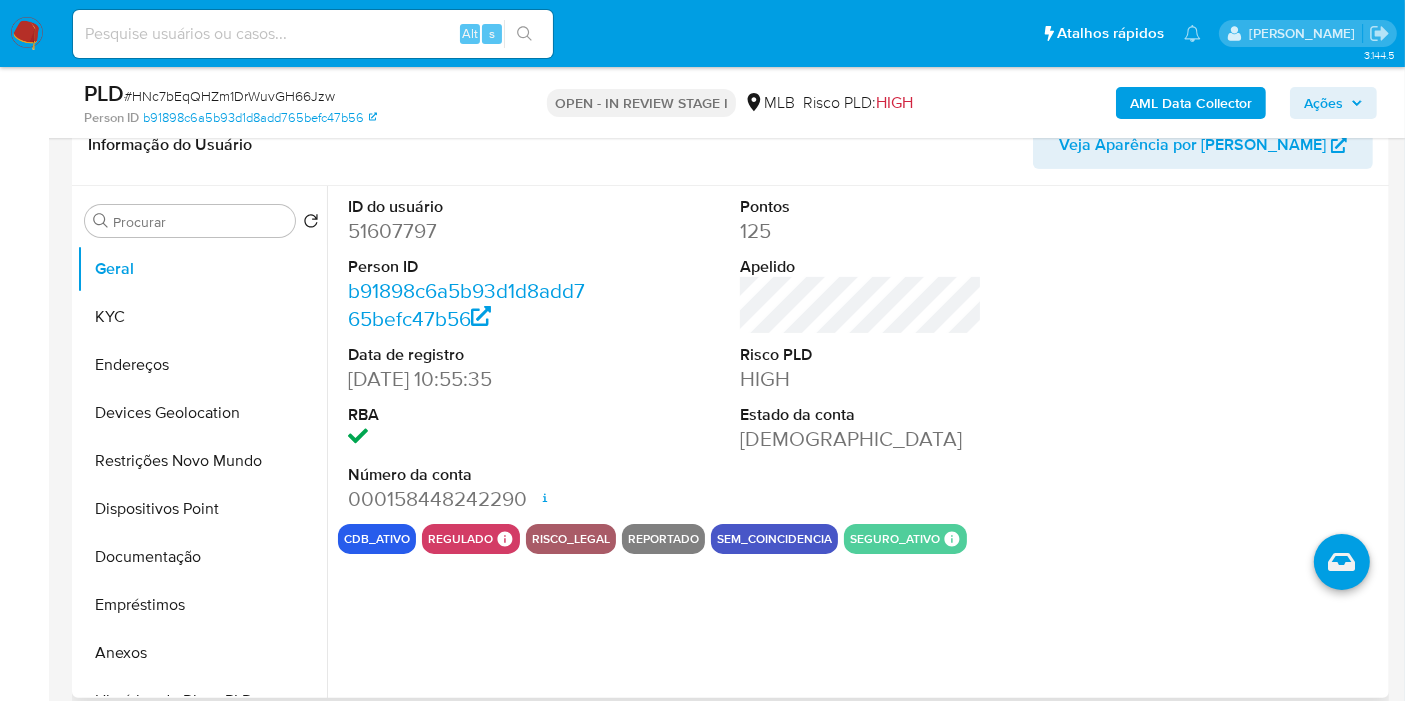 type 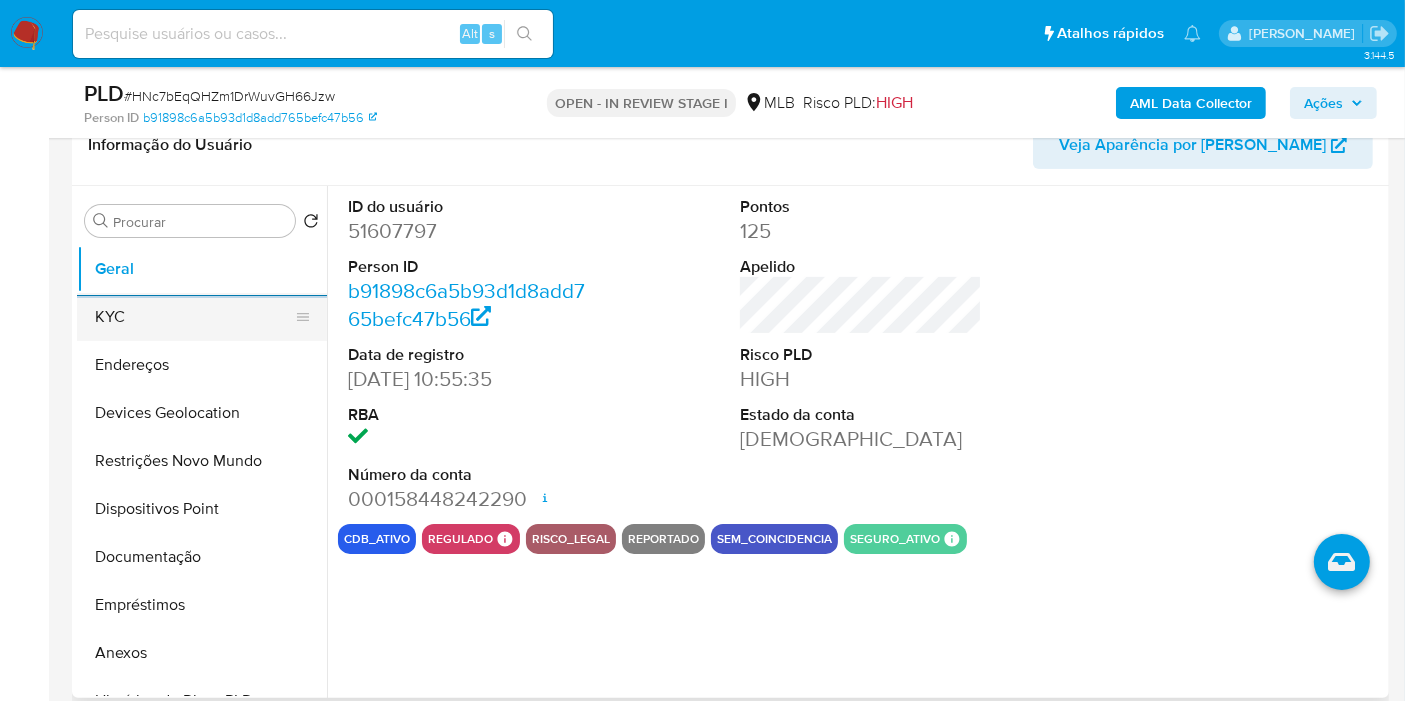 click on "KYC" at bounding box center (194, 317) 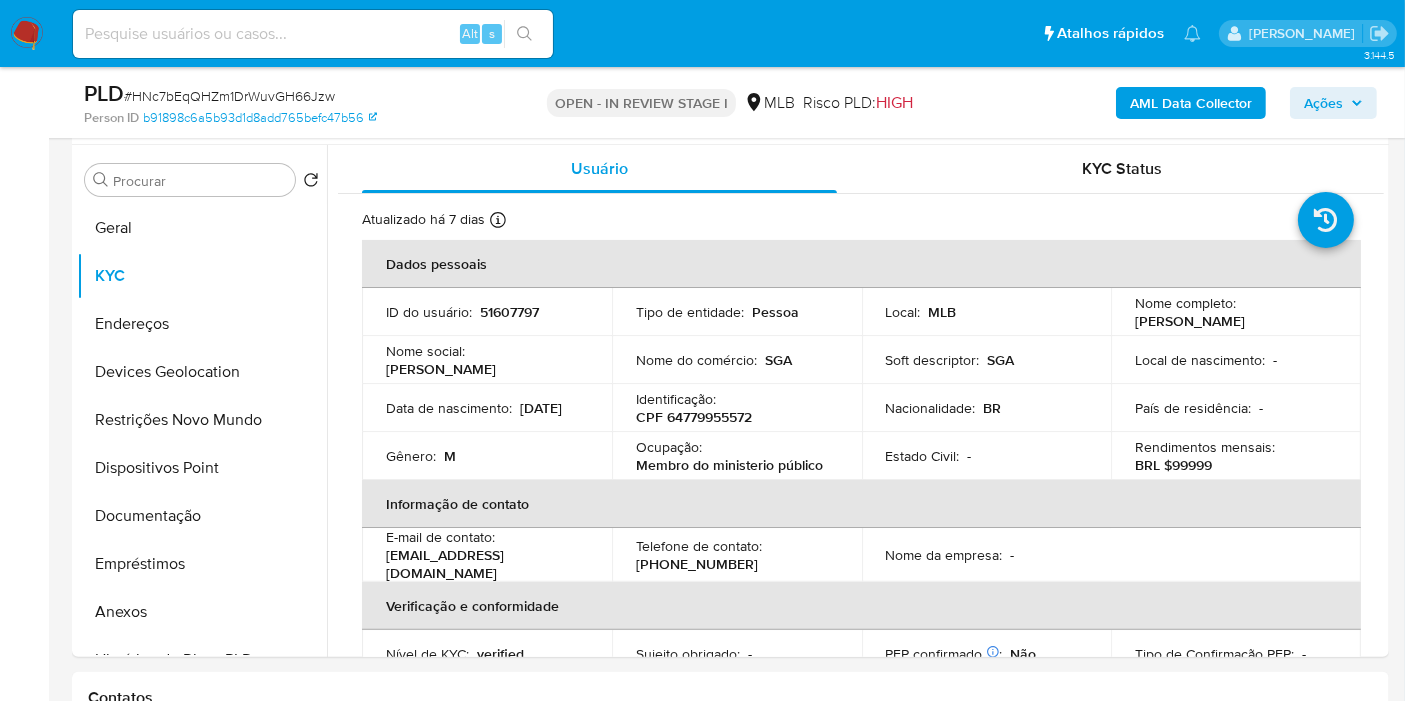 scroll, scrollTop: 393, scrollLeft: 0, axis: vertical 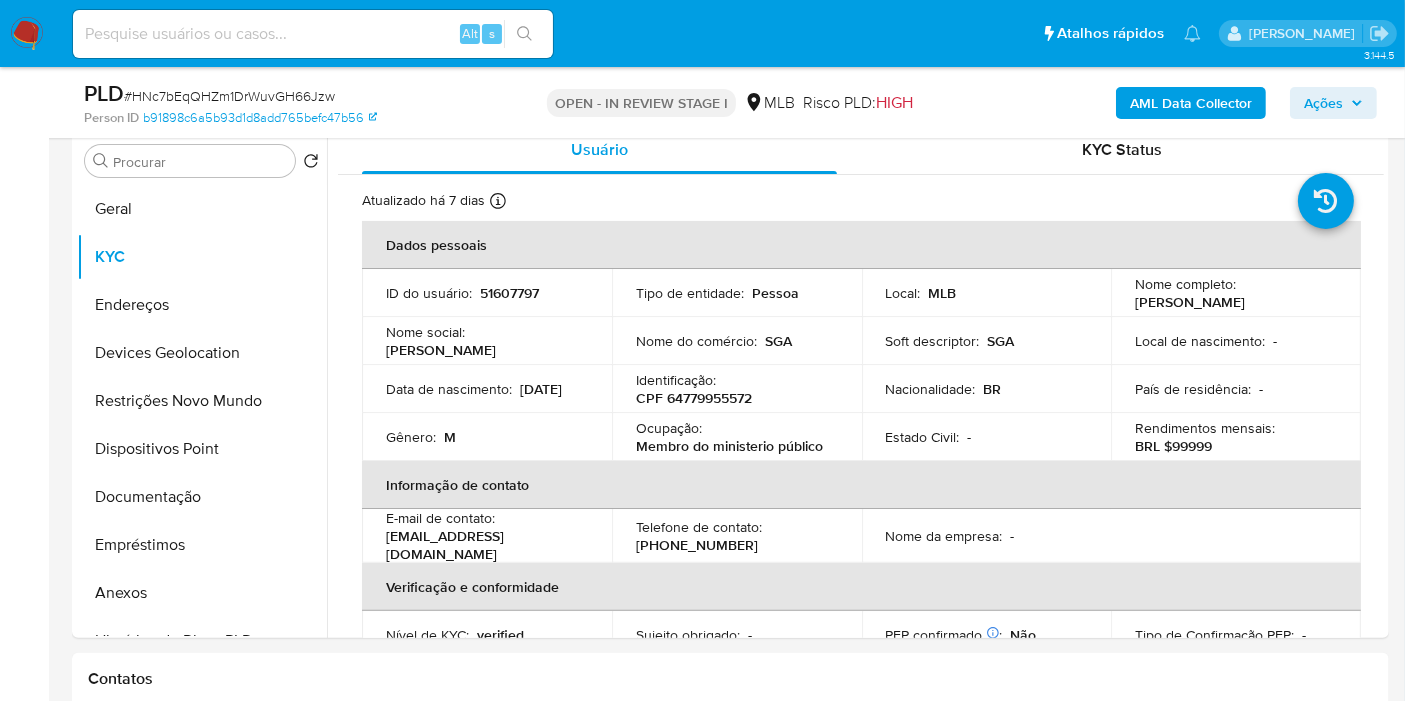 type 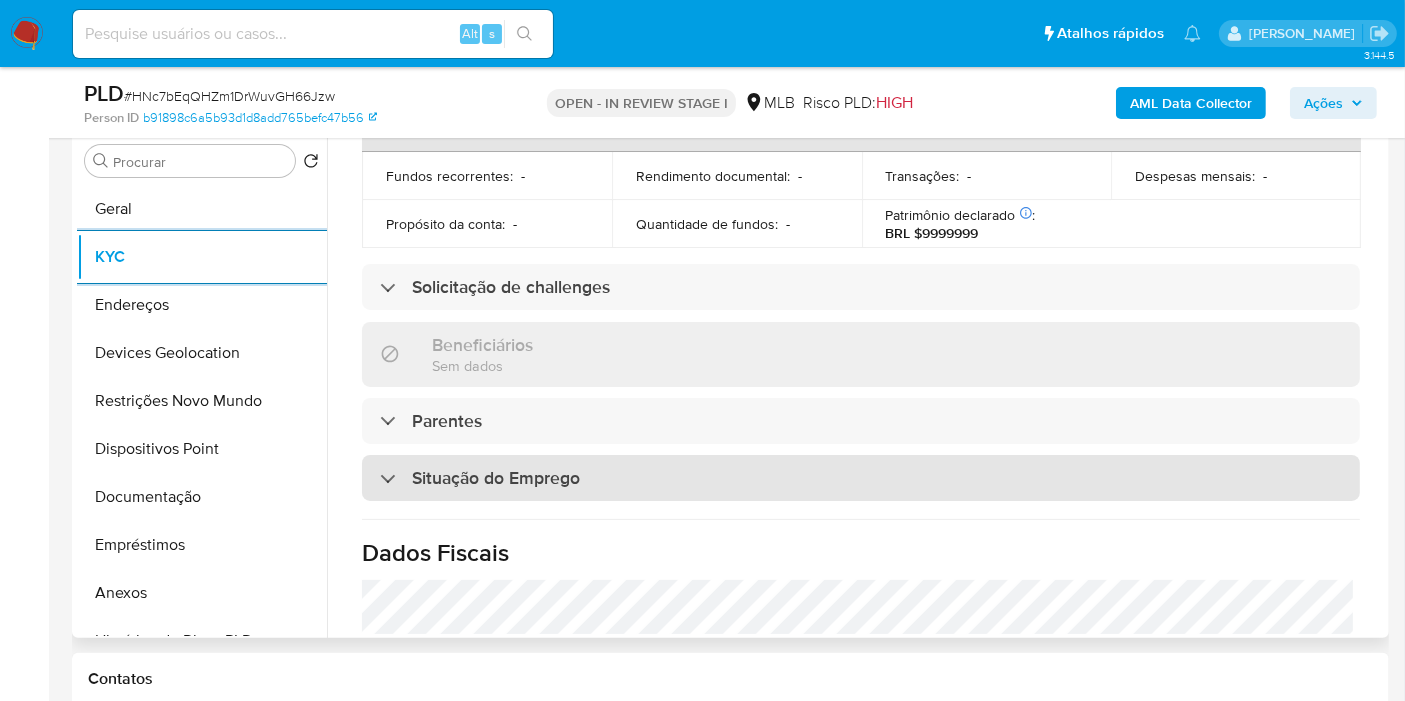 scroll, scrollTop: 333, scrollLeft: 0, axis: vertical 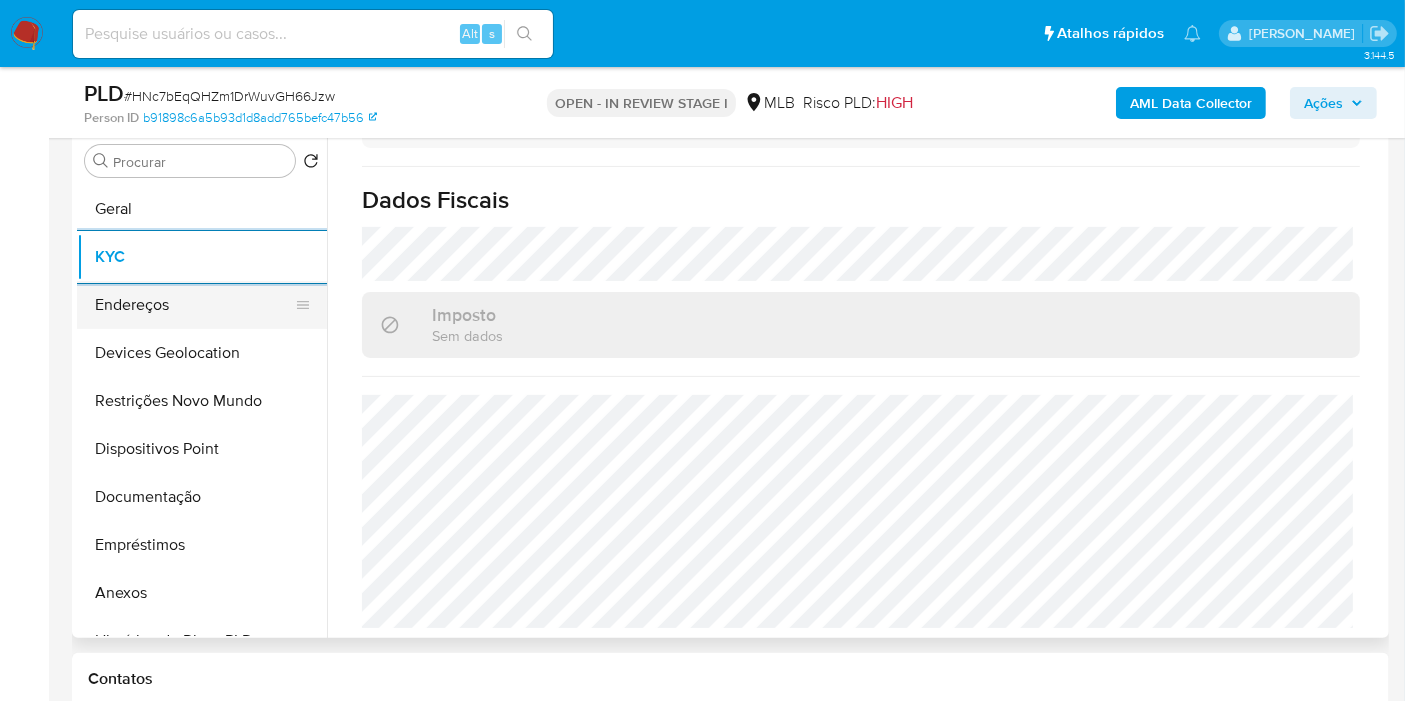 click on "Endereços" at bounding box center (194, 305) 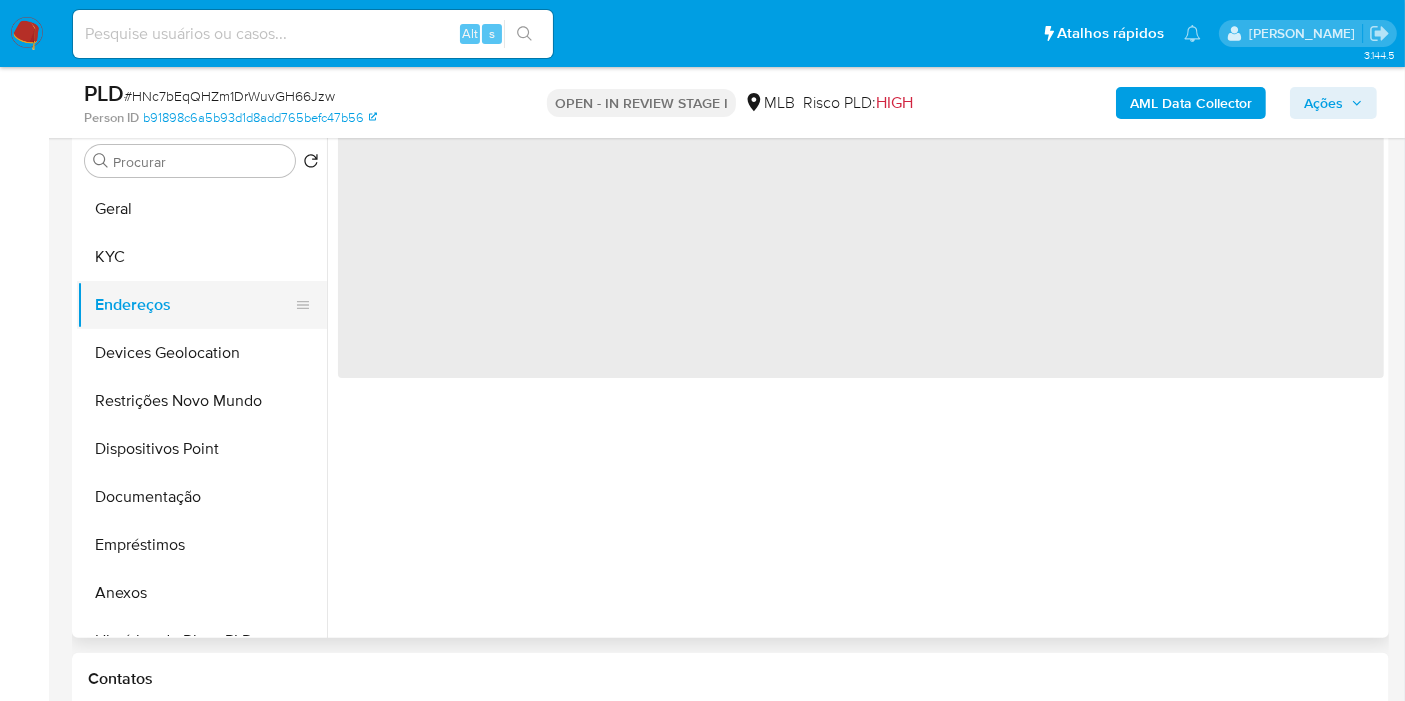 scroll, scrollTop: 0, scrollLeft: 0, axis: both 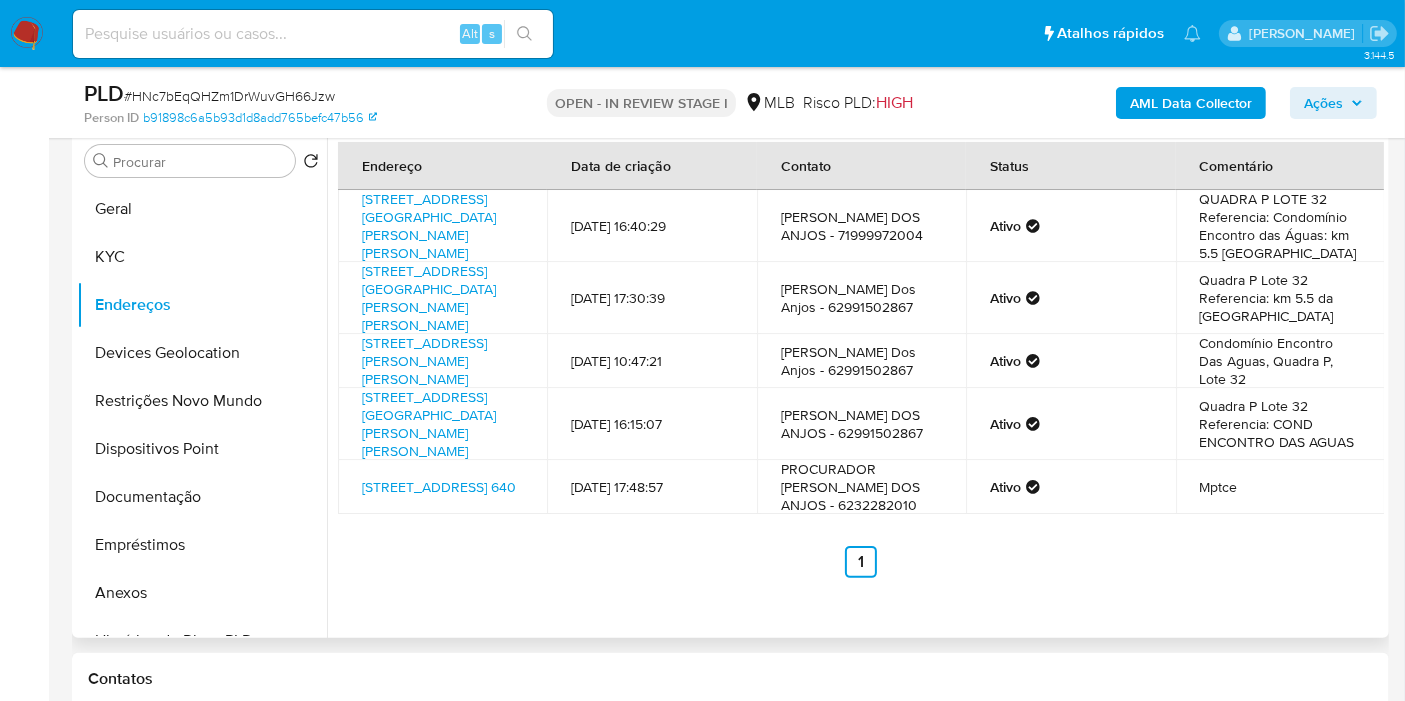 type 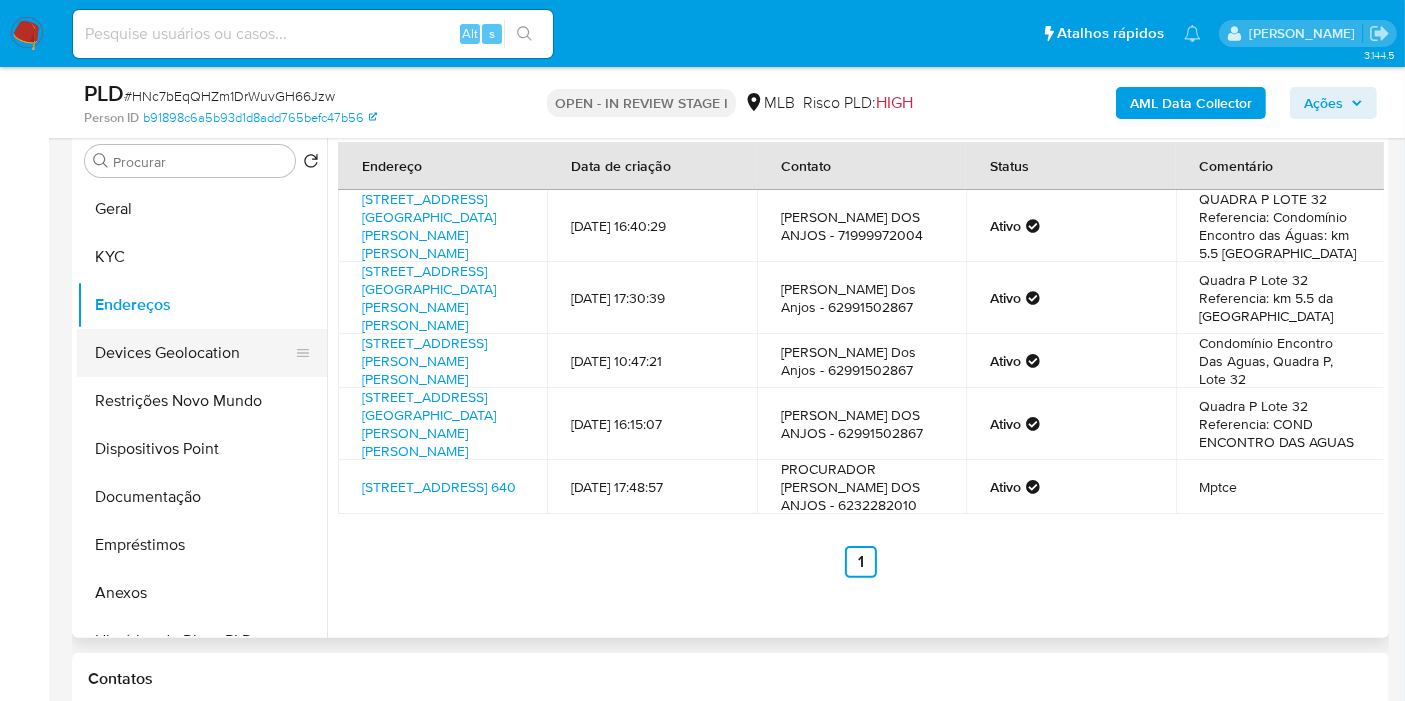 click on "Devices Geolocation" at bounding box center [194, 353] 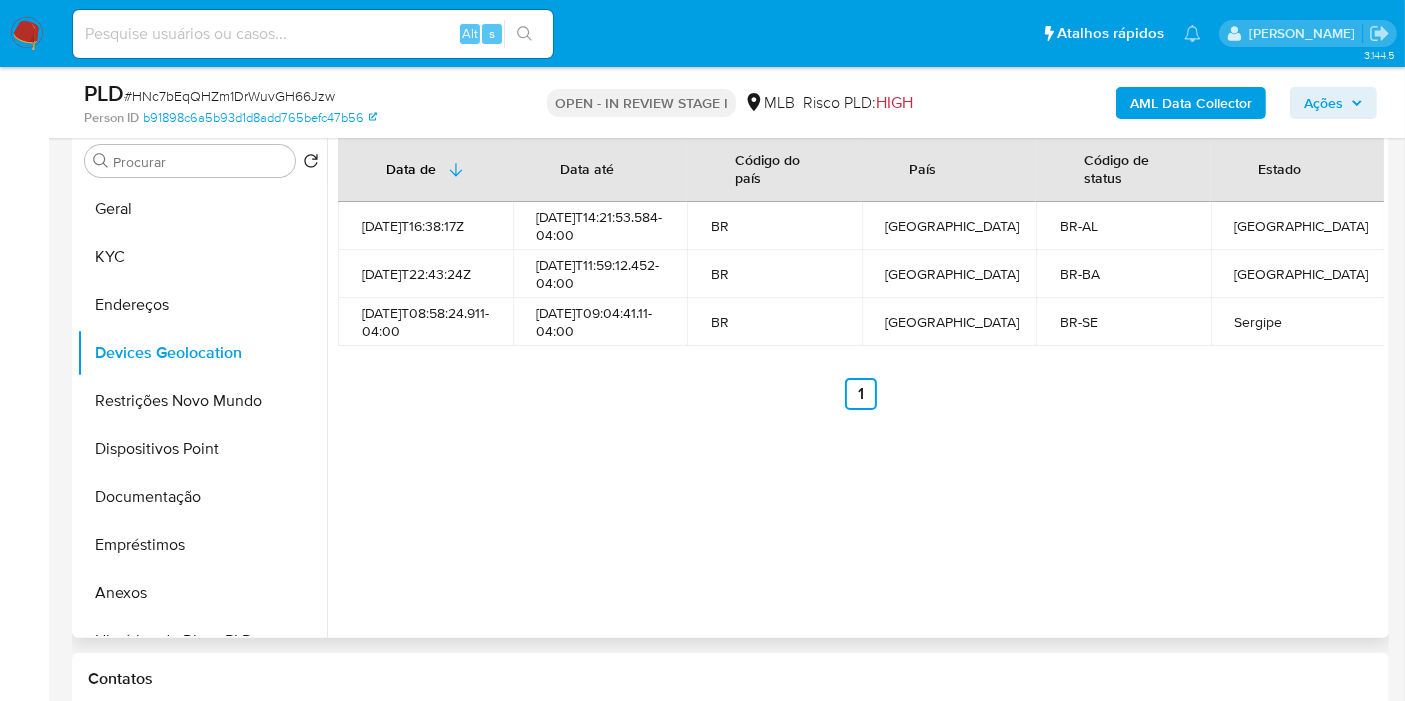 type 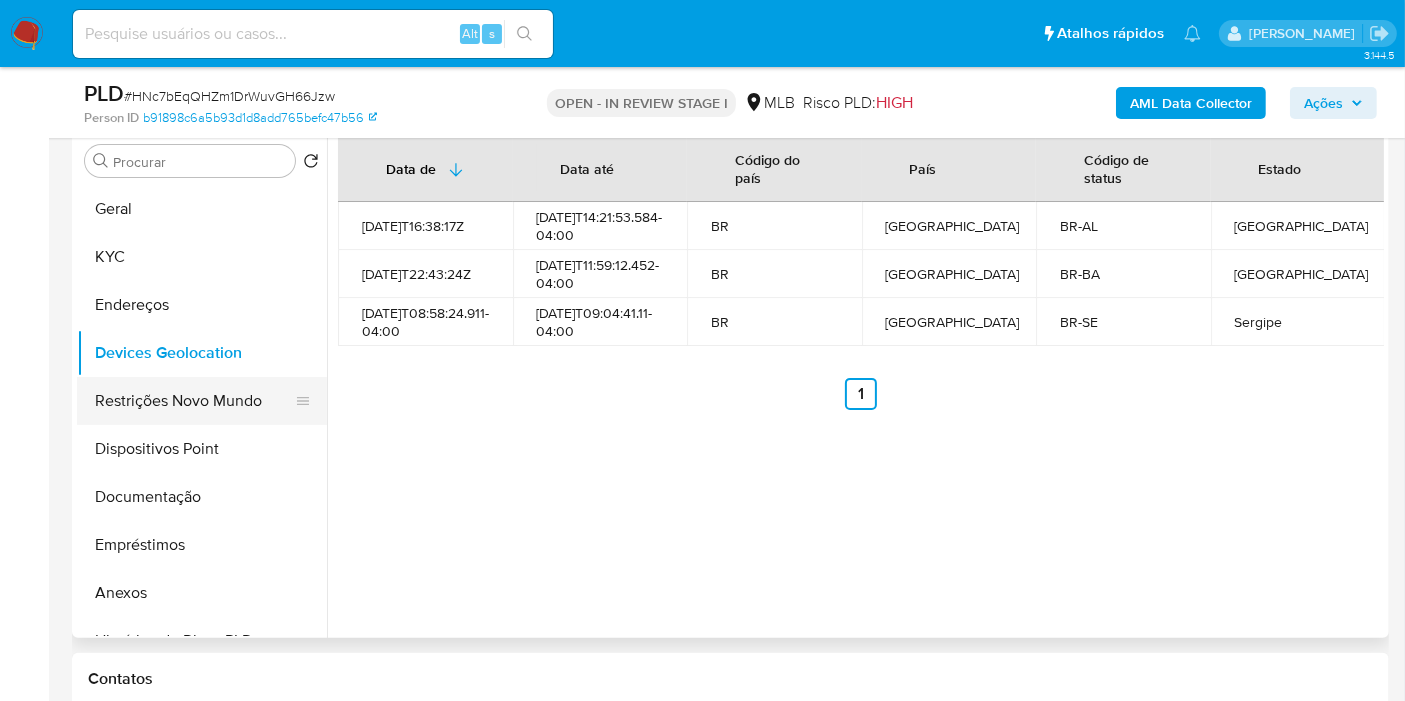 click on "Restrições Novo Mundo" at bounding box center (194, 401) 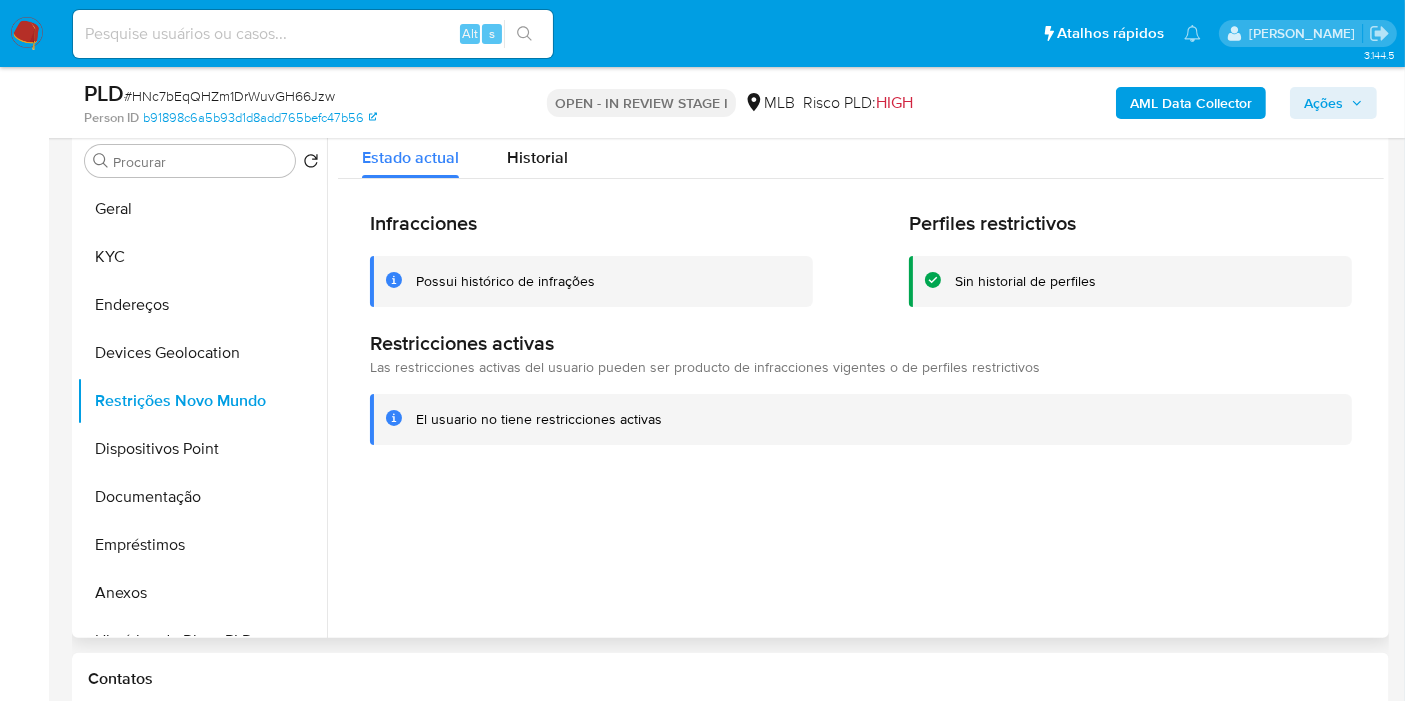 type 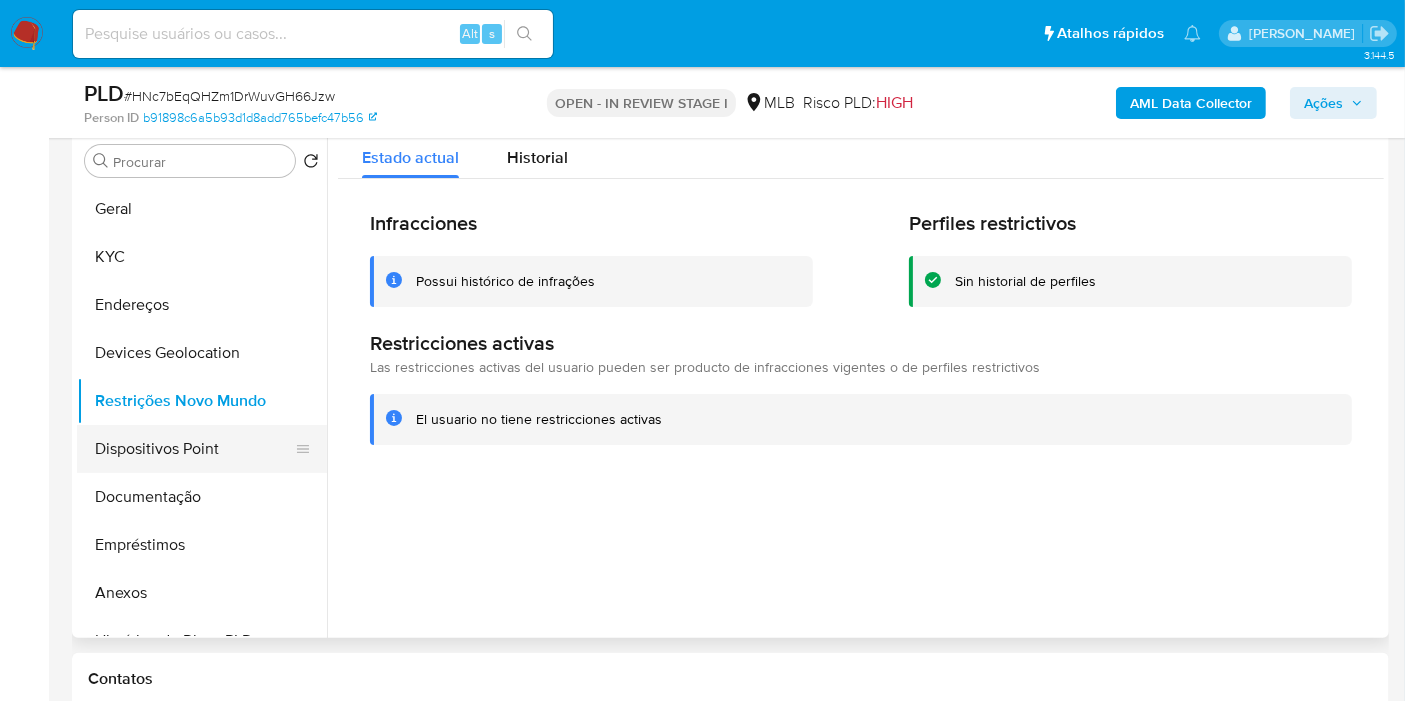click on "Dispositivos Point" at bounding box center [194, 449] 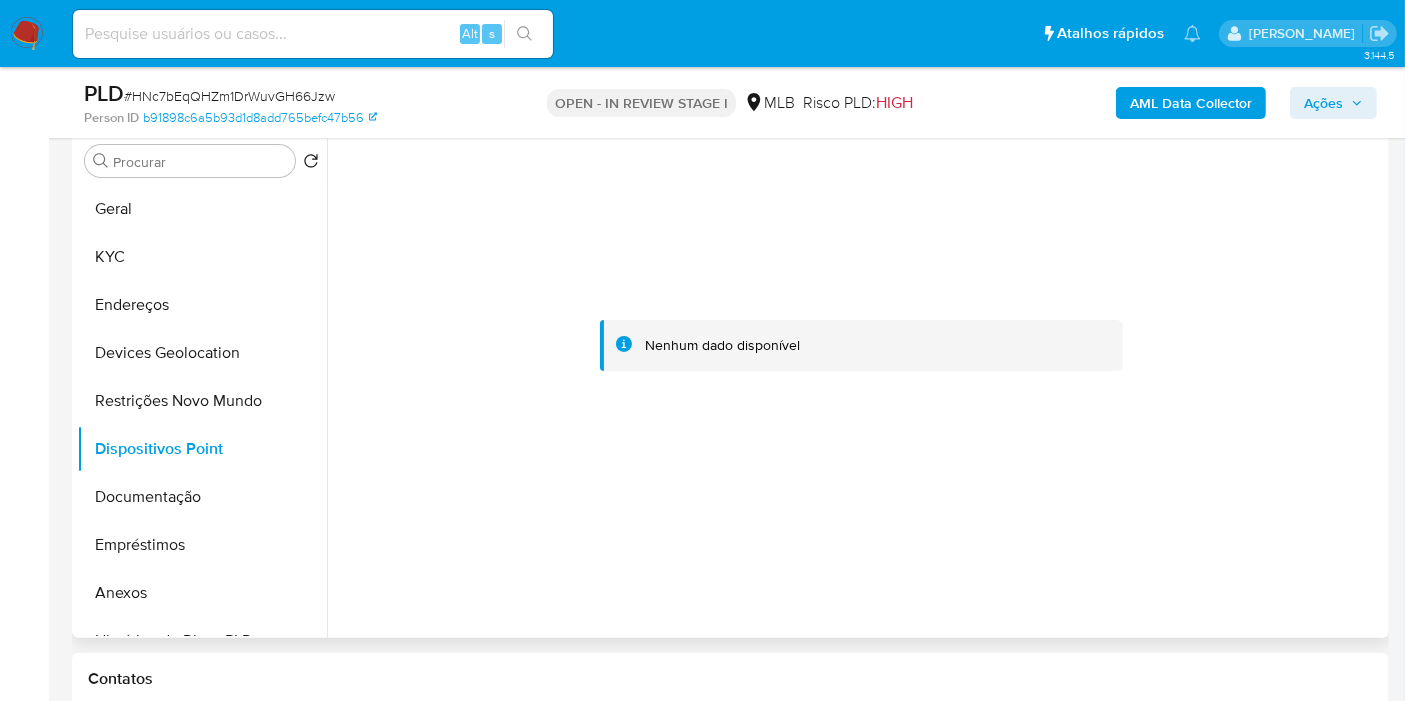 type 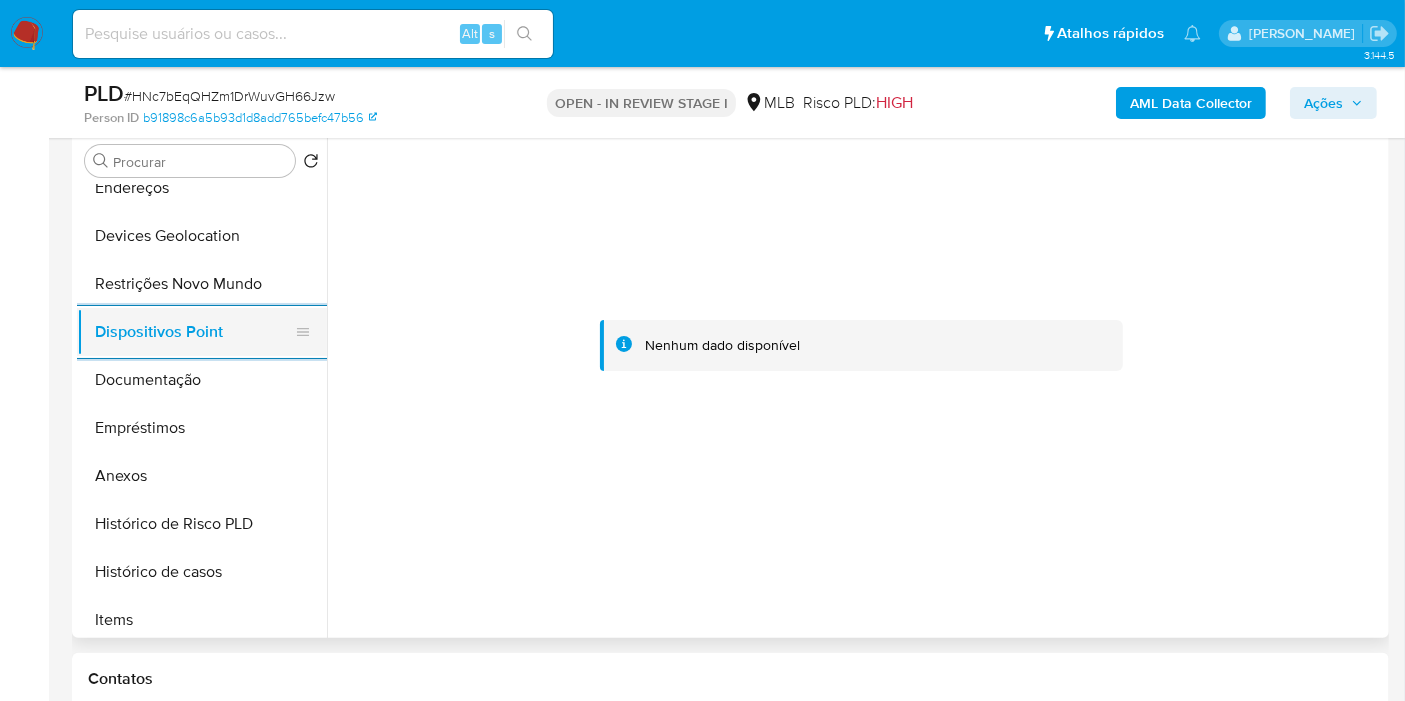 scroll, scrollTop: 222, scrollLeft: 0, axis: vertical 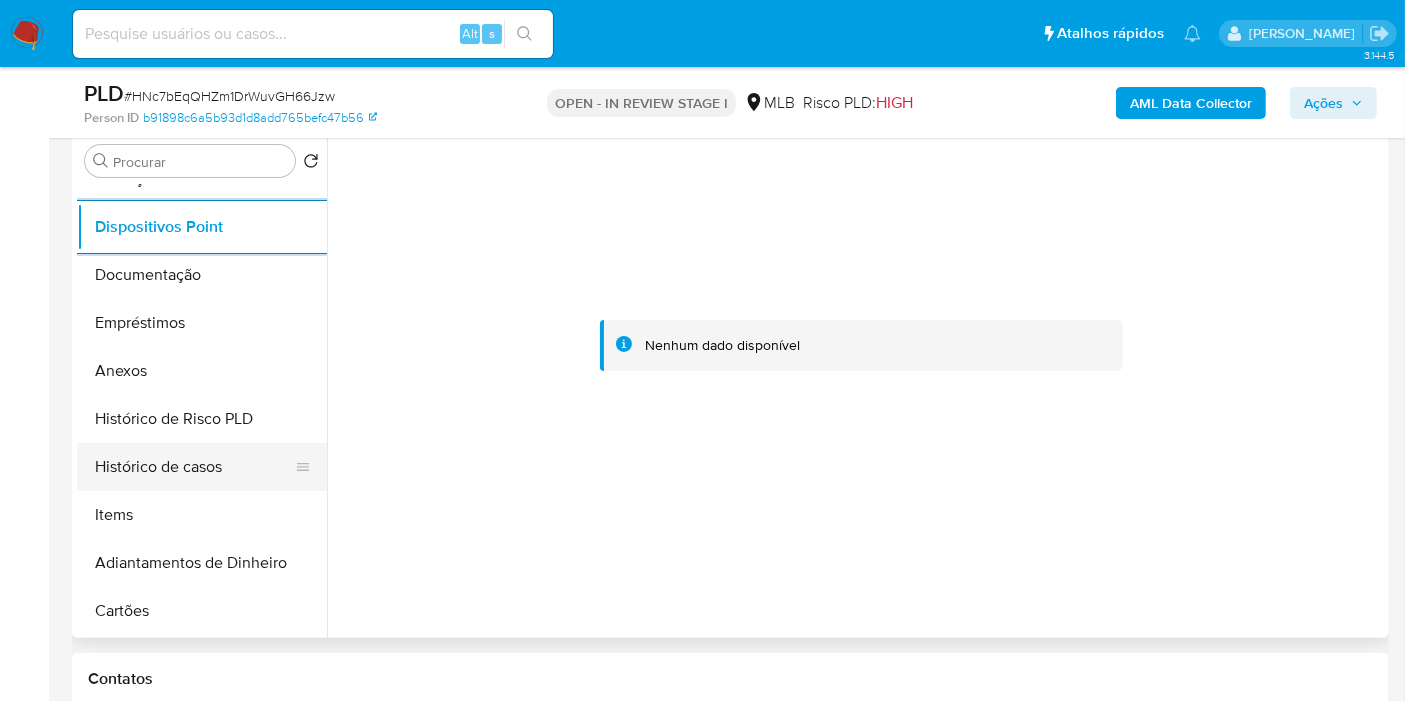 click on "Histórico de casos" at bounding box center (194, 467) 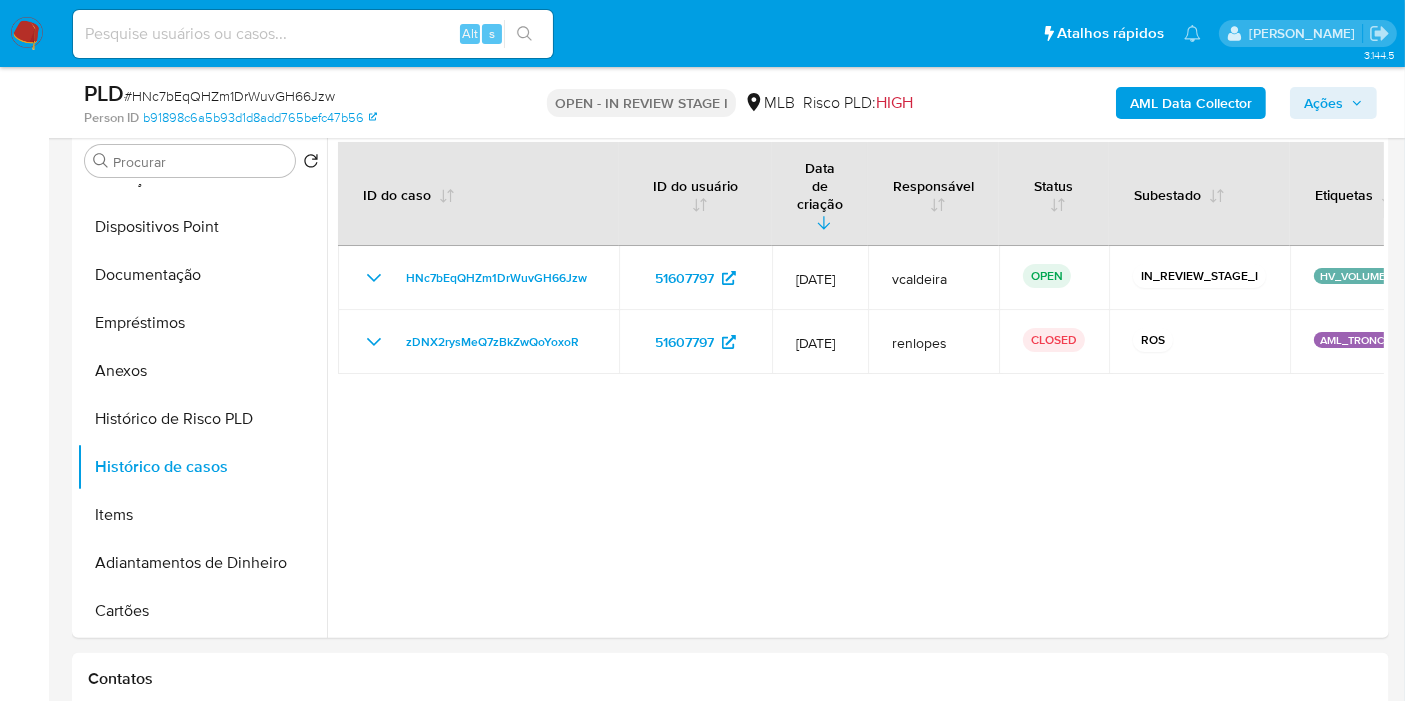 drag, startPoint x: 1345, startPoint y: 104, endPoint x: 1330, endPoint y: 107, distance: 15.297058 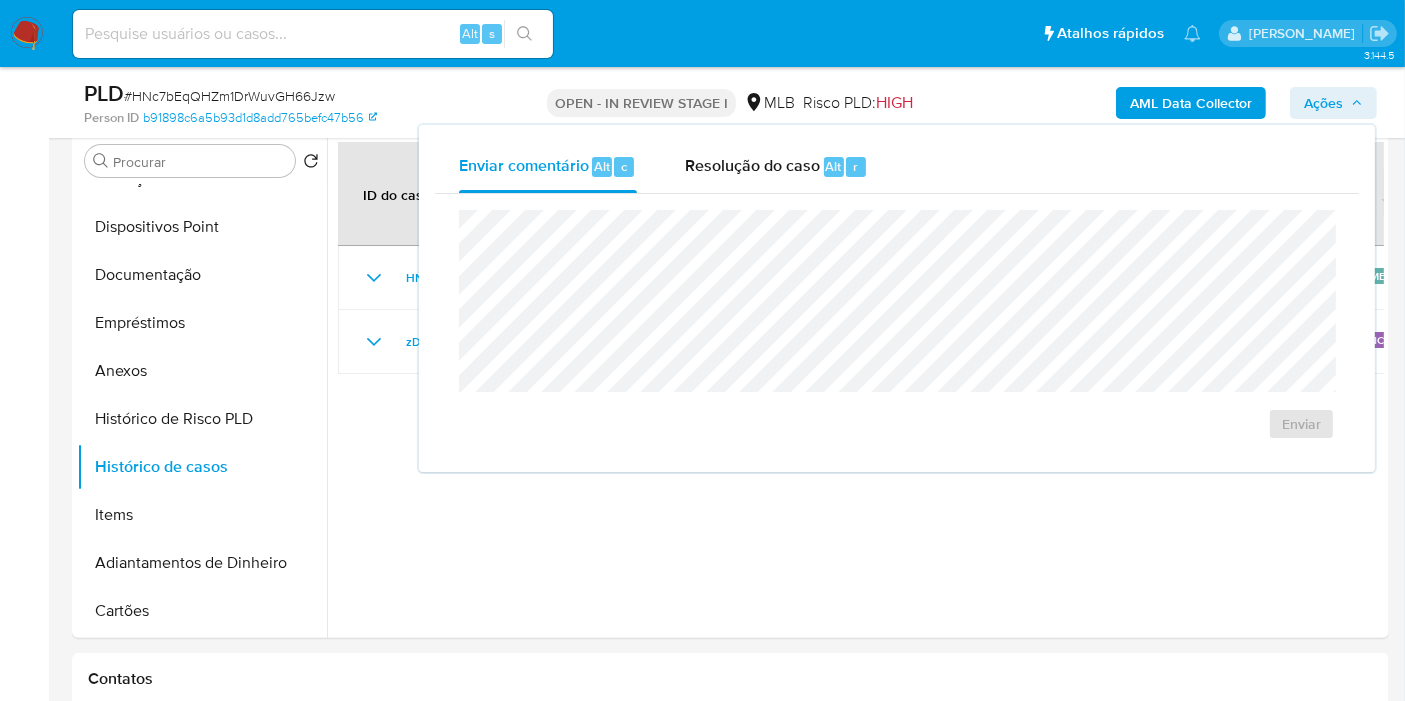 drag, startPoint x: 774, startPoint y: 171, endPoint x: 755, endPoint y: 201, distance: 35.510563 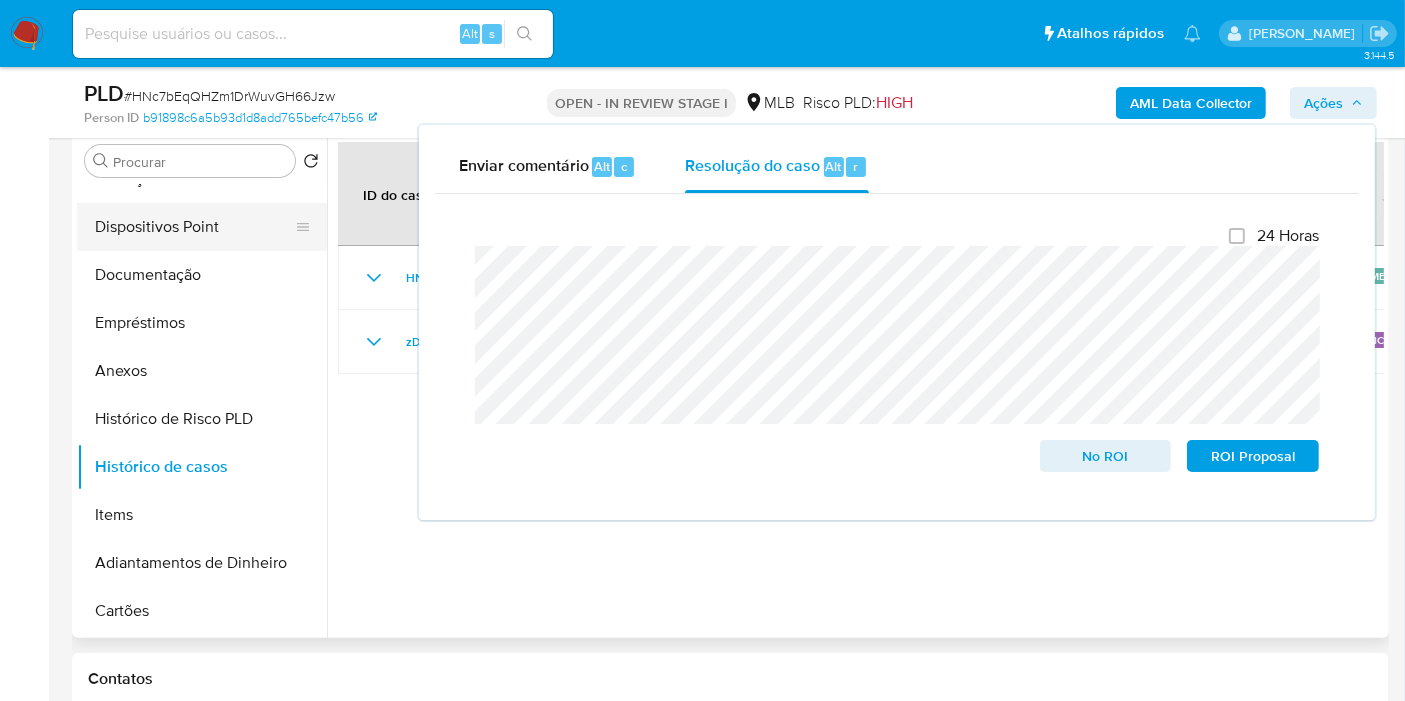 scroll, scrollTop: 0, scrollLeft: 0, axis: both 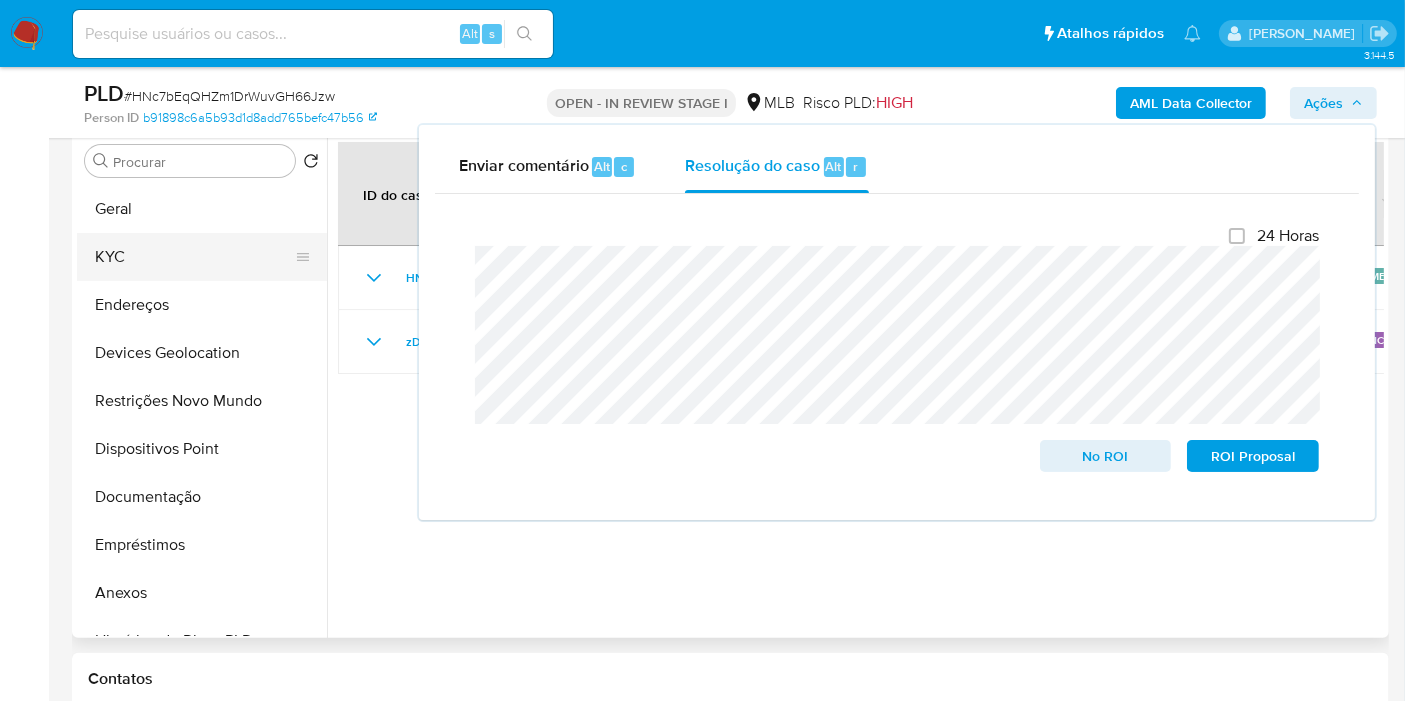 click on "KYC" at bounding box center (194, 257) 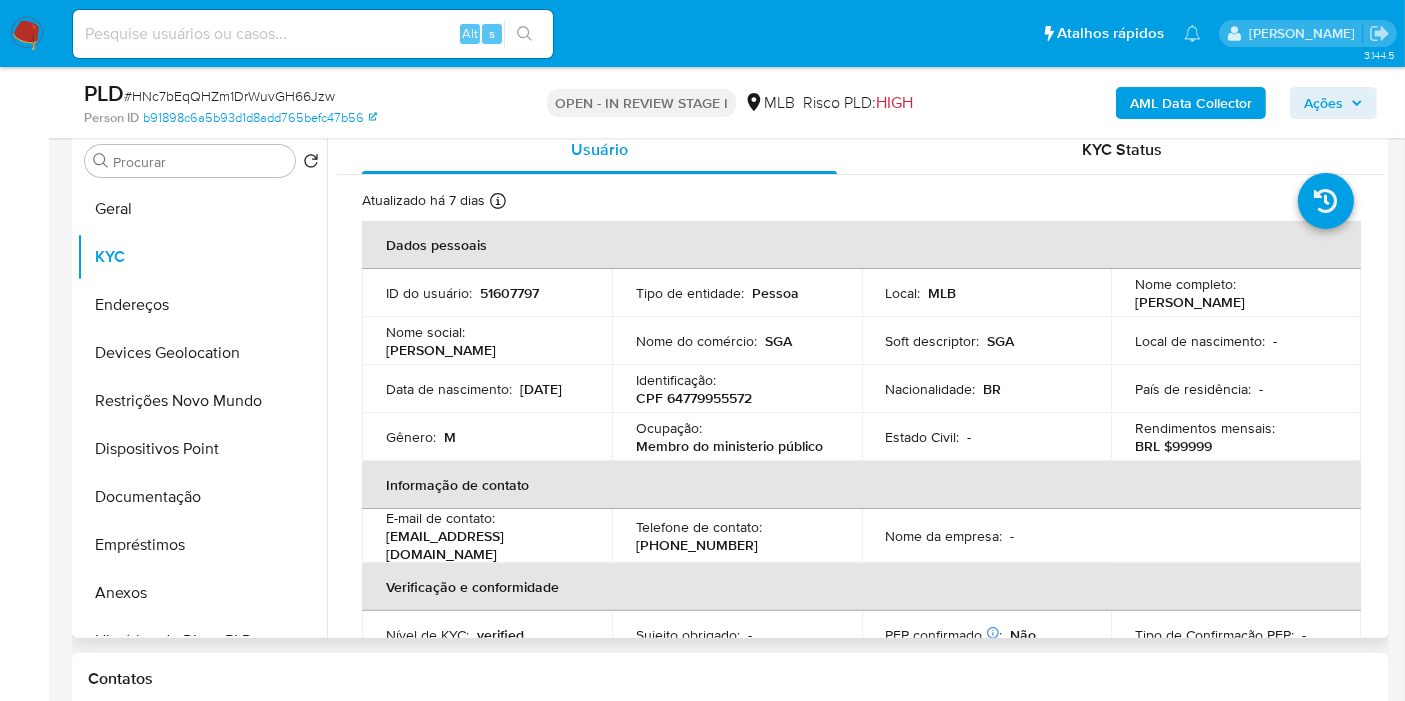click on "SILVESTRE GOMES" at bounding box center (441, 350) 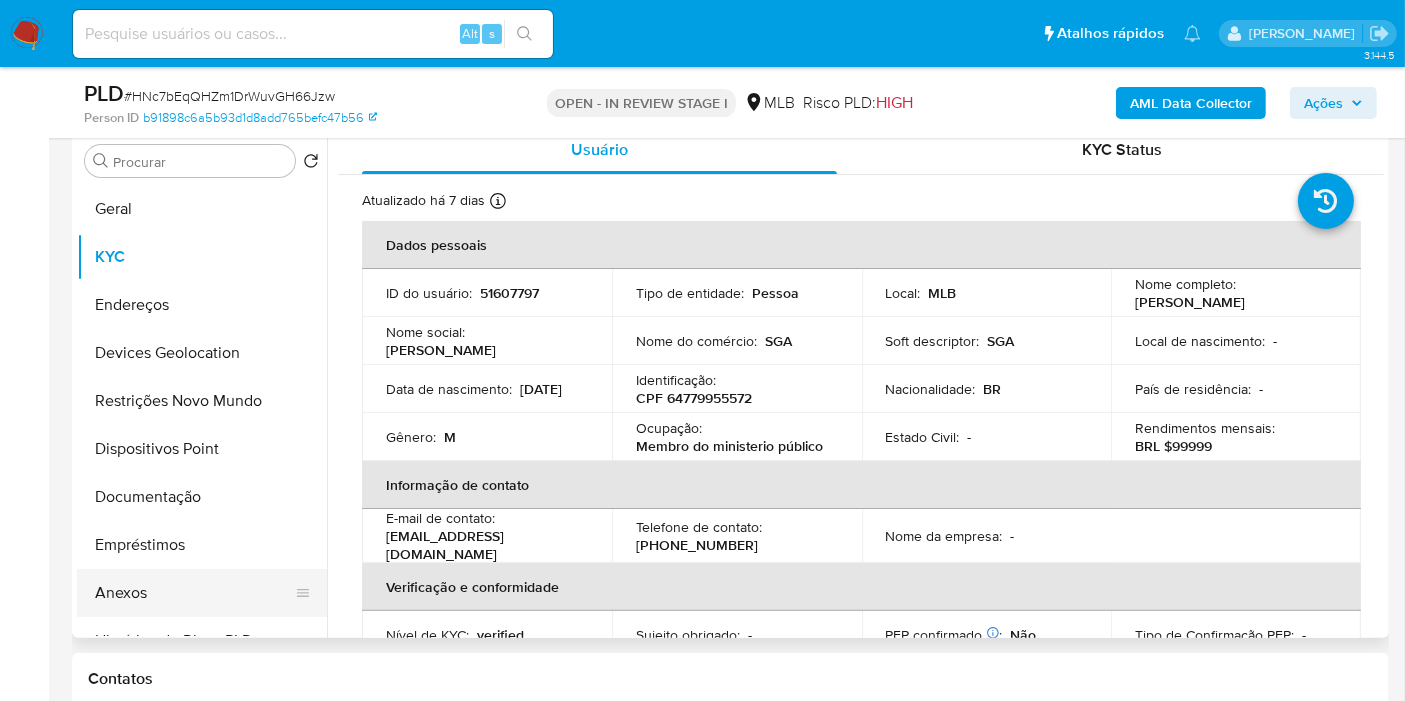 click on "Anexos" at bounding box center [194, 593] 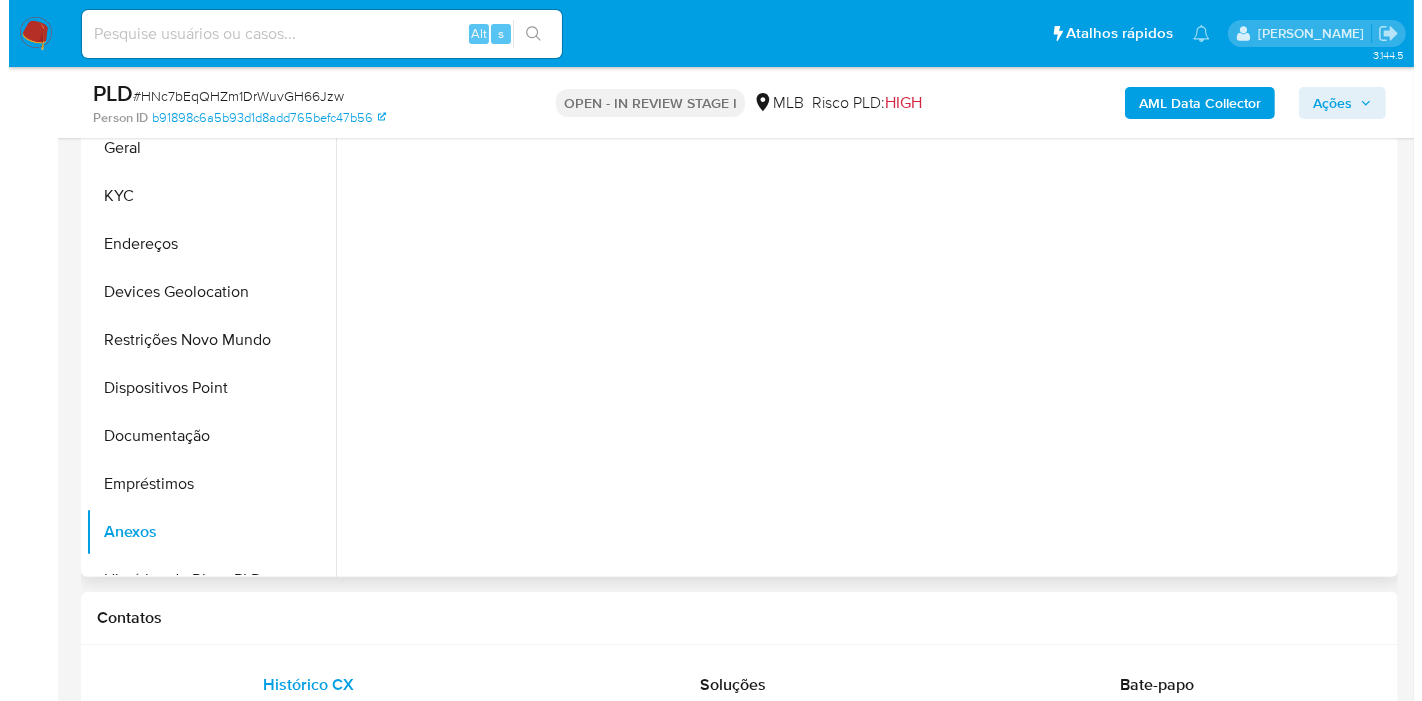 scroll, scrollTop: 504, scrollLeft: 0, axis: vertical 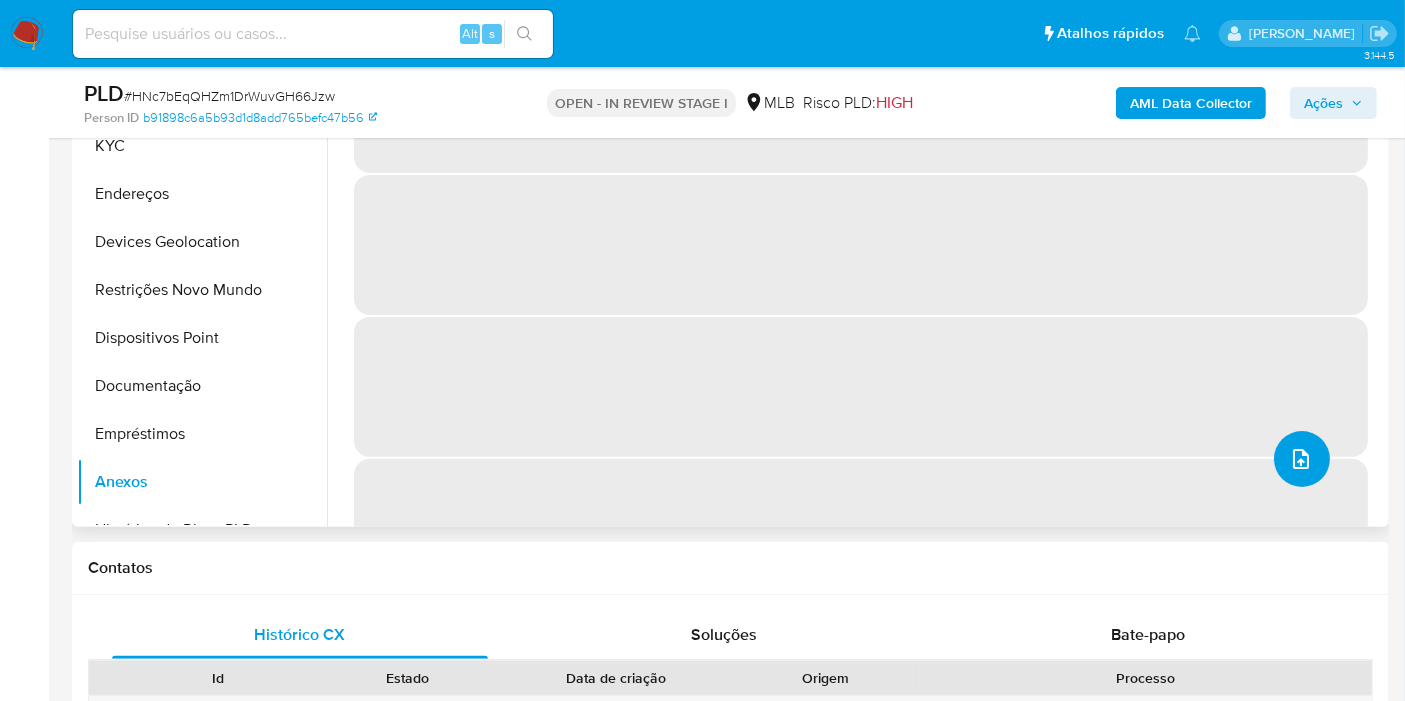 click 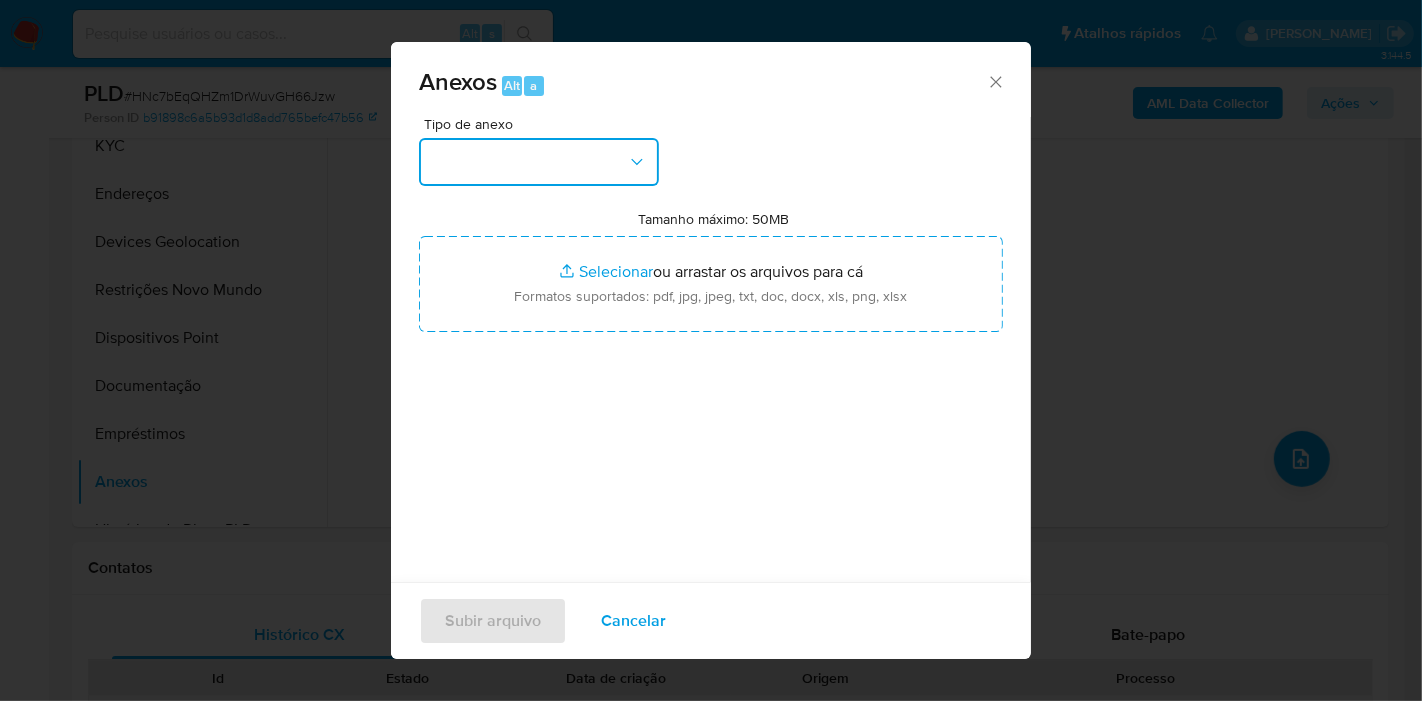click at bounding box center (539, 162) 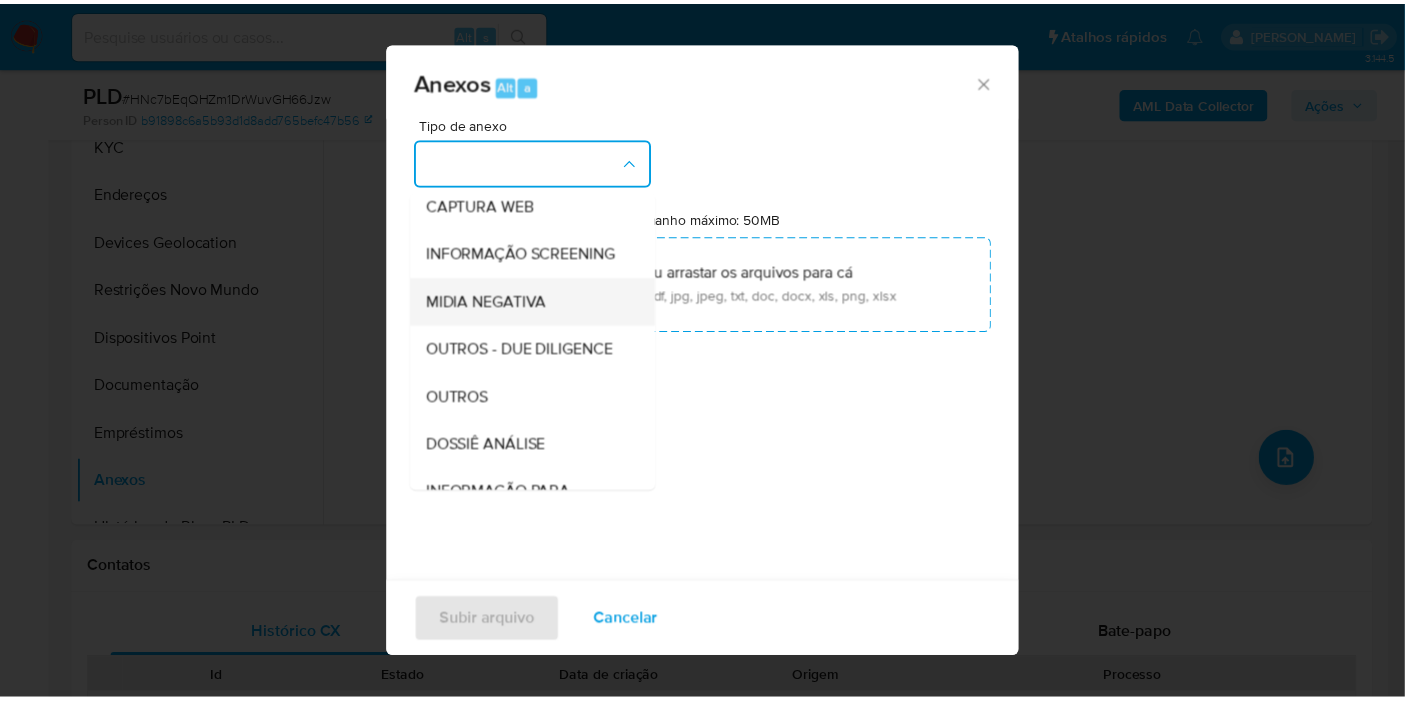 scroll, scrollTop: 307, scrollLeft: 0, axis: vertical 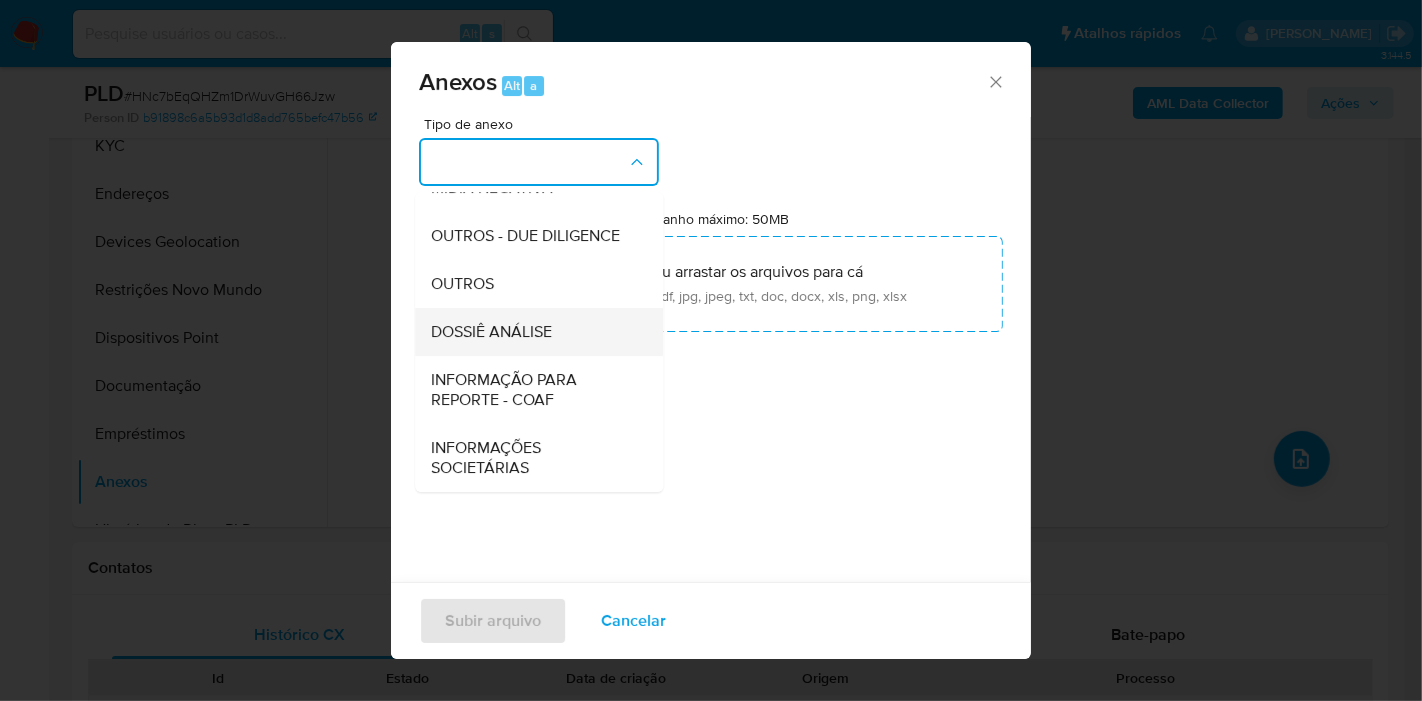 click on "DOSSIÊ ANÁLISE" at bounding box center [491, 332] 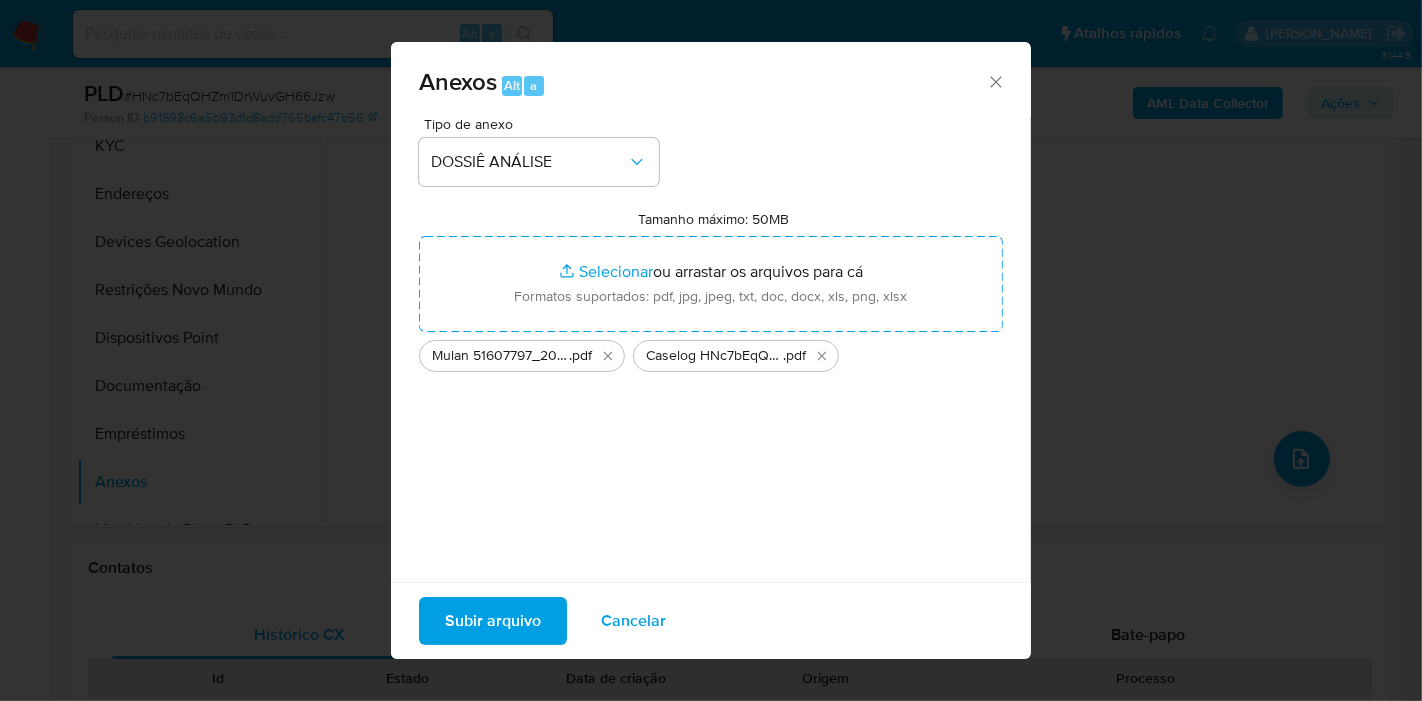 click on "Subir arquivo" at bounding box center (493, 621) 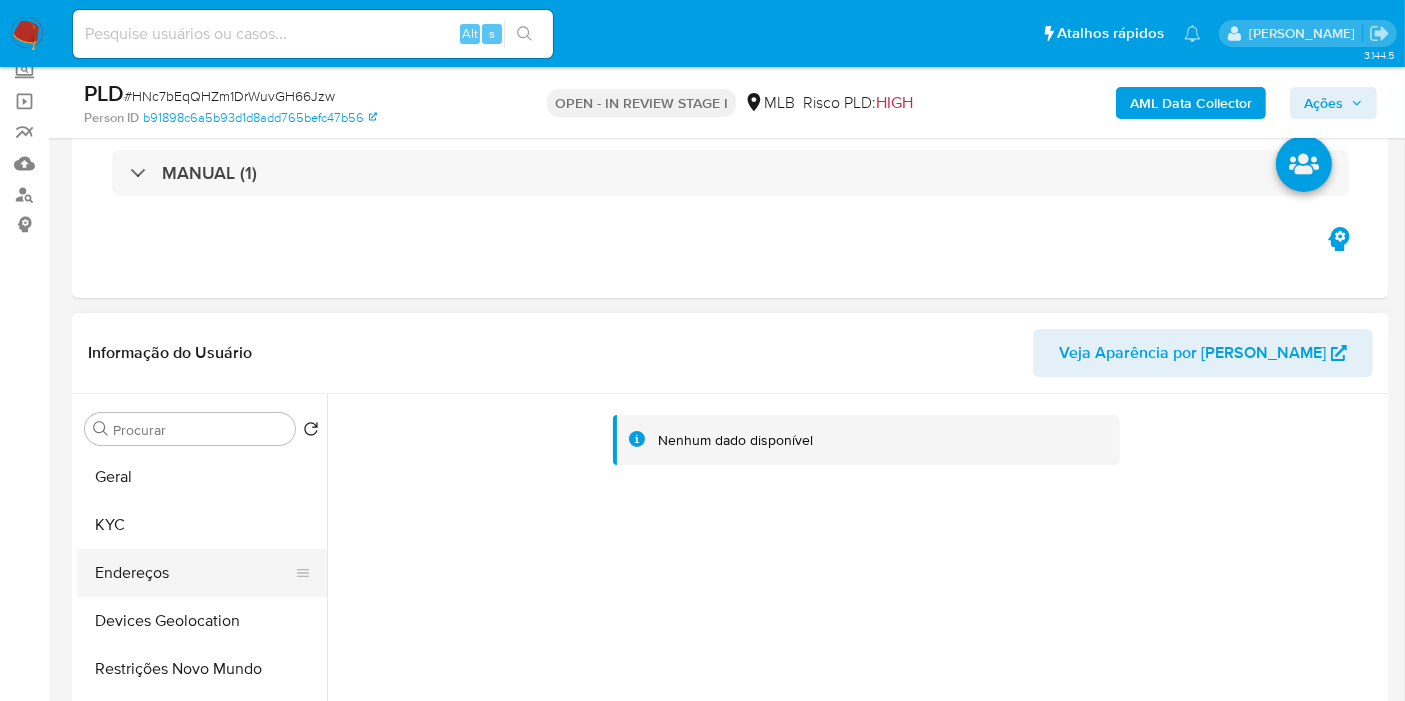 scroll, scrollTop: 222, scrollLeft: 0, axis: vertical 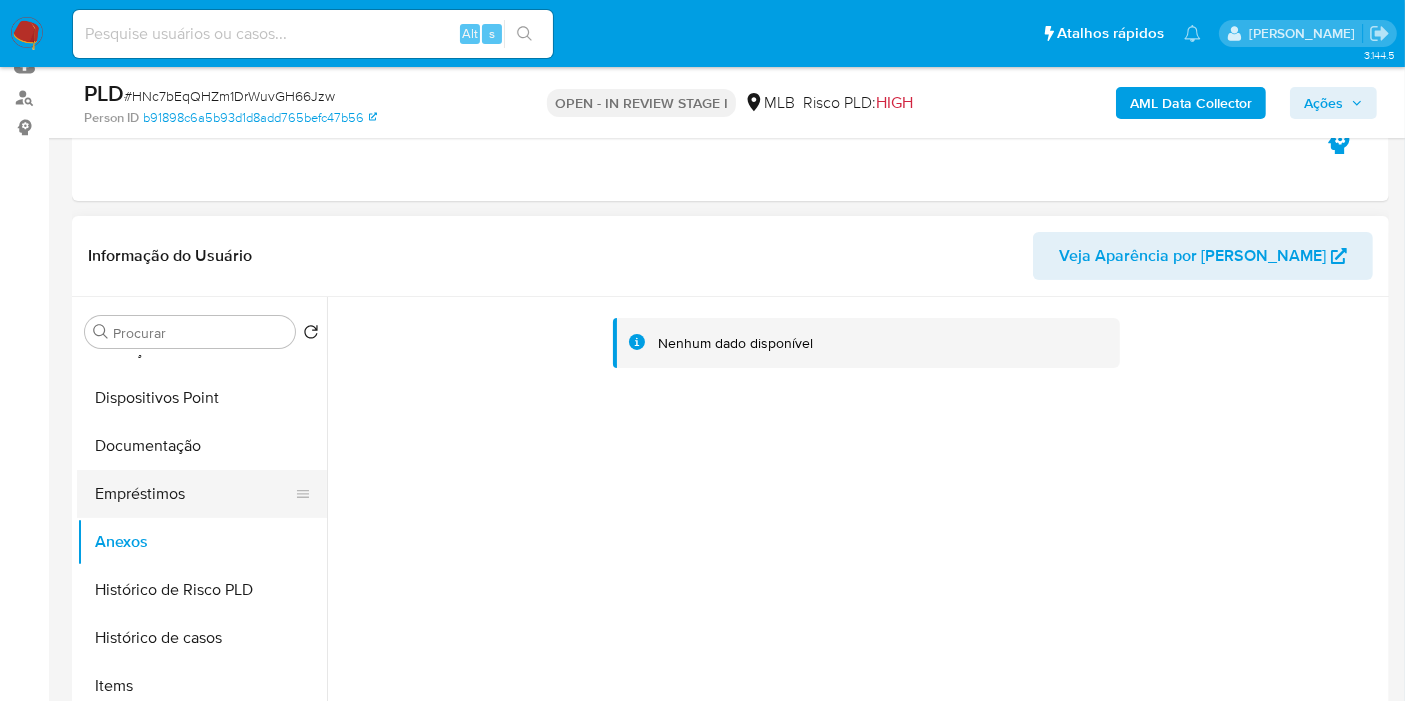 click on "Empréstimos" at bounding box center [194, 494] 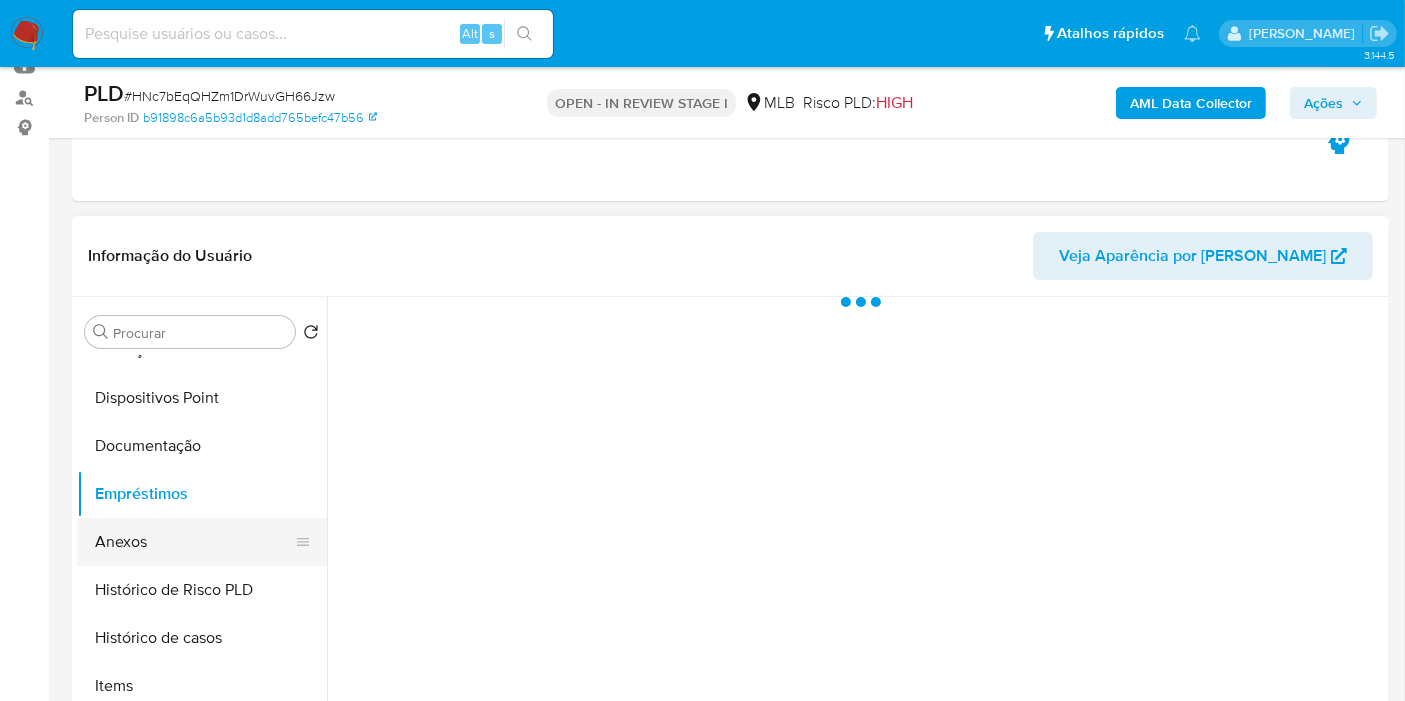 click on "Anexos" at bounding box center [194, 542] 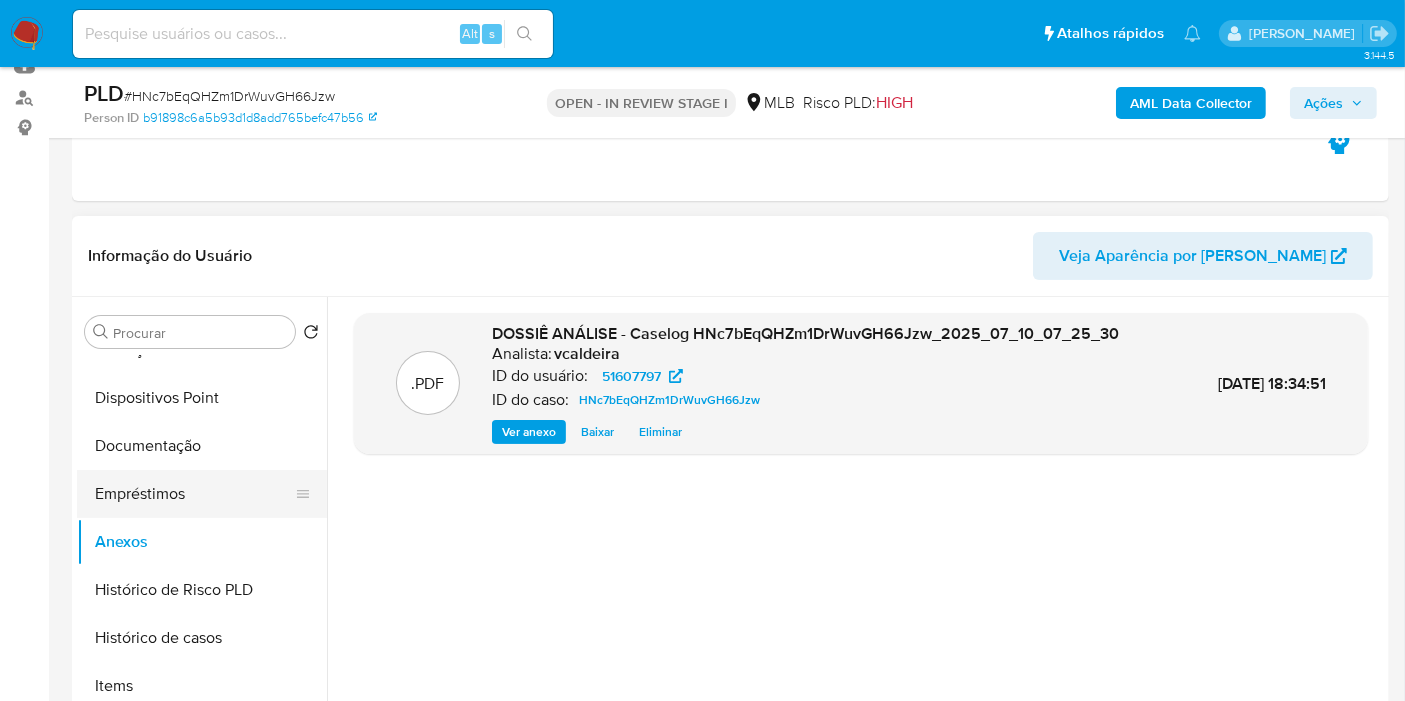 click on "Empréstimos" at bounding box center [194, 494] 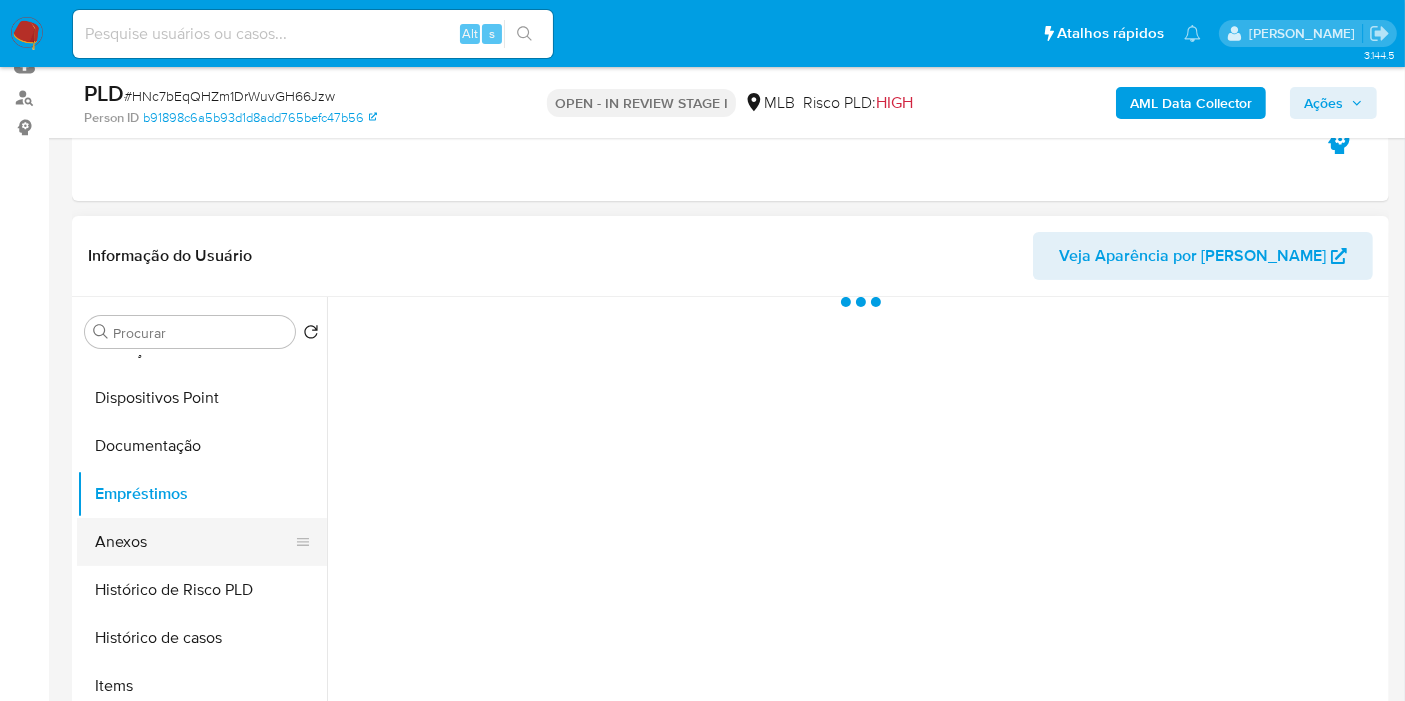 click on "Anexos" at bounding box center (194, 542) 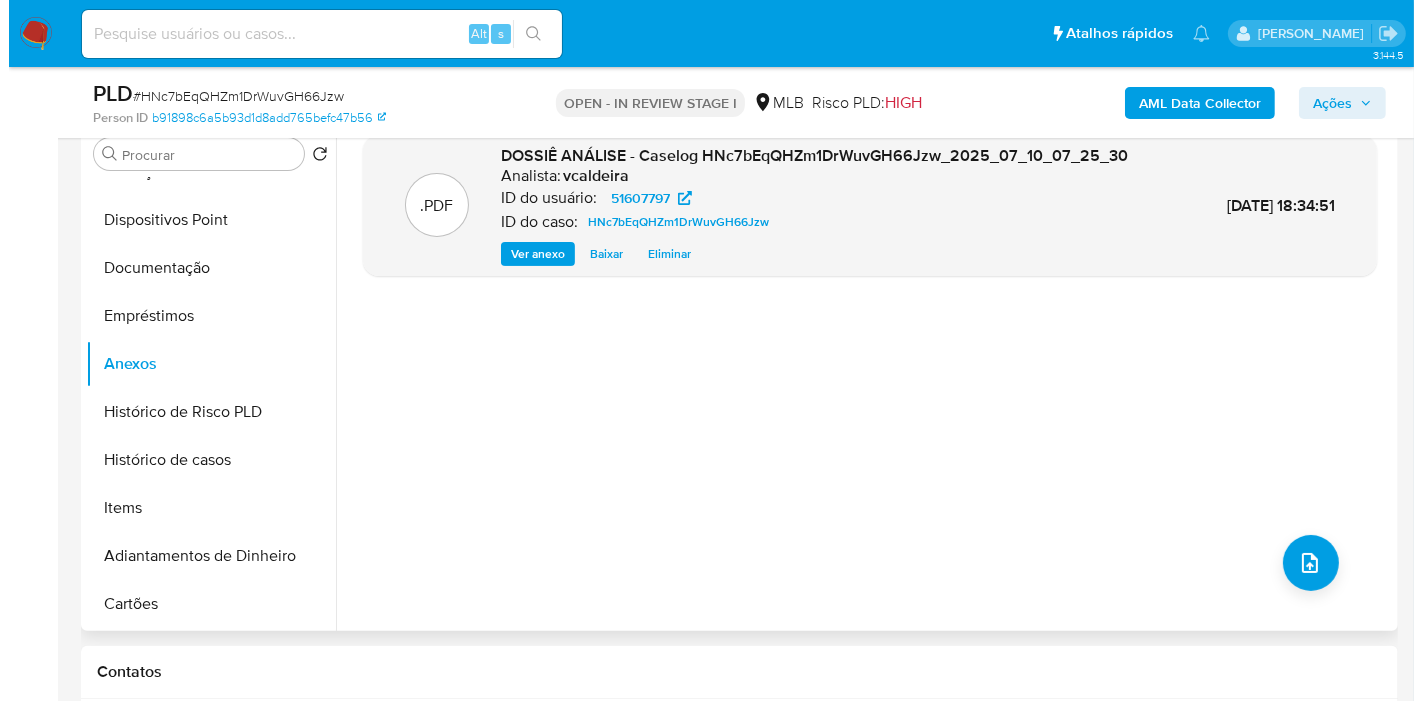 scroll, scrollTop: 333, scrollLeft: 0, axis: vertical 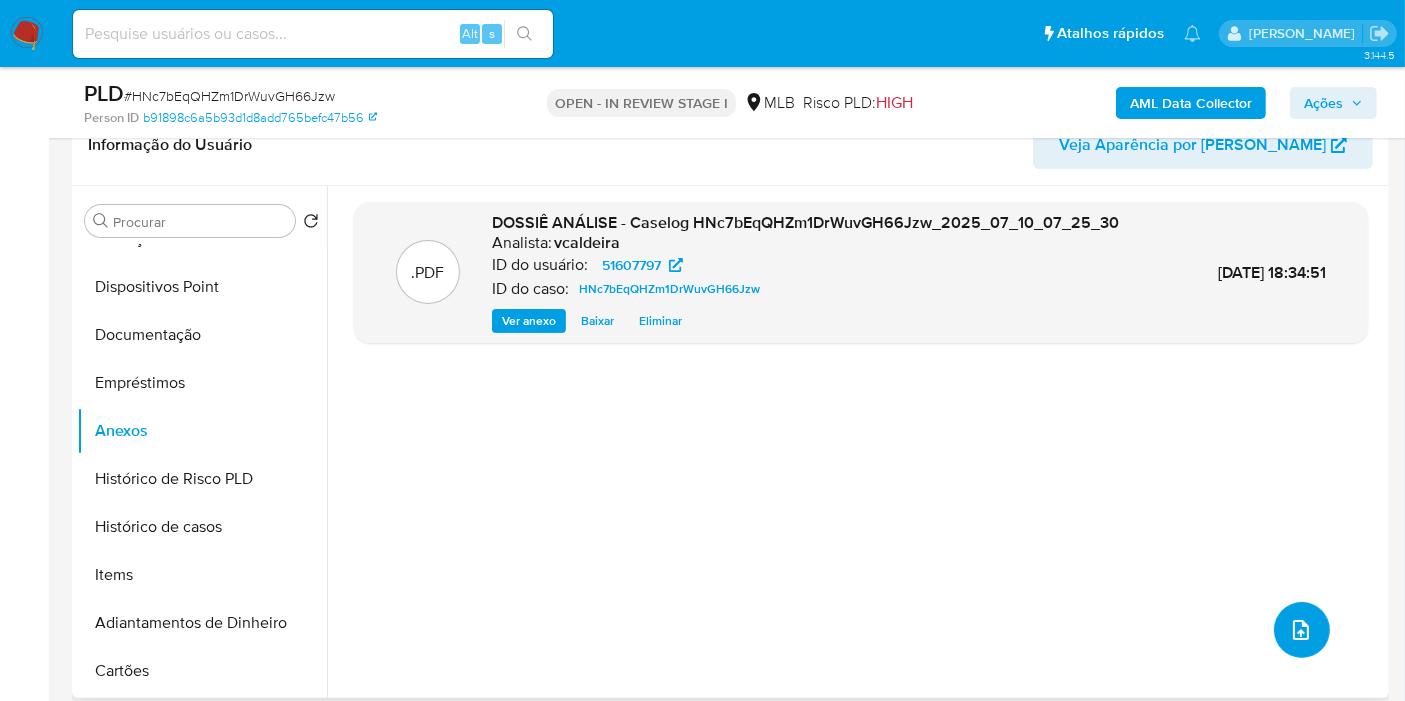 click 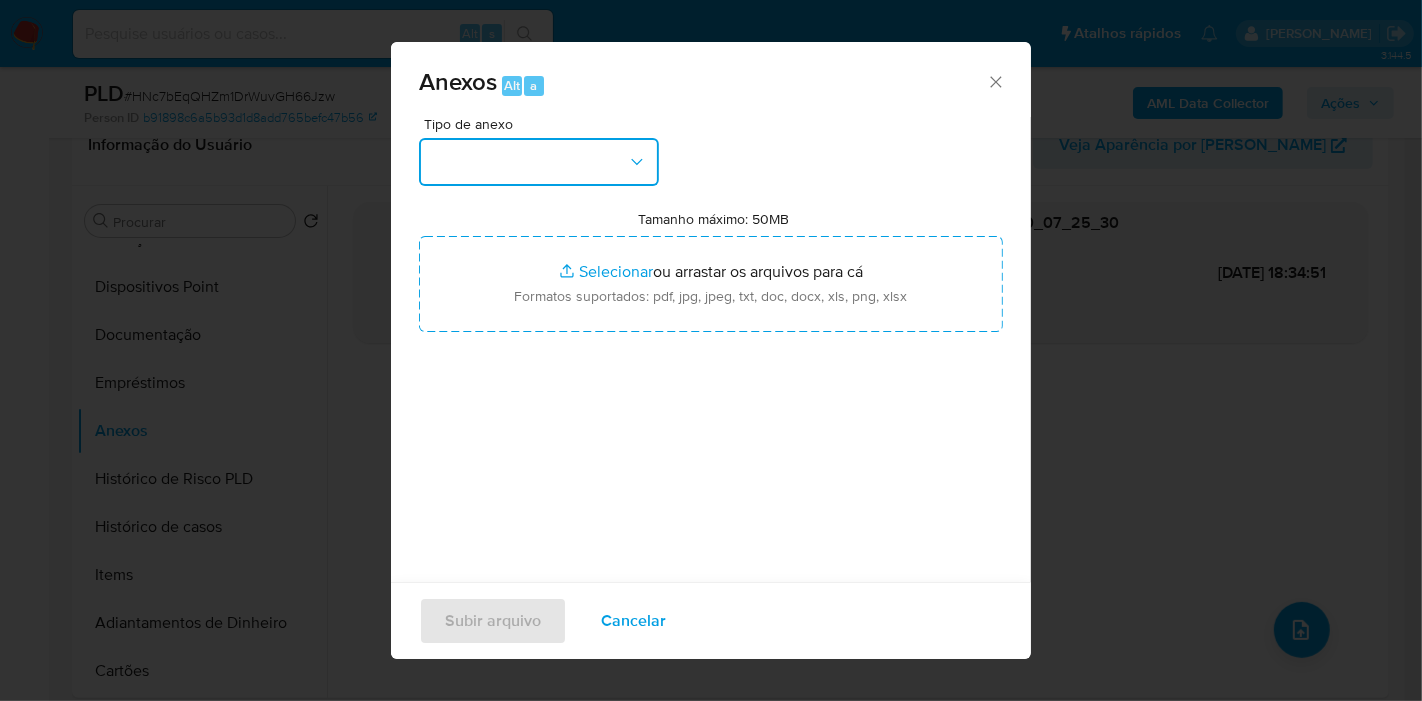 click at bounding box center [539, 162] 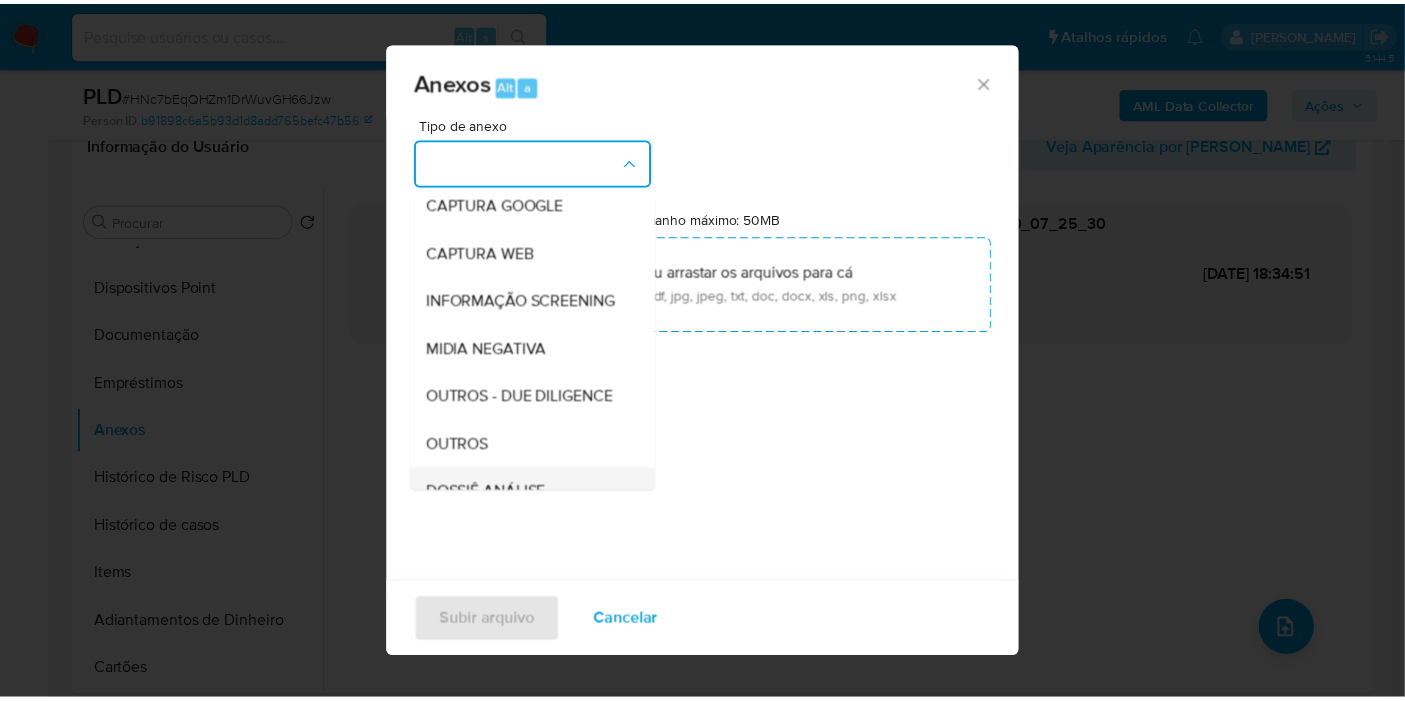 scroll, scrollTop: 307, scrollLeft: 0, axis: vertical 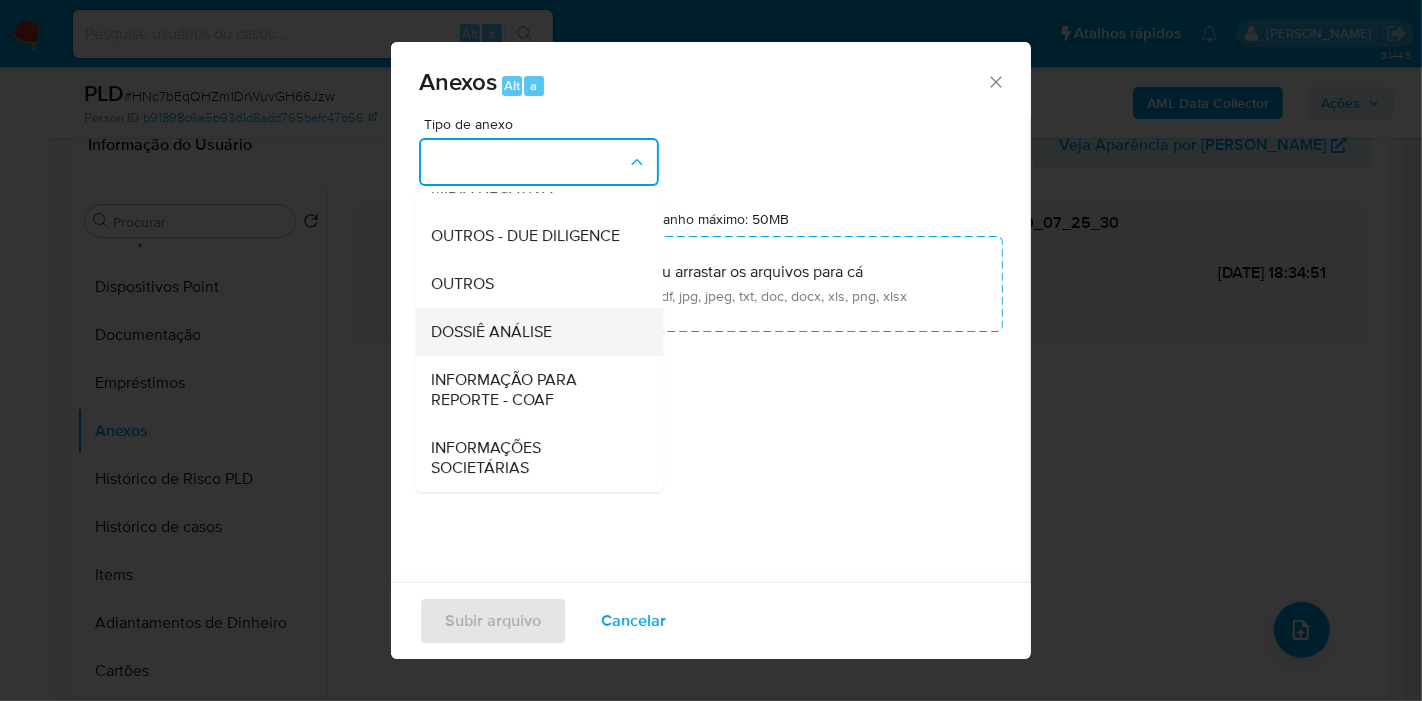 click on "DOSSIÊ ANÁLISE" at bounding box center [491, 332] 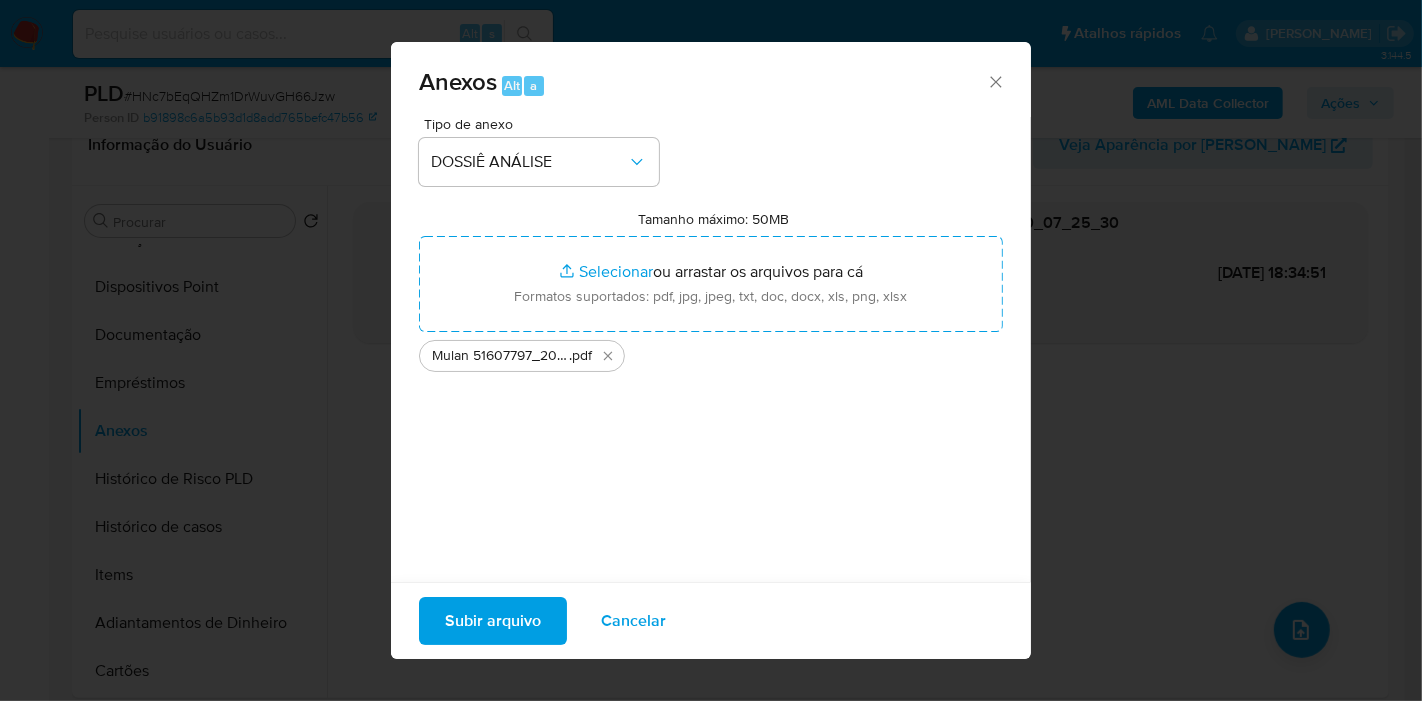 click on "Subir arquivo" at bounding box center (493, 621) 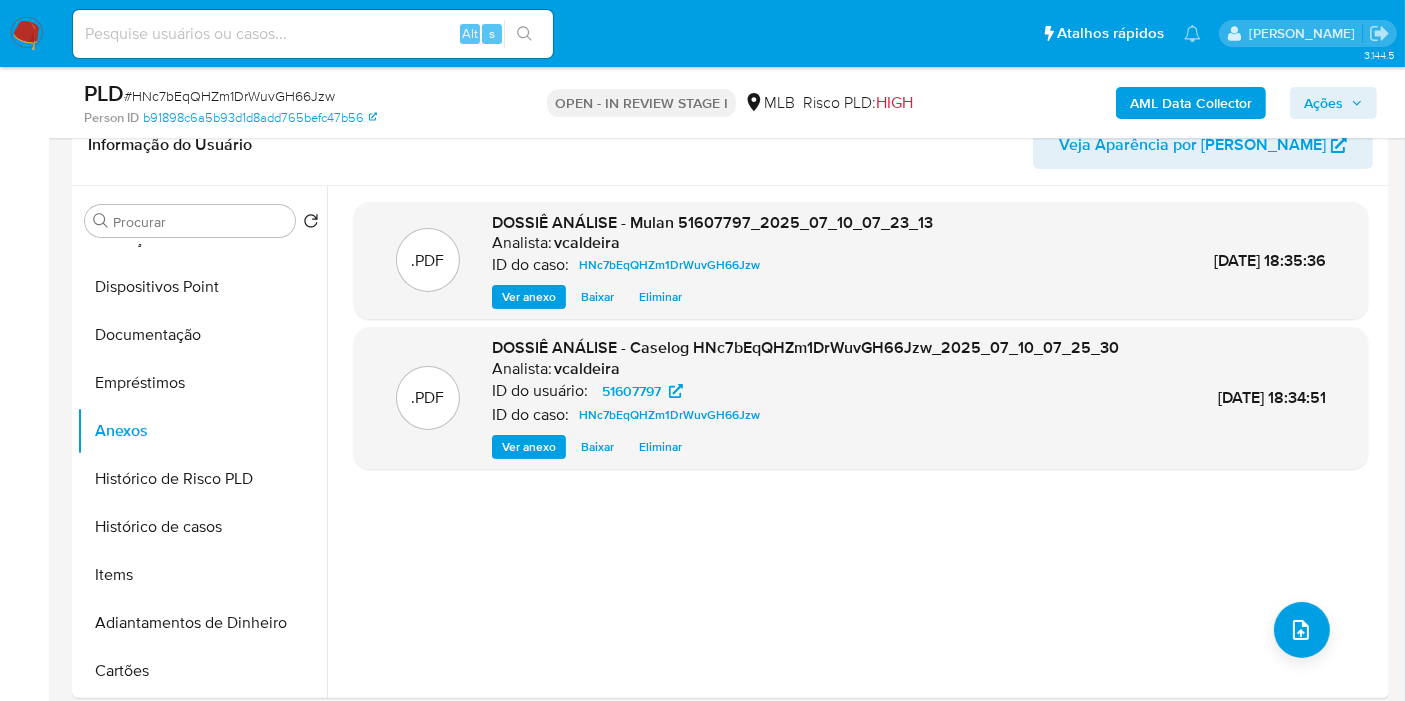 click on "Ações" at bounding box center (1323, 103) 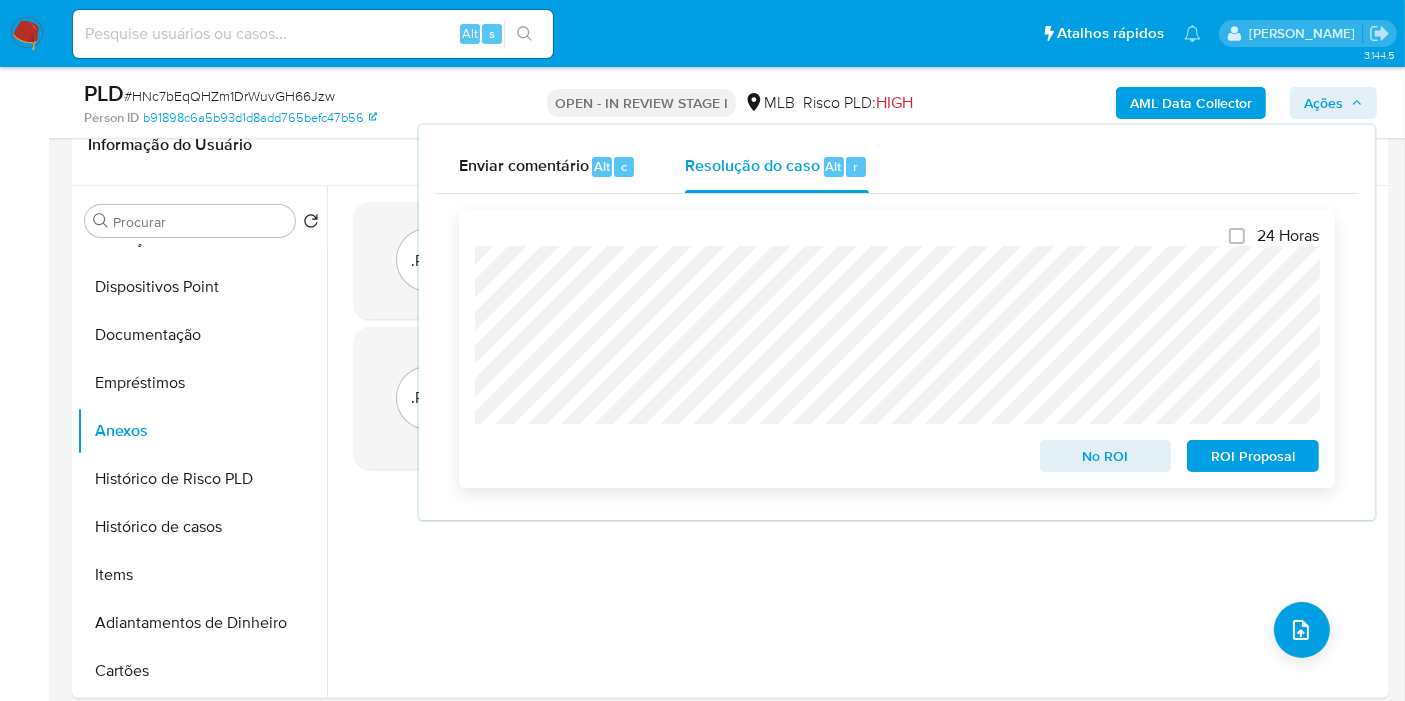 click on "No ROI" at bounding box center [1106, 456] 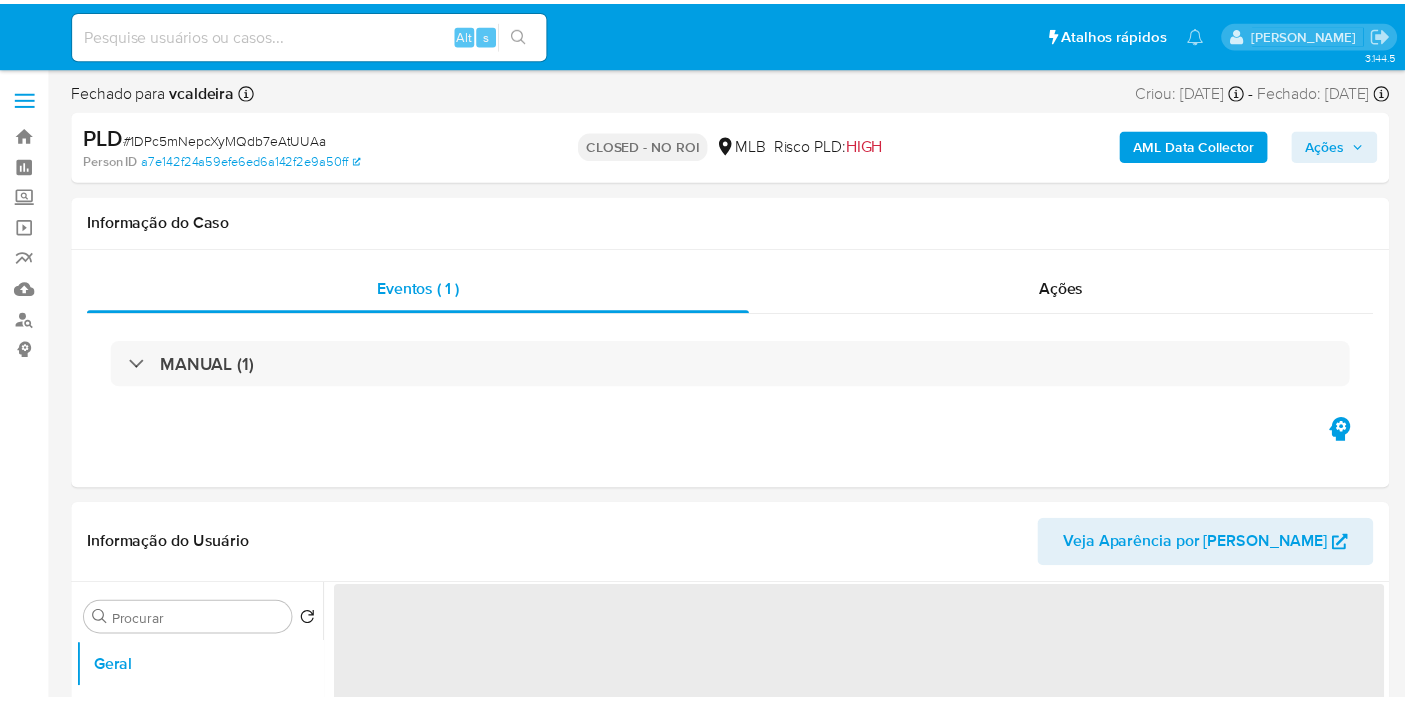 scroll, scrollTop: 0, scrollLeft: 0, axis: both 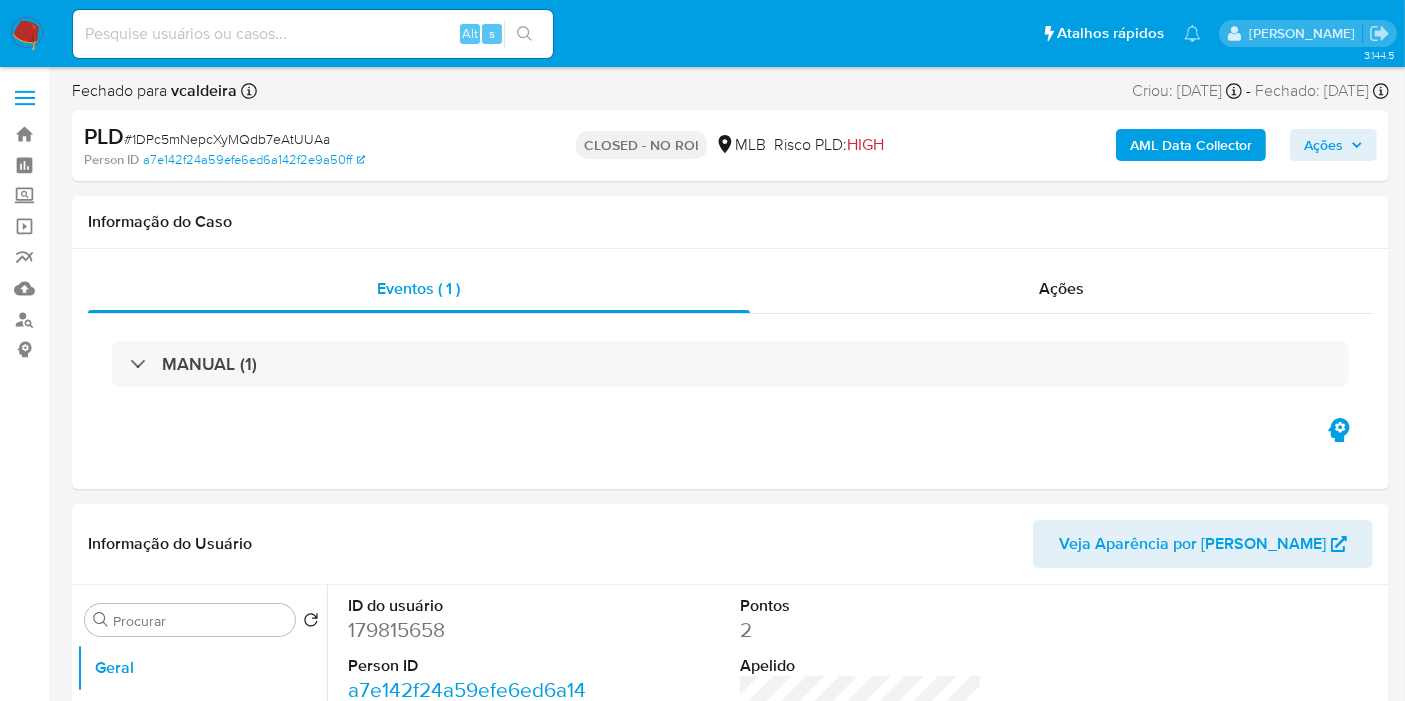 select on "10" 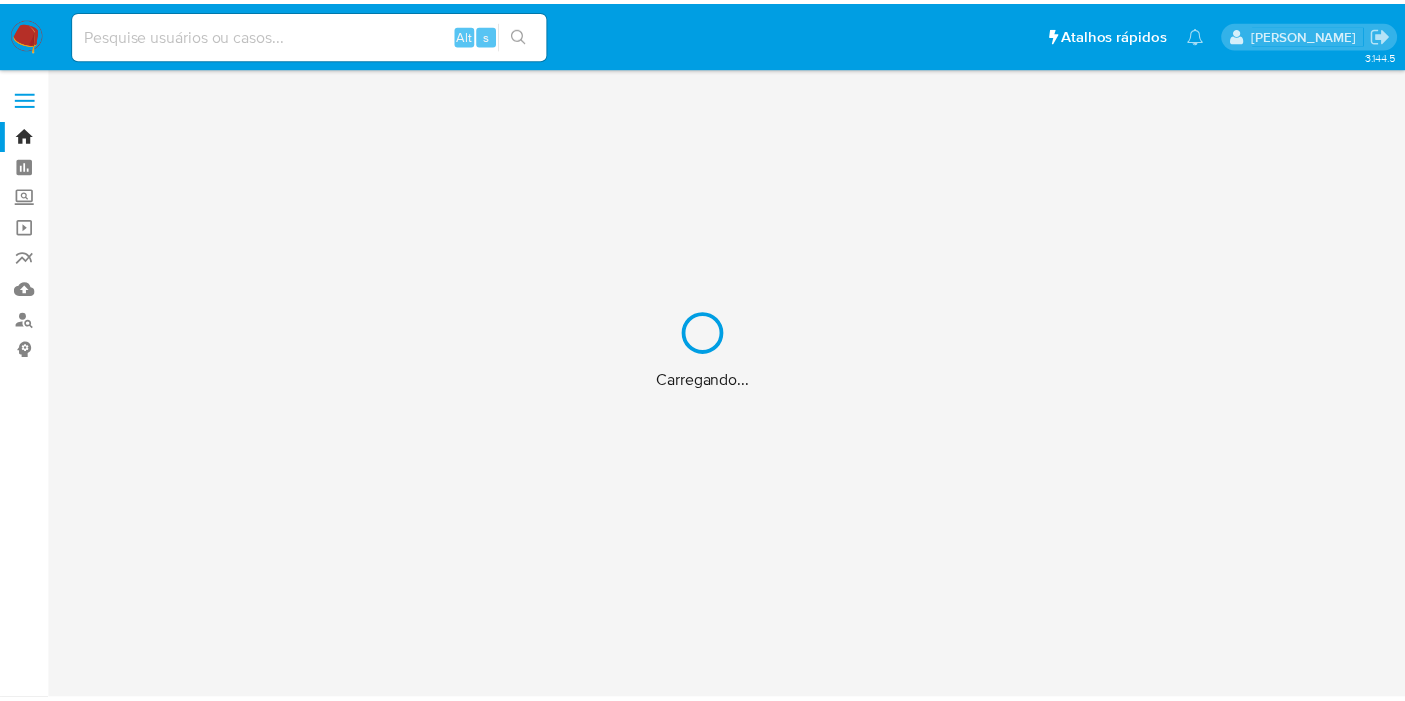 scroll, scrollTop: 0, scrollLeft: 0, axis: both 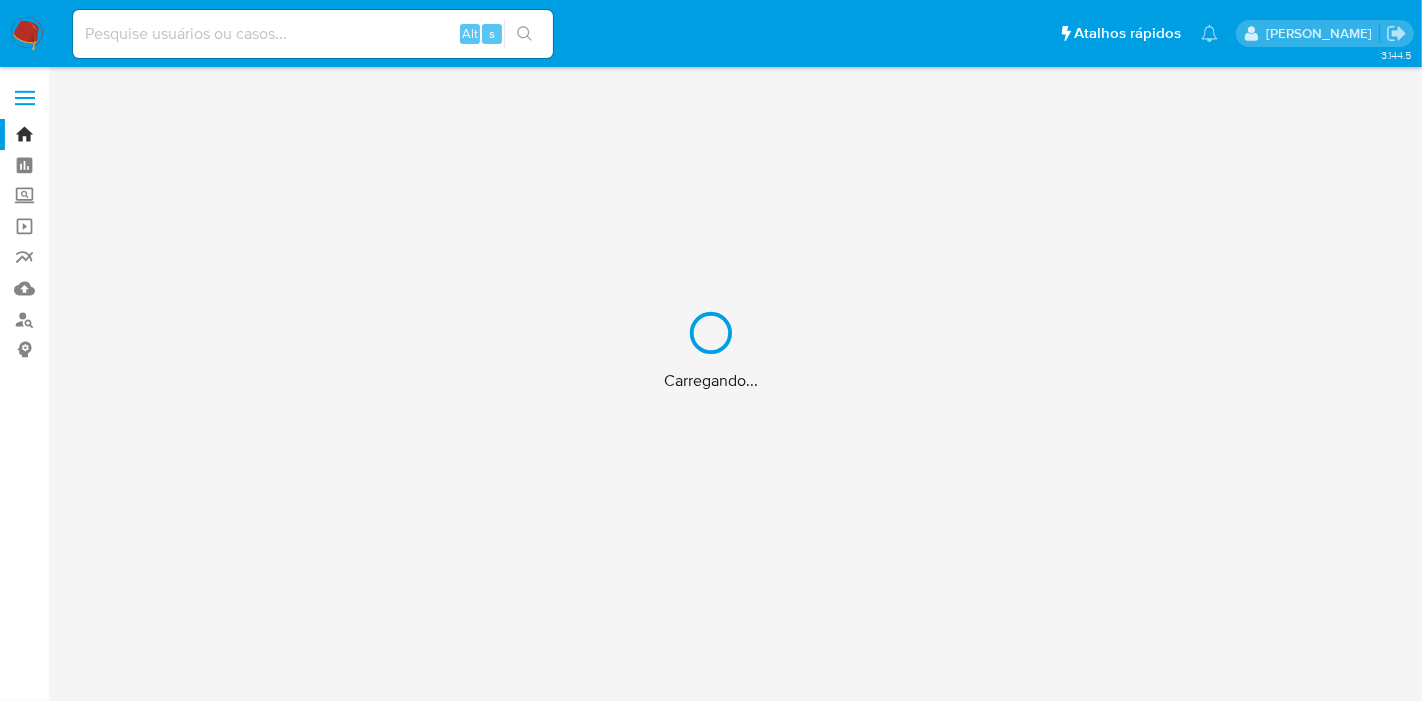 click on "Carregando..." at bounding box center (711, 350) 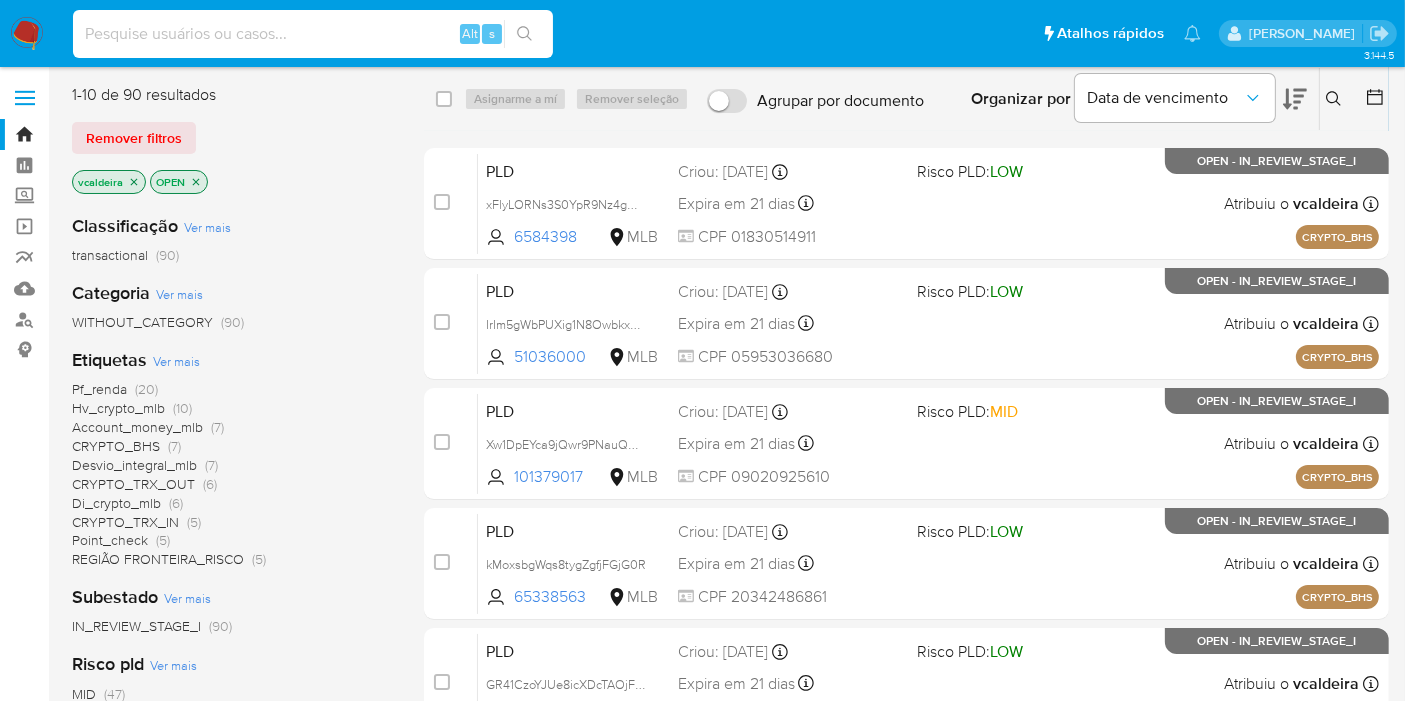 click at bounding box center [313, 34] 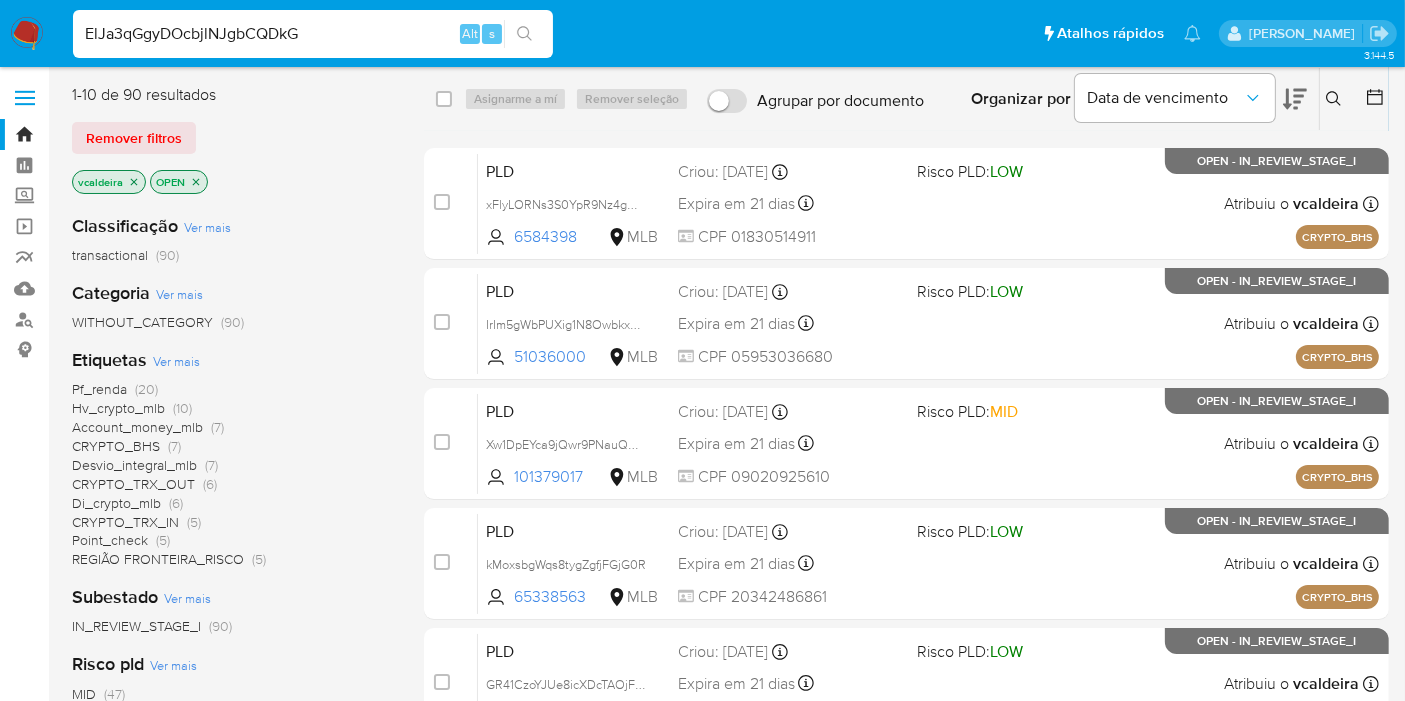 type on "ElJa3qGgyDOcbjlNJgbCQDkG" 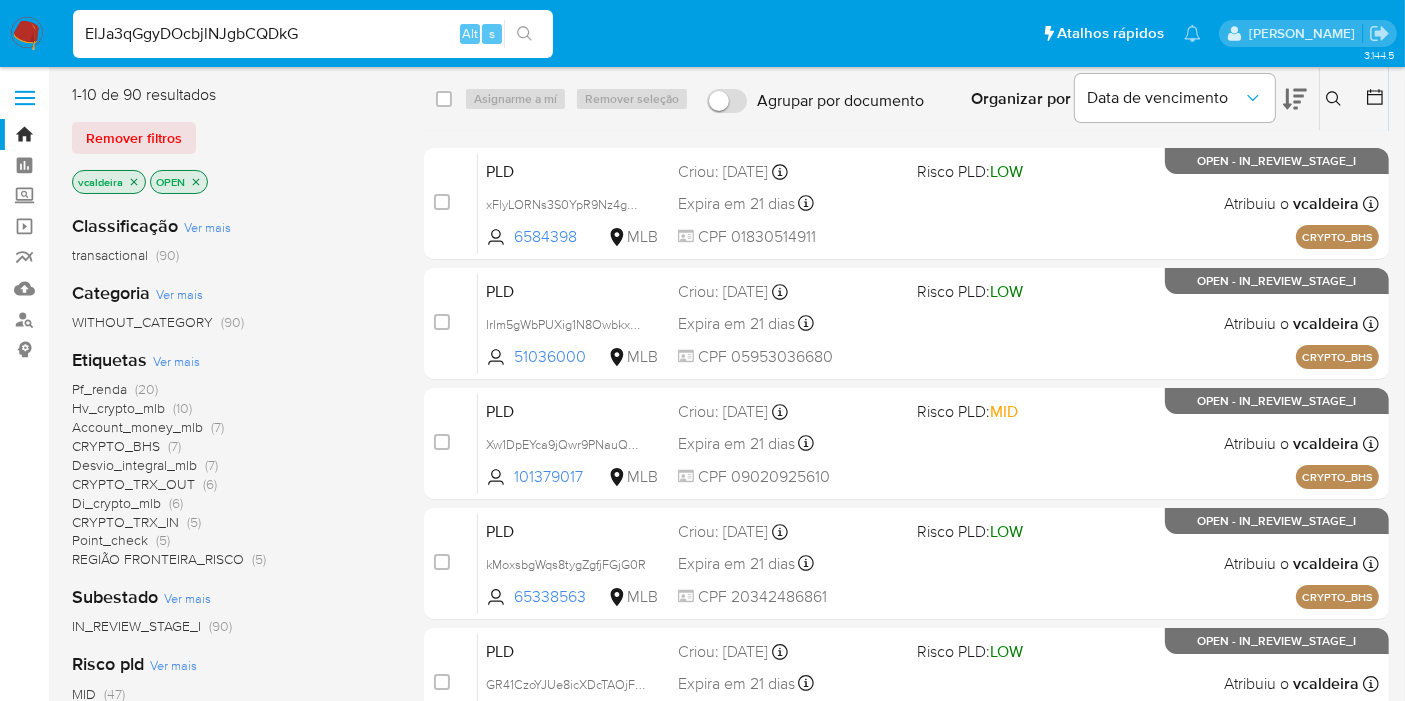 click on "ElJa3qGgyDOcbjlNJgbCQDkG" at bounding box center (313, 34) 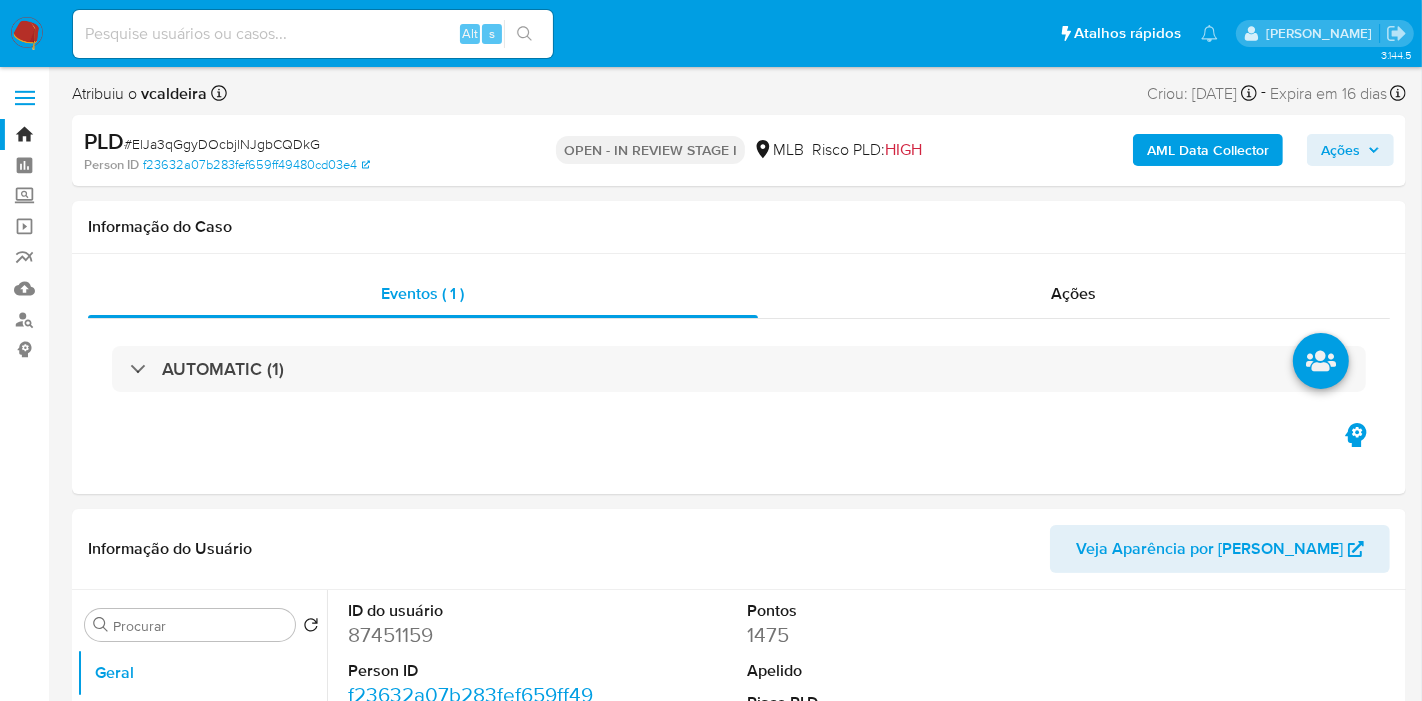select on "10" 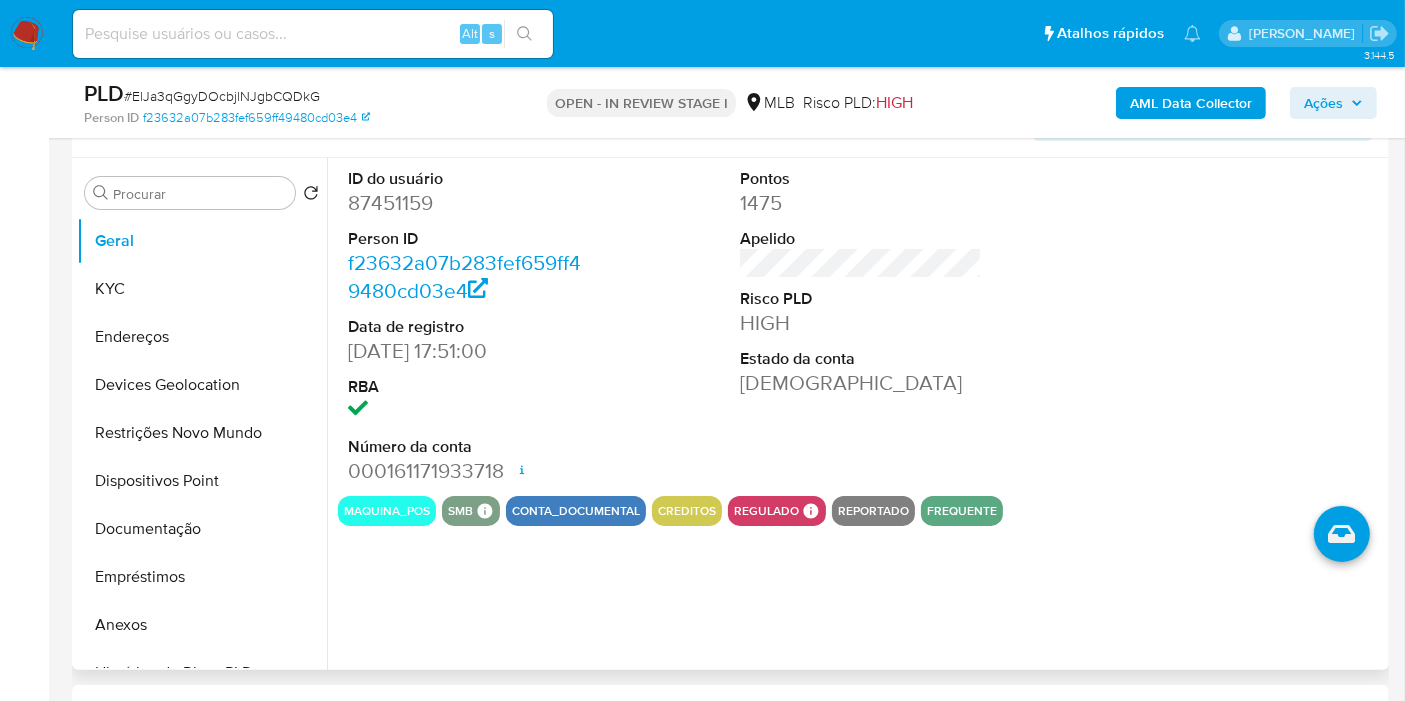 scroll, scrollTop: 333, scrollLeft: 0, axis: vertical 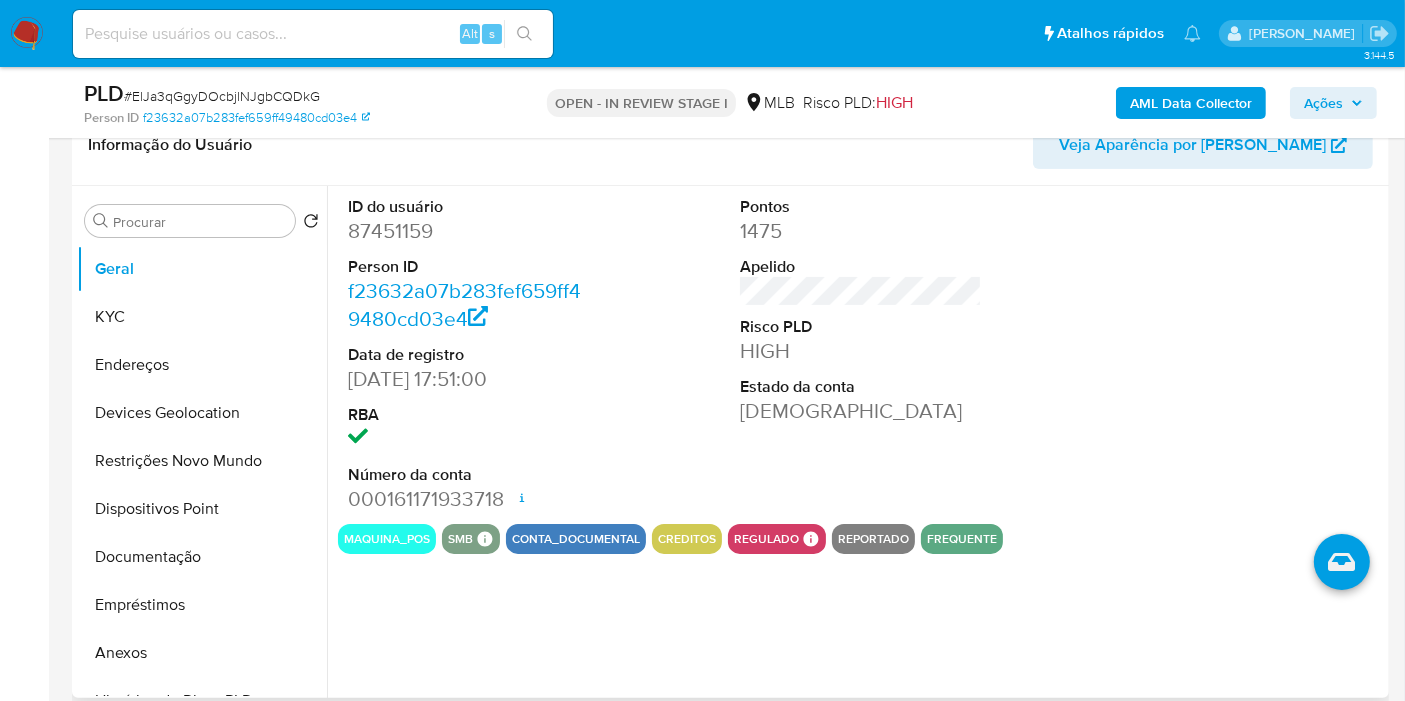 click on "87451159" at bounding box center [469, 231] 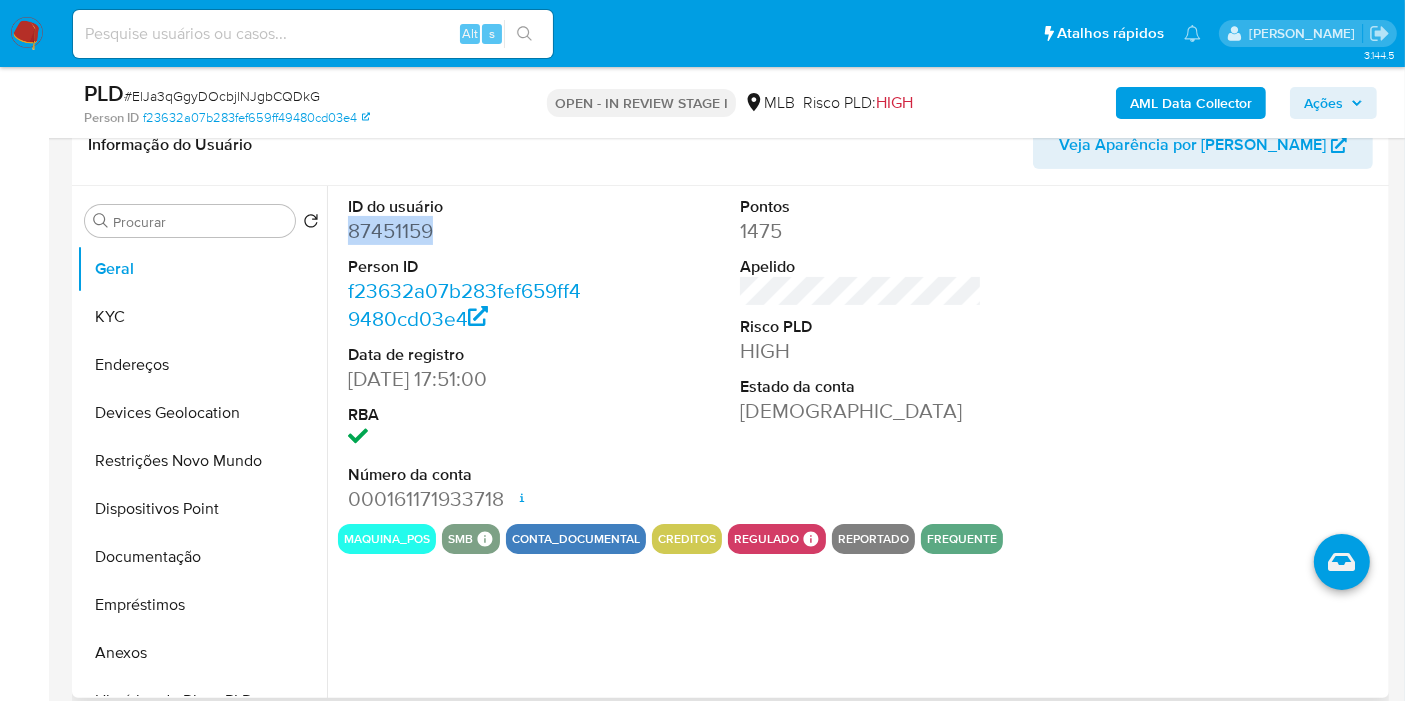 click on "87451159" at bounding box center (469, 231) 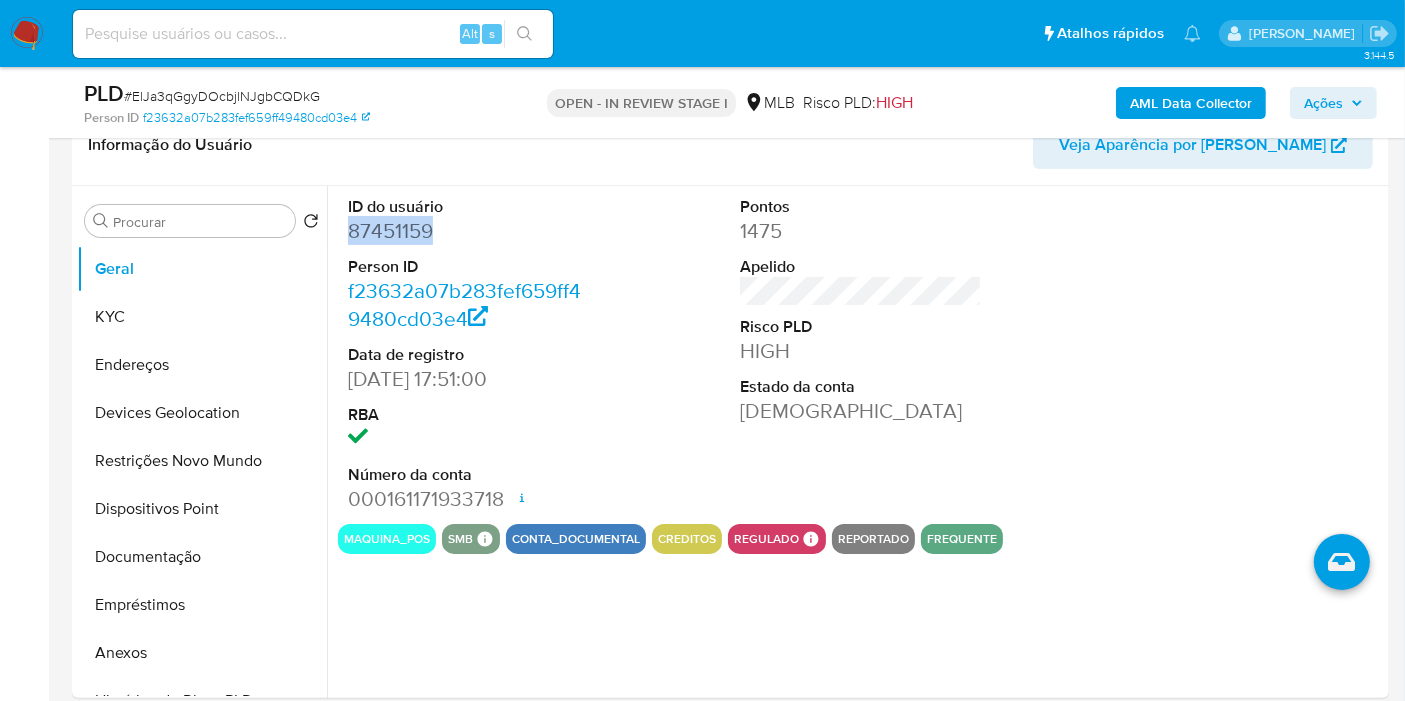 copy on "87451159" 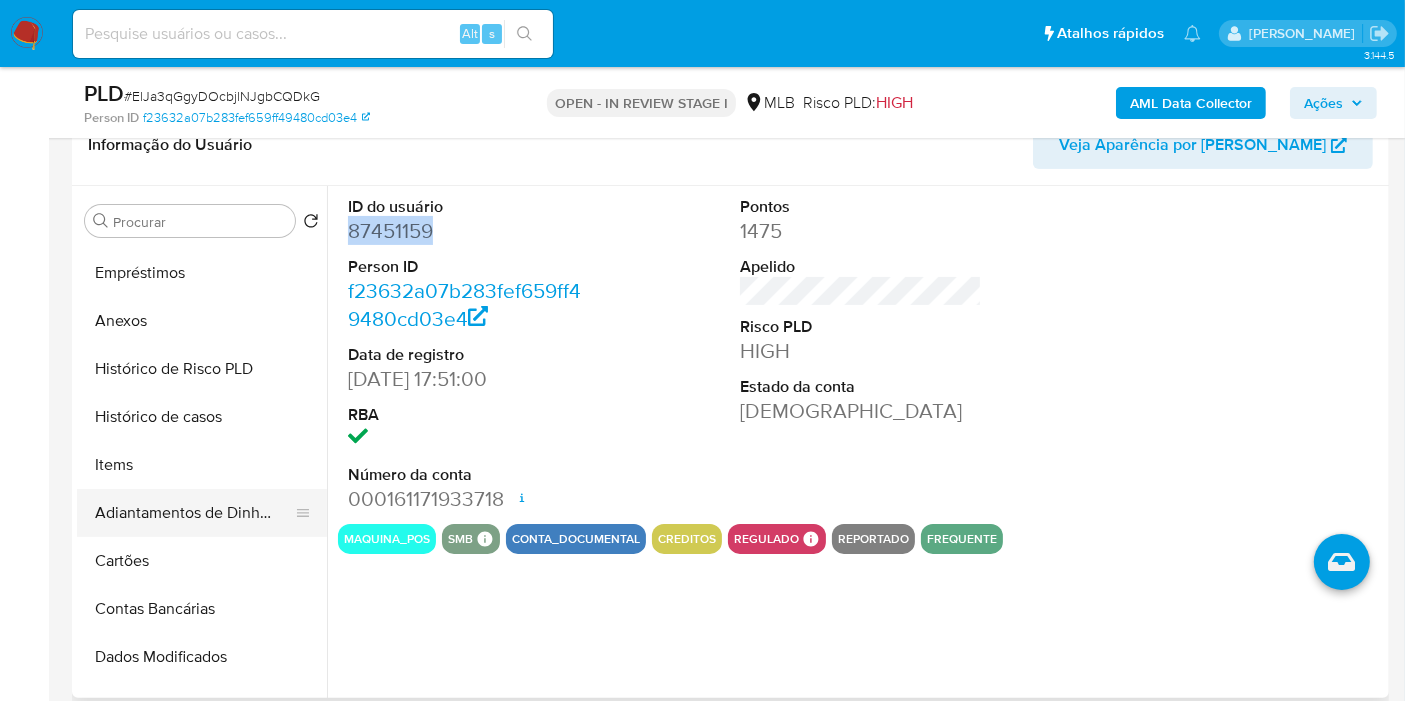 scroll, scrollTop: 333, scrollLeft: 0, axis: vertical 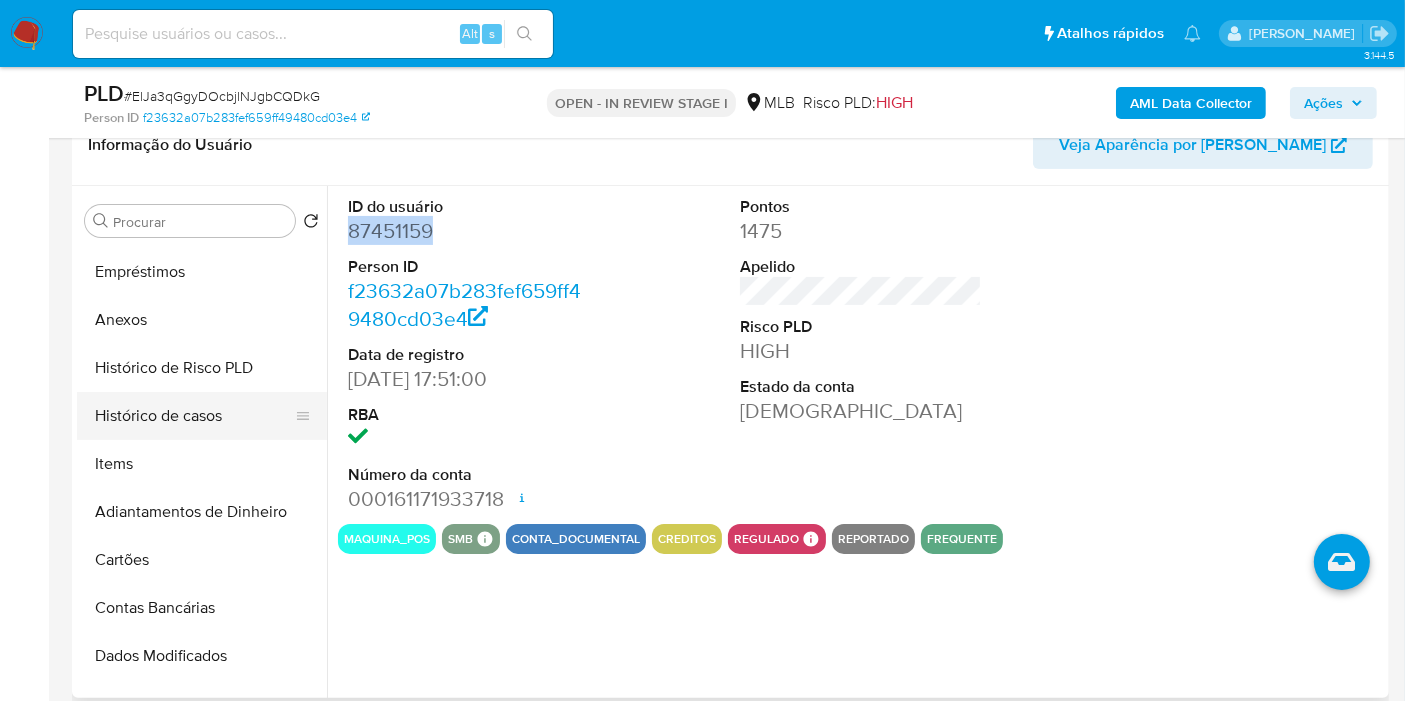 click on "Histórico de casos" at bounding box center [194, 416] 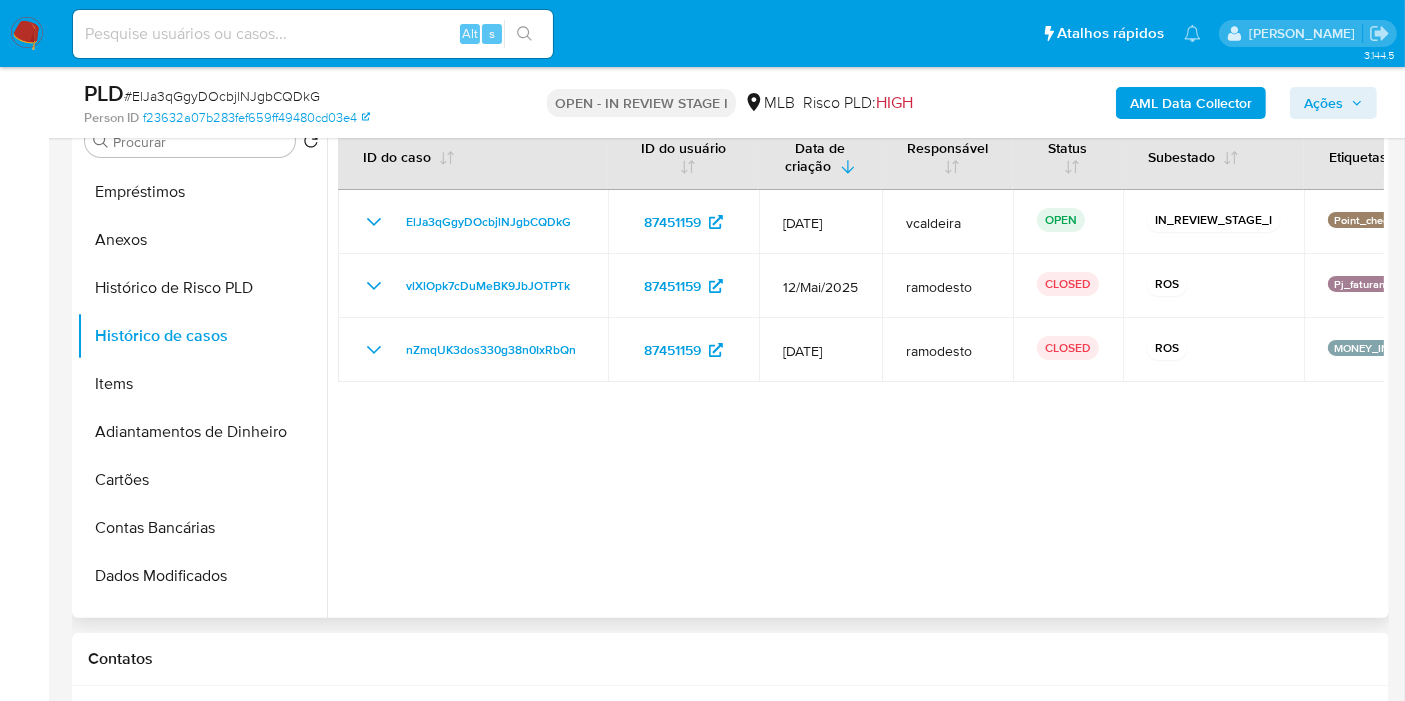 scroll, scrollTop: 444, scrollLeft: 0, axis: vertical 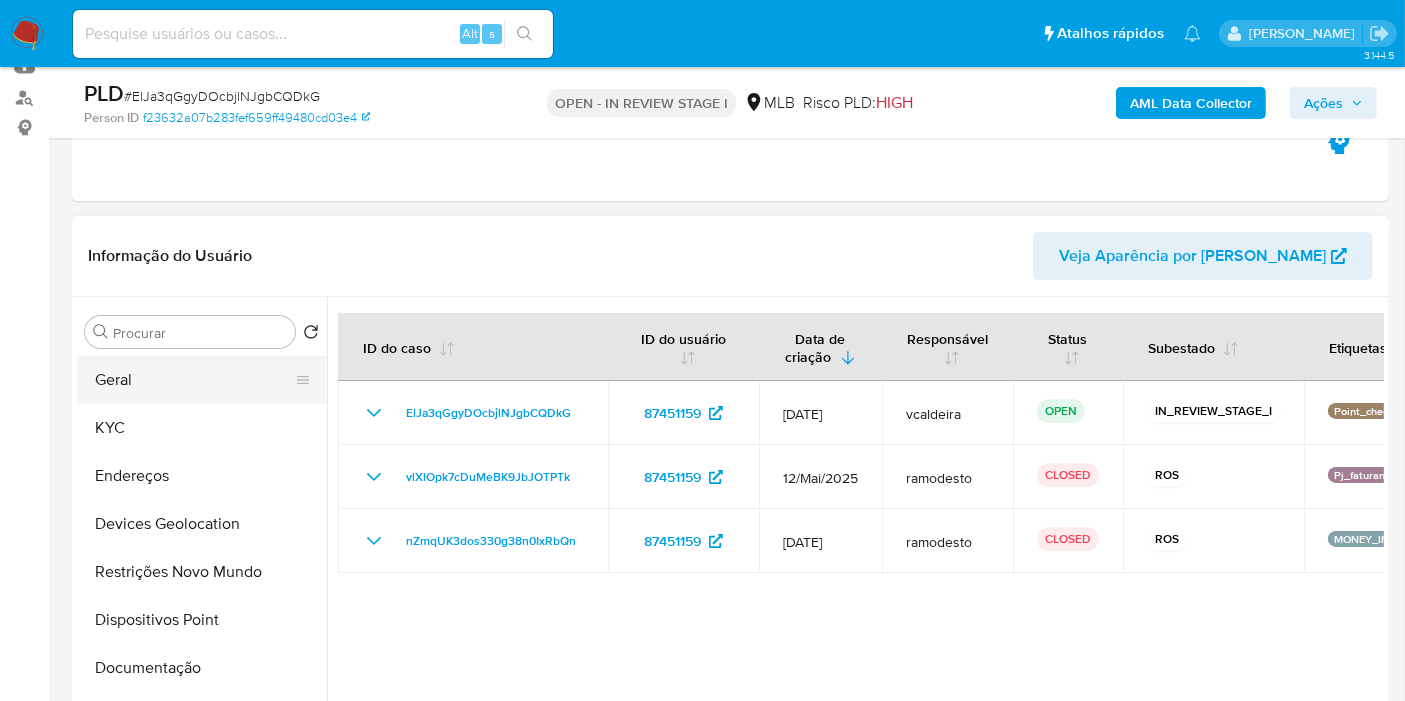 click on "Geral" at bounding box center (194, 380) 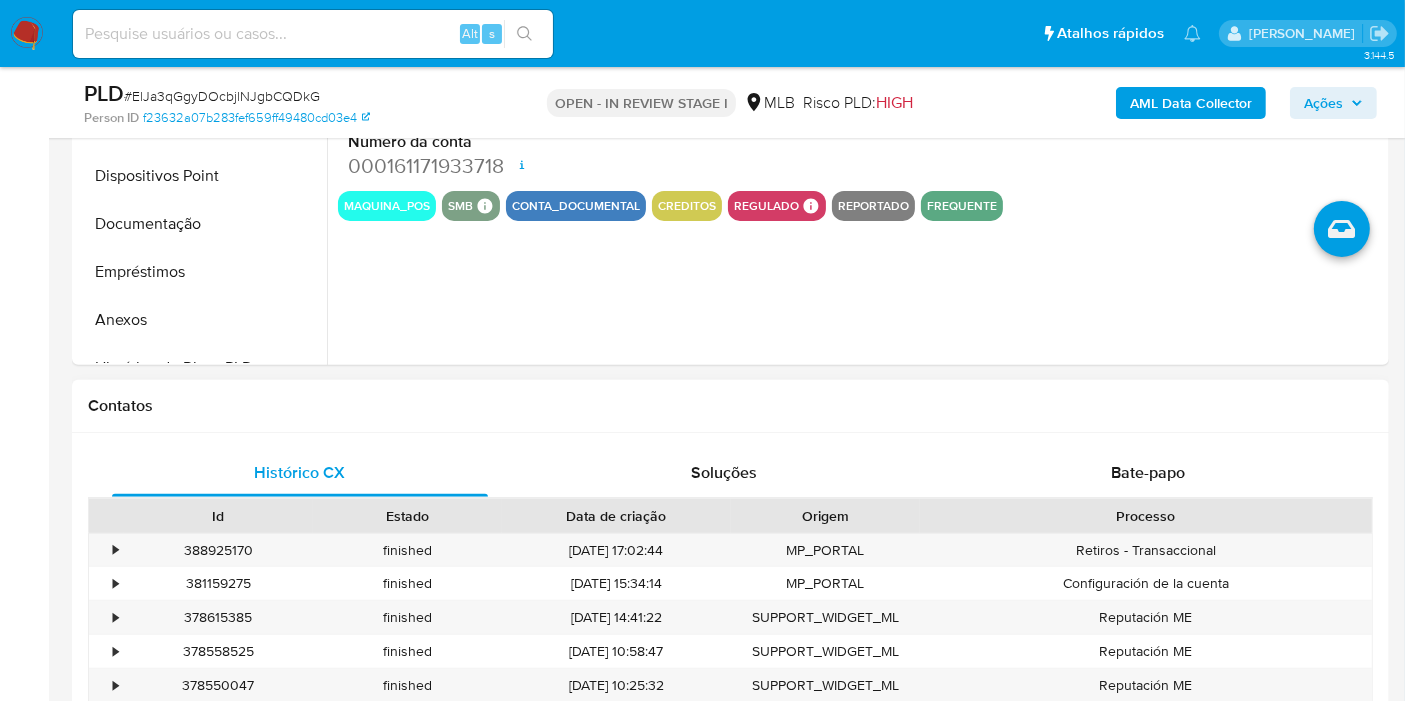 scroll, scrollTop: 555, scrollLeft: 0, axis: vertical 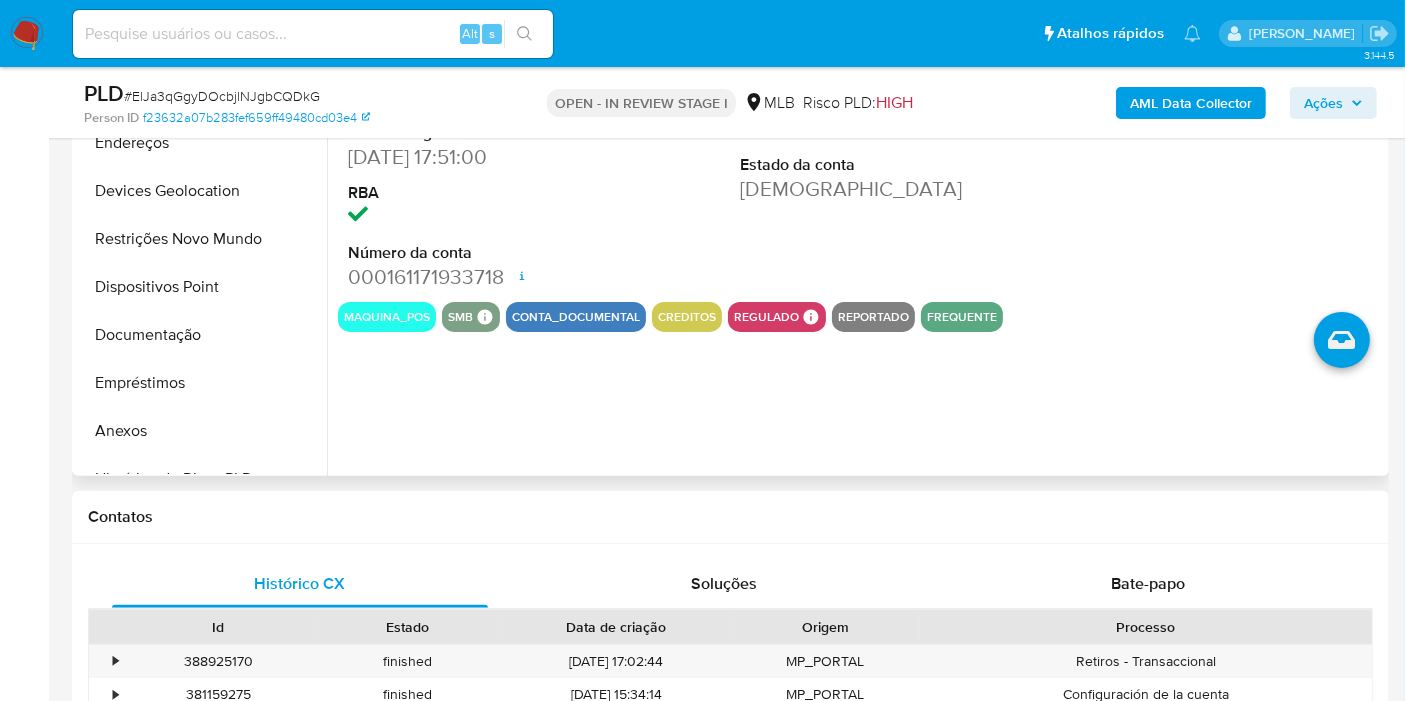 type 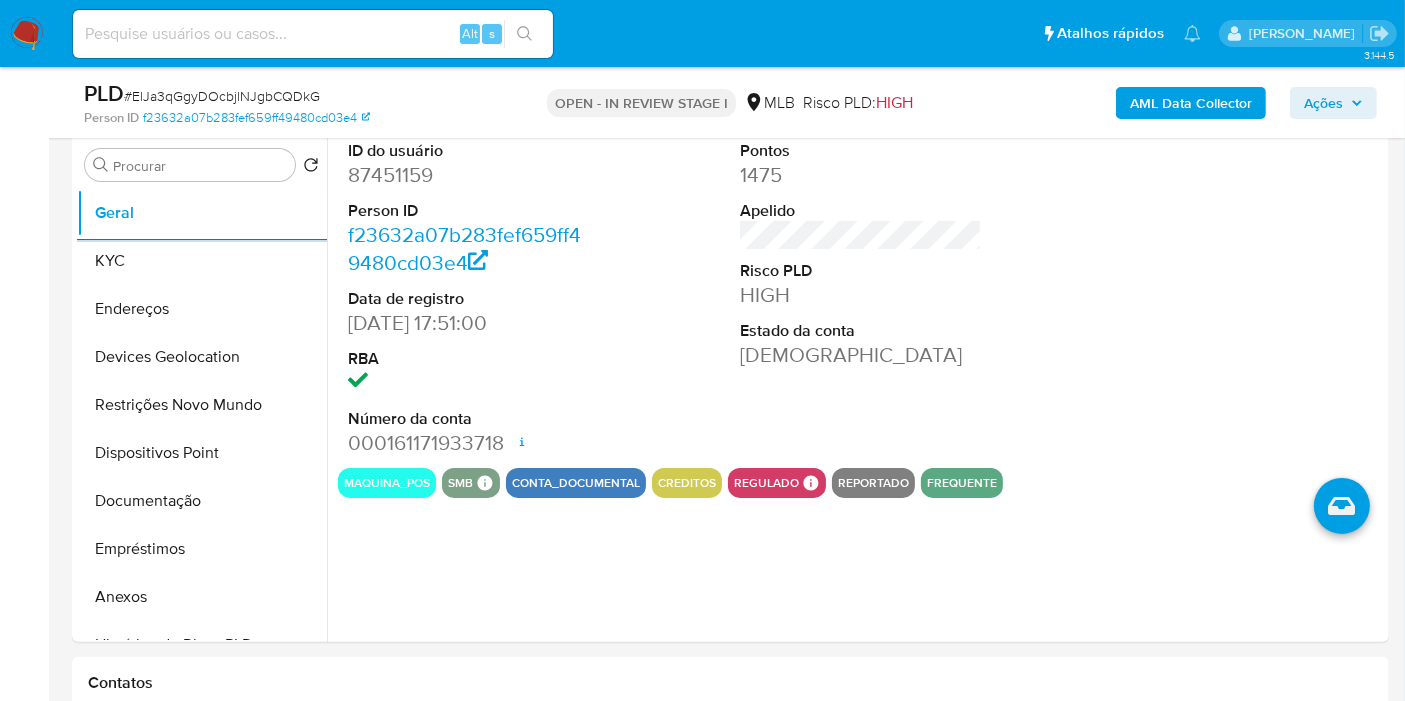 scroll, scrollTop: 111, scrollLeft: 0, axis: vertical 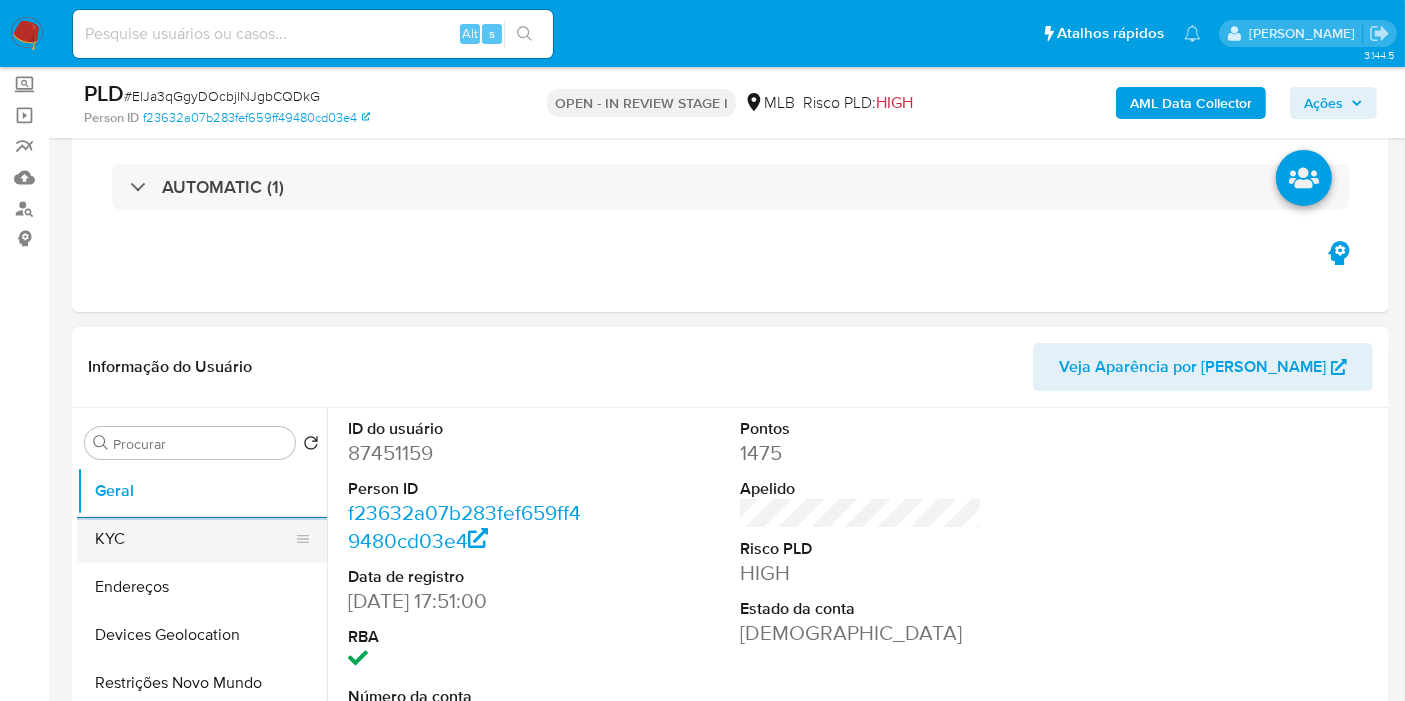 click on "KYC" at bounding box center [194, 539] 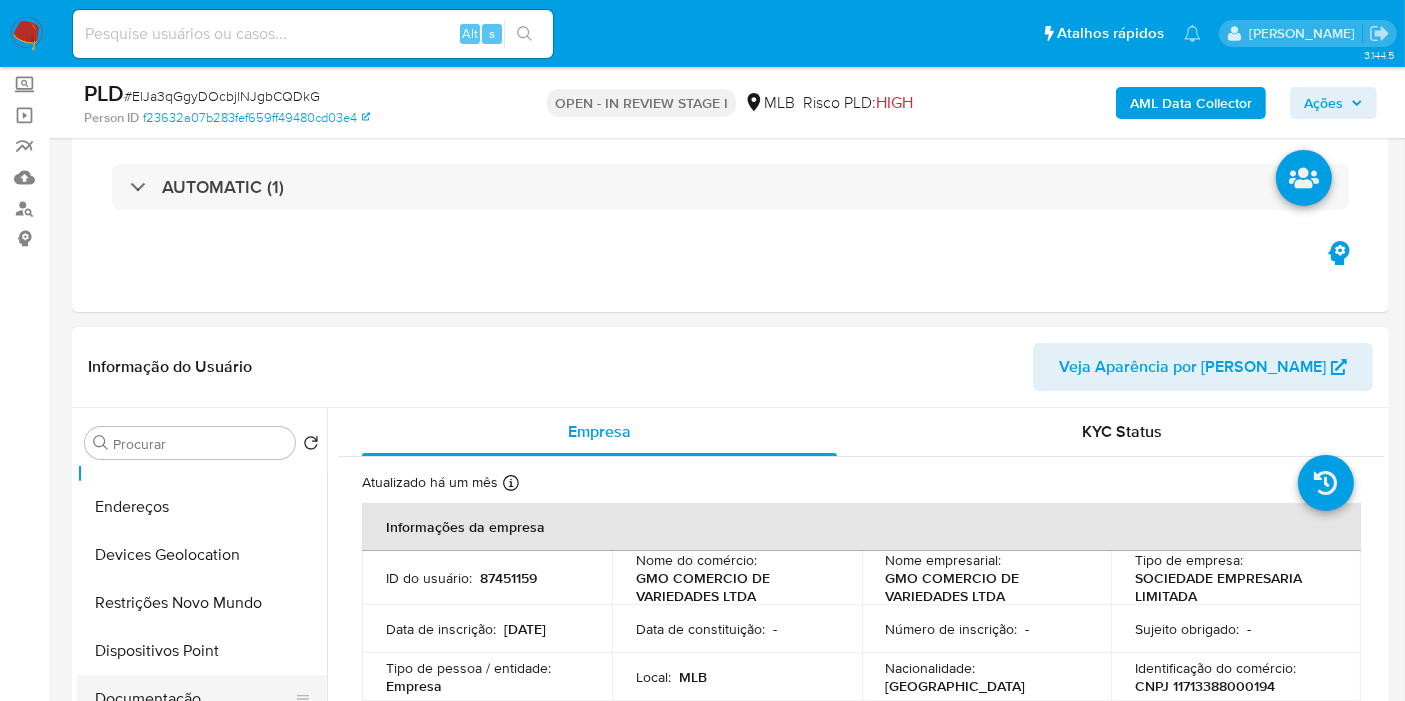 scroll, scrollTop: 222, scrollLeft: 0, axis: vertical 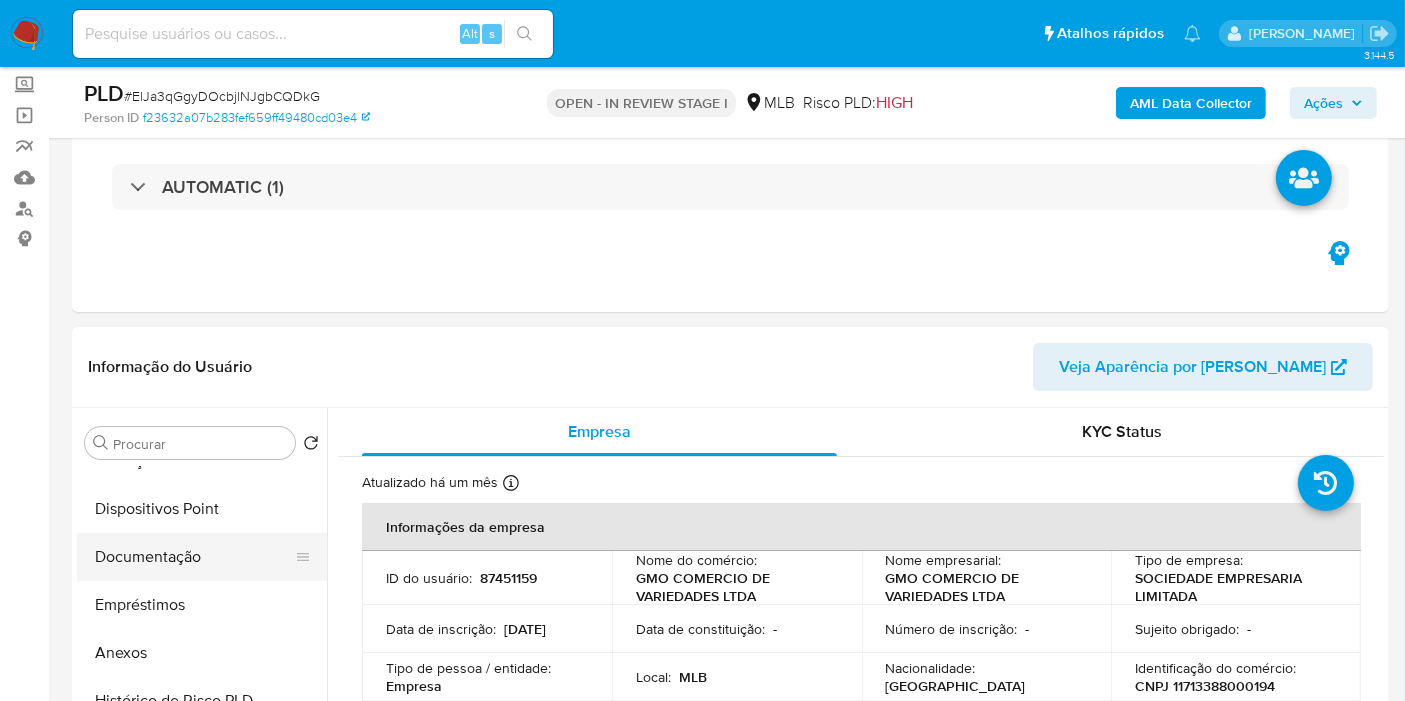 click on "Documentação" at bounding box center (194, 557) 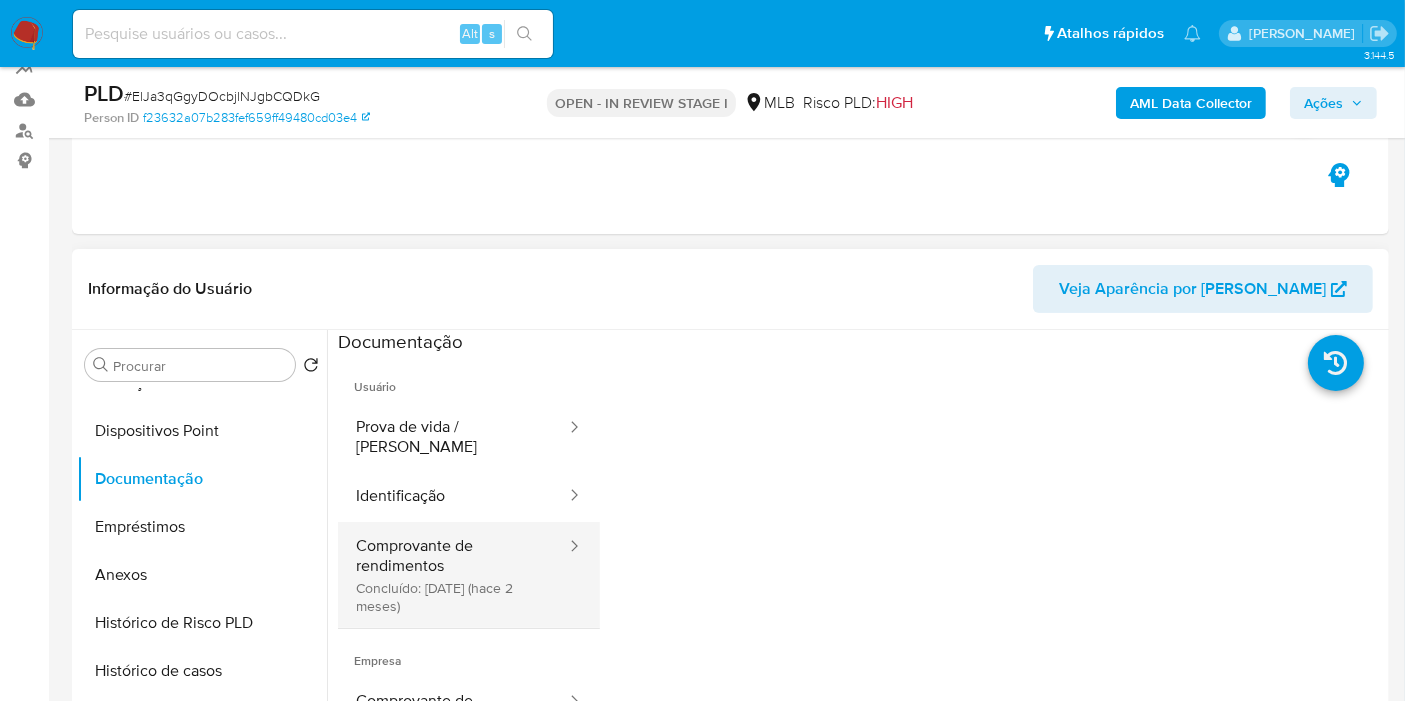 scroll, scrollTop: 333, scrollLeft: 0, axis: vertical 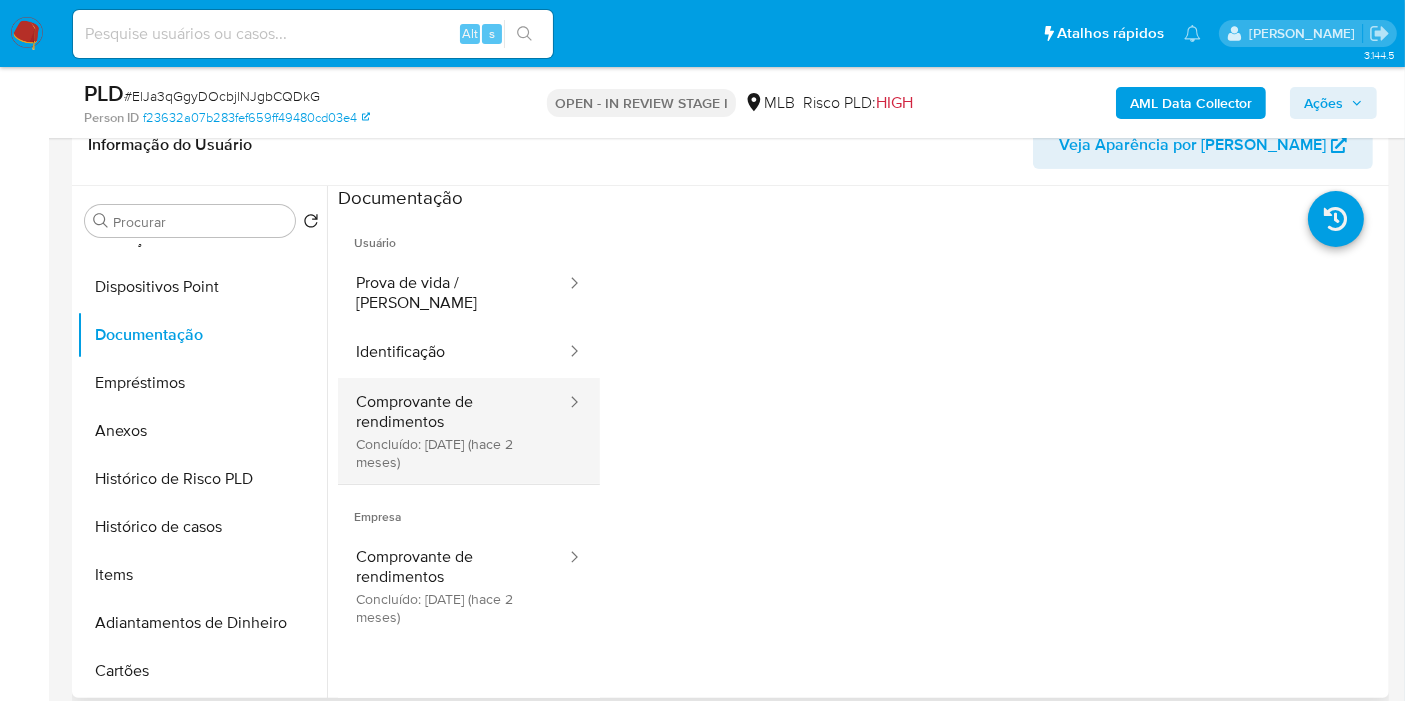 click at bounding box center (568, 431) 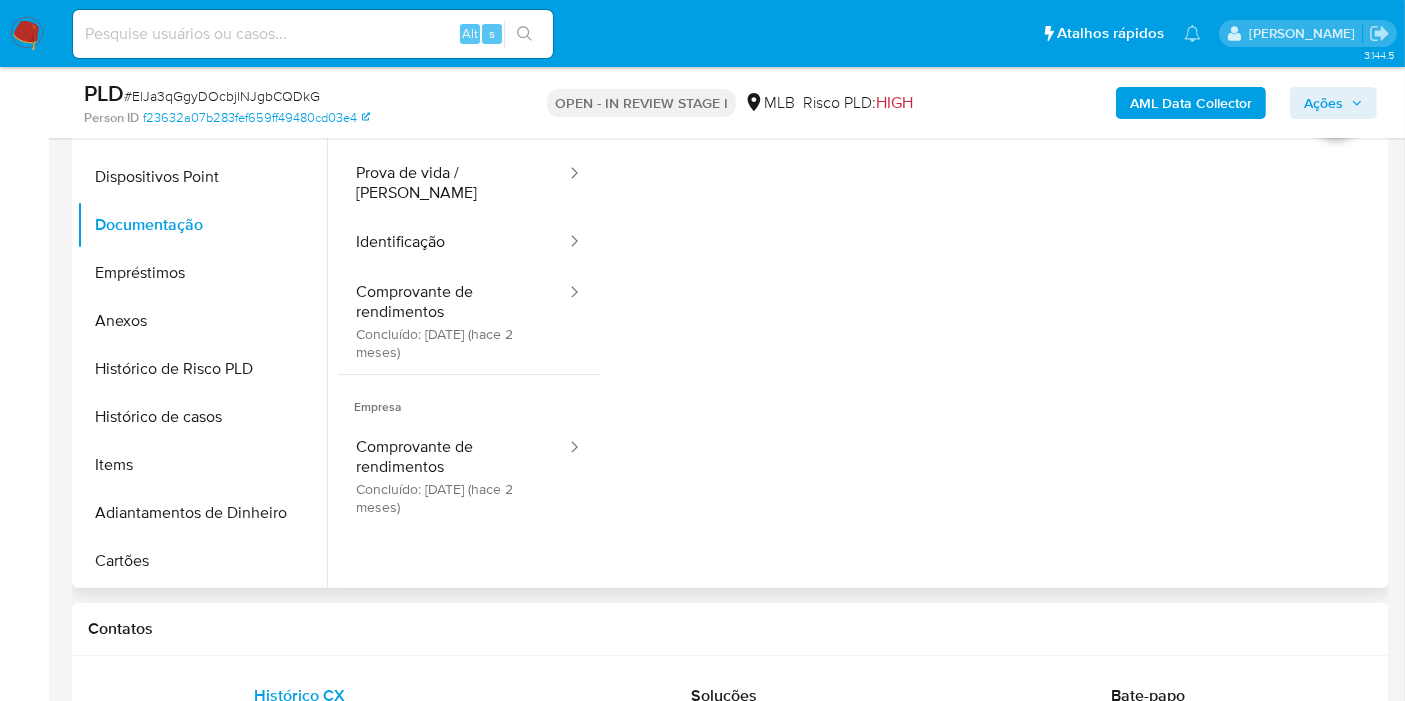 scroll, scrollTop: 444, scrollLeft: 0, axis: vertical 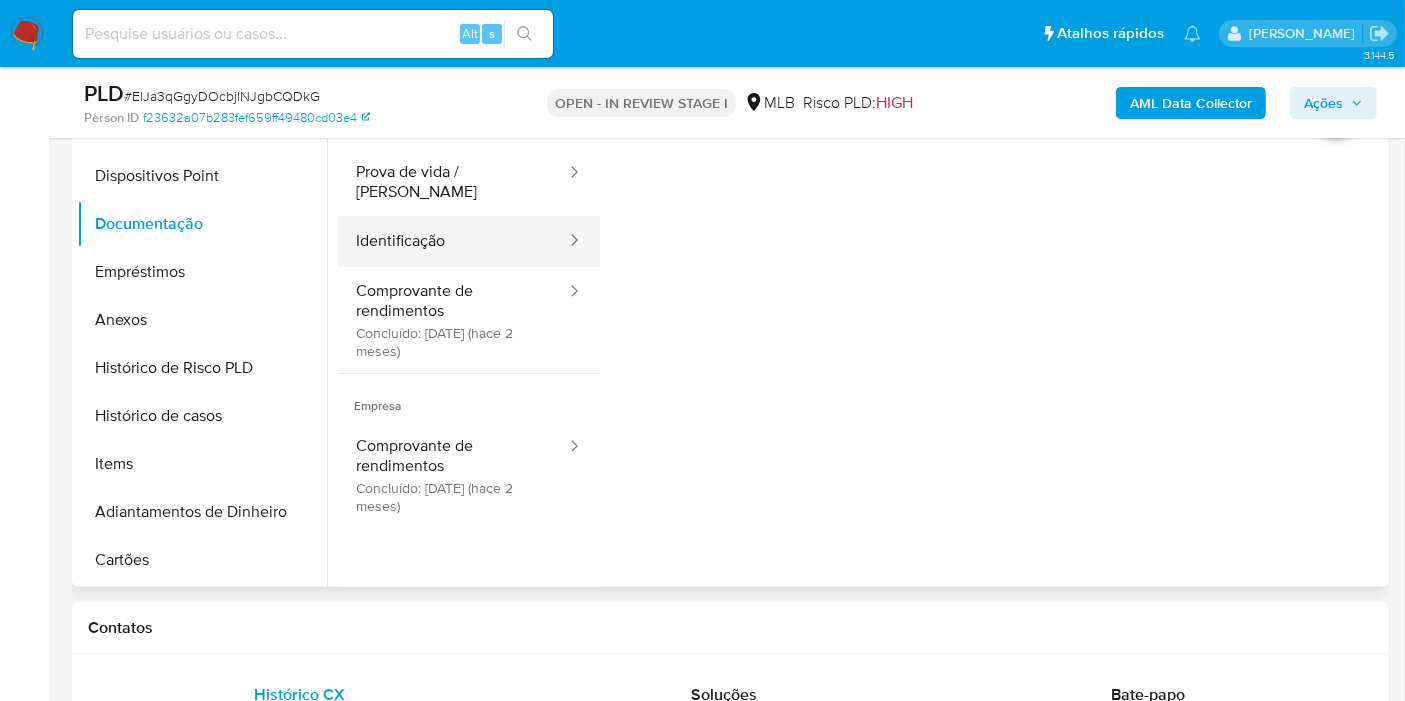 click on "Identificação" at bounding box center [453, 241] 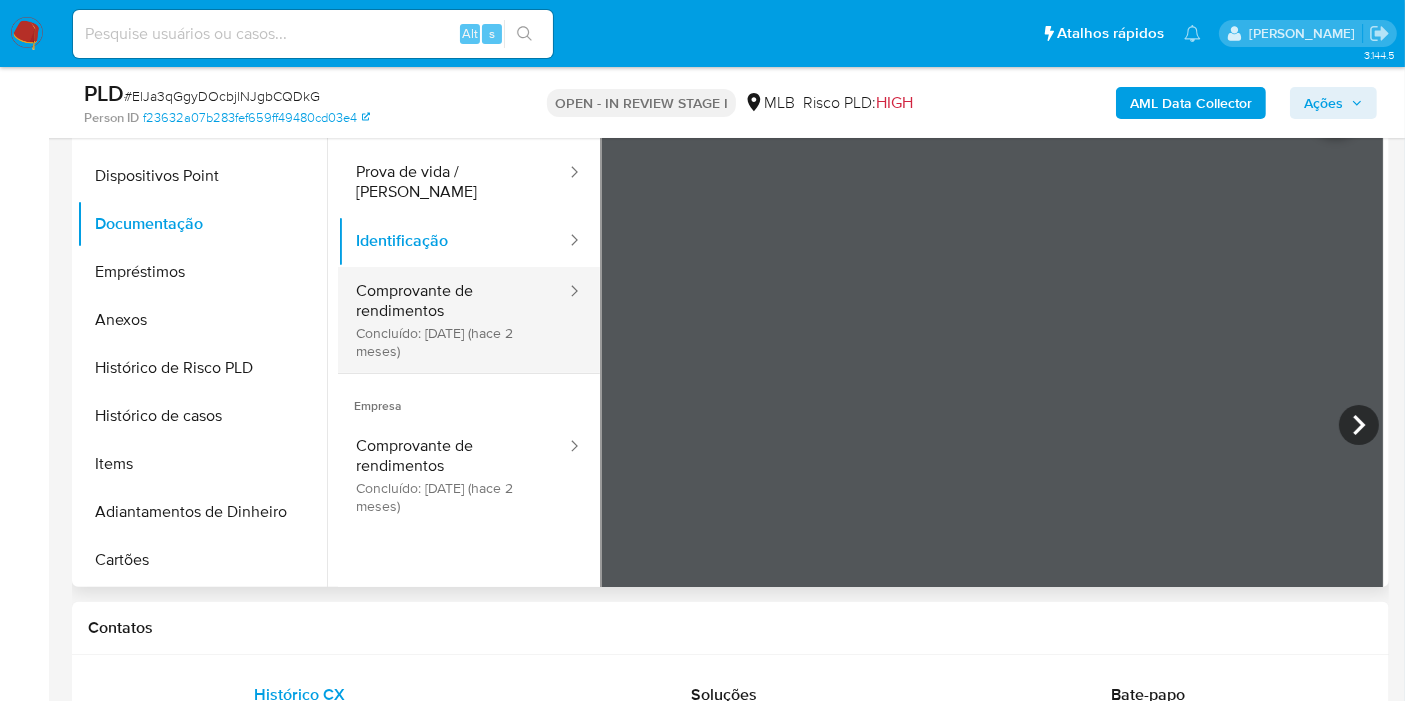 click on "Comprovante de rendimentos Concluído: 19/05/2025 (hace 2 meses)" at bounding box center [453, 320] 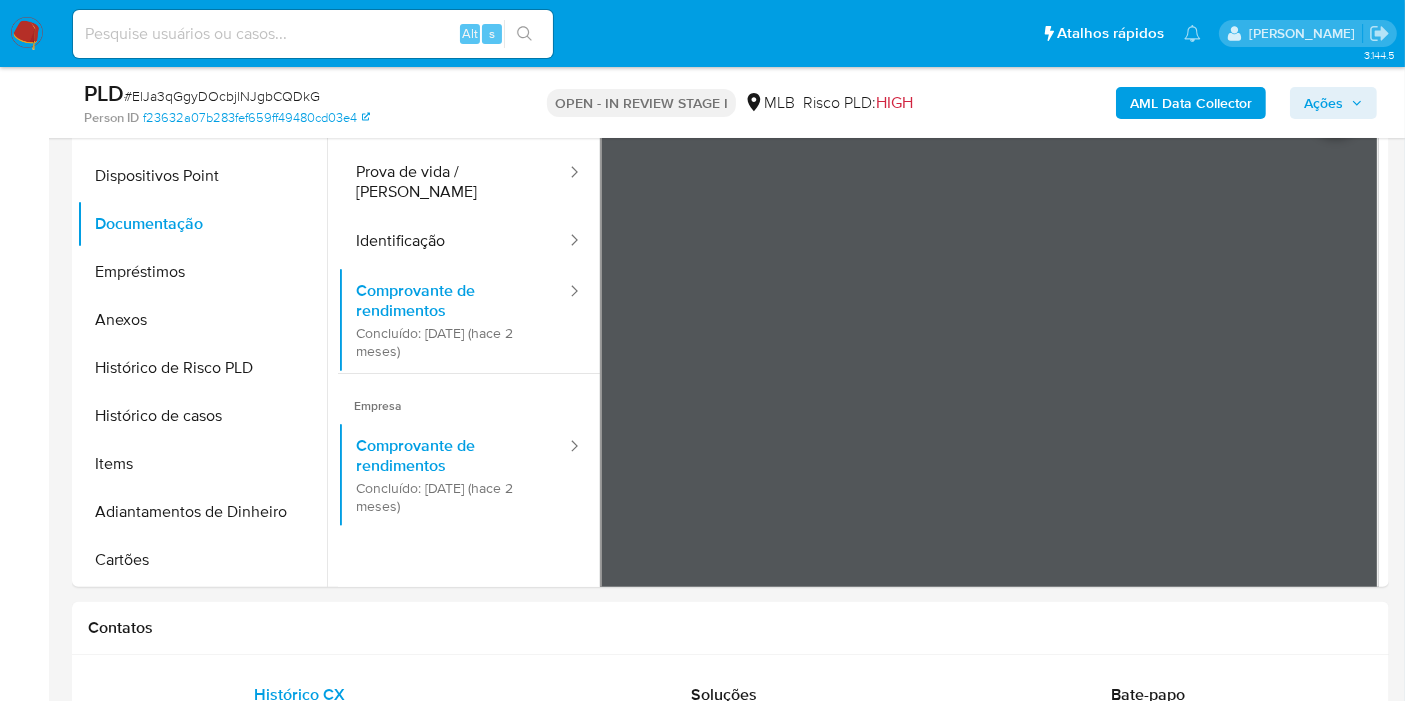 scroll, scrollTop: 174, scrollLeft: 0, axis: vertical 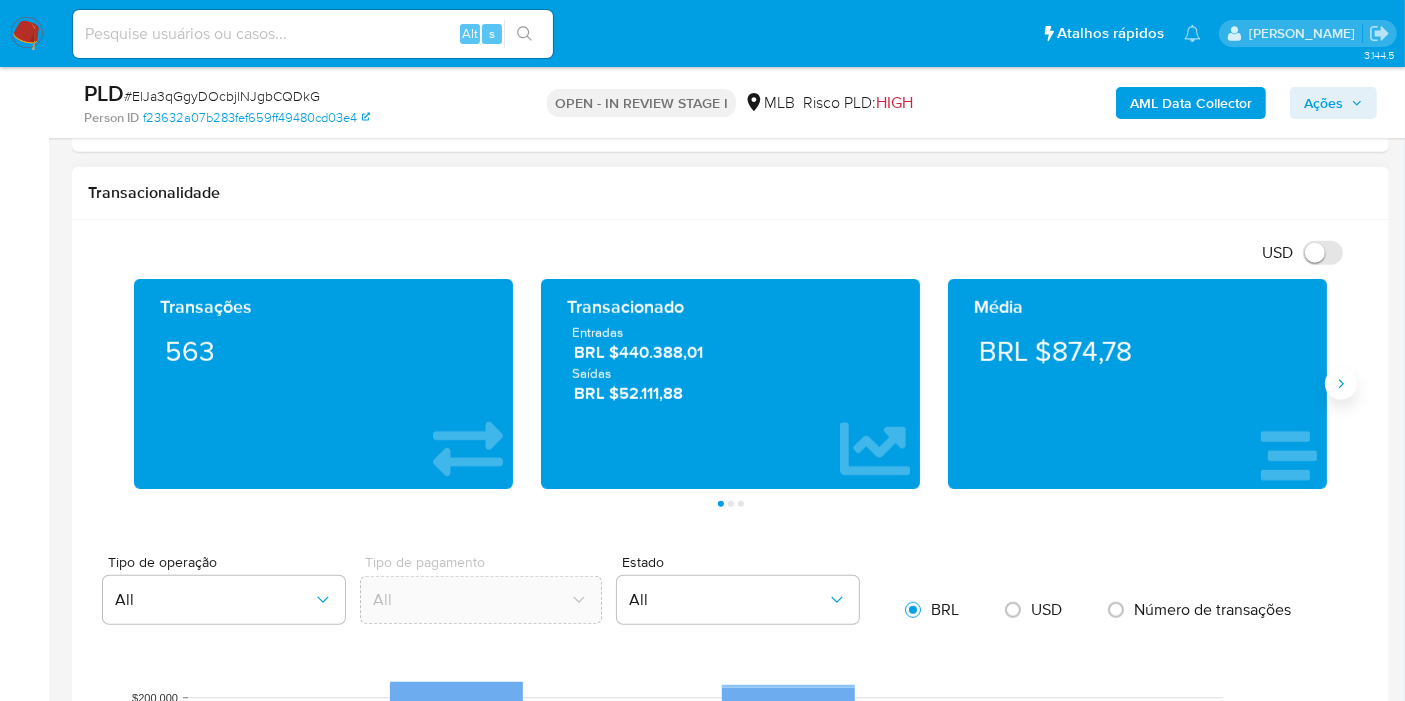click 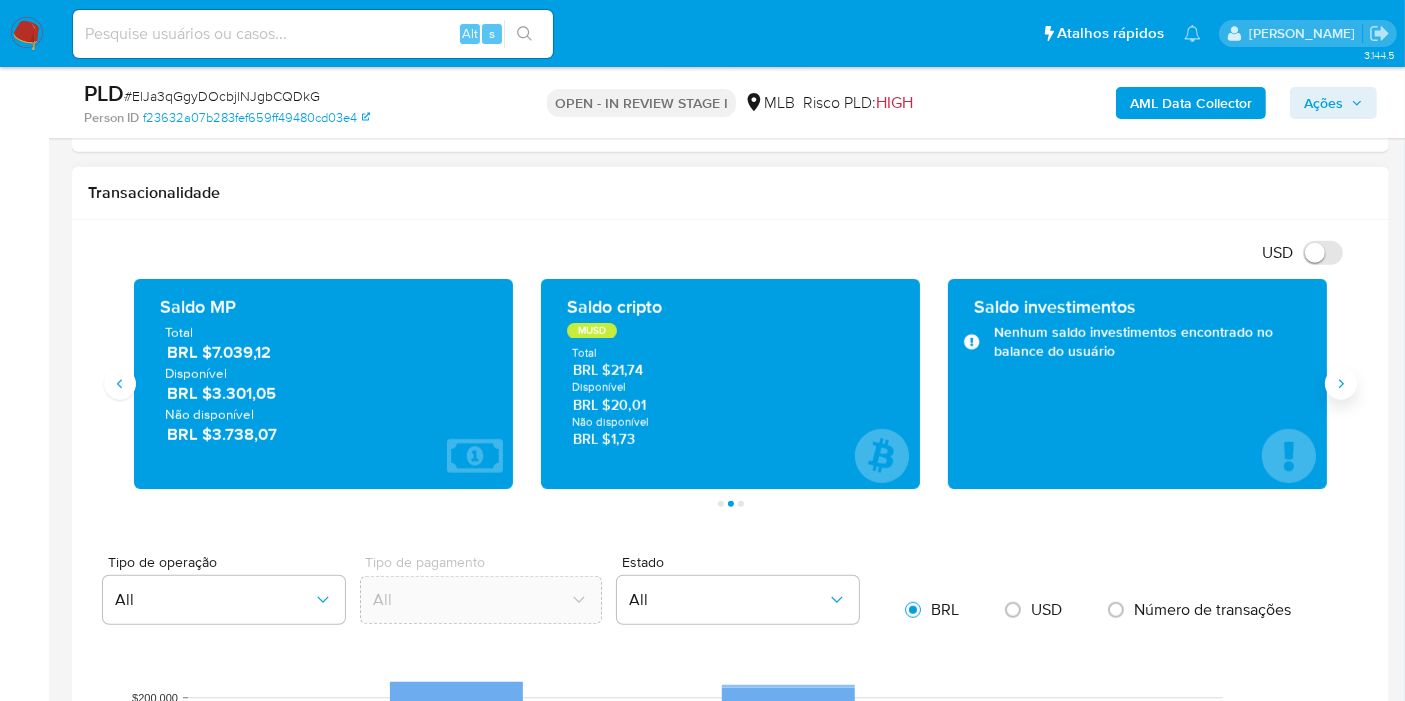 click 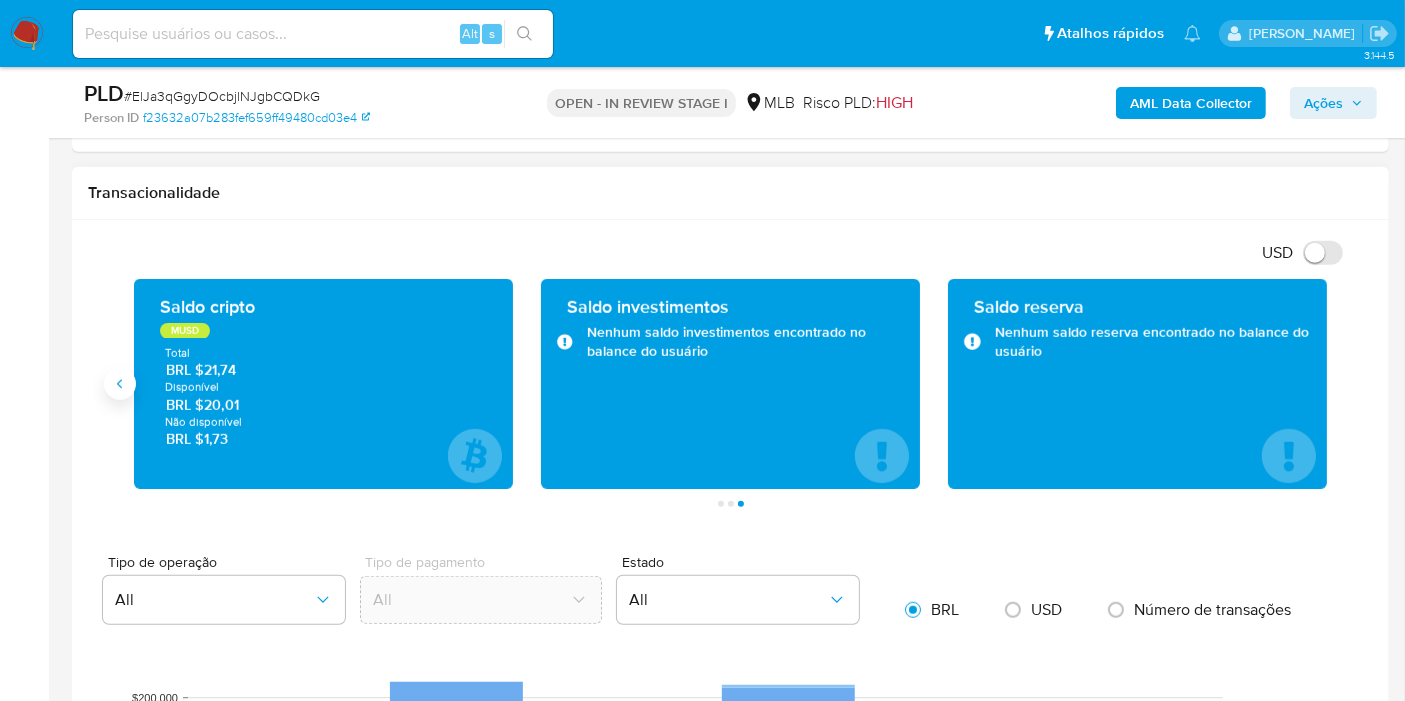 click 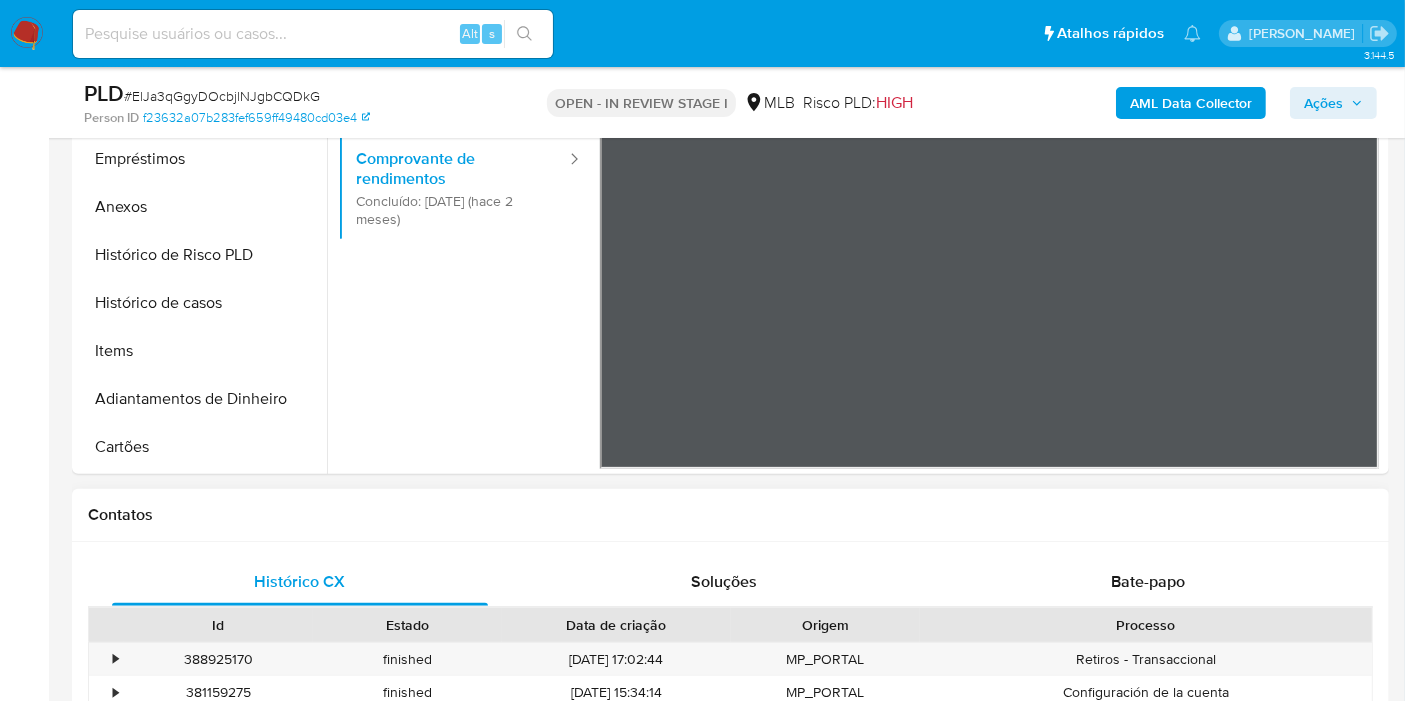 scroll, scrollTop: 555, scrollLeft: 0, axis: vertical 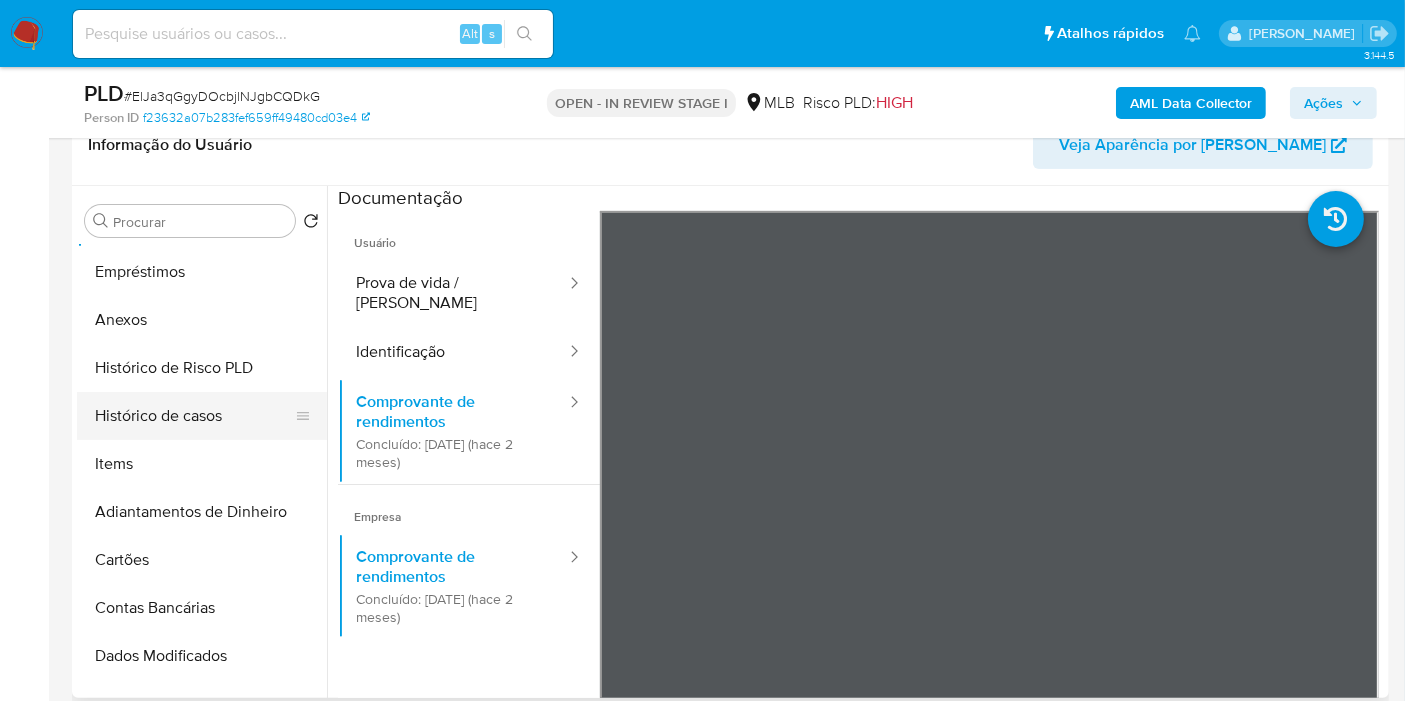 click on "Histórico de casos" at bounding box center (194, 416) 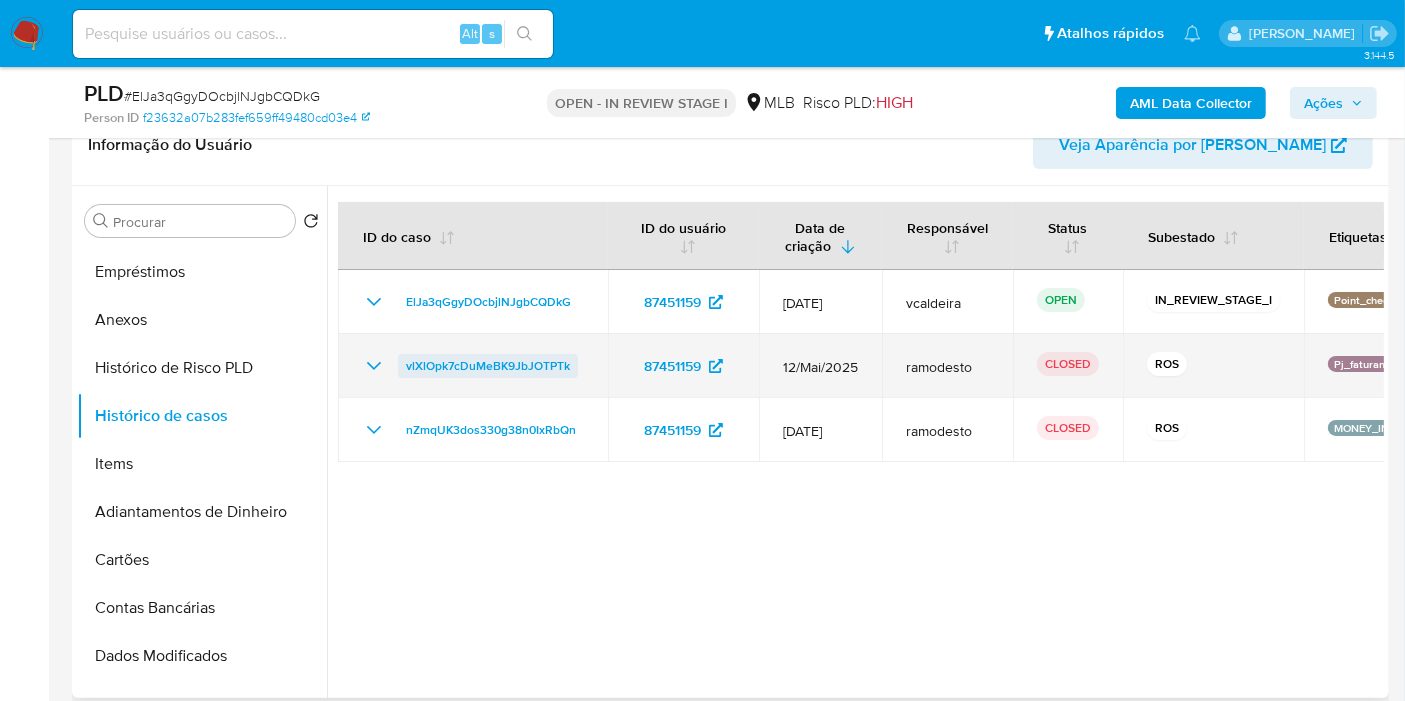 click on "vlXlOpk7cDuMeBK9JbJOTPTk" at bounding box center (488, 366) 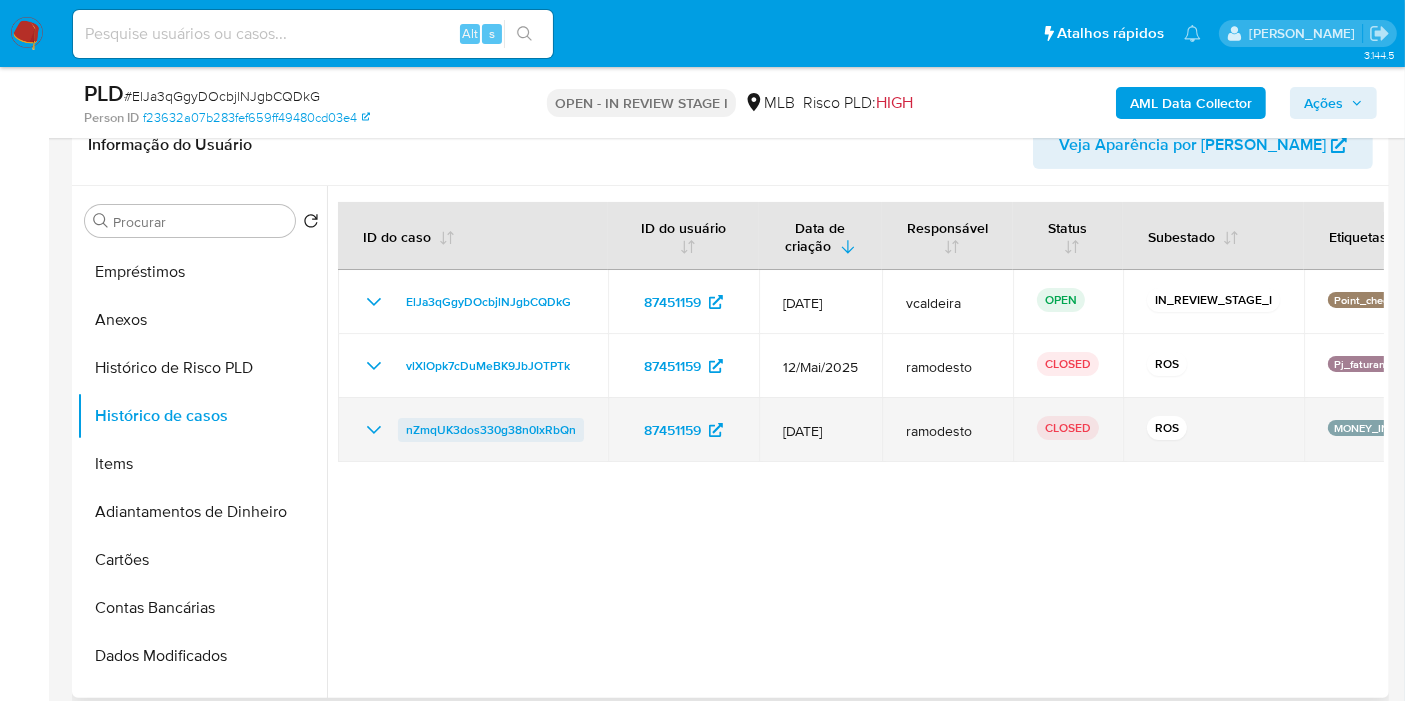click on "nZmqUK3dos330g38n0IxRbQn" at bounding box center [491, 430] 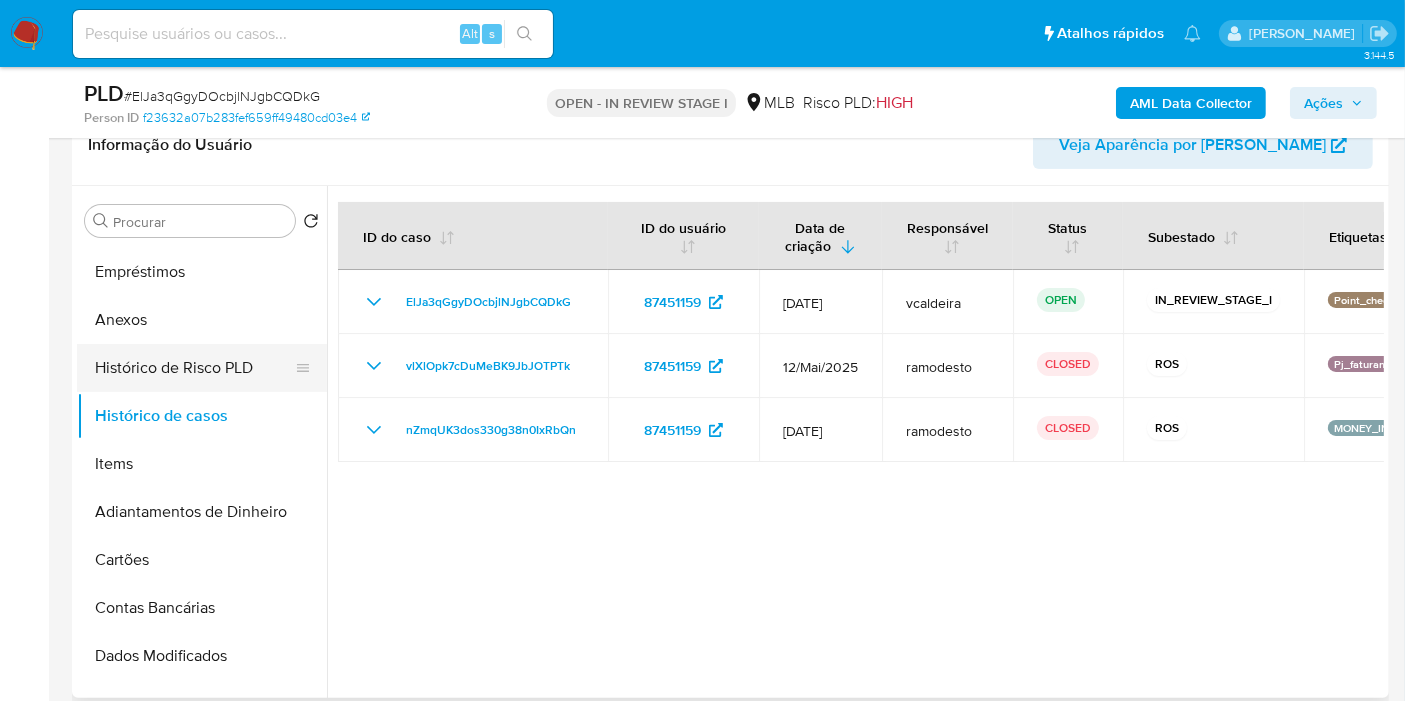 scroll, scrollTop: 0, scrollLeft: 0, axis: both 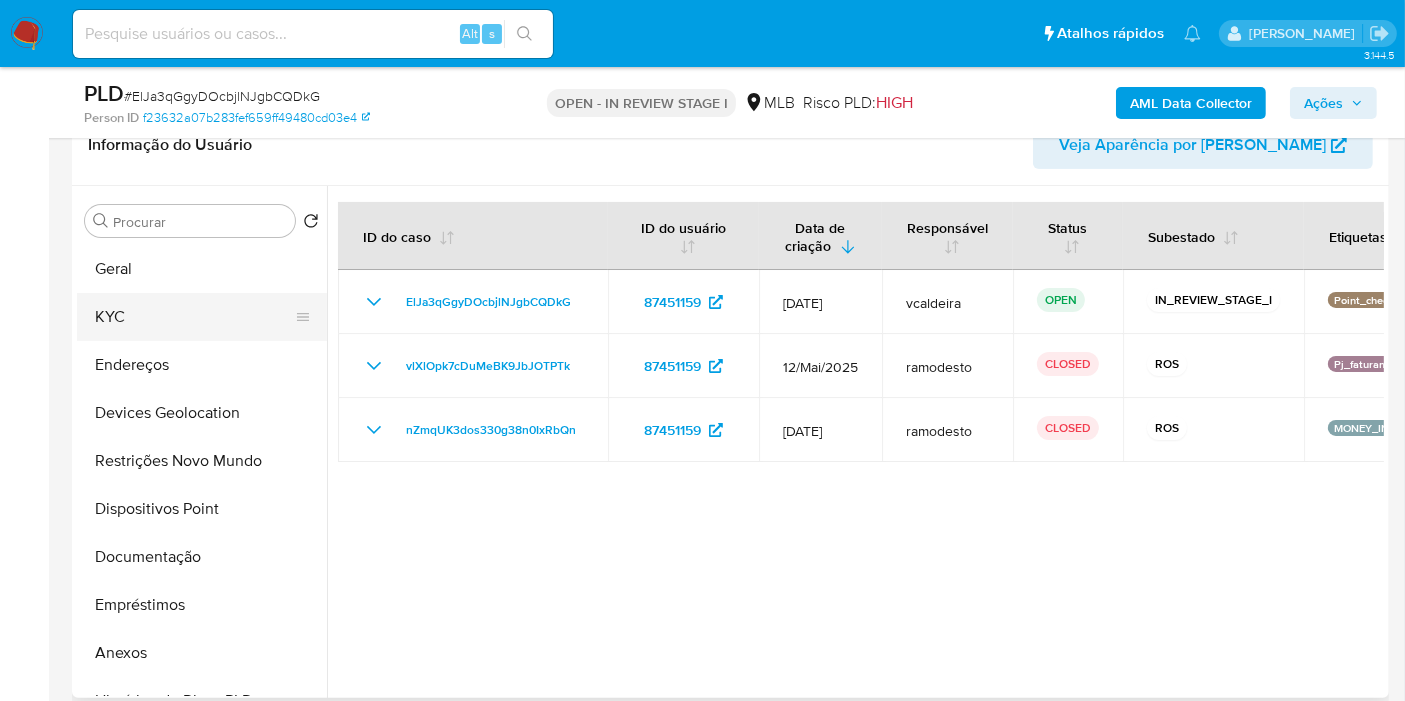 click on "KYC" at bounding box center [194, 317] 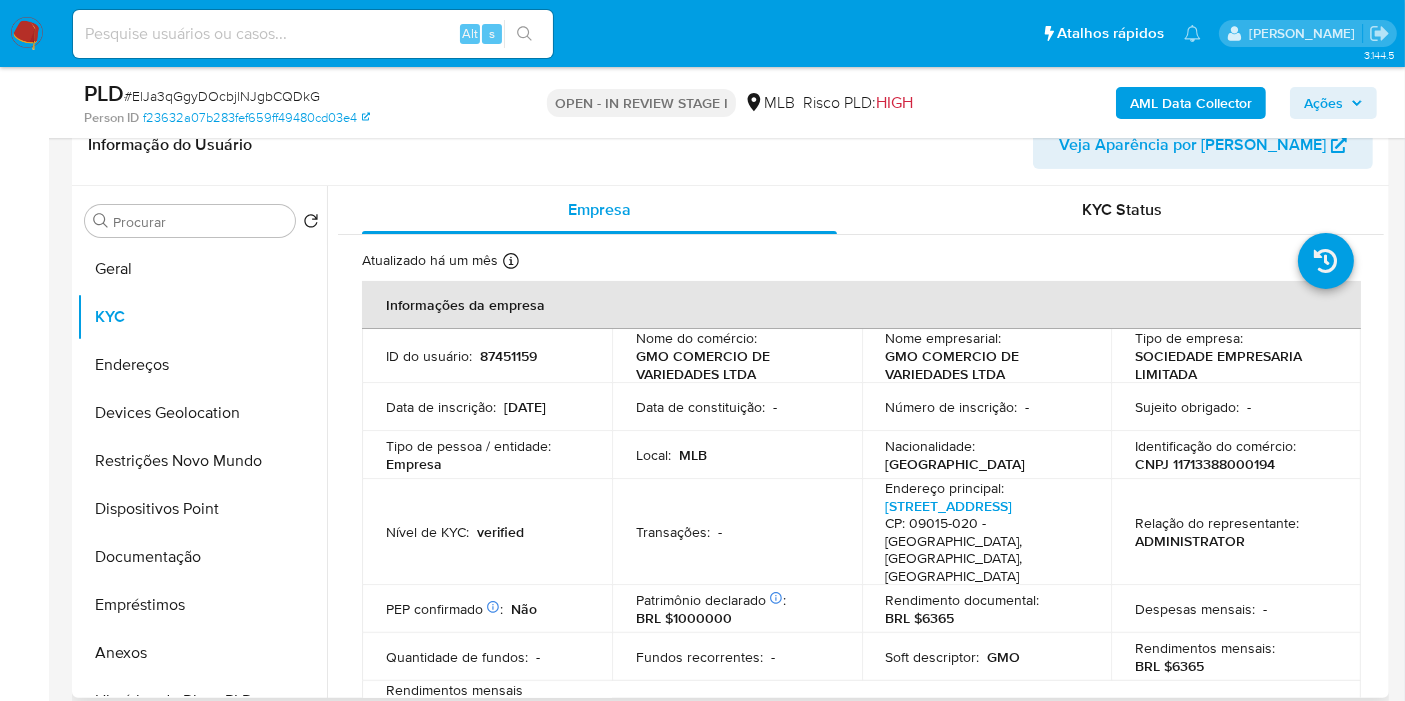 click on "CNPJ 11713388000194" at bounding box center (1205, 464) 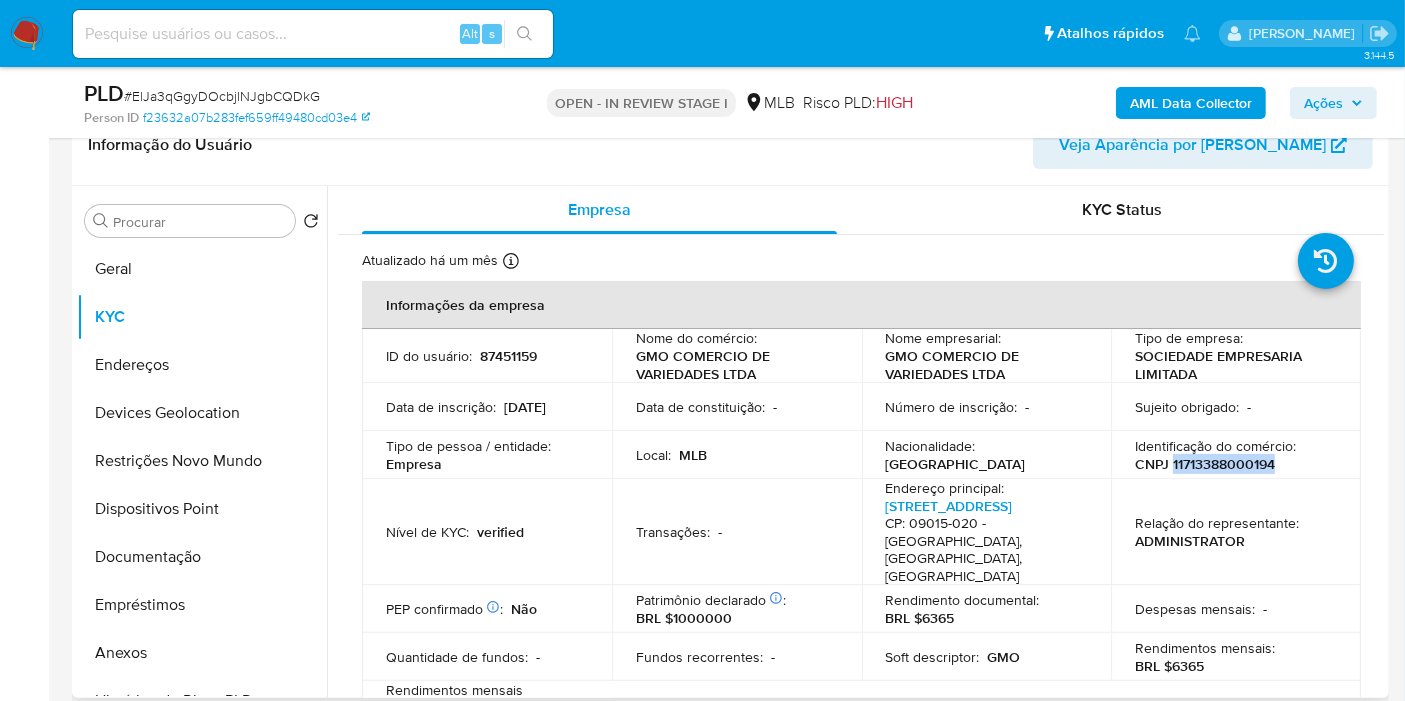 click on "CNPJ 11713388000194" at bounding box center (1205, 464) 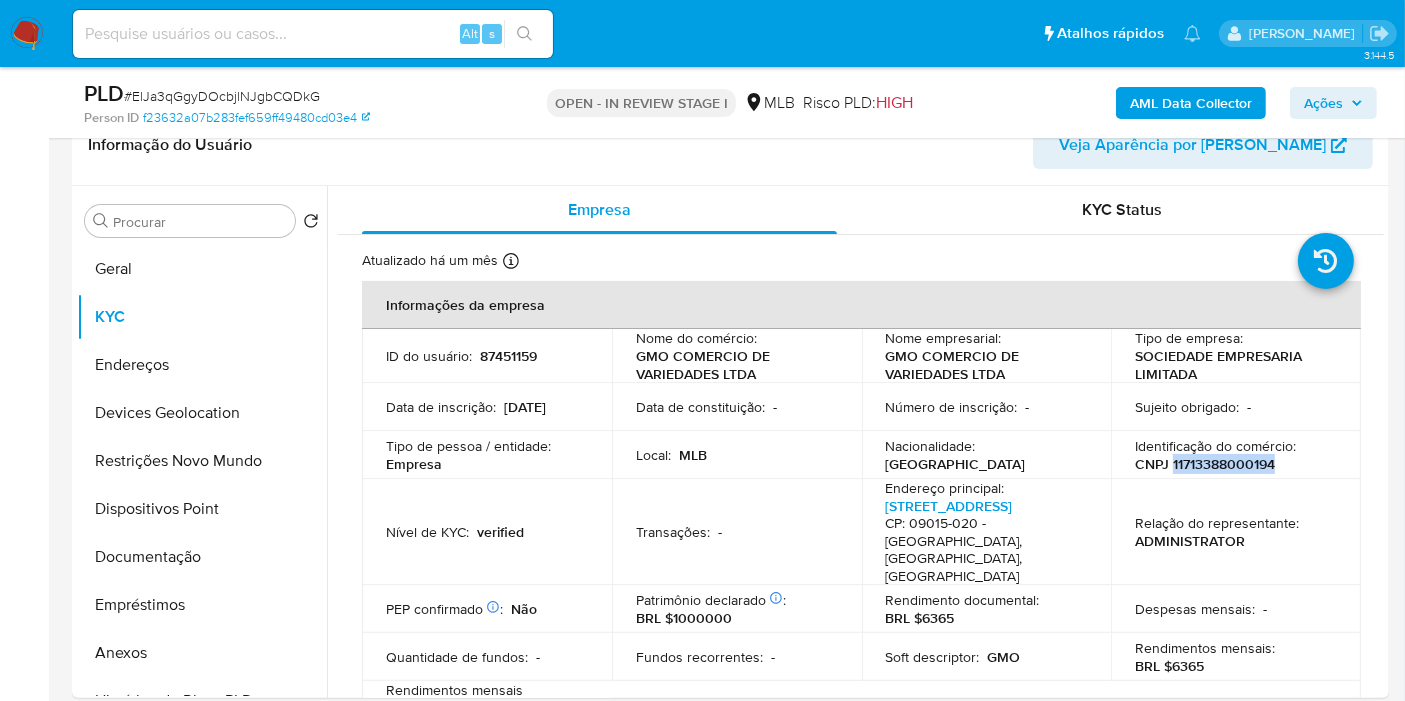 copy on "11713388000194" 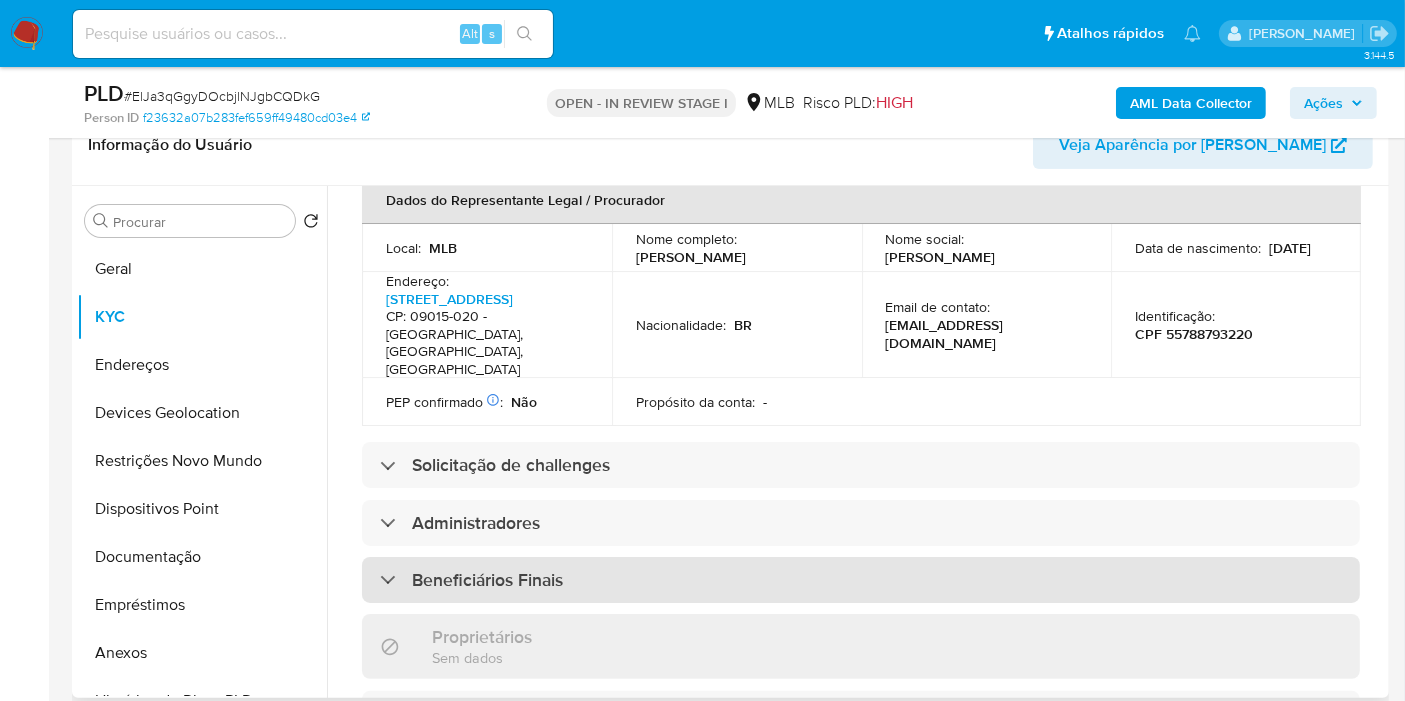 scroll, scrollTop: 666, scrollLeft: 0, axis: vertical 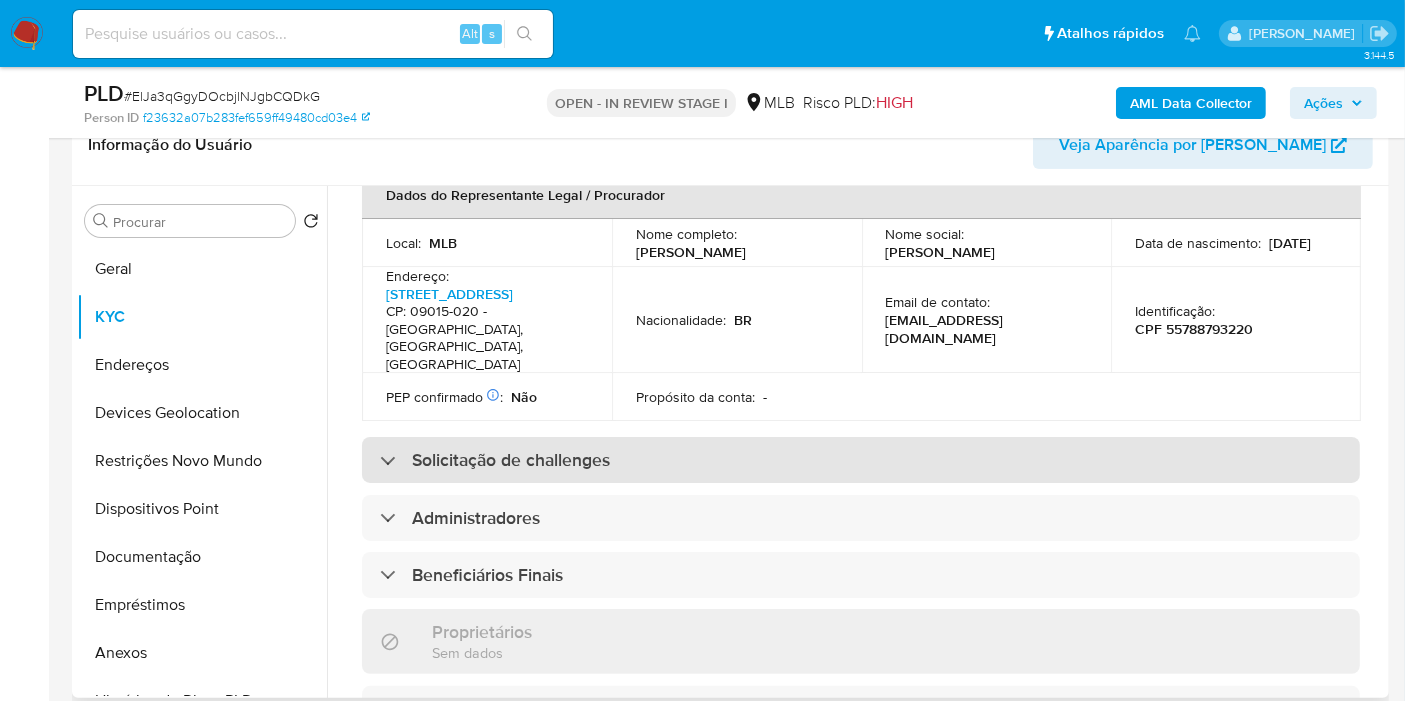 click on "Solicitação de challenges" at bounding box center [511, 460] 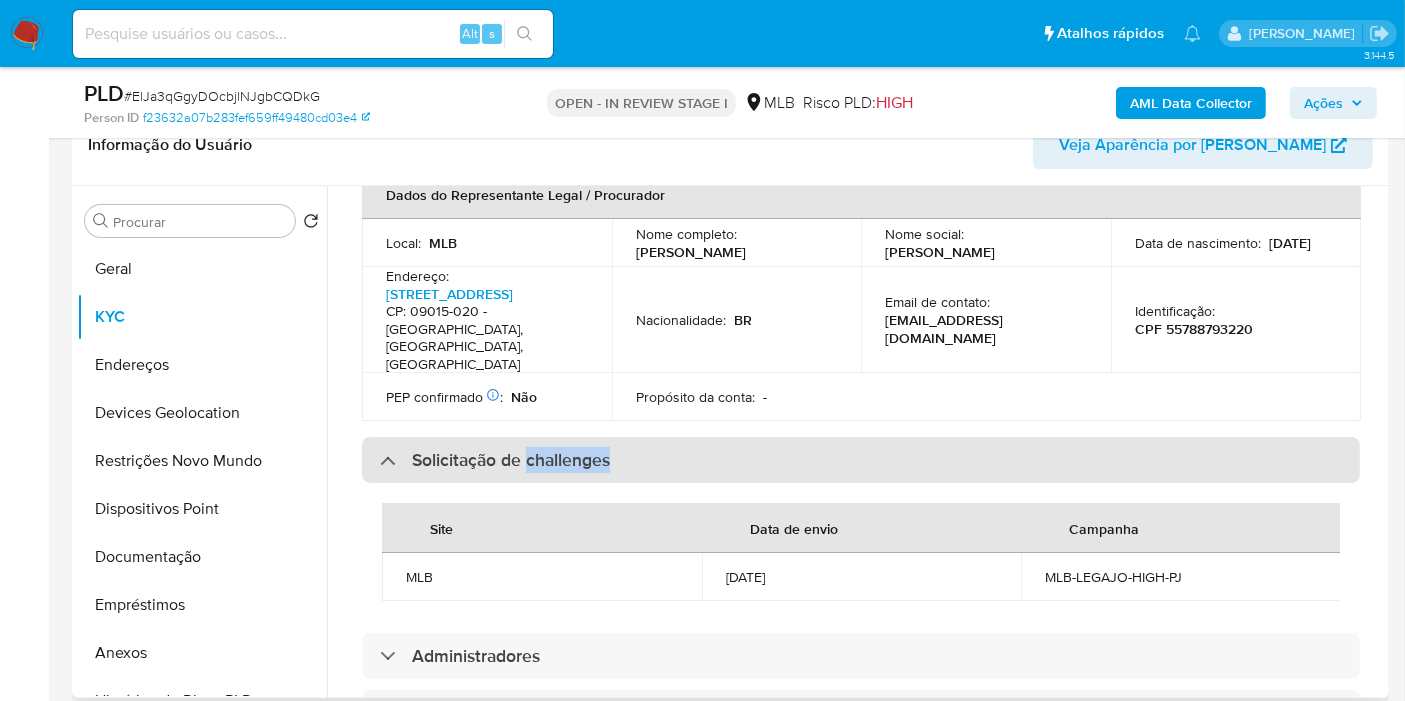 click on "Solicitação de challenges" at bounding box center (511, 460) 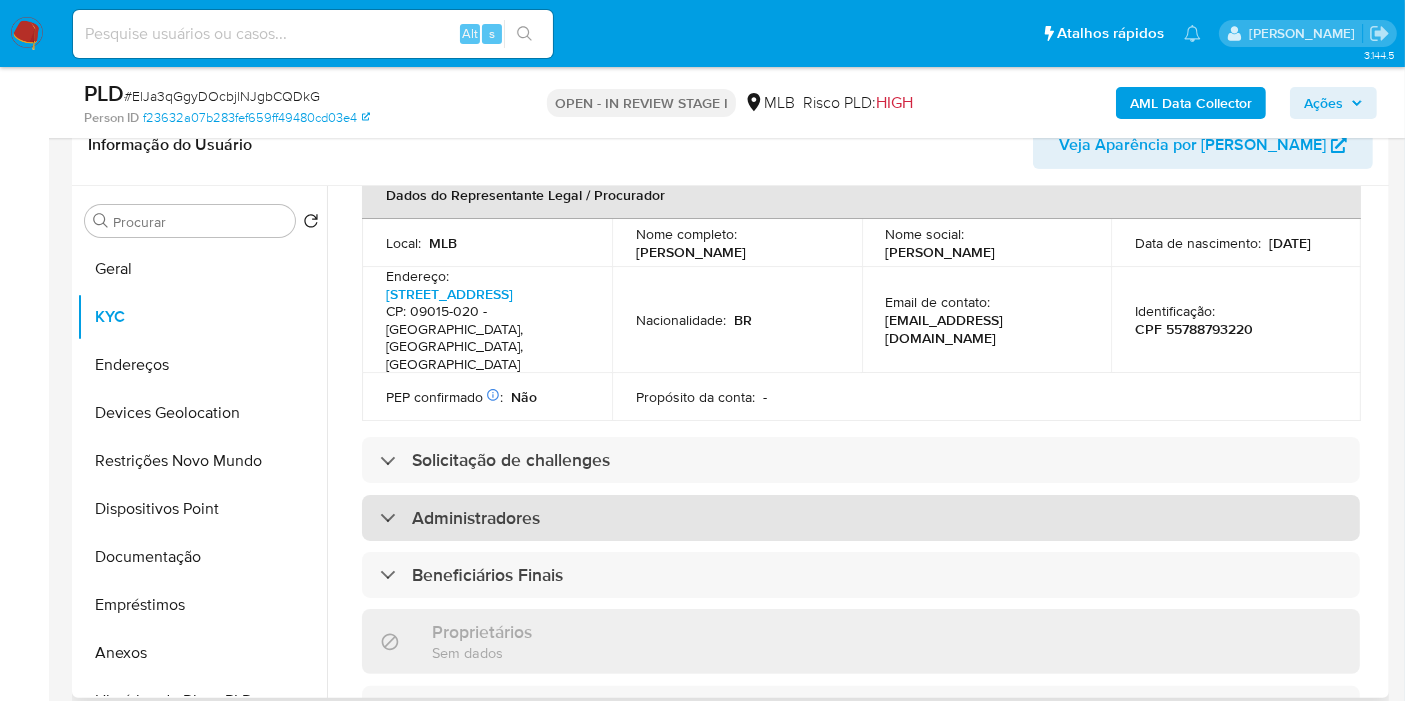 click on "Administradores" at bounding box center [476, 518] 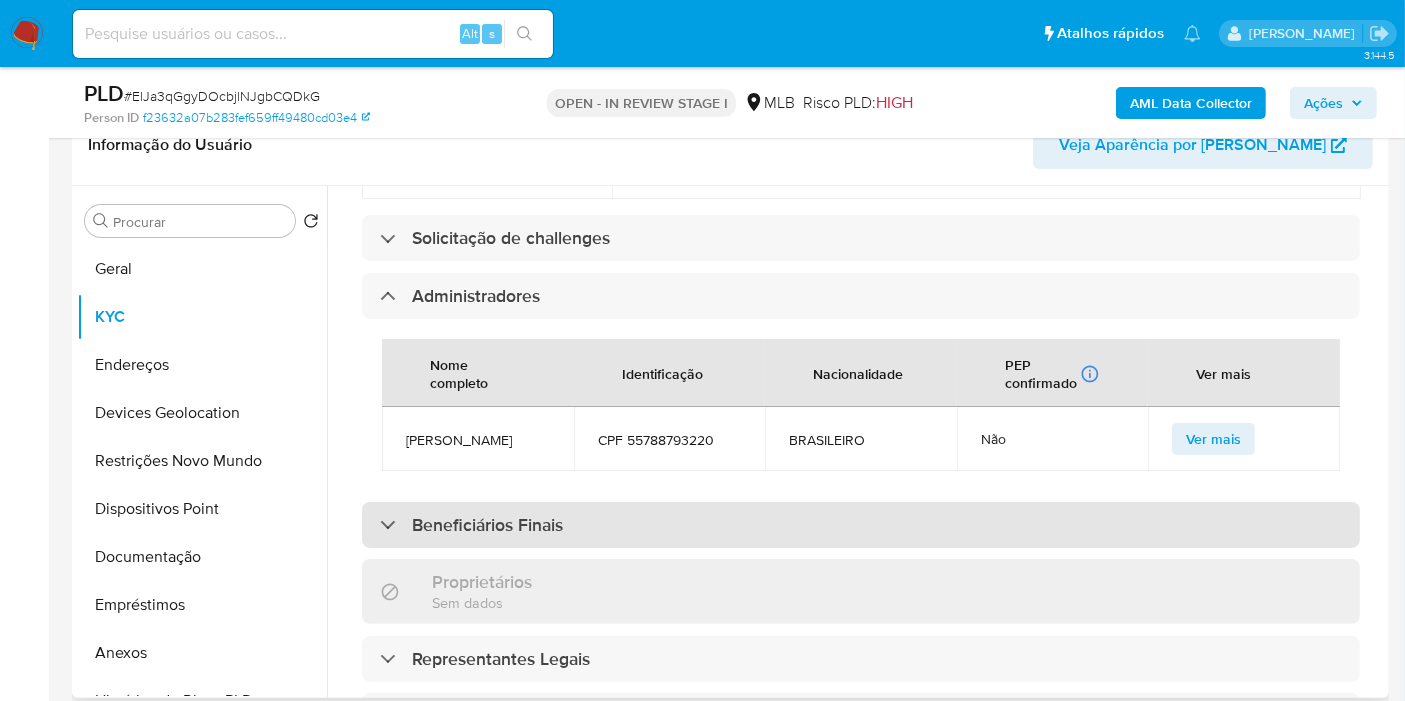 click on "Beneficiários Finais" at bounding box center (861, 525) 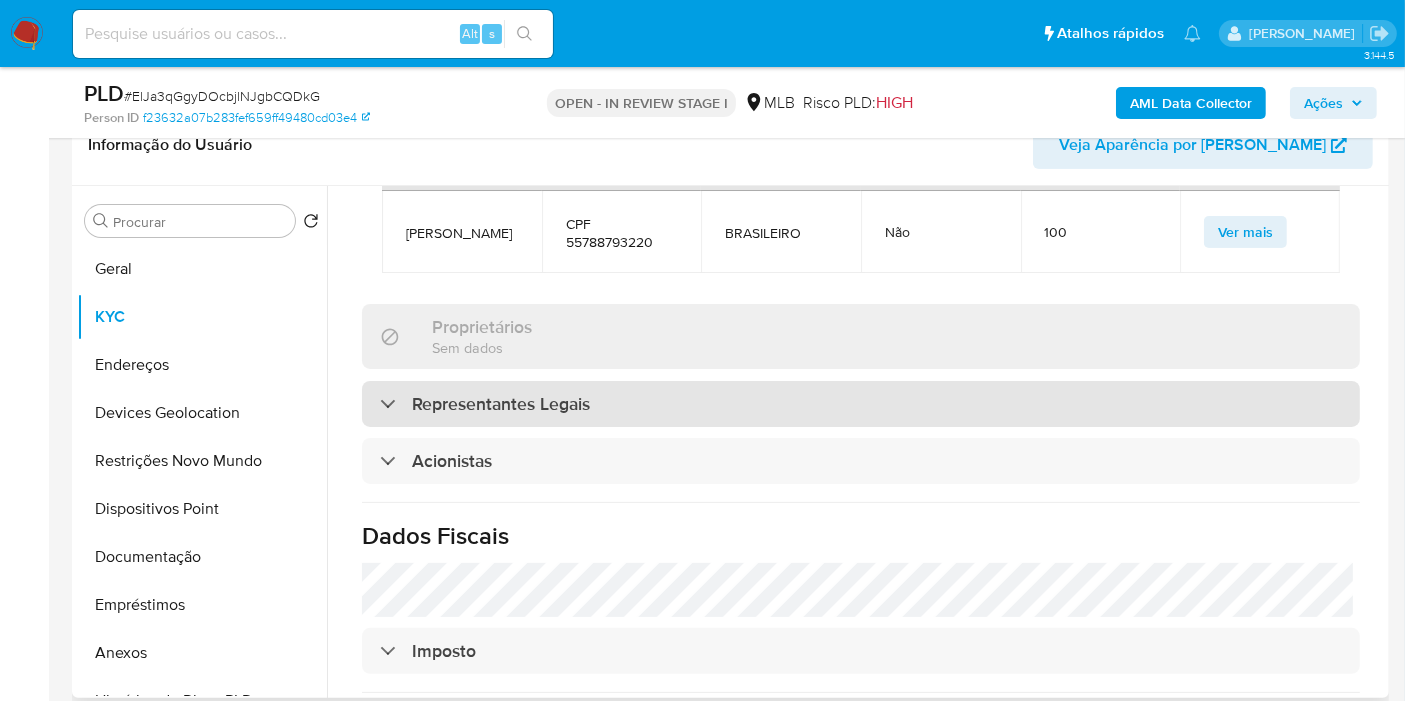 click on "Representantes Legais" at bounding box center (501, 404) 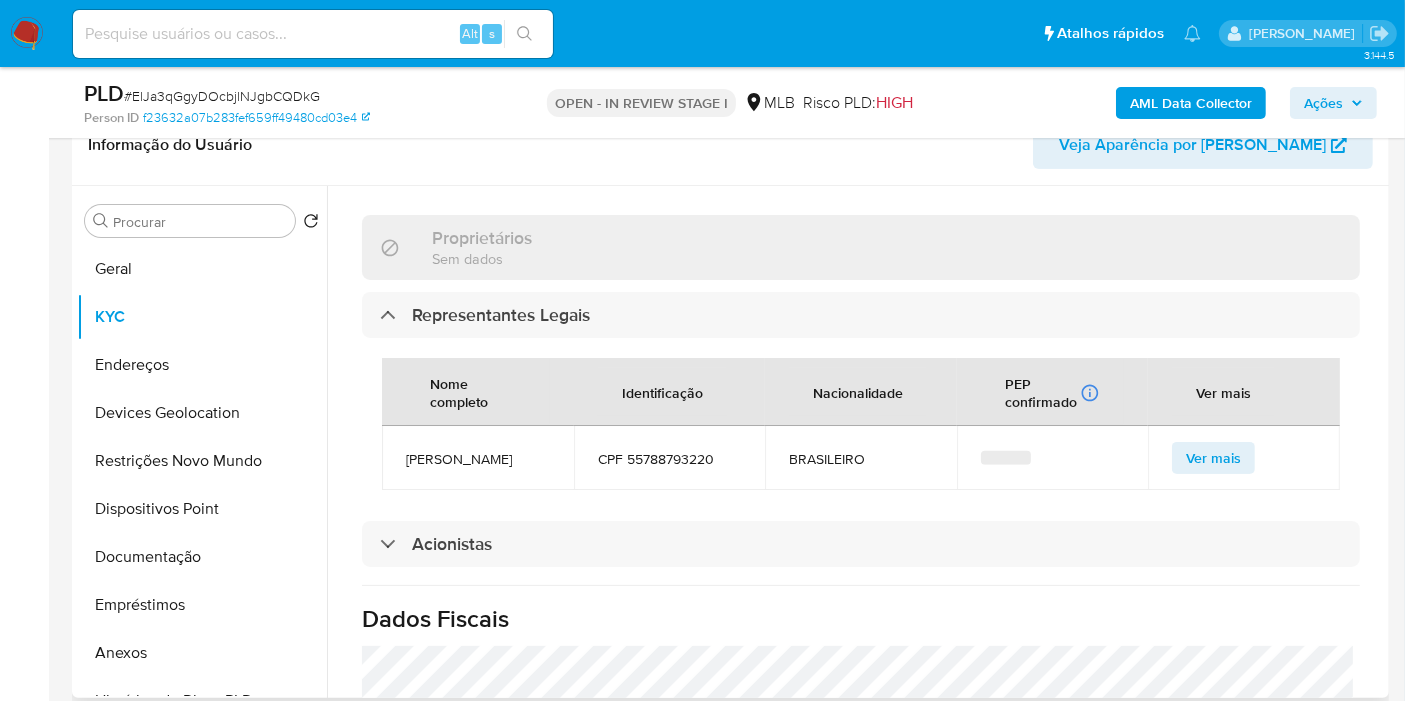 scroll, scrollTop: 1444, scrollLeft: 0, axis: vertical 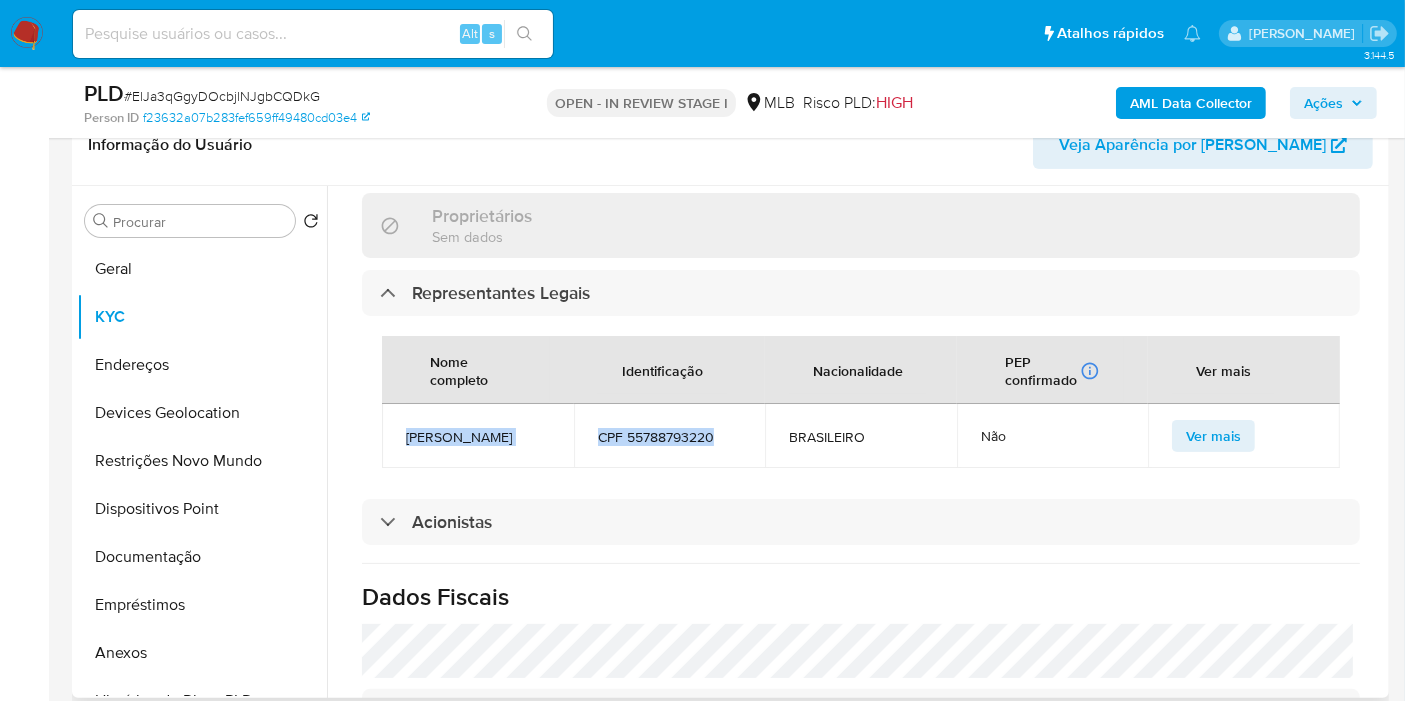 copy on "JAIRISSON MANOEL LEAO DE OLIVEIRA CPF 55788793220" 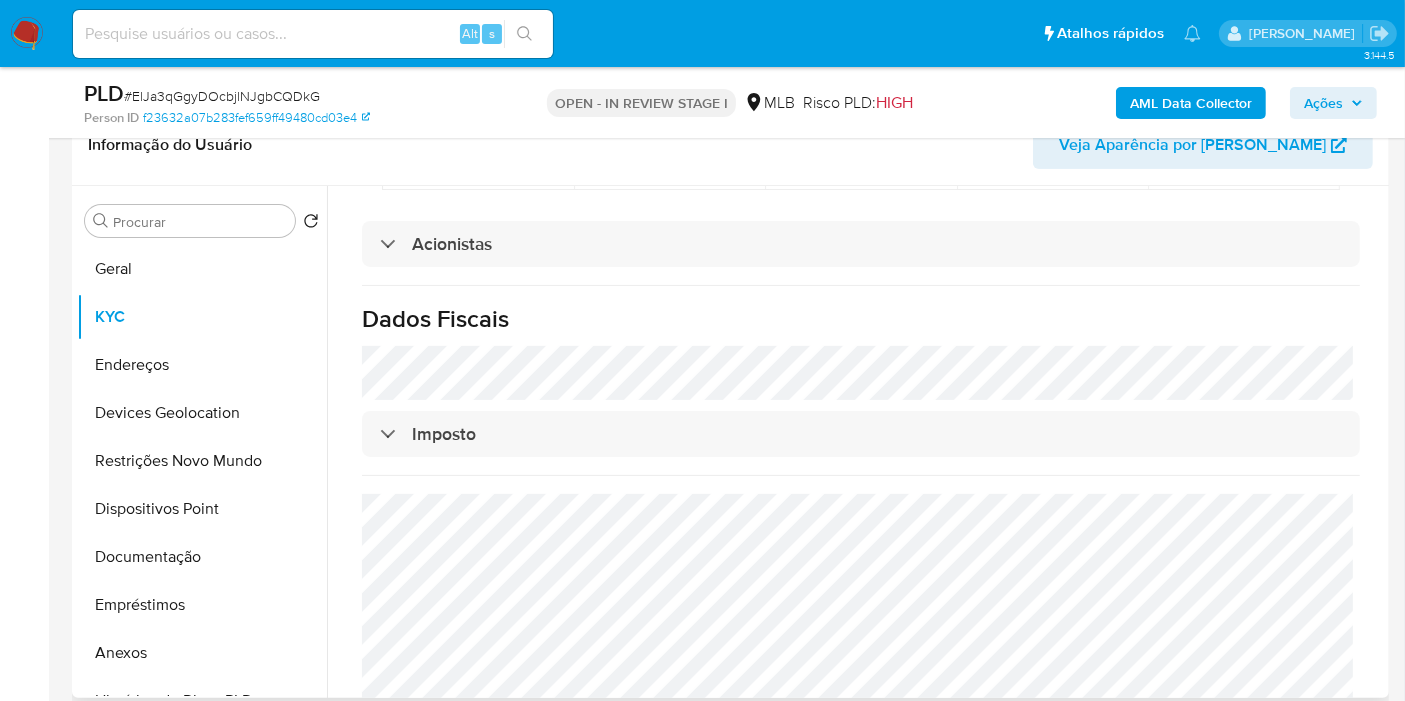 scroll, scrollTop: 1800, scrollLeft: 0, axis: vertical 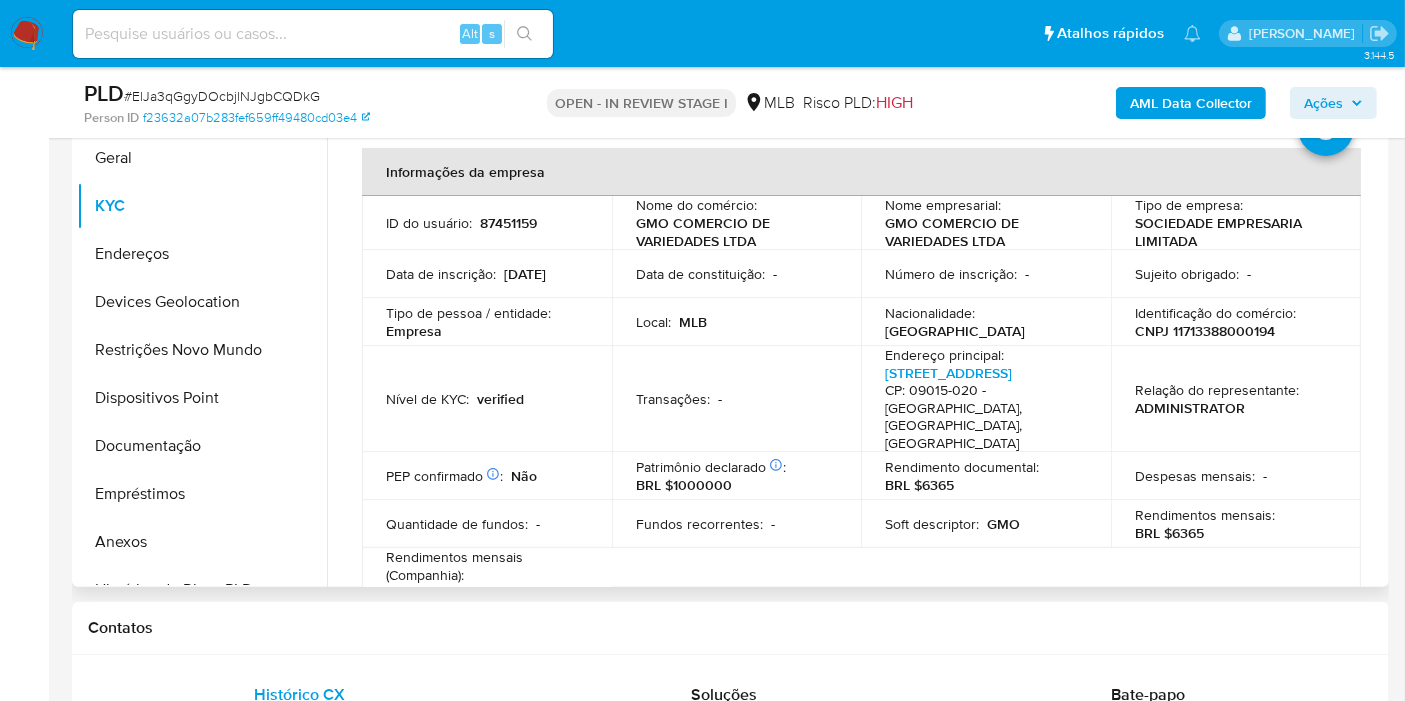 click on "CNPJ 11713388000194" at bounding box center (1205, 331) 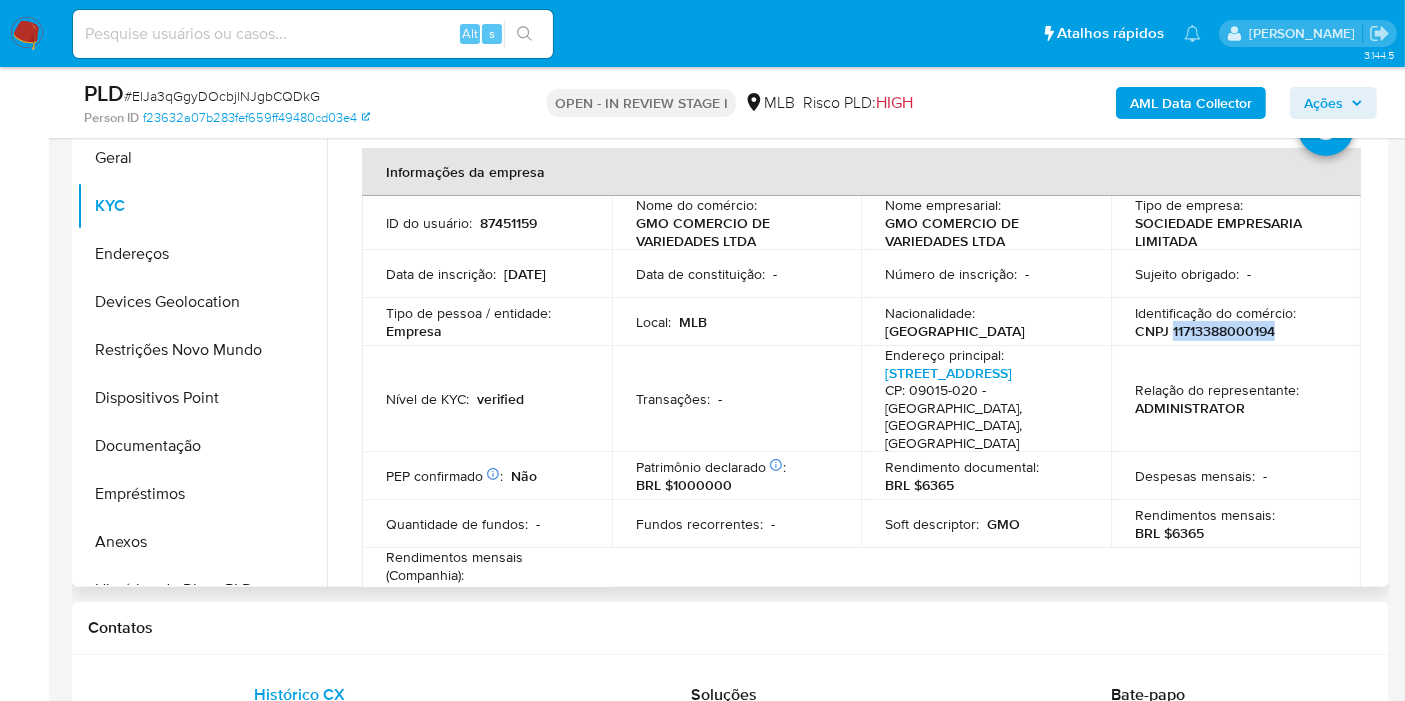 click on "CNPJ 11713388000194" at bounding box center [1205, 331] 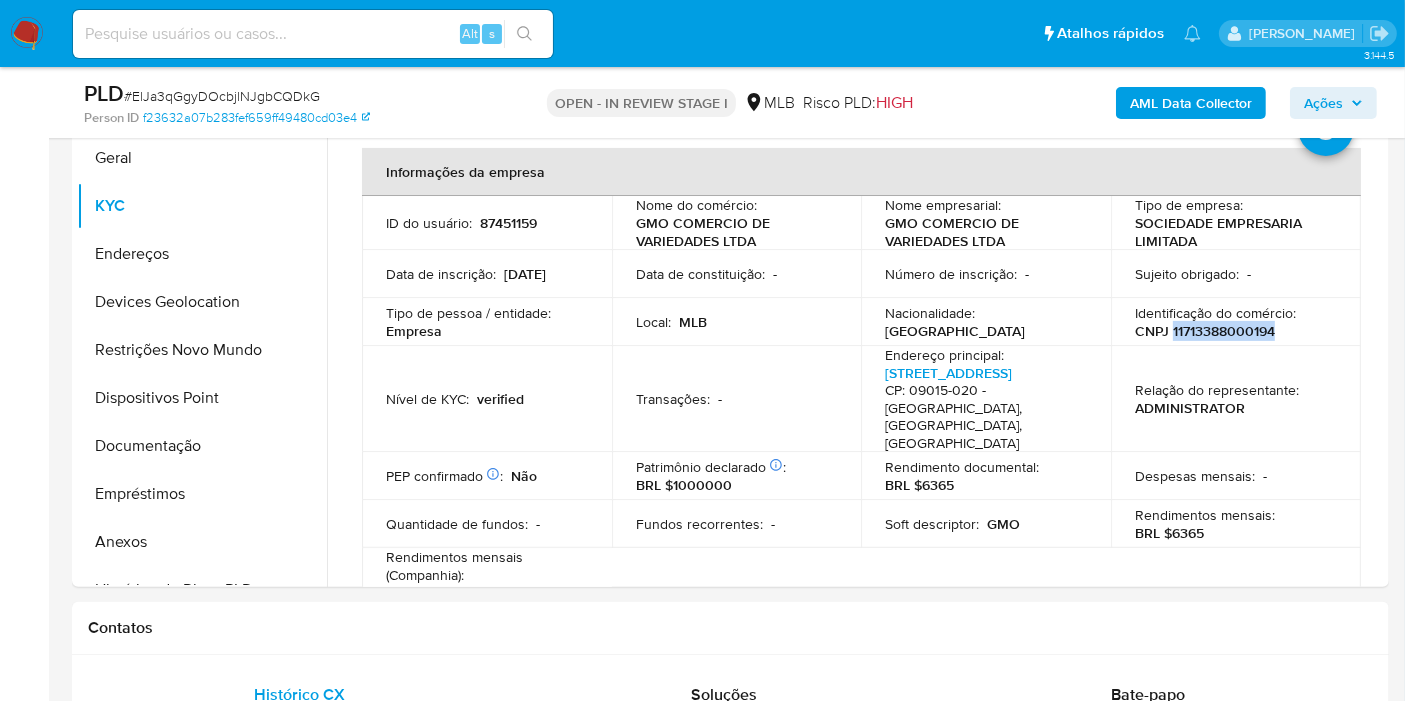 copy on "11713388000194" 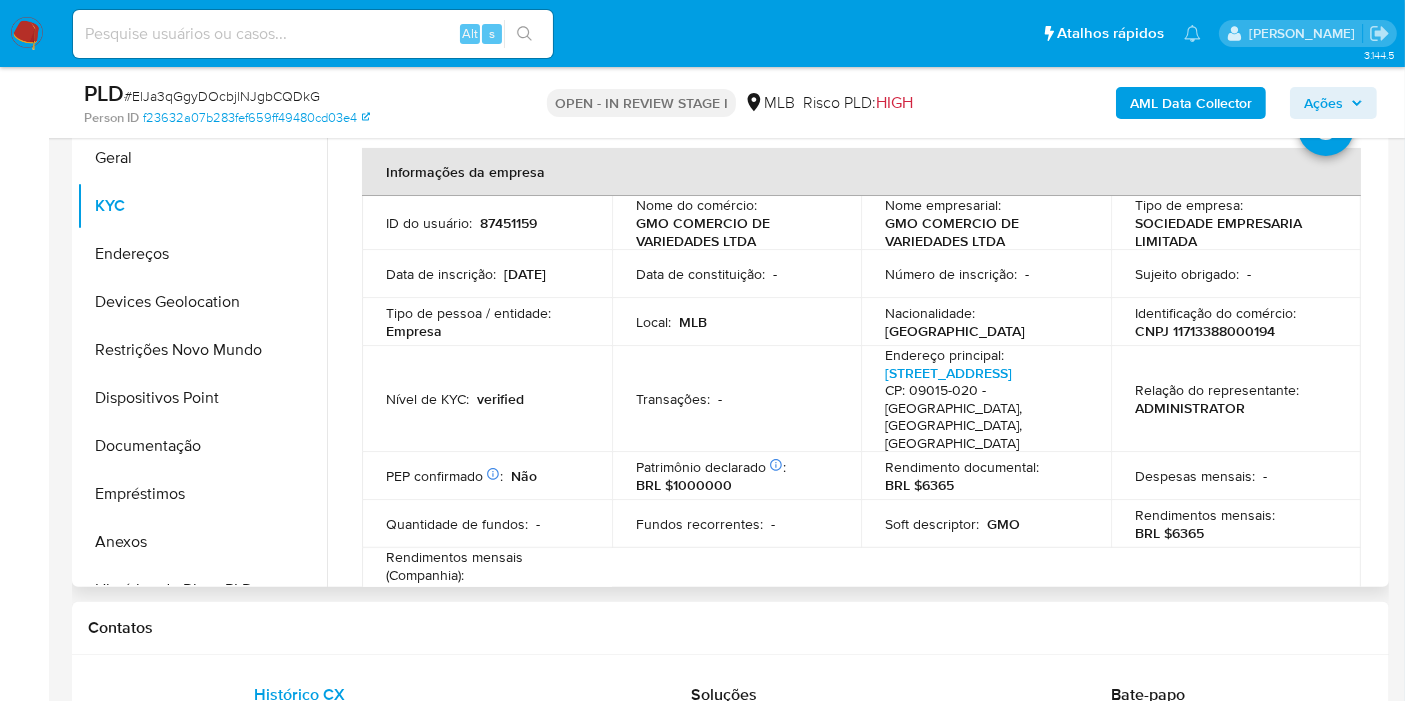 click on "GMO COMERCIO DE VARIEDADES LTDA" at bounding box center [982, 232] 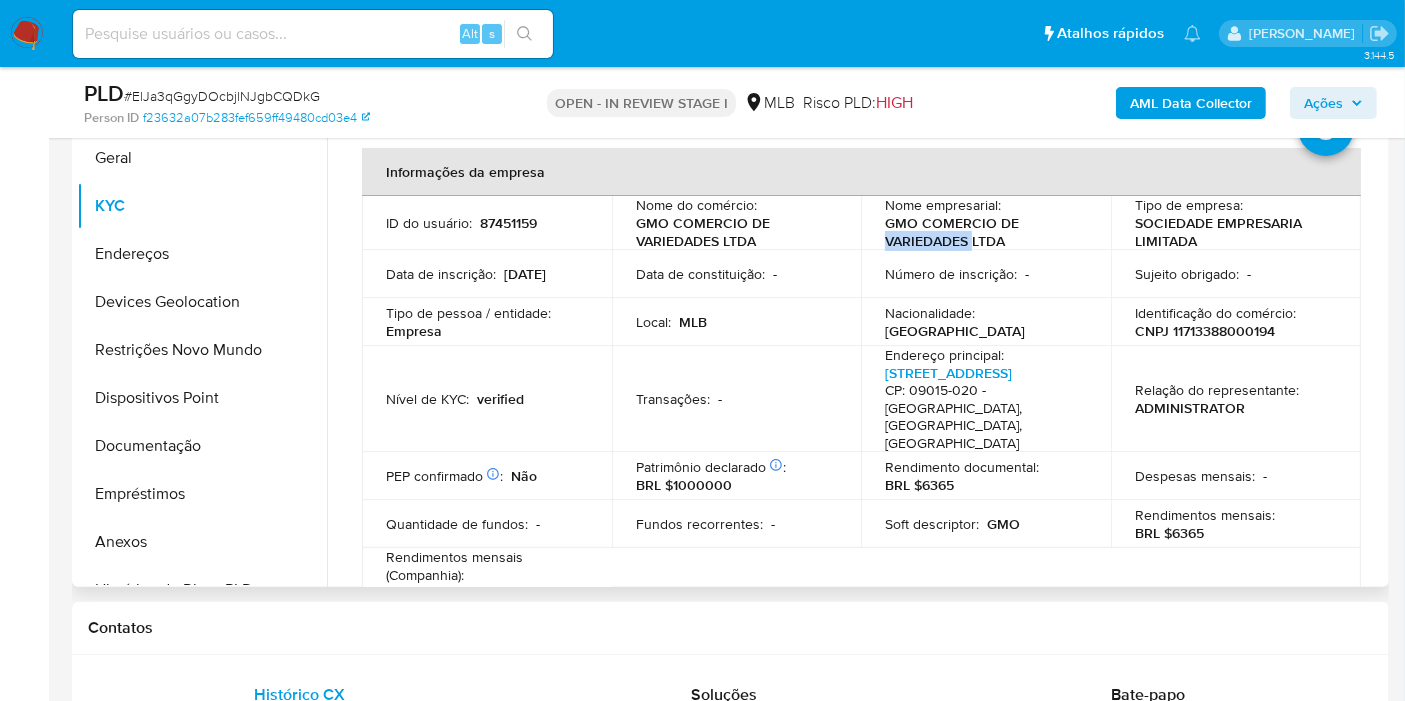 click on "GMO COMERCIO DE VARIEDADES LTDA" at bounding box center [982, 232] 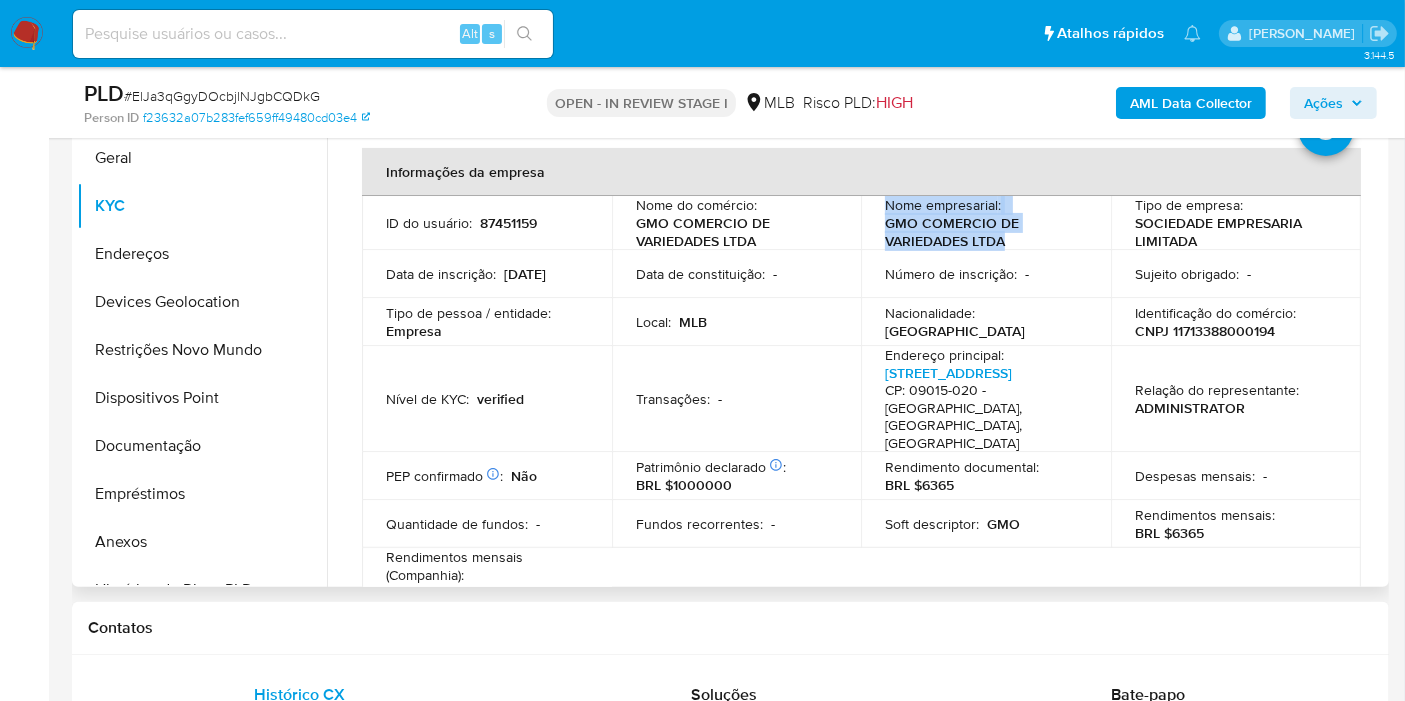 click on "GMO COMERCIO DE VARIEDADES LTDA" at bounding box center (982, 232) 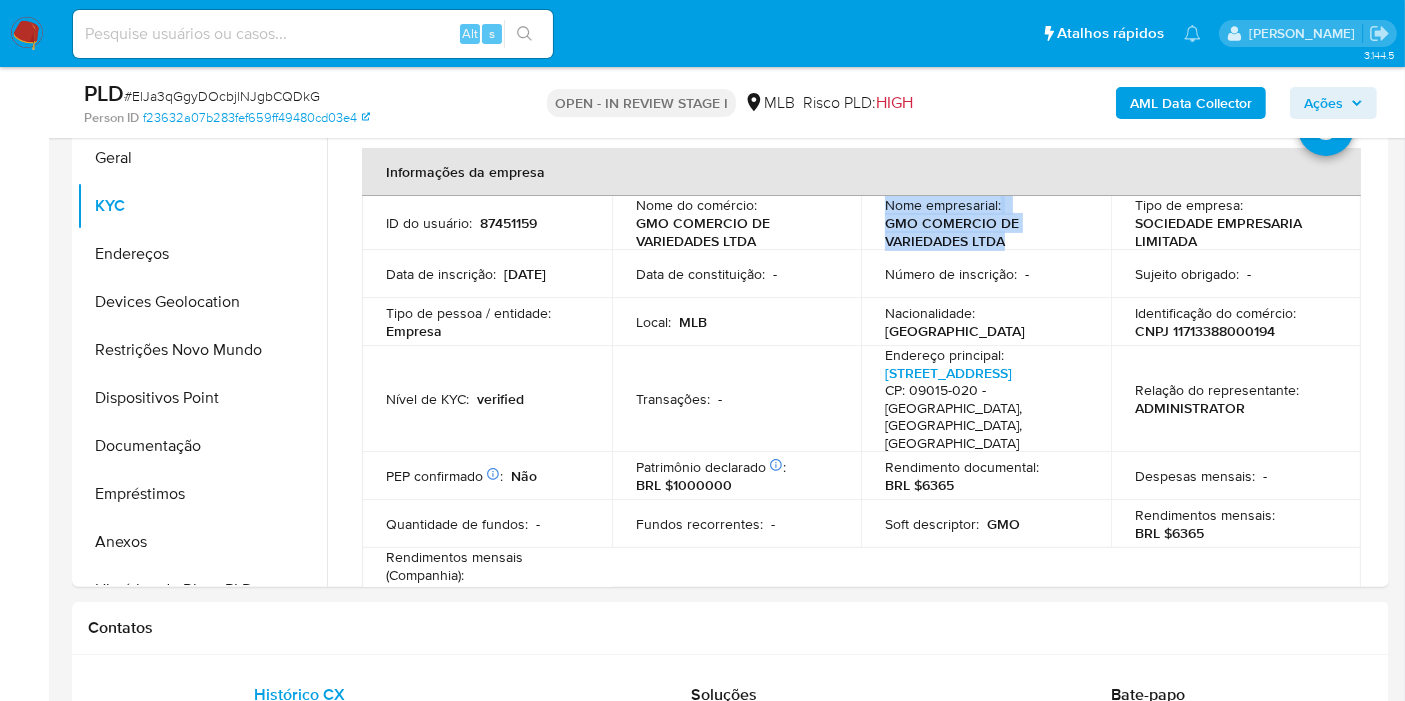 copy on "Nome empresarial :    GMO COMERCIO DE VARIEDADES LTDA" 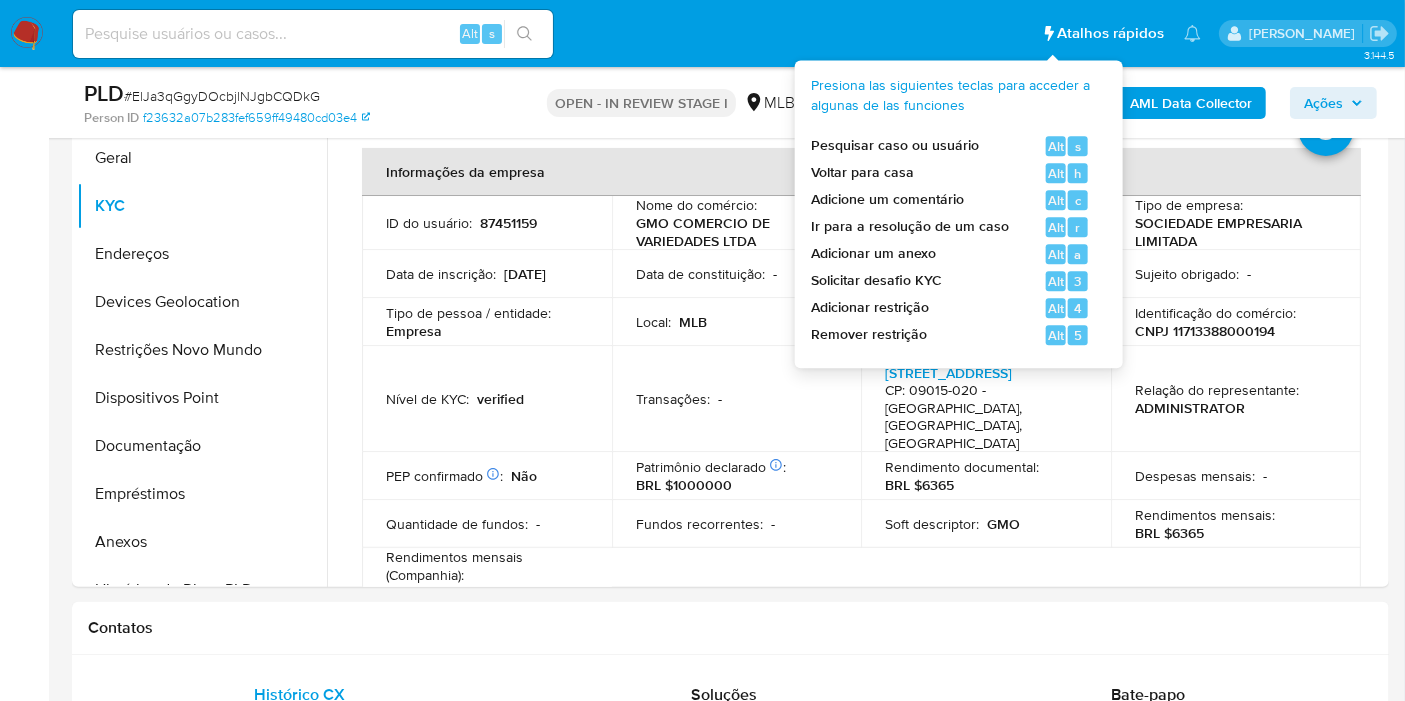 drag, startPoint x: 974, startPoint y: 128, endPoint x: 987, endPoint y: 183, distance: 56.515484 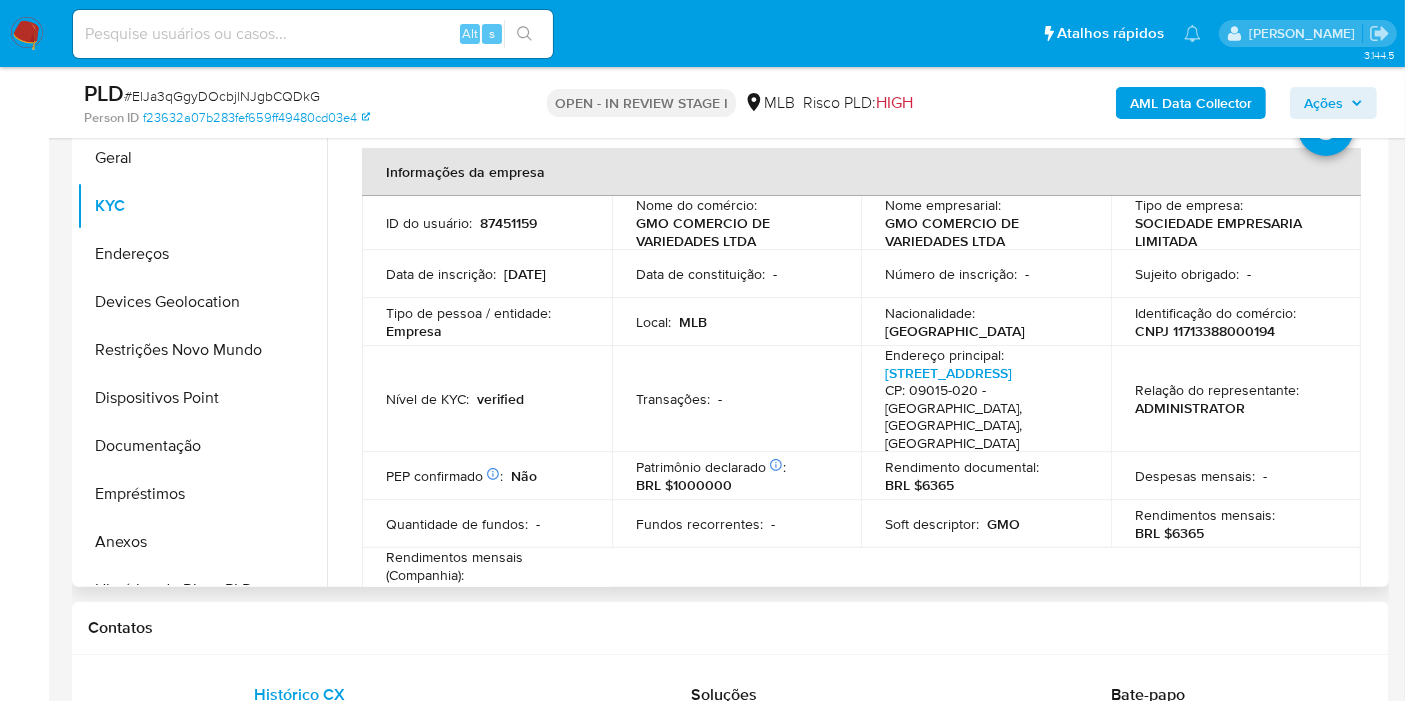 drag, startPoint x: 654, startPoint y: 361, endPoint x: 691, endPoint y: 350, distance: 38.600517 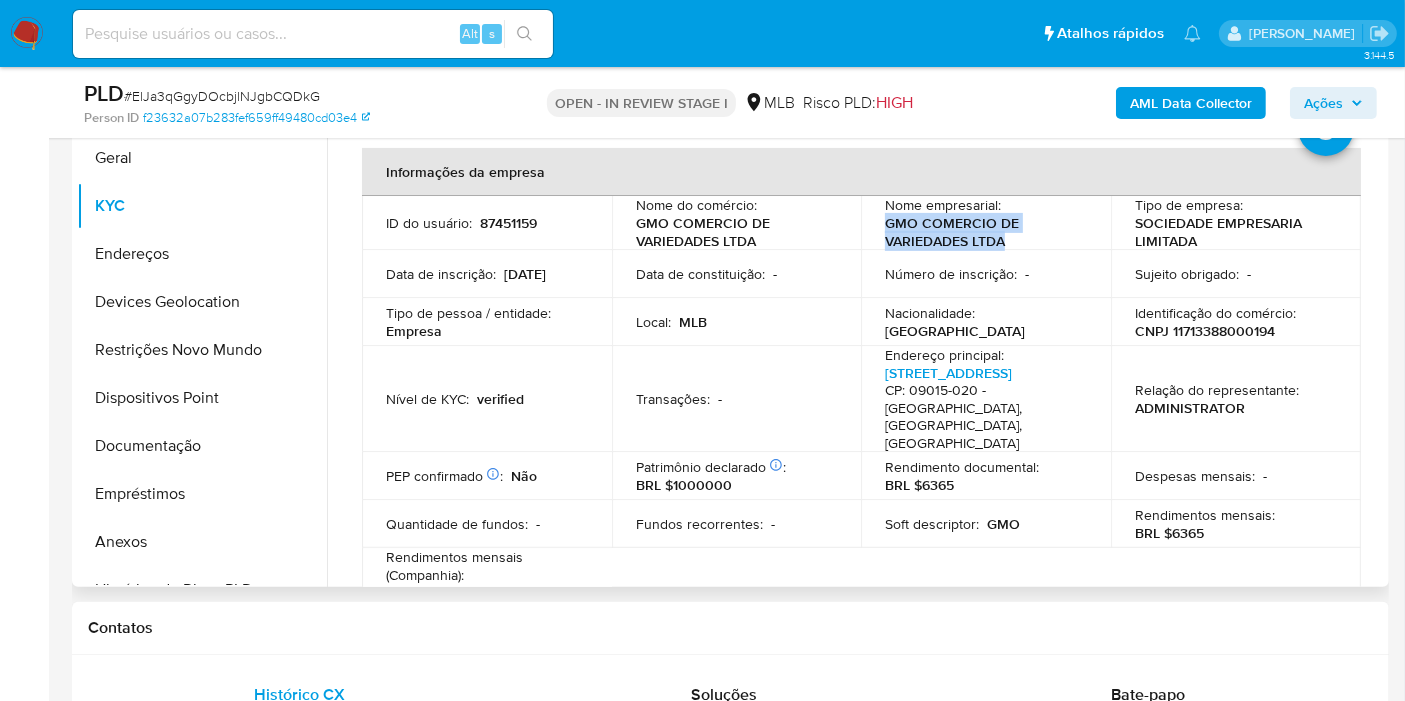 drag, startPoint x: 1020, startPoint y: 243, endPoint x: 862, endPoint y: 222, distance: 159.38947 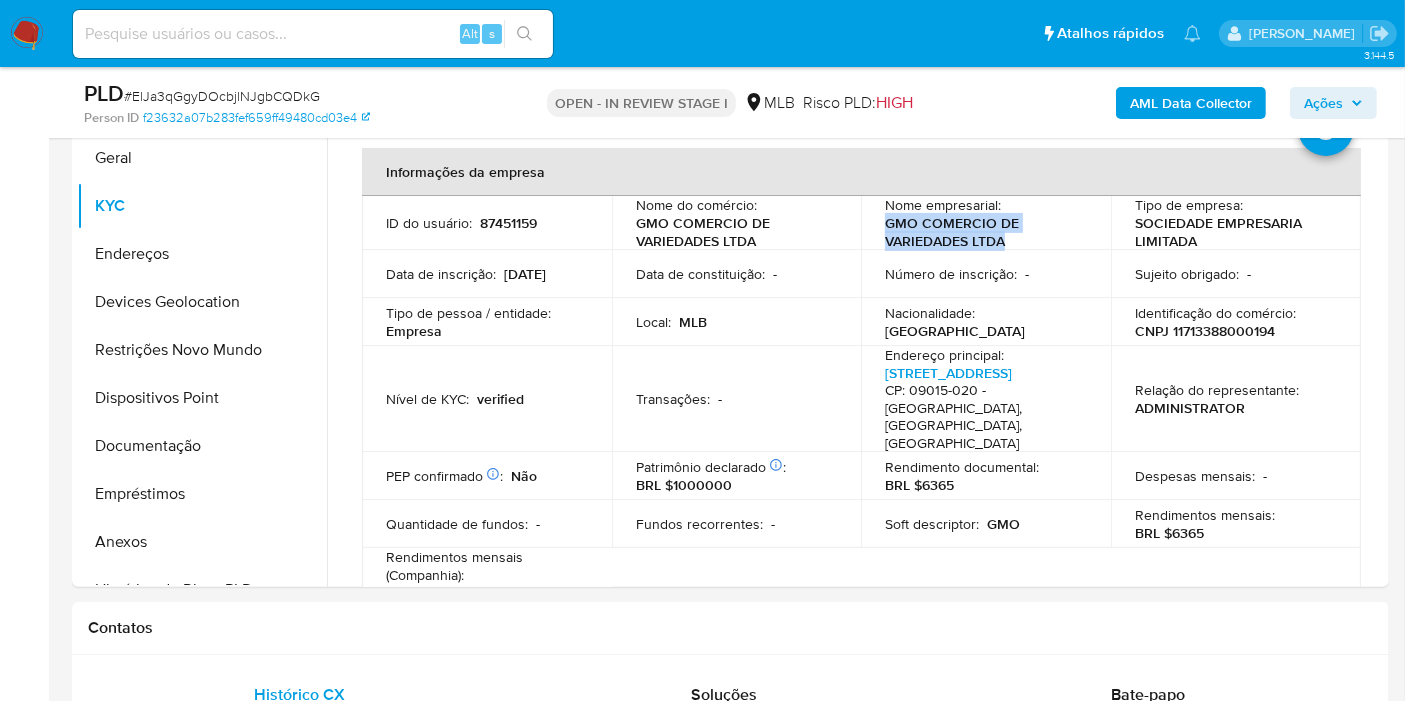 copy on "GMO COMERCIO DE VARIEDADES LTDA" 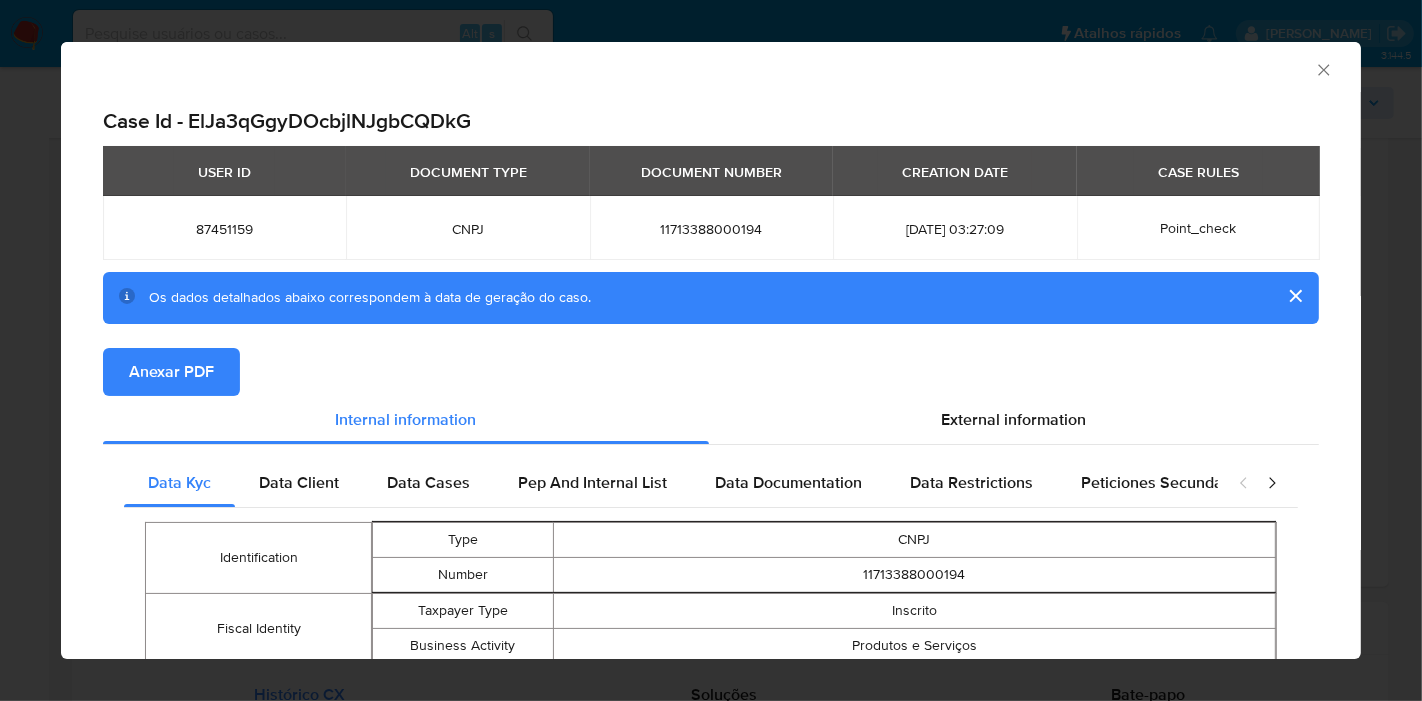 click on "External information" at bounding box center [1014, 419] 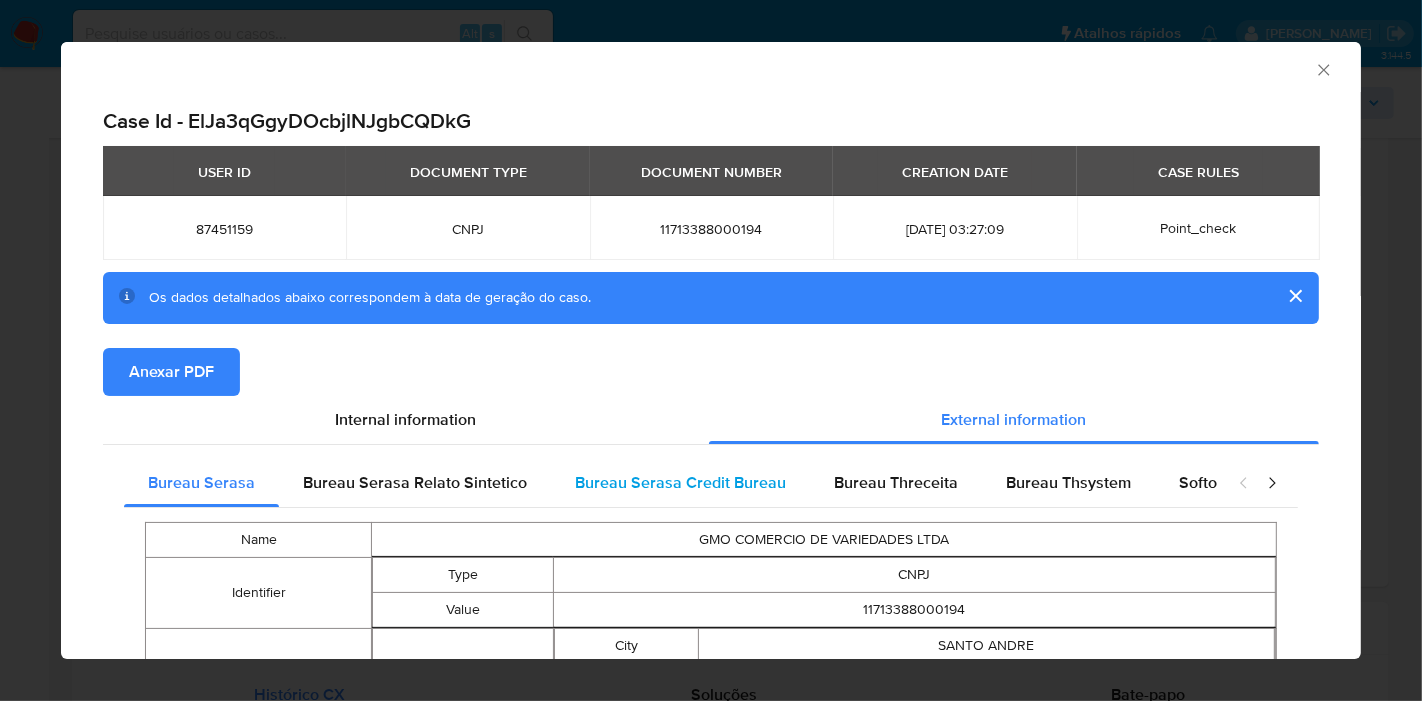 type 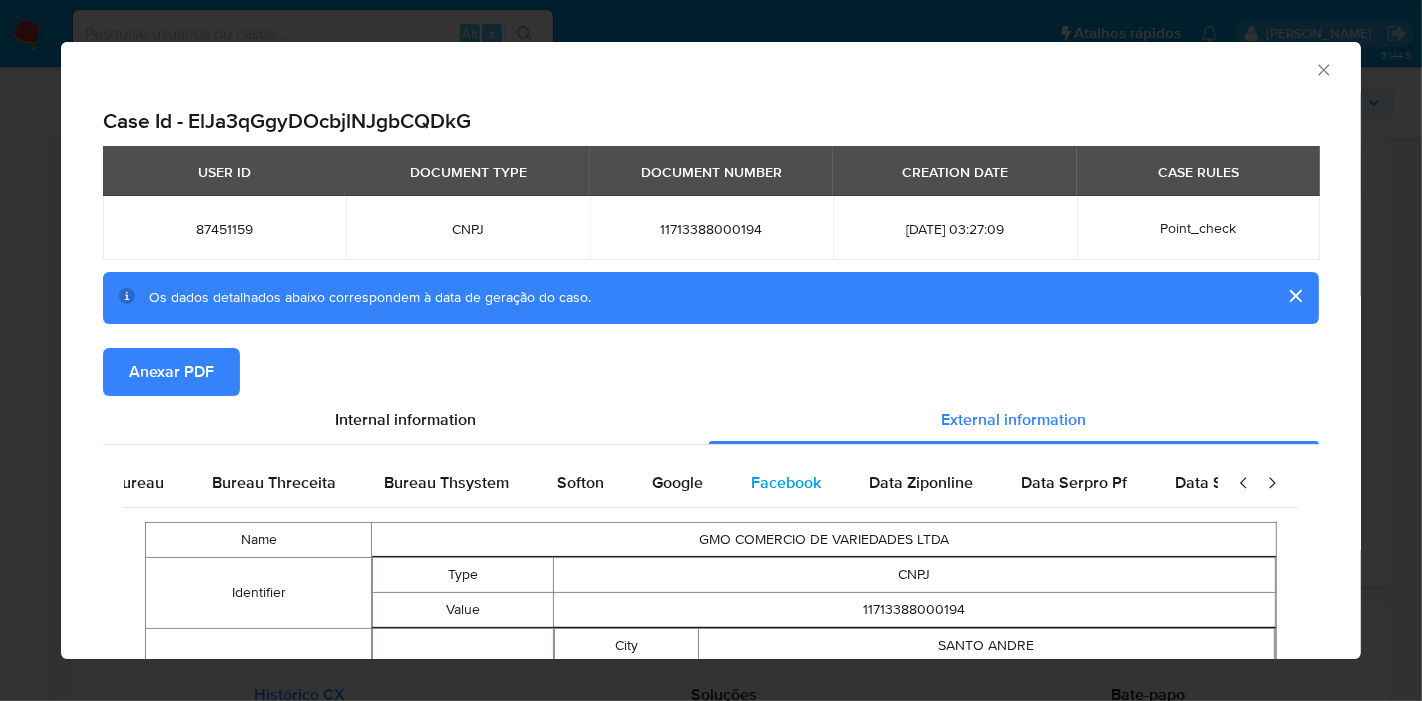 scroll, scrollTop: 0, scrollLeft: 676, axis: horizontal 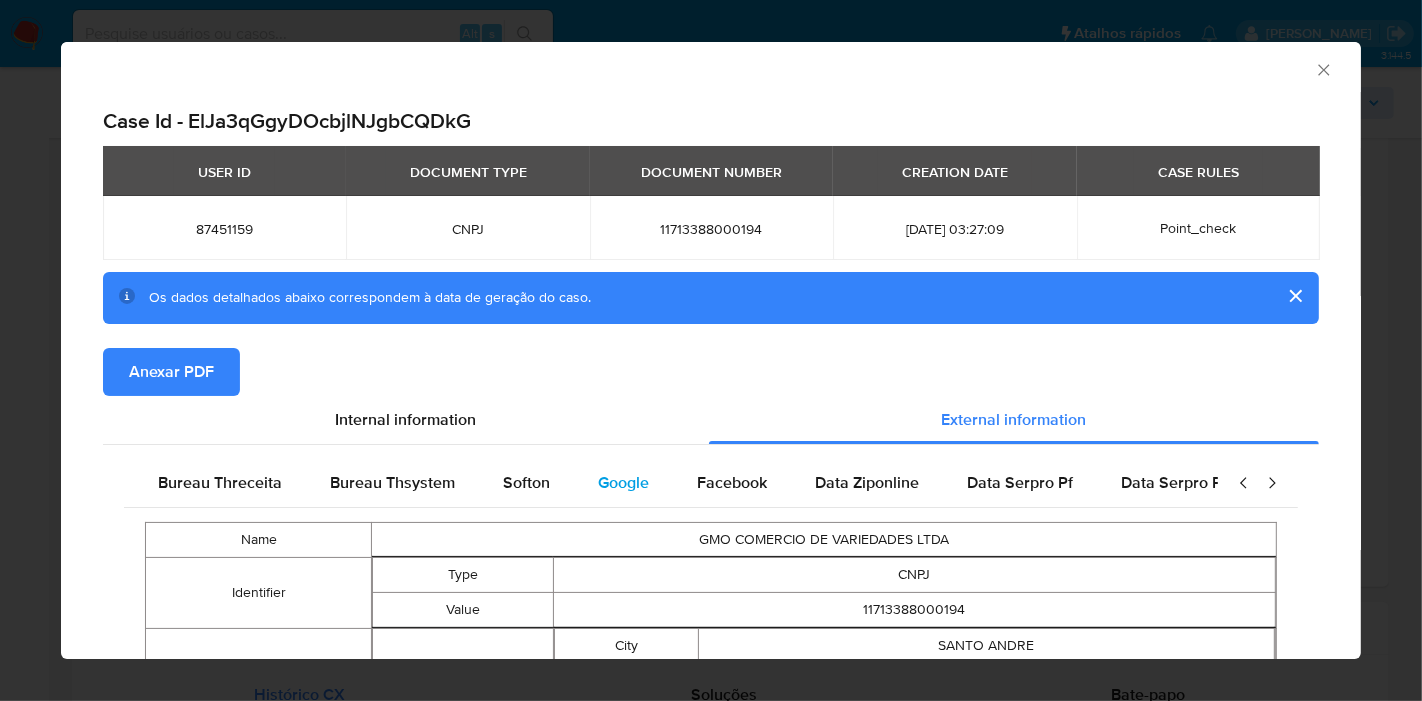 click on "Google" at bounding box center (623, 482) 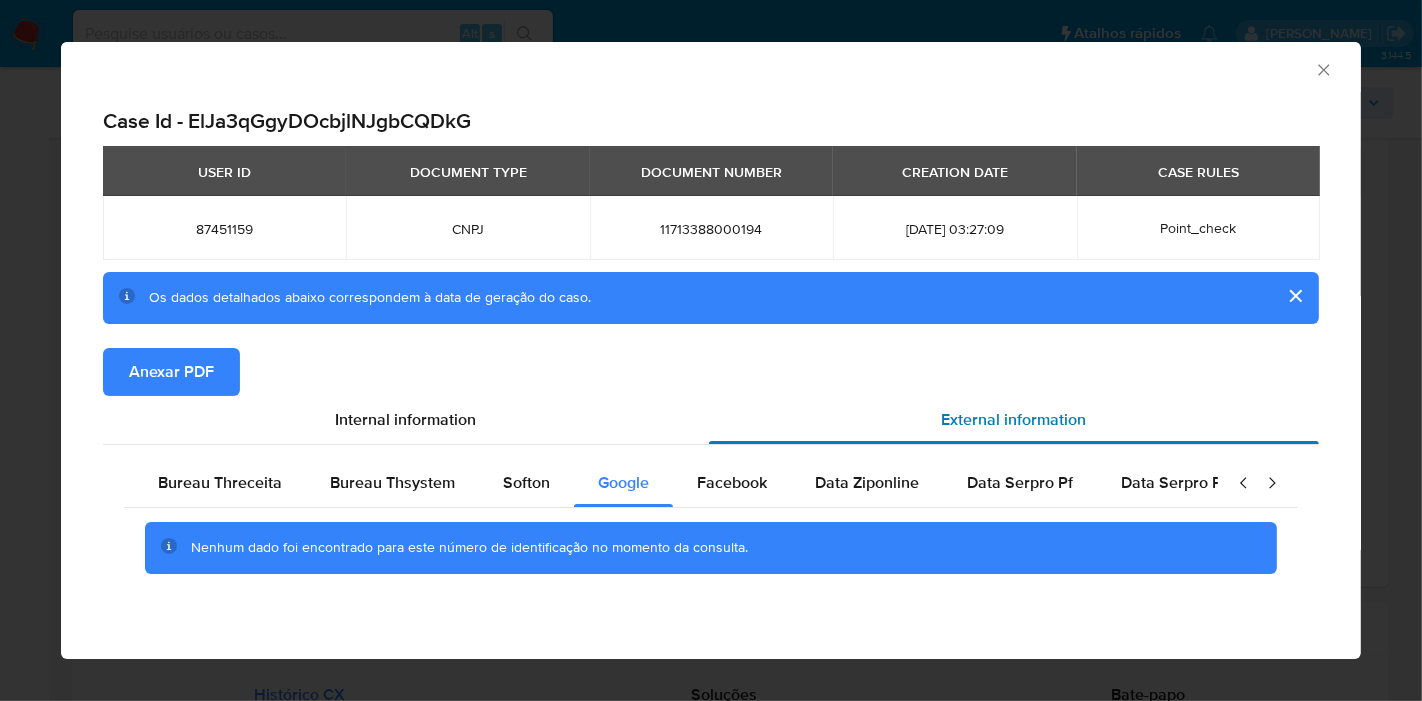 scroll, scrollTop: 5, scrollLeft: 0, axis: vertical 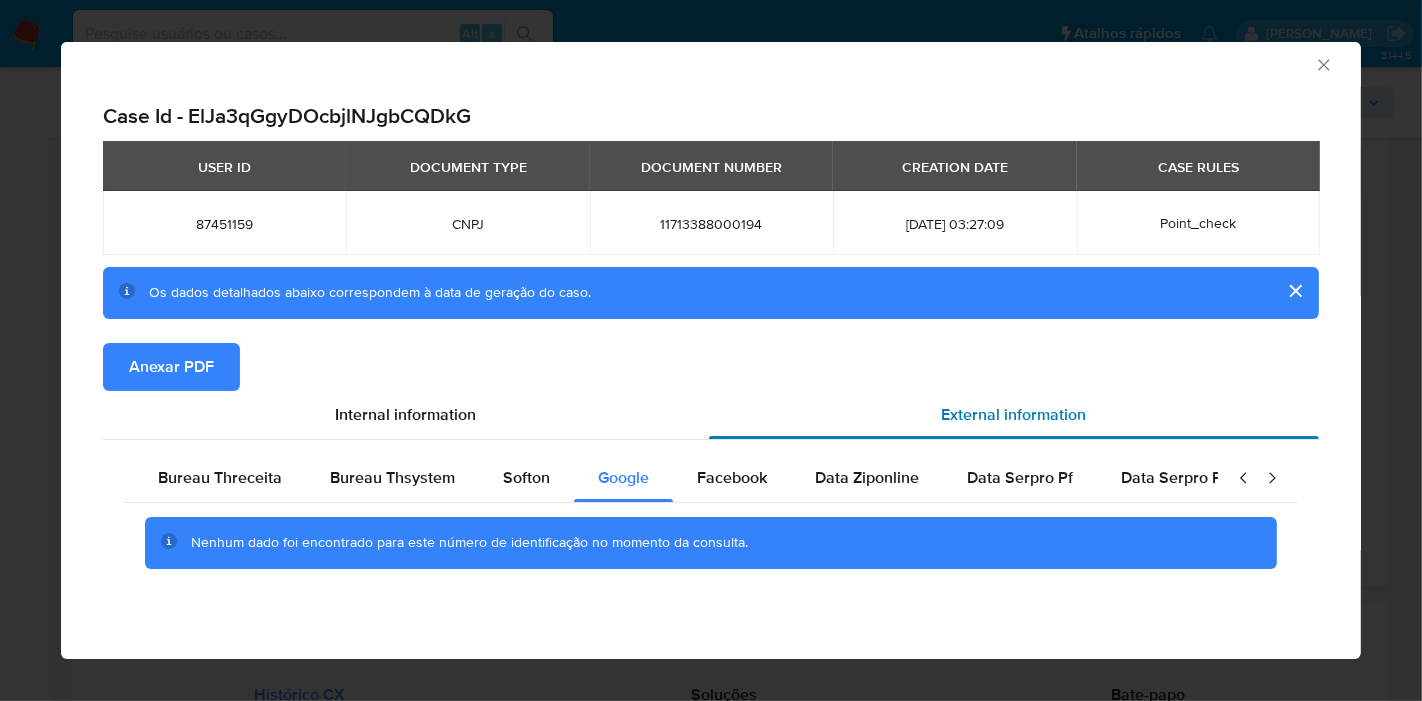type 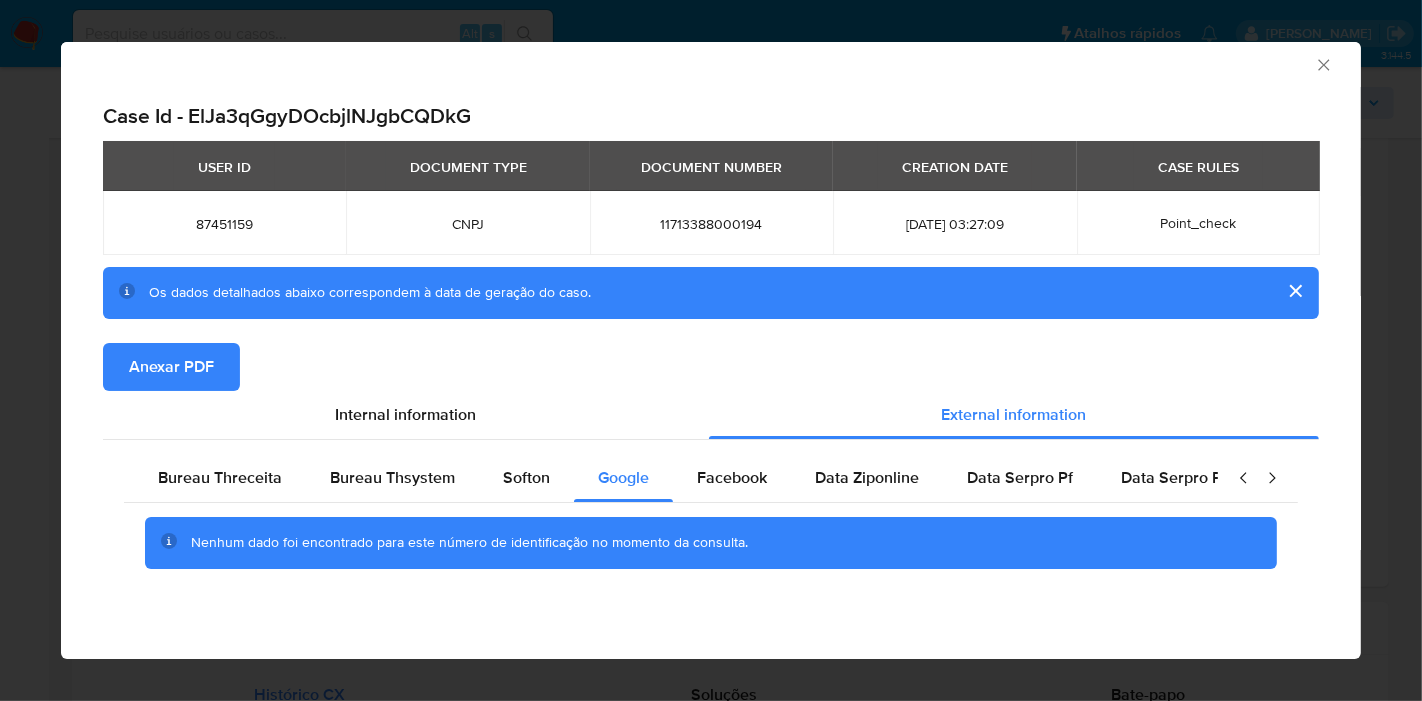 click on "Anexar PDF" at bounding box center [711, 367] 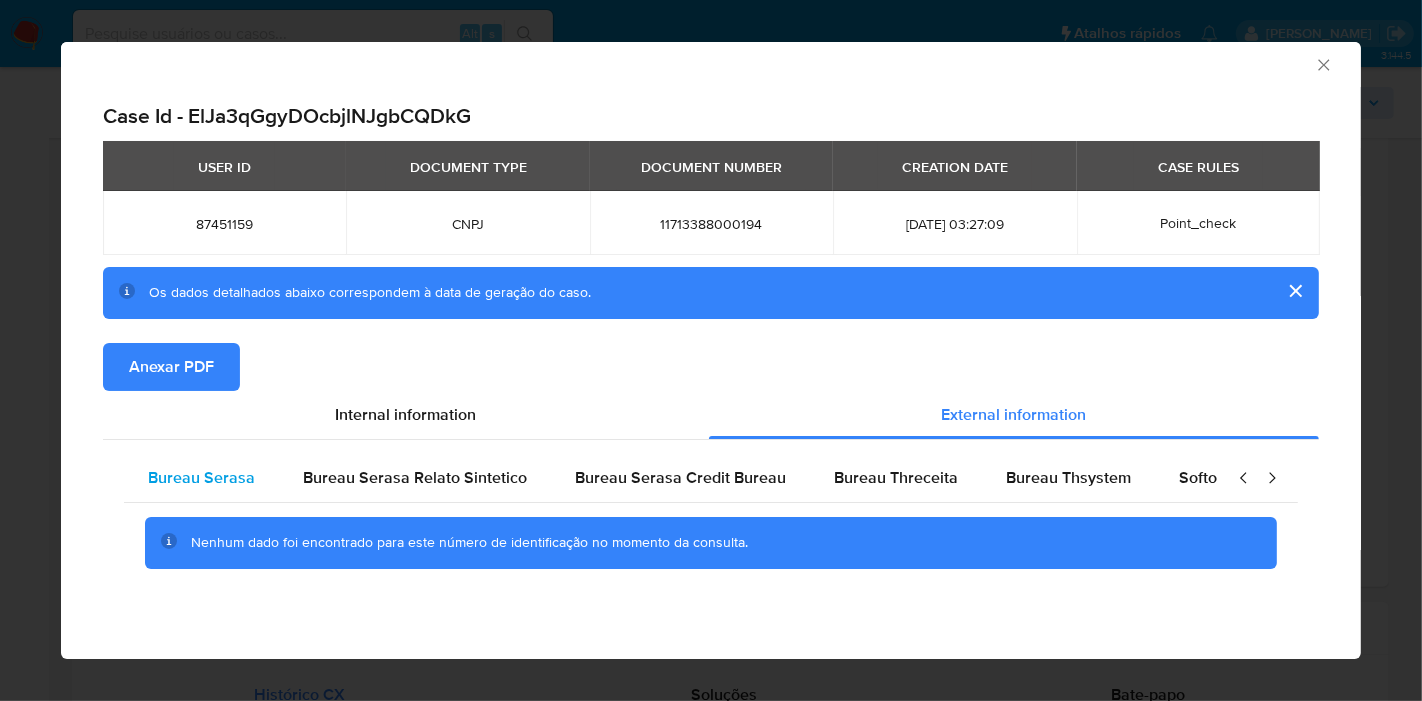 scroll, scrollTop: 0, scrollLeft: 0, axis: both 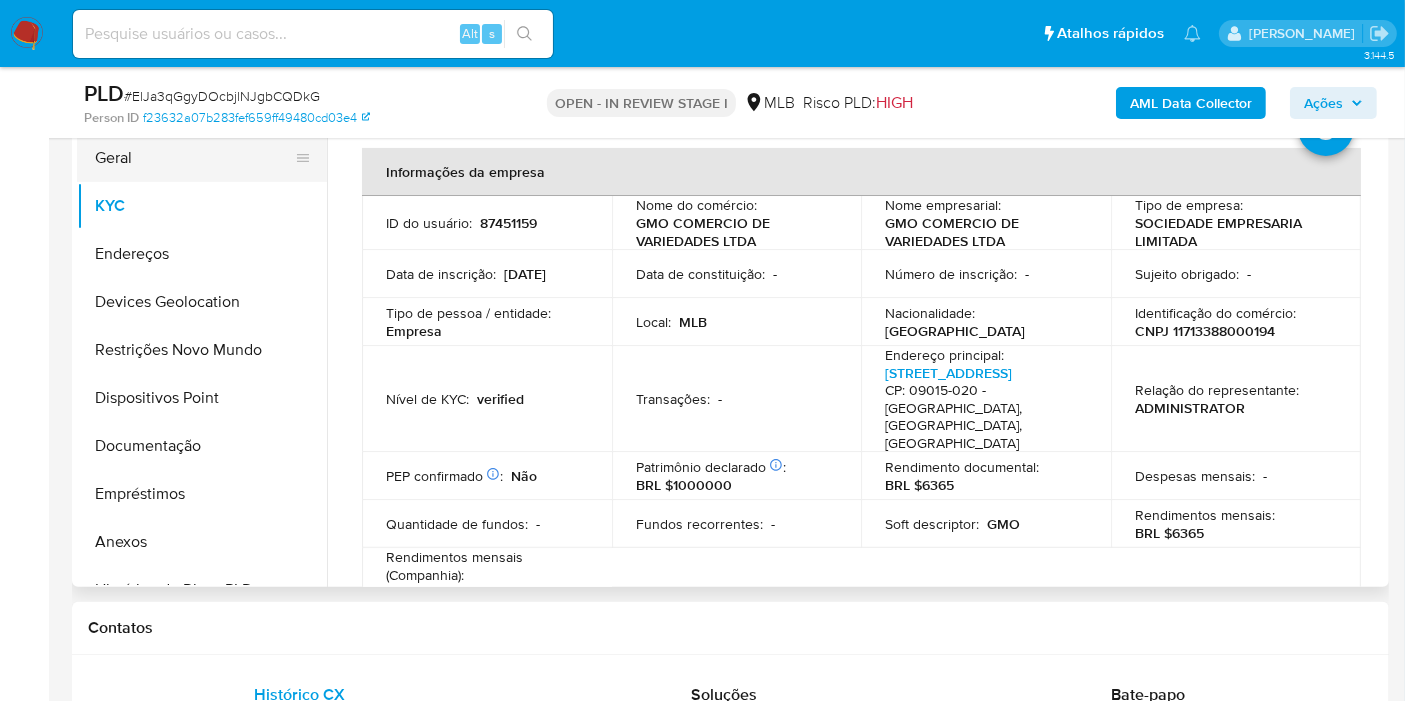 click on "Geral" at bounding box center [194, 158] 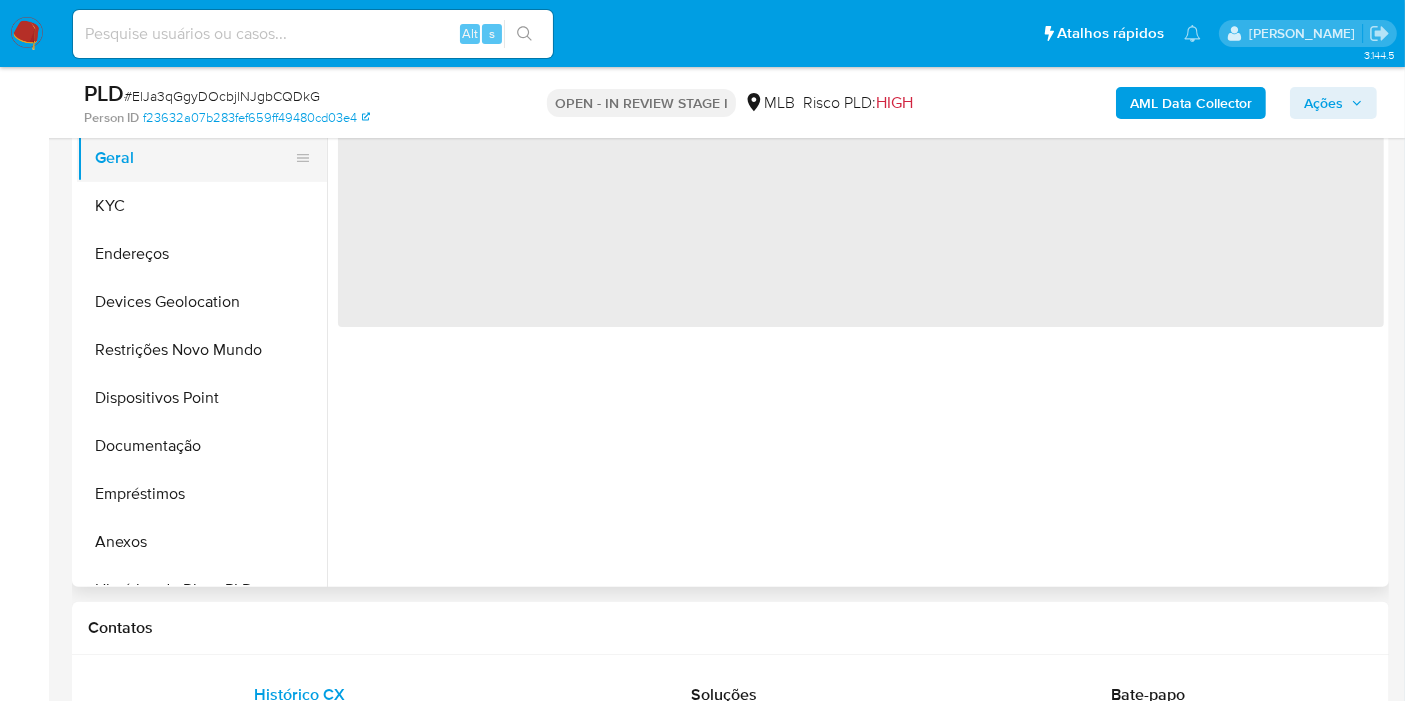 scroll, scrollTop: 0, scrollLeft: 0, axis: both 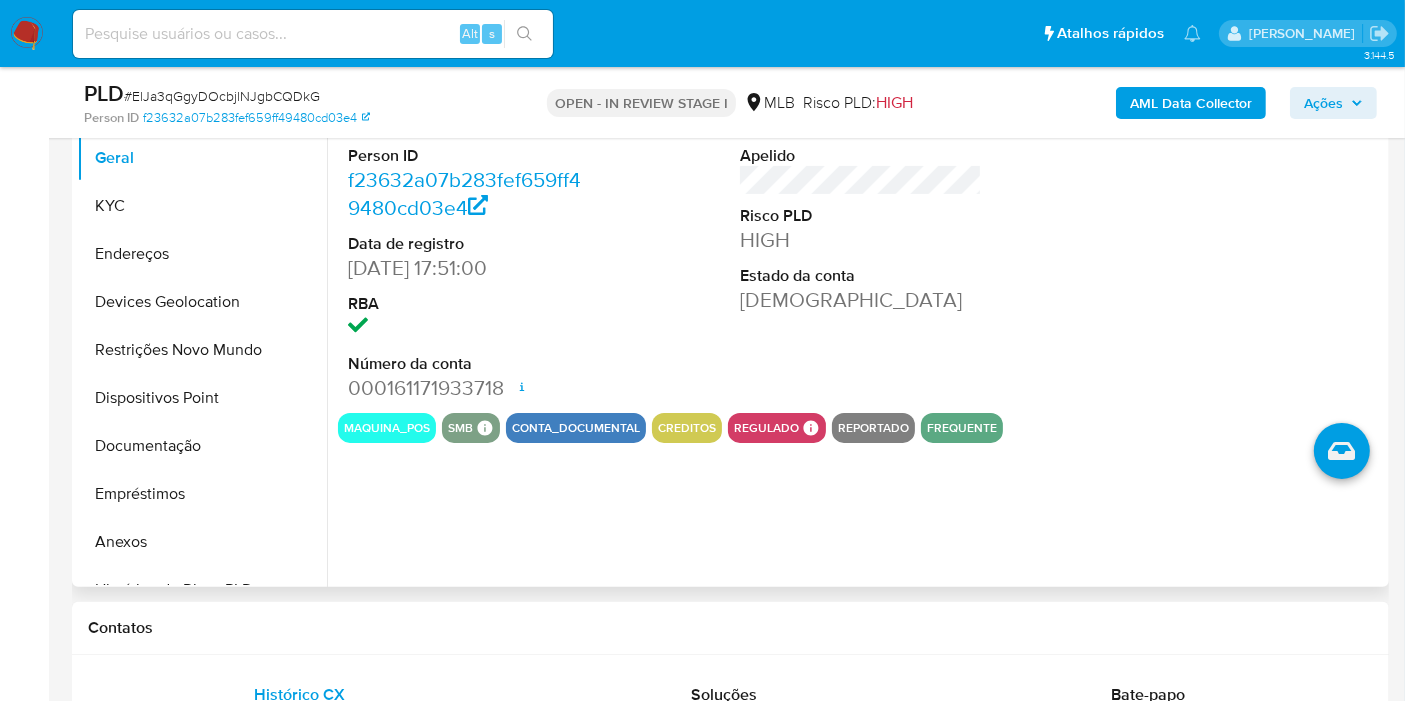 click on "ID do usuário 87451159 Person ID f23632a07b283fef659ff49480cd03e4 Data de registro 02/01/2001 17:51:00 RBA Número da conta 000161171933718   Data de abertura 14/07/2020 12:35 Status ACTIVE Pontos 1475 Apelido Risco PLD HIGH Estado da conta Ativa" at bounding box center [861, 244] 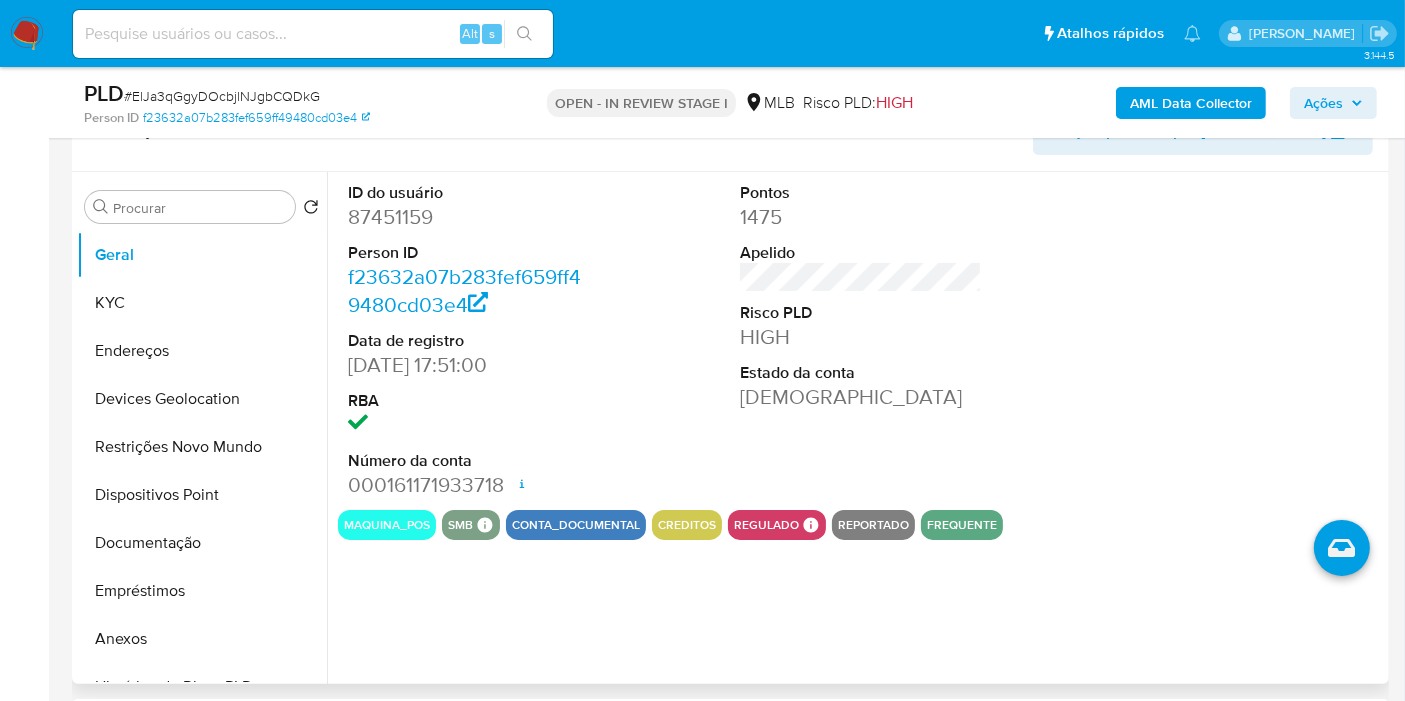 scroll, scrollTop: 222, scrollLeft: 0, axis: vertical 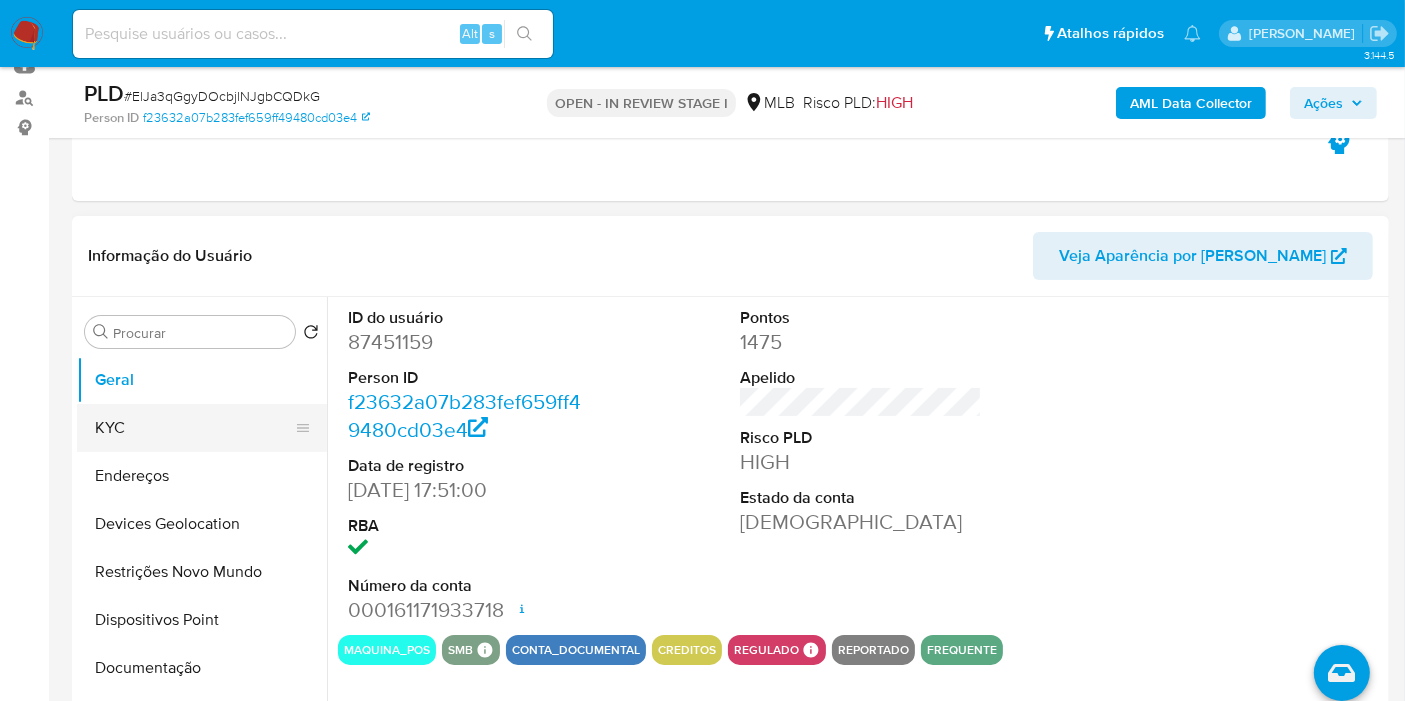 click on "KYC" at bounding box center (194, 428) 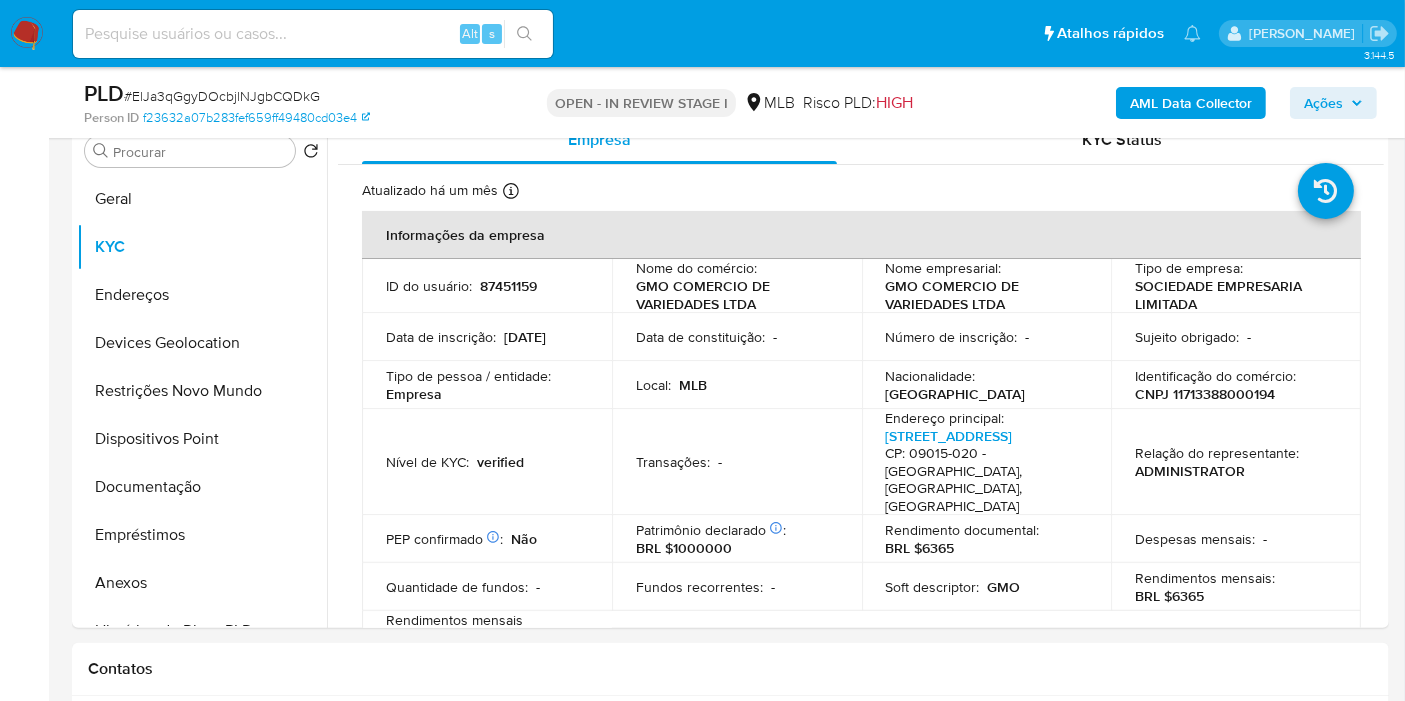 scroll, scrollTop: 394, scrollLeft: 0, axis: vertical 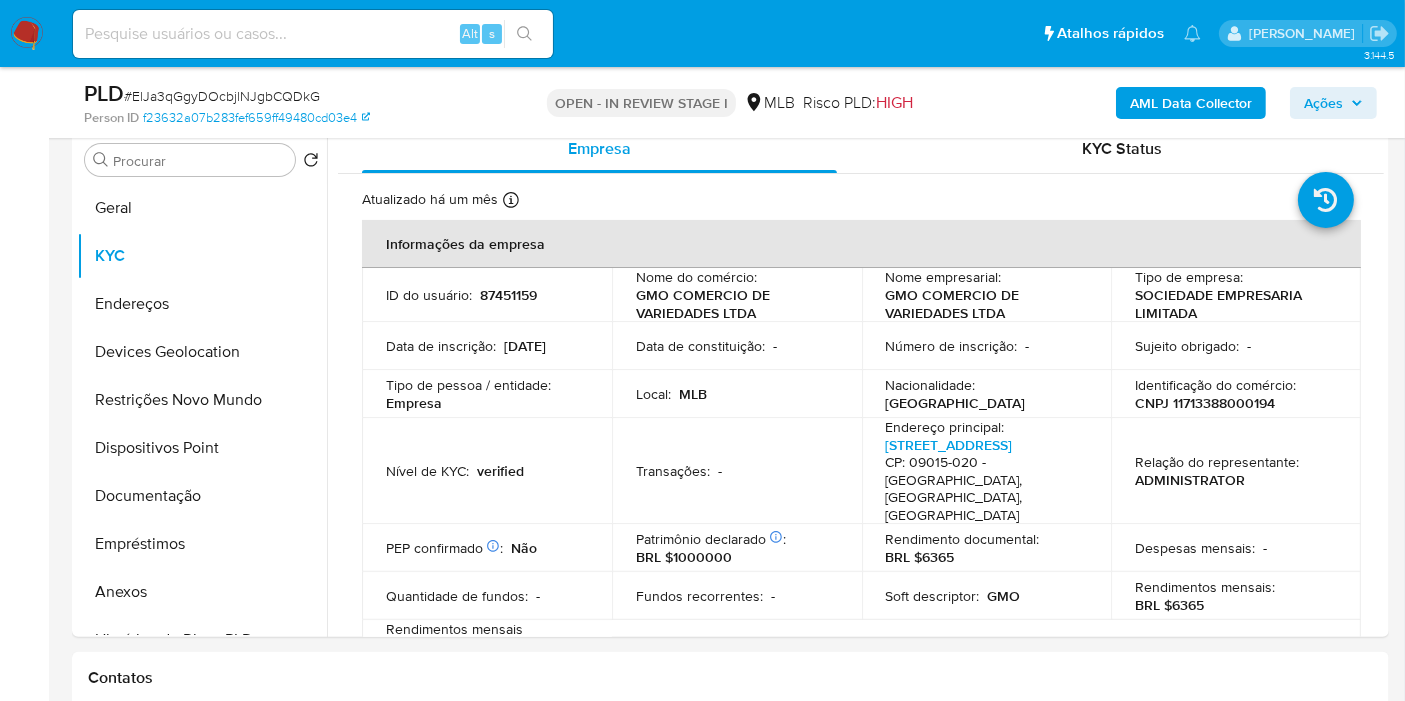 type 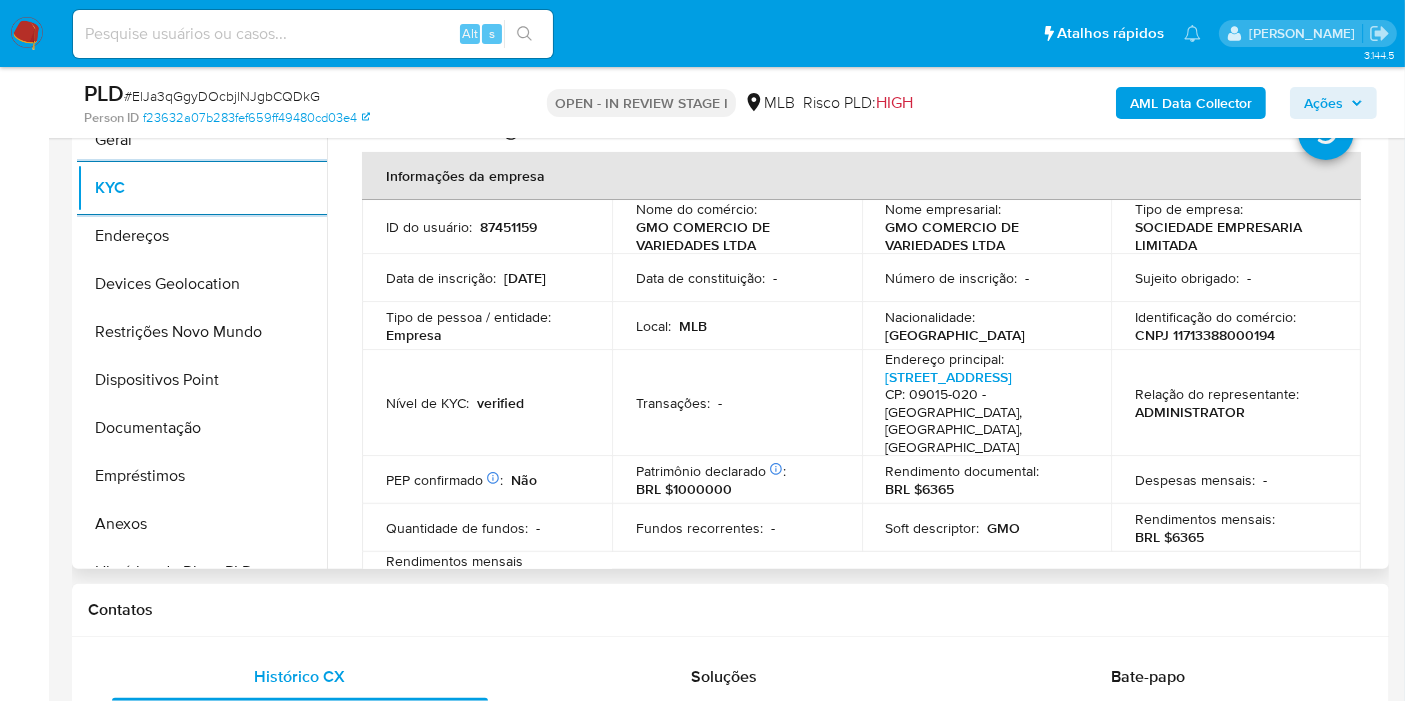 scroll, scrollTop: 616, scrollLeft: 0, axis: vertical 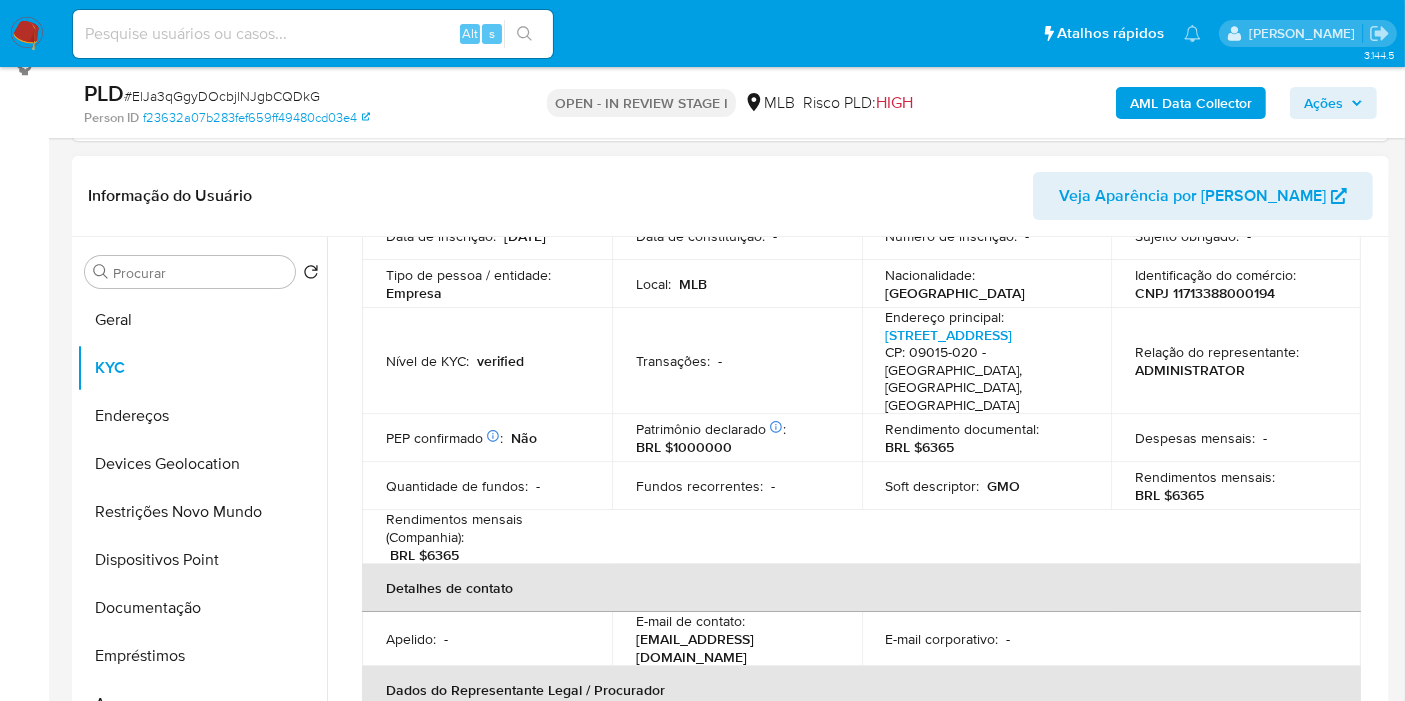 drag, startPoint x: 1376, startPoint y: 380, endPoint x: 1376, endPoint y: 434, distance: 54 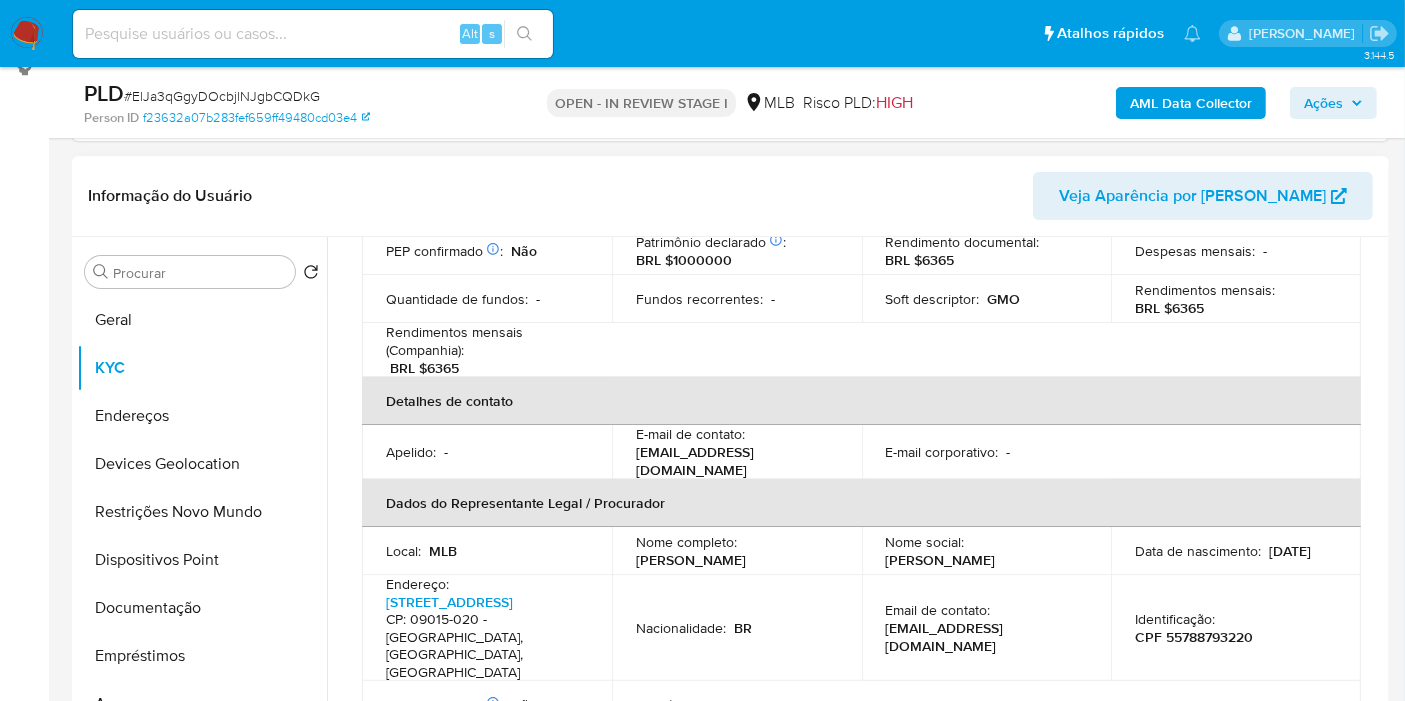 scroll, scrollTop: 444, scrollLeft: 0, axis: vertical 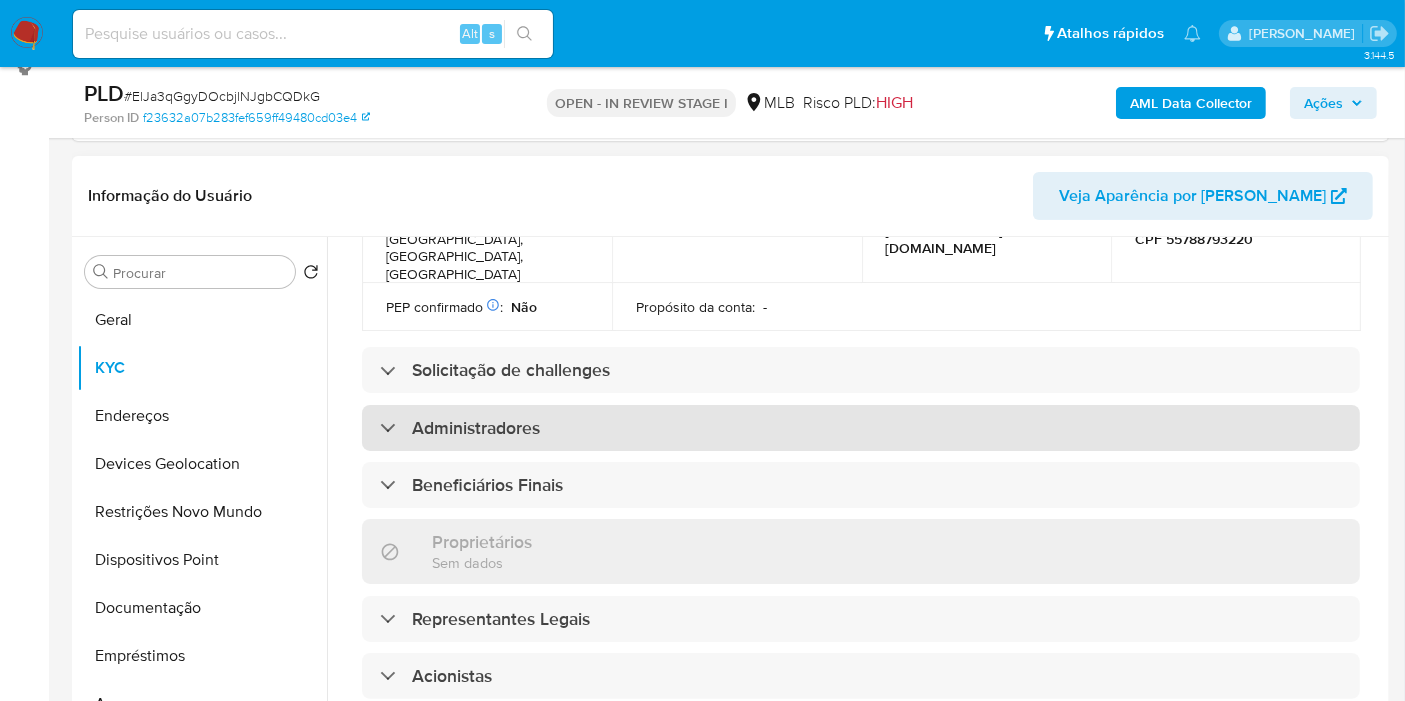 drag, startPoint x: 451, startPoint y: 390, endPoint x: 465, endPoint y: 381, distance: 16.643316 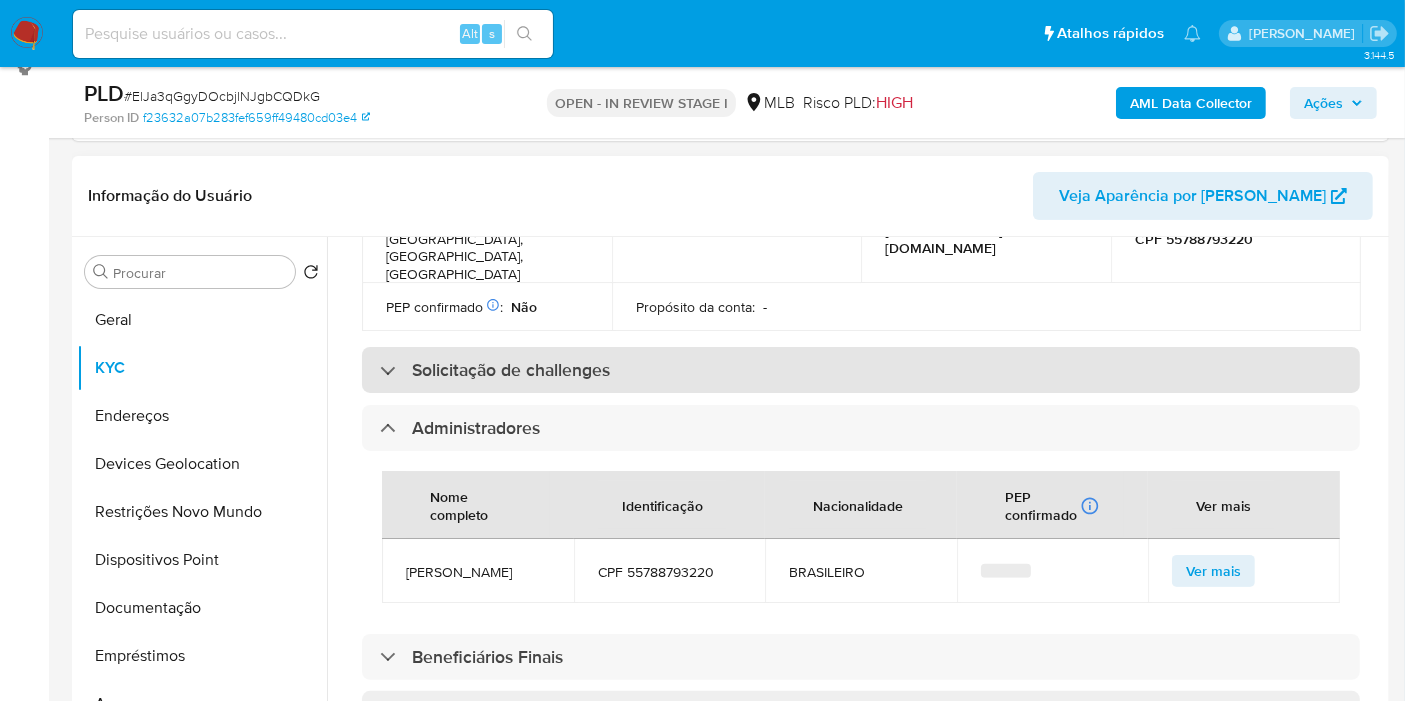 scroll, scrollTop: 918, scrollLeft: 0, axis: vertical 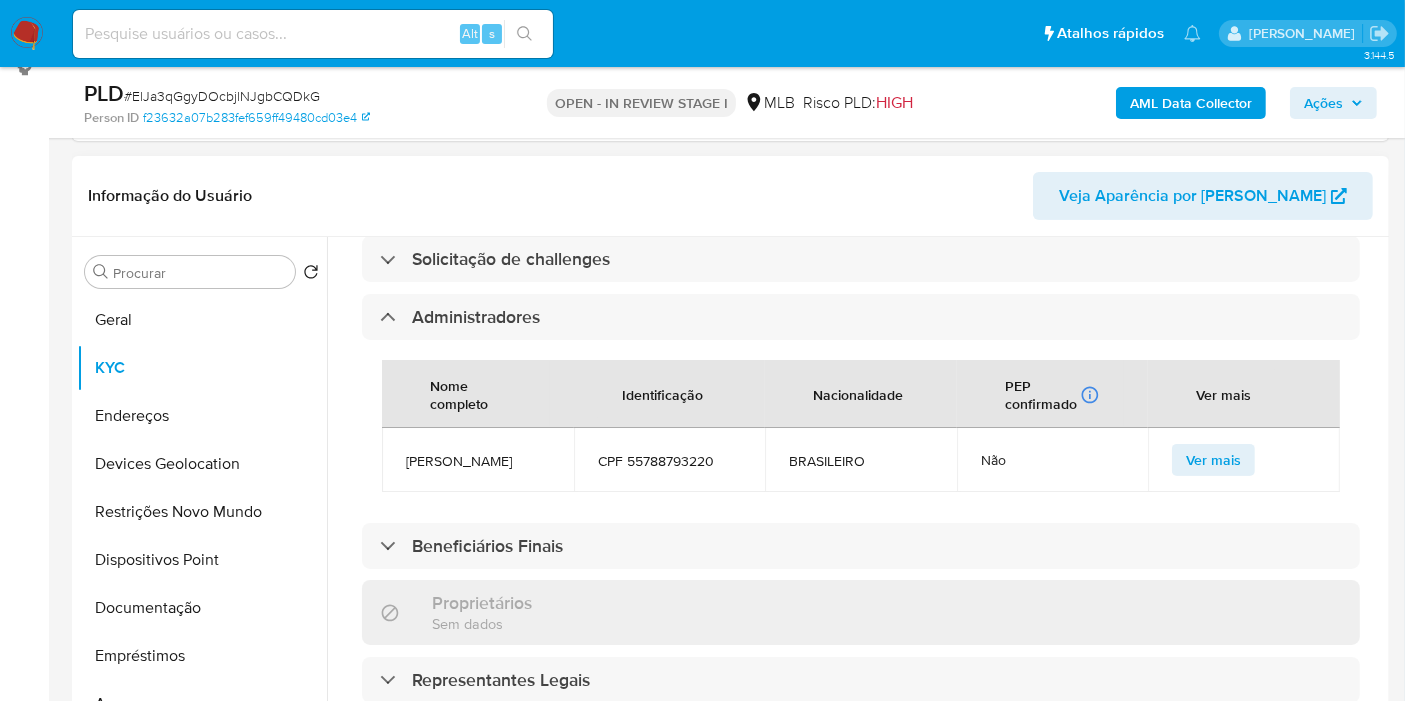 drag, startPoint x: 457, startPoint y: 539, endPoint x: 513, endPoint y: 501, distance: 67.6757 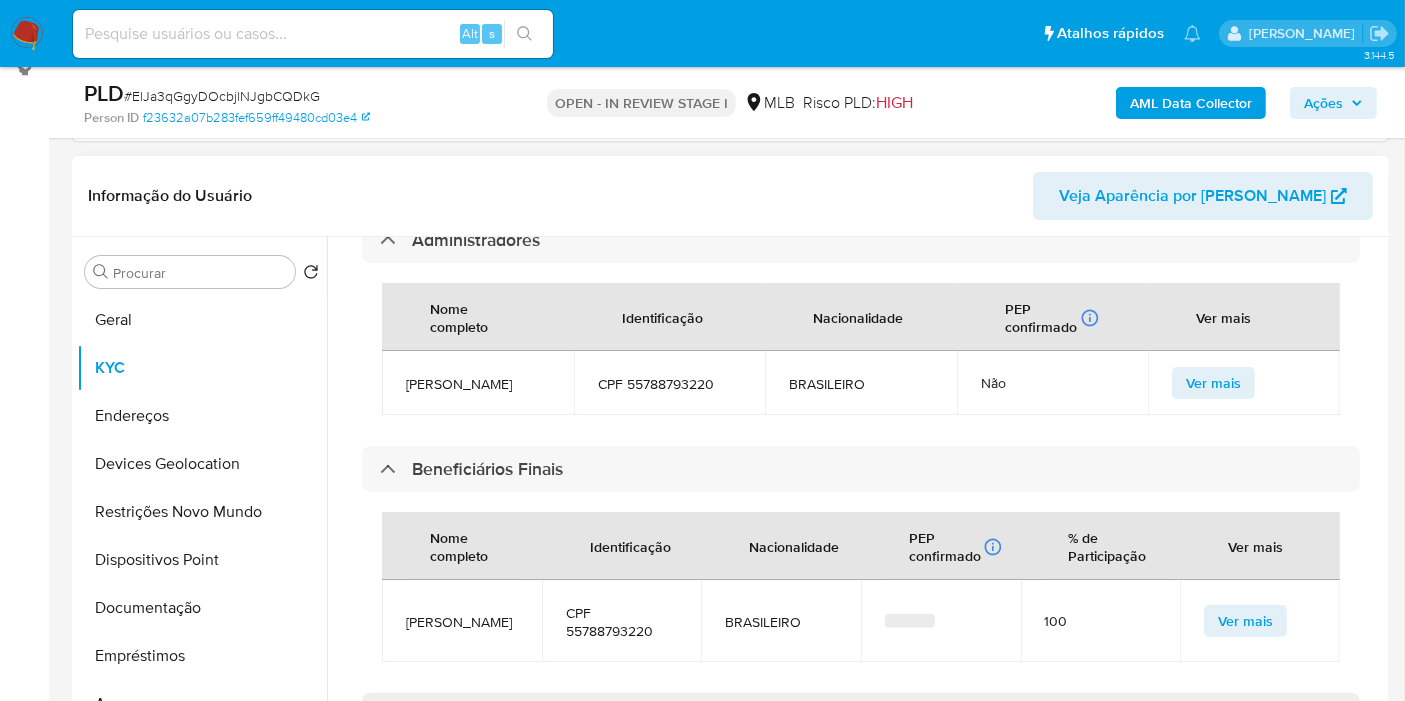 scroll, scrollTop: 1029, scrollLeft: 0, axis: vertical 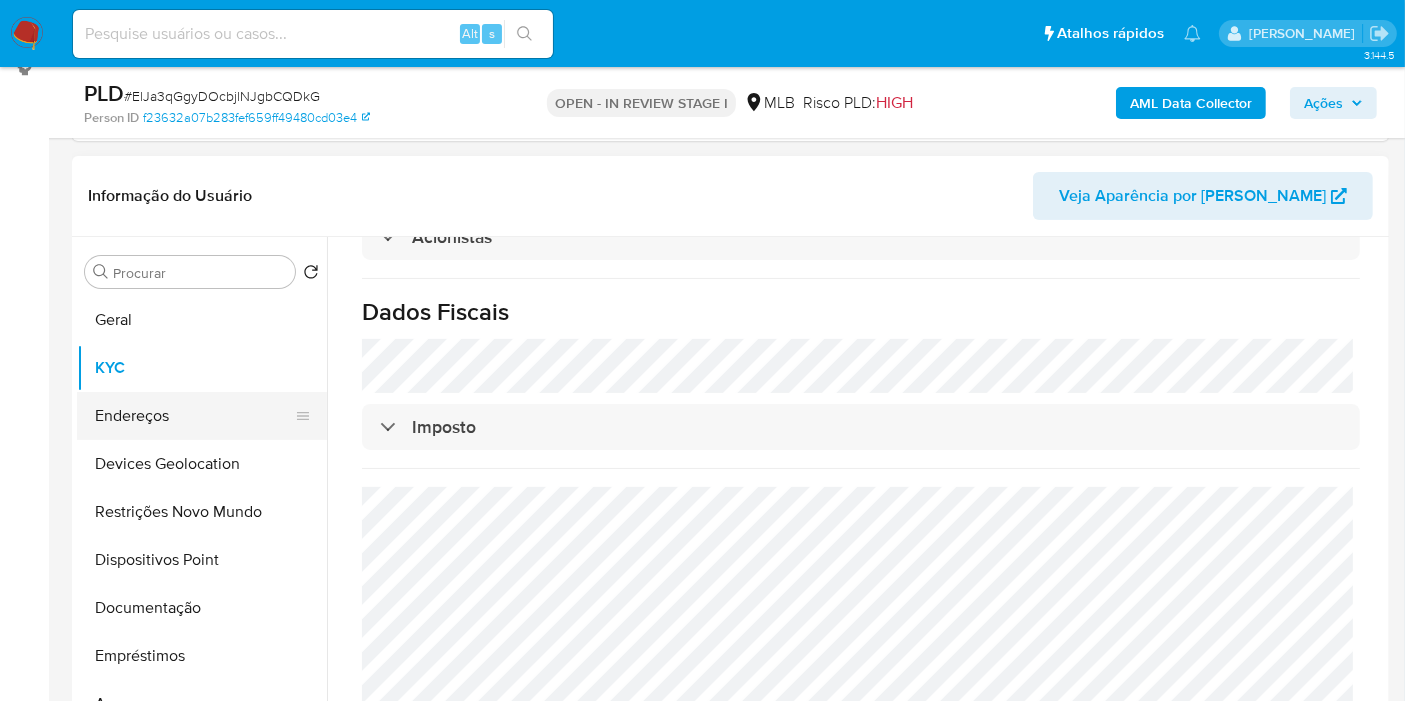 click on "Endereços" at bounding box center [194, 416] 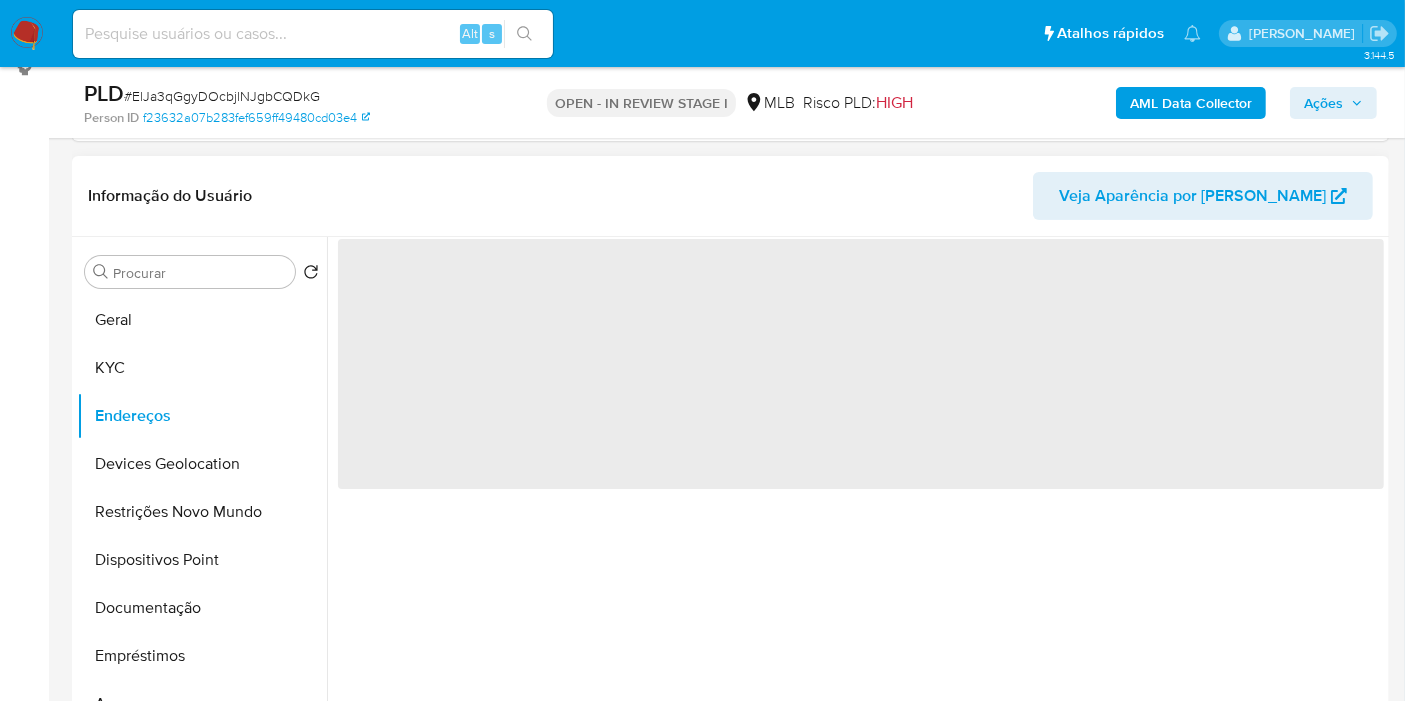 scroll, scrollTop: 0, scrollLeft: 0, axis: both 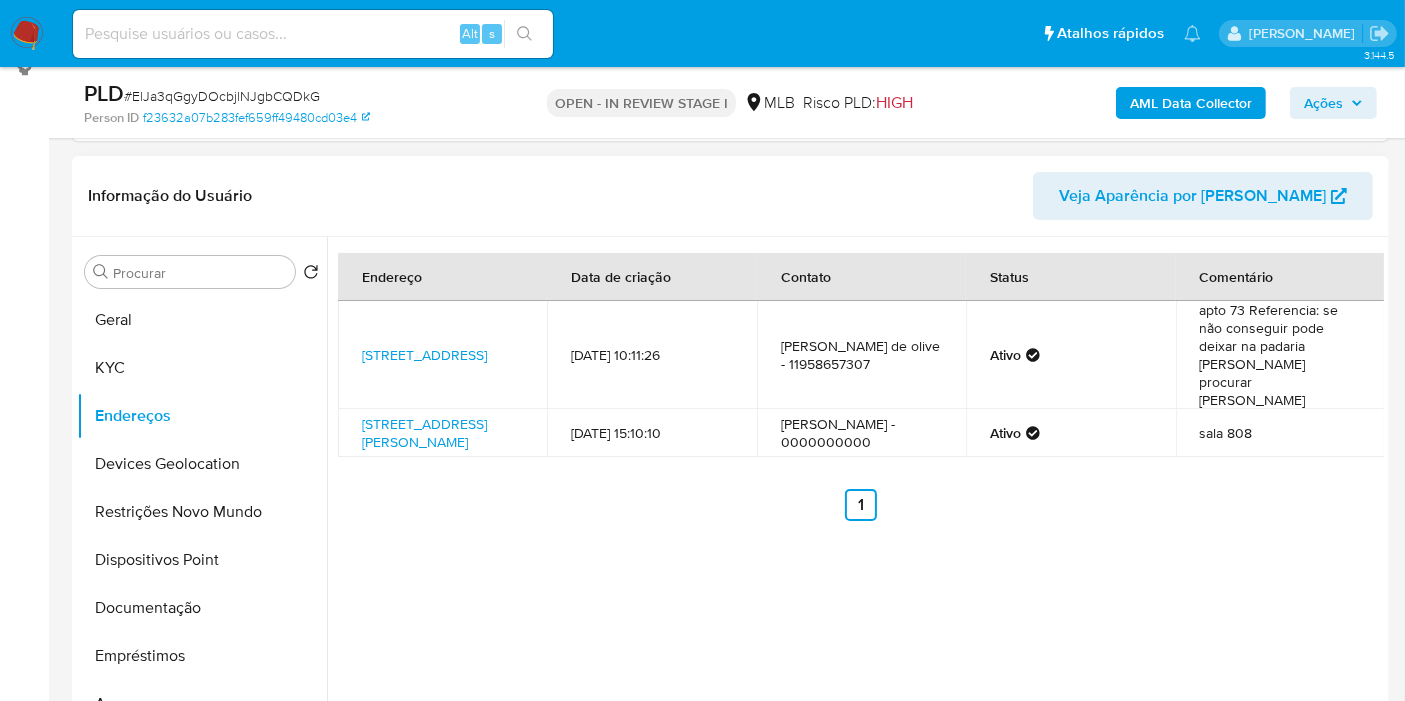 type 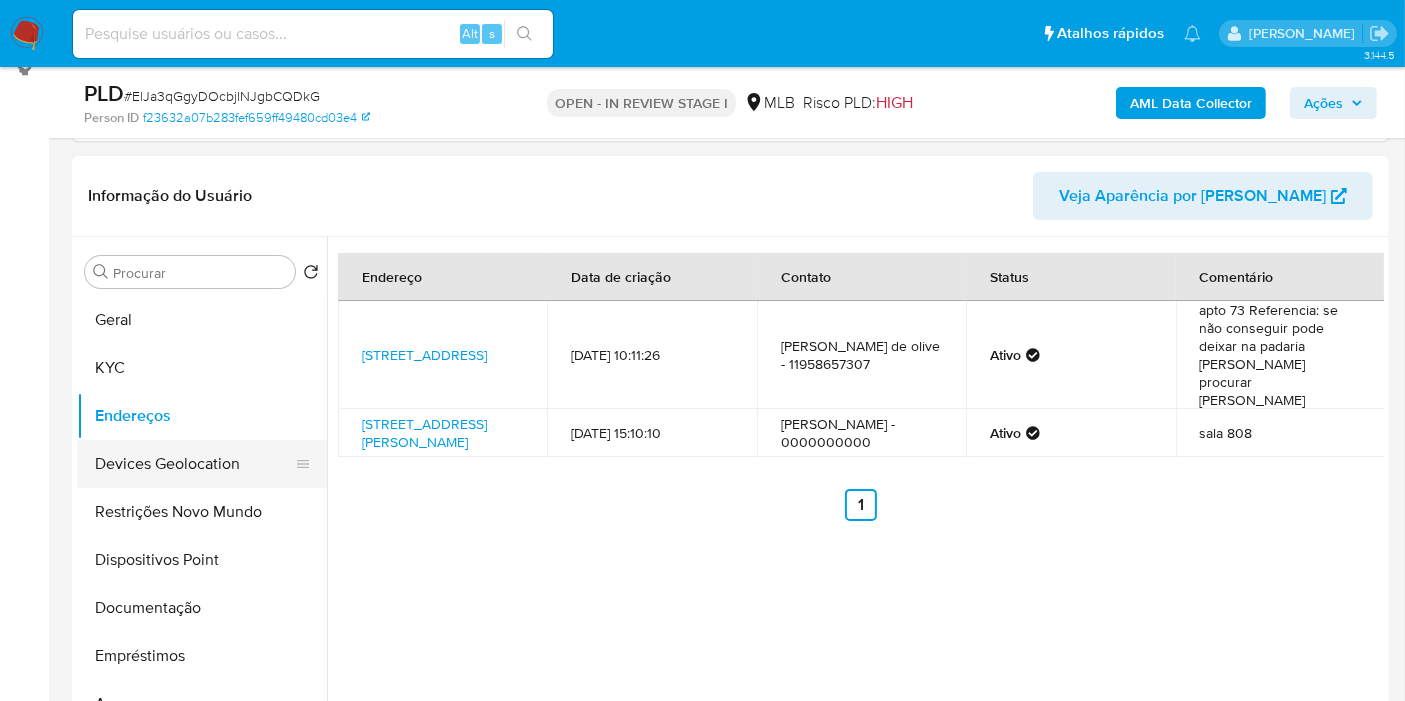 click on "Devices Geolocation" at bounding box center [194, 464] 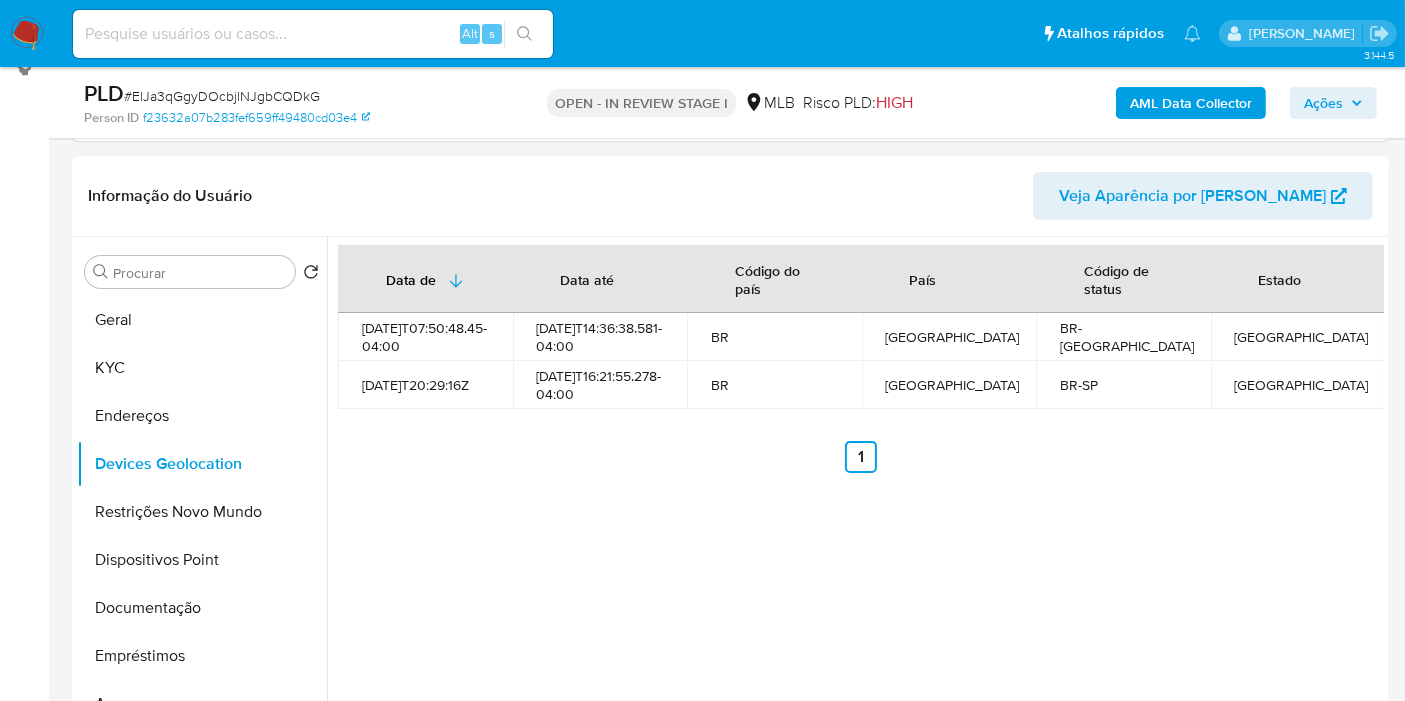 type 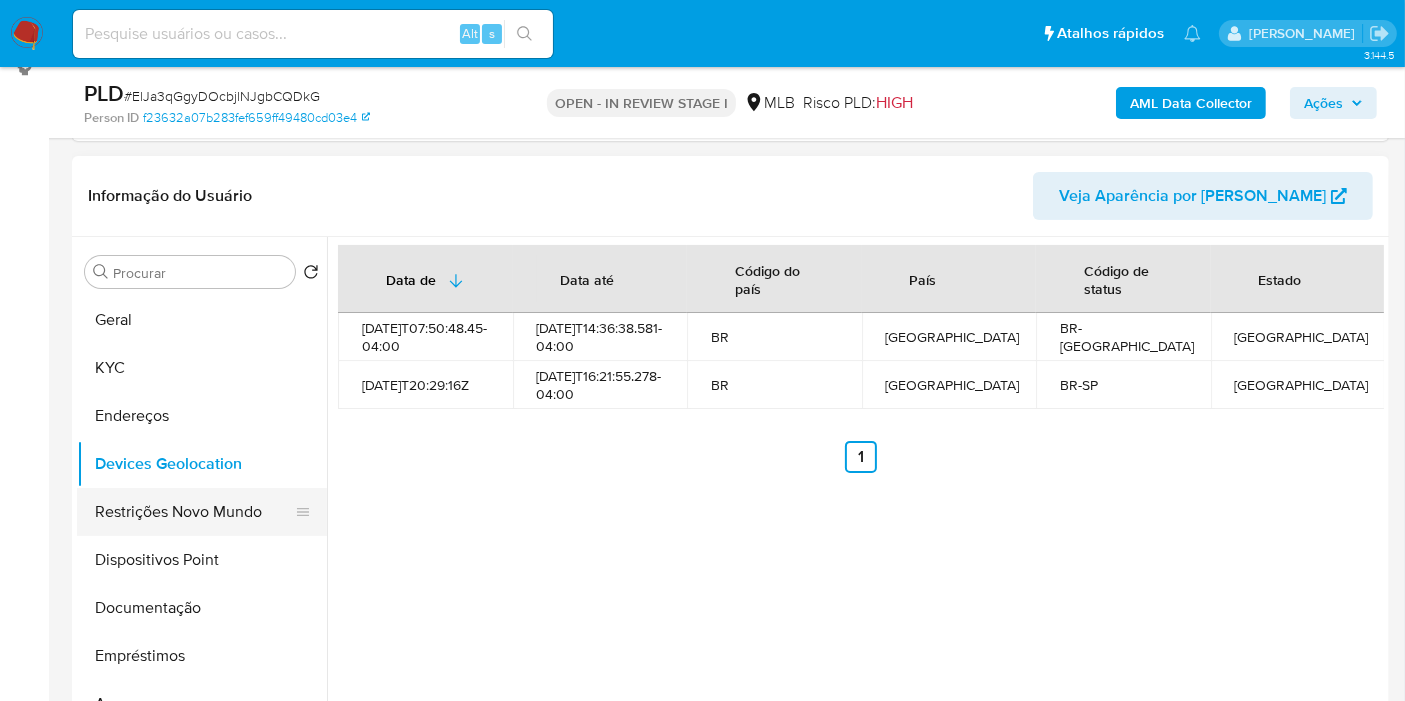 click on "Restrições Novo Mundo" at bounding box center (194, 512) 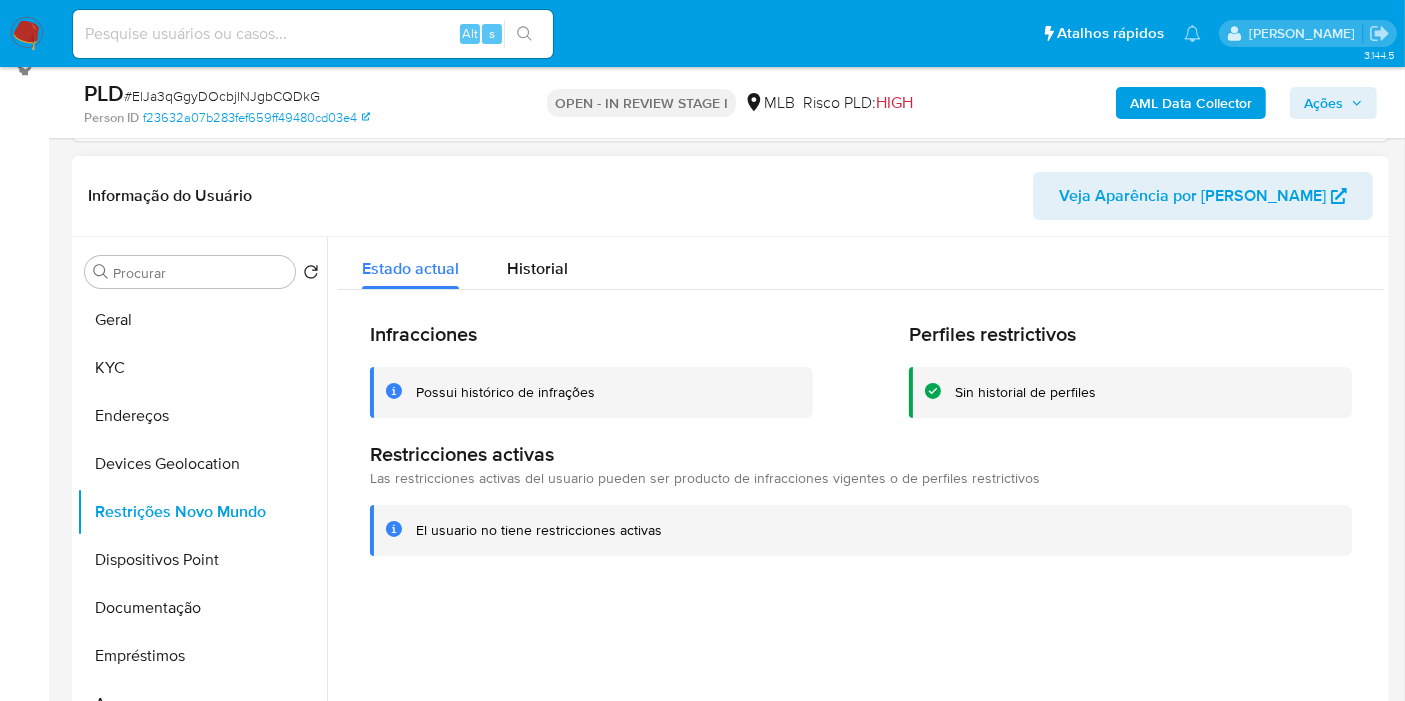 type 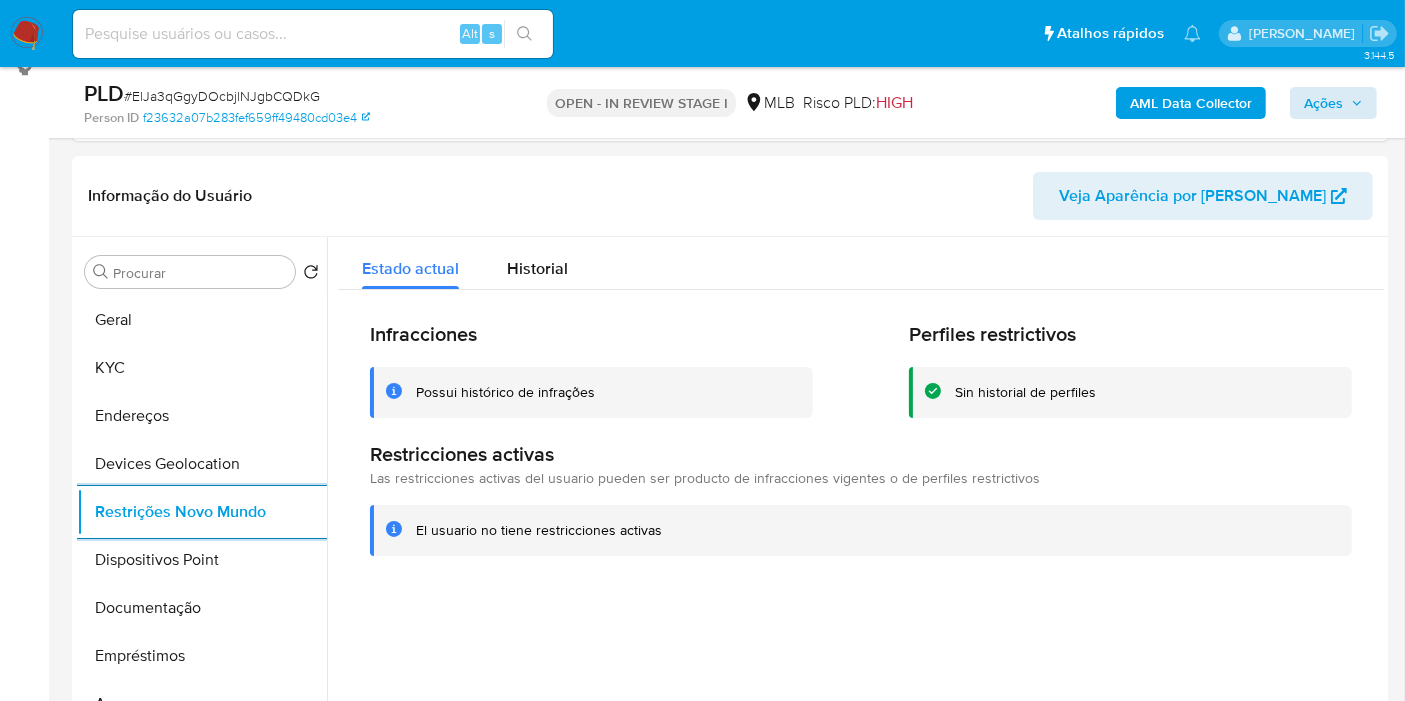 drag, startPoint x: 1315, startPoint y: 130, endPoint x: 1315, endPoint y: 107, distance: 23 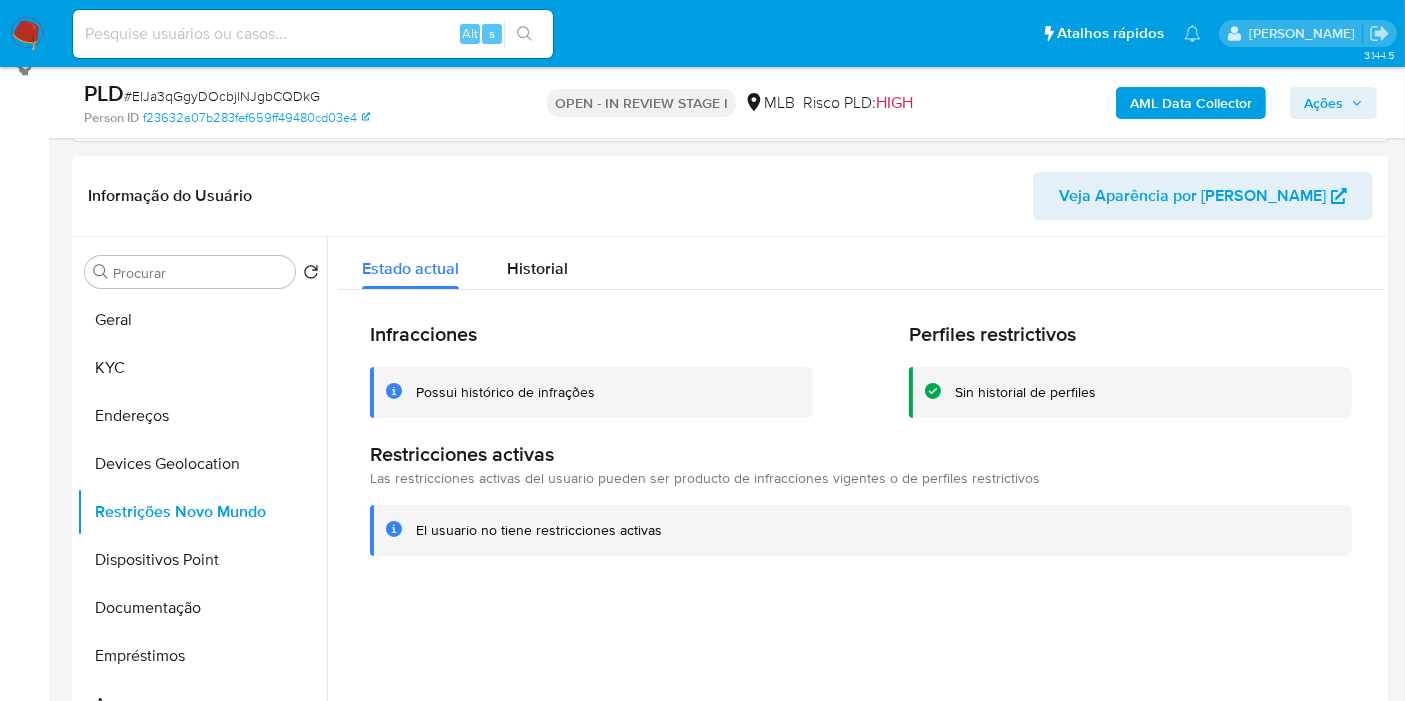 click on "Ações" at bounding box center [1323, 103] 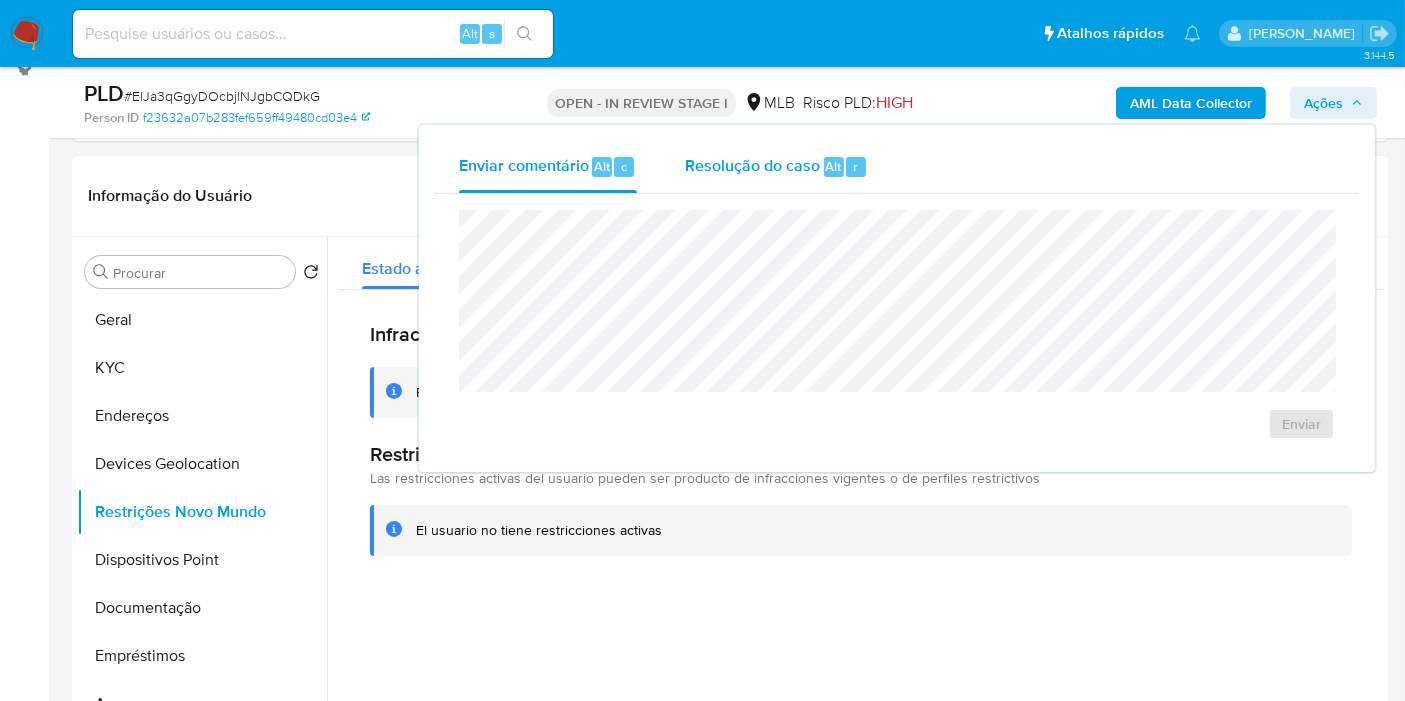 drag, startPoint x: 802, startPoint y: 165, endPoint x: 788, endPoint y: 182, distance: 22.022715 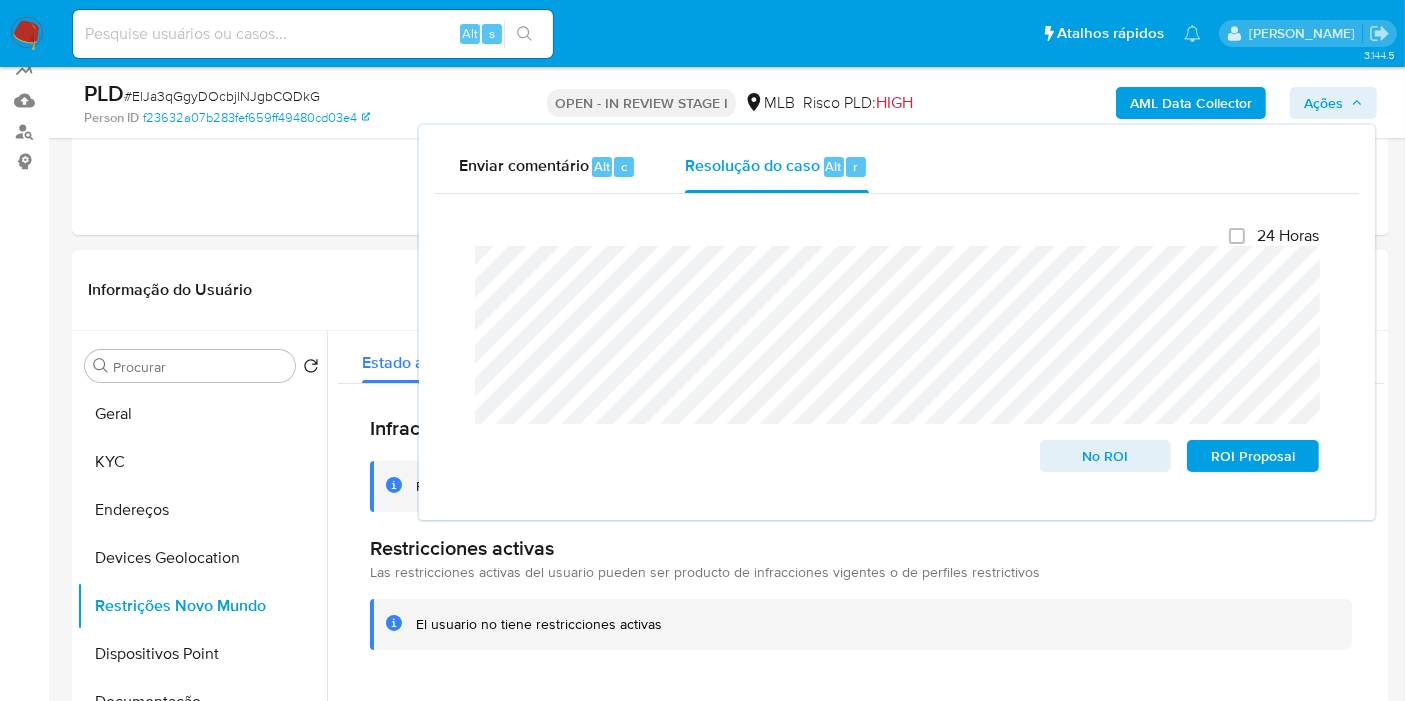 scroll, scrollTop: 222, scrollLeft: 0, axis: vertical 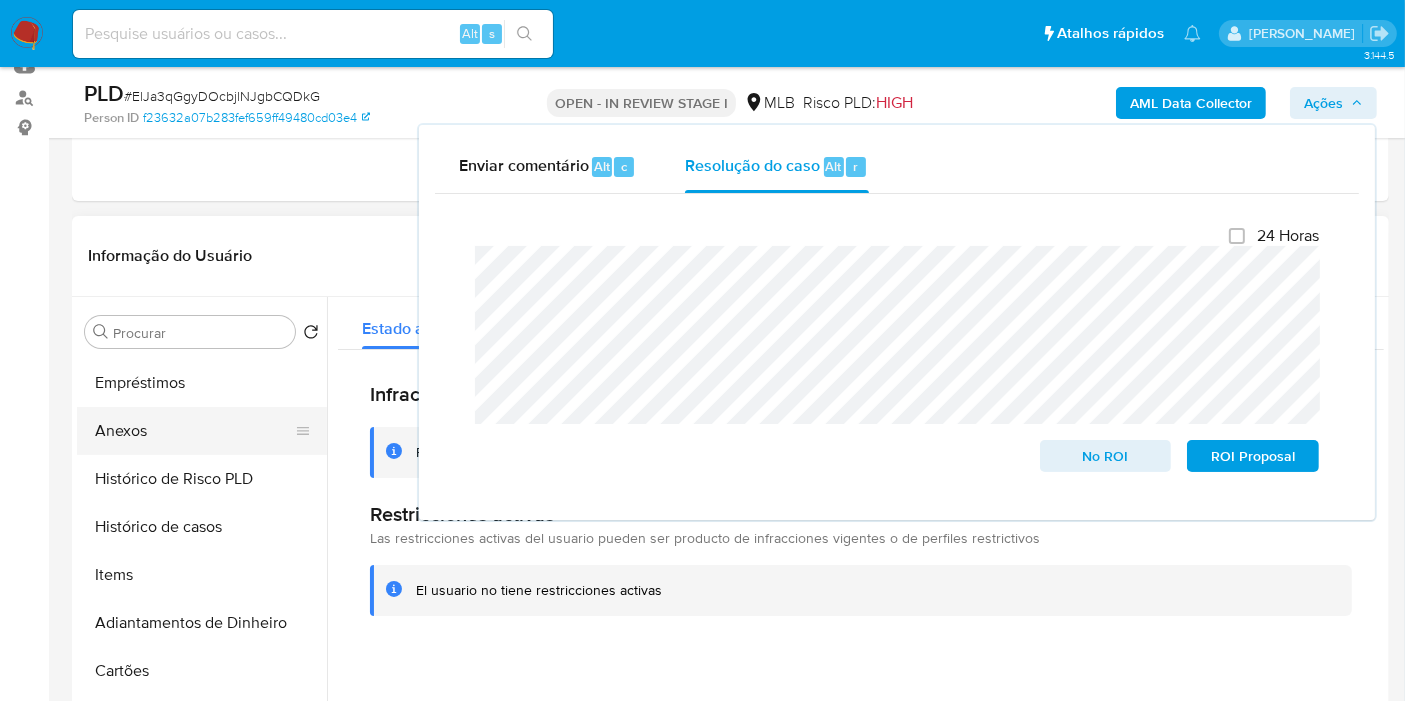 drag, startPoint x: 114, startPoint y: 433, endPoint x: 243, endPoint y: 451, distance: 130.24976 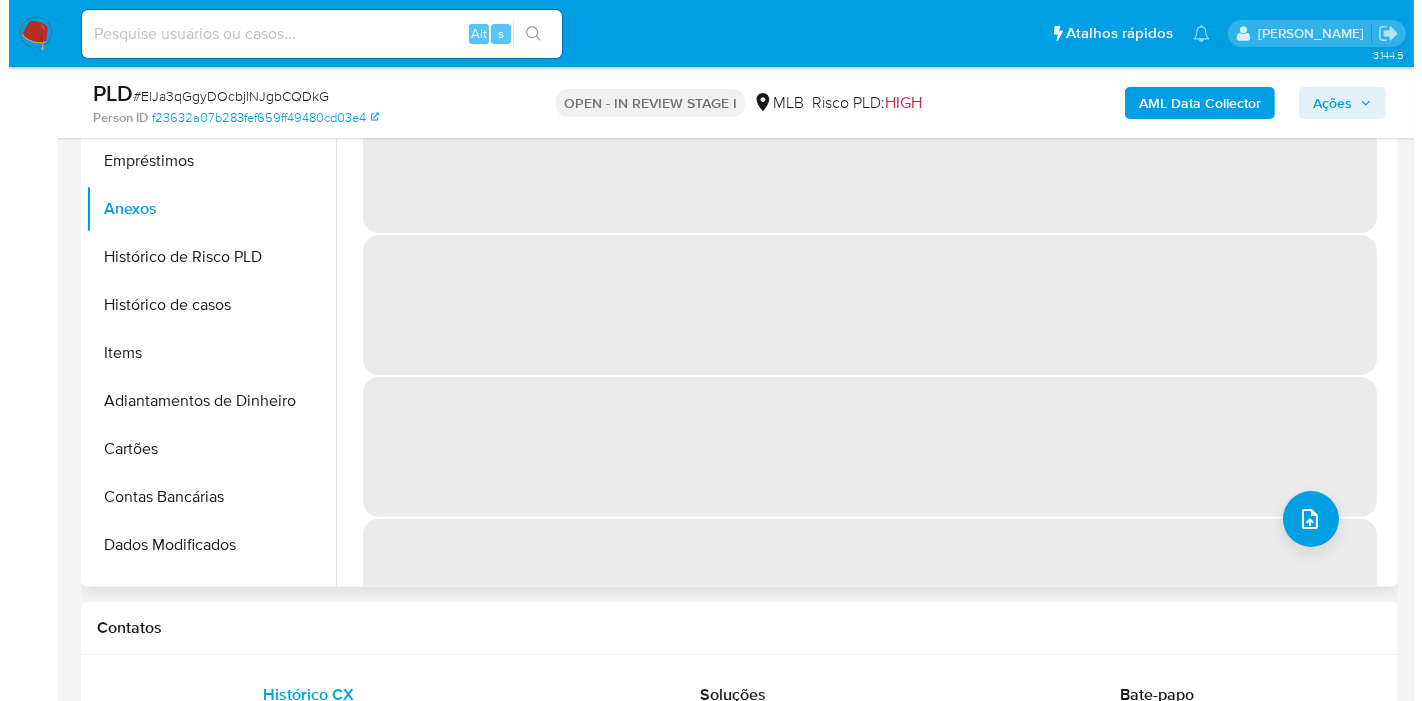 scroll, scrollTop: 333, scrollLeft: 0, axis: vertical 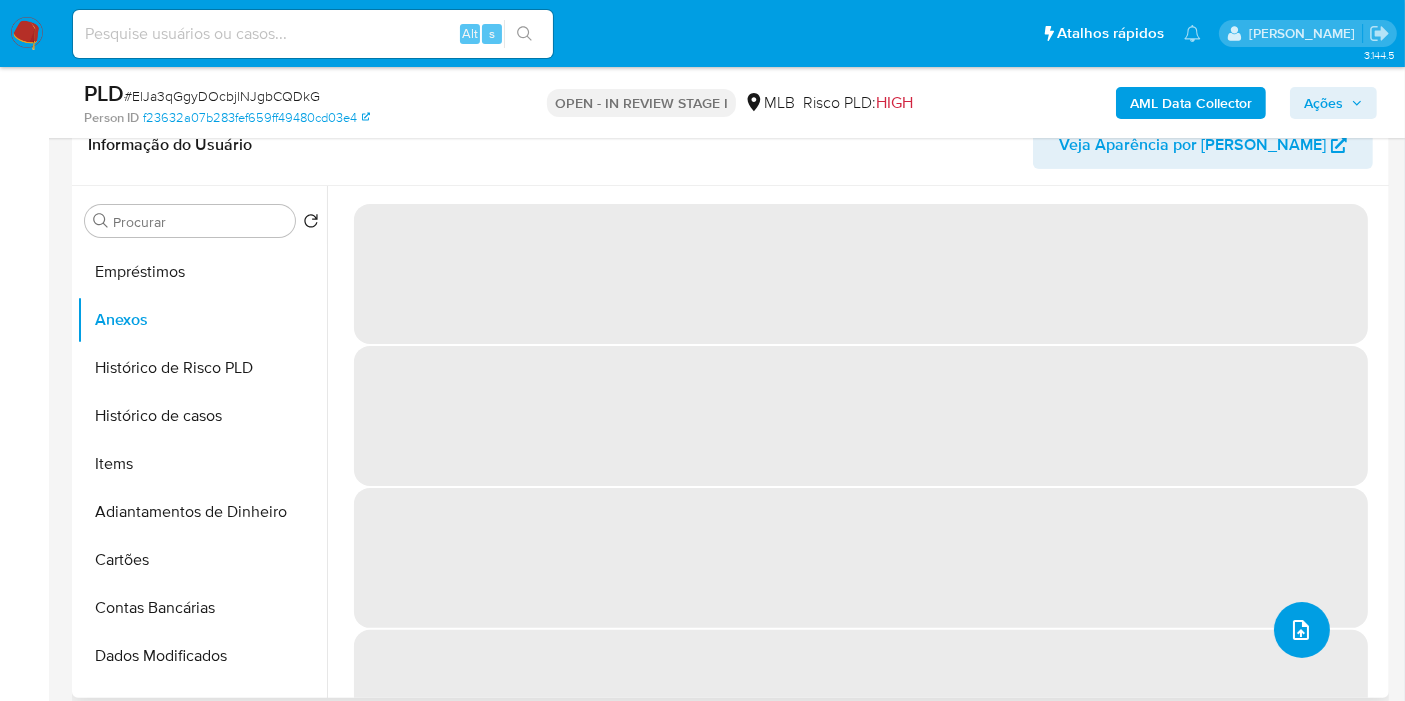 click at bounding box center (1302, 630) 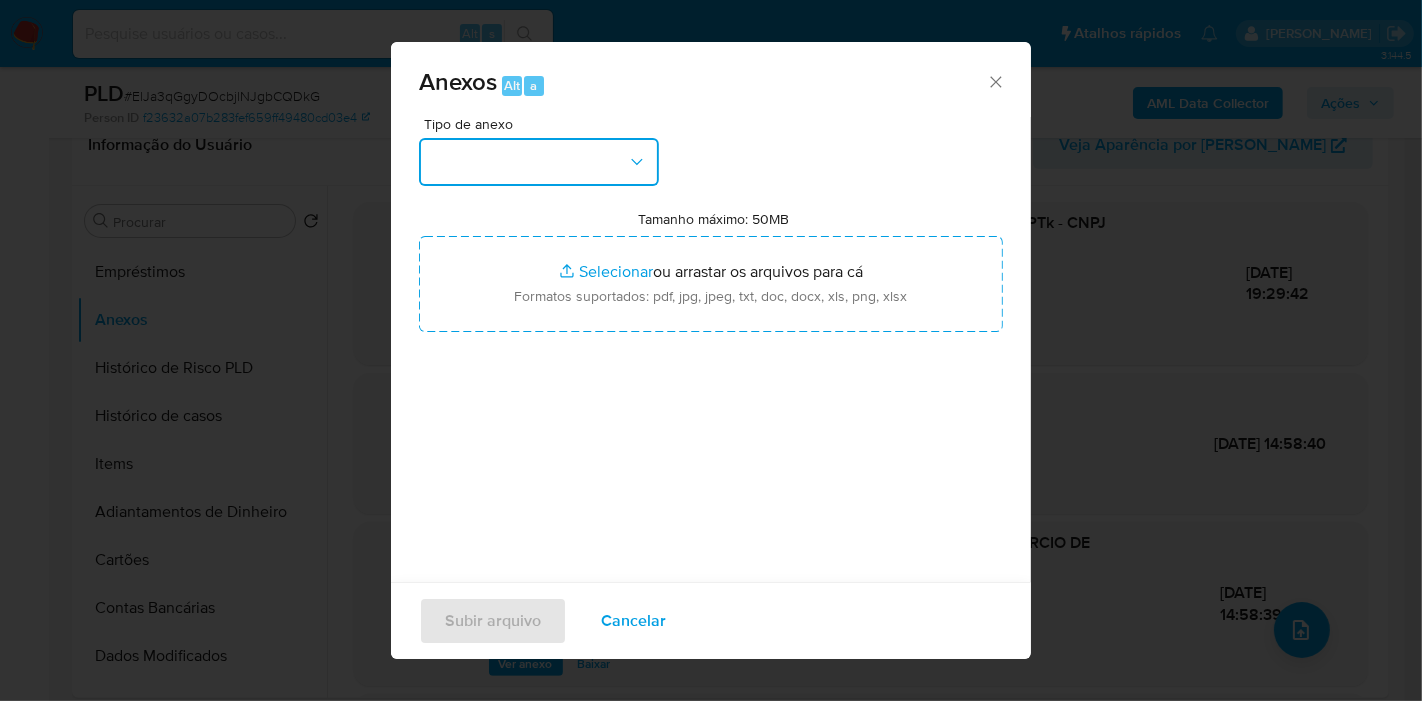 click at bounding box center (539, 162) 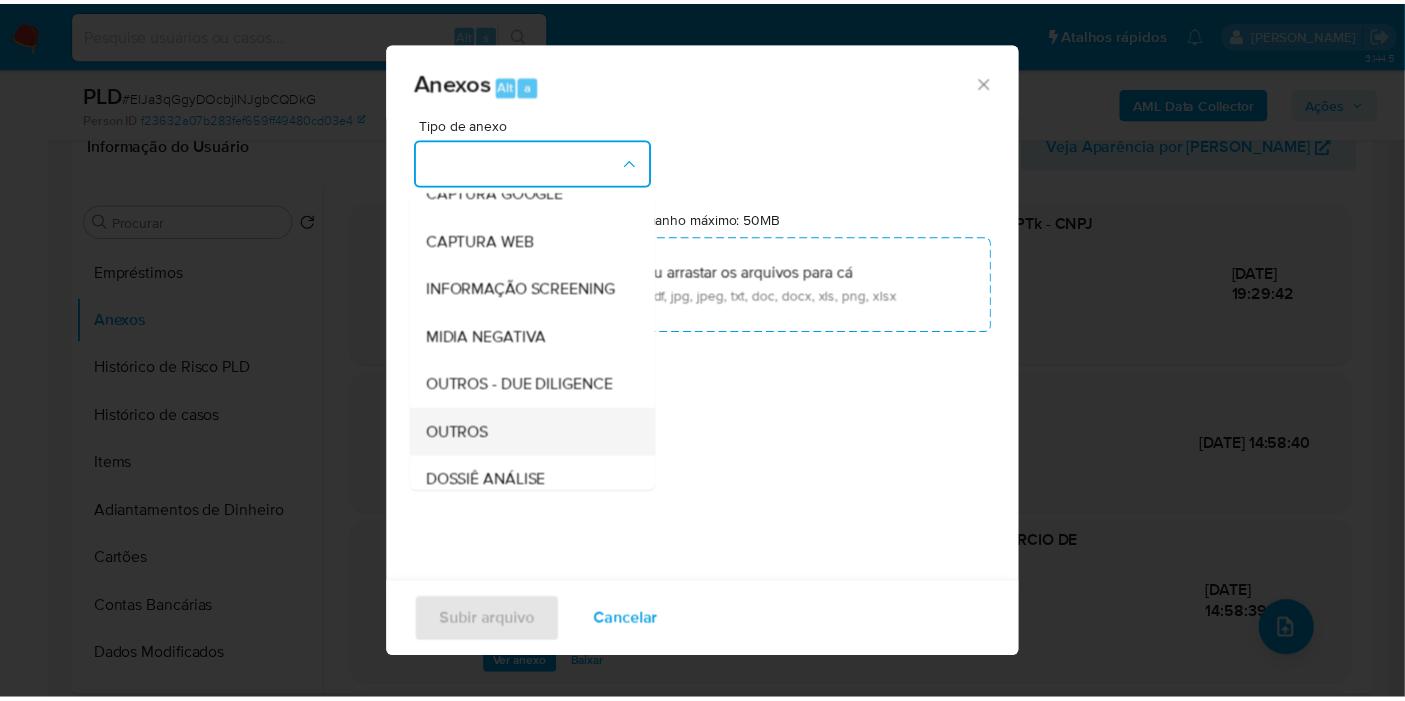 scroll, scrollTop: 222, scrollLeft: 0, axis: vertical 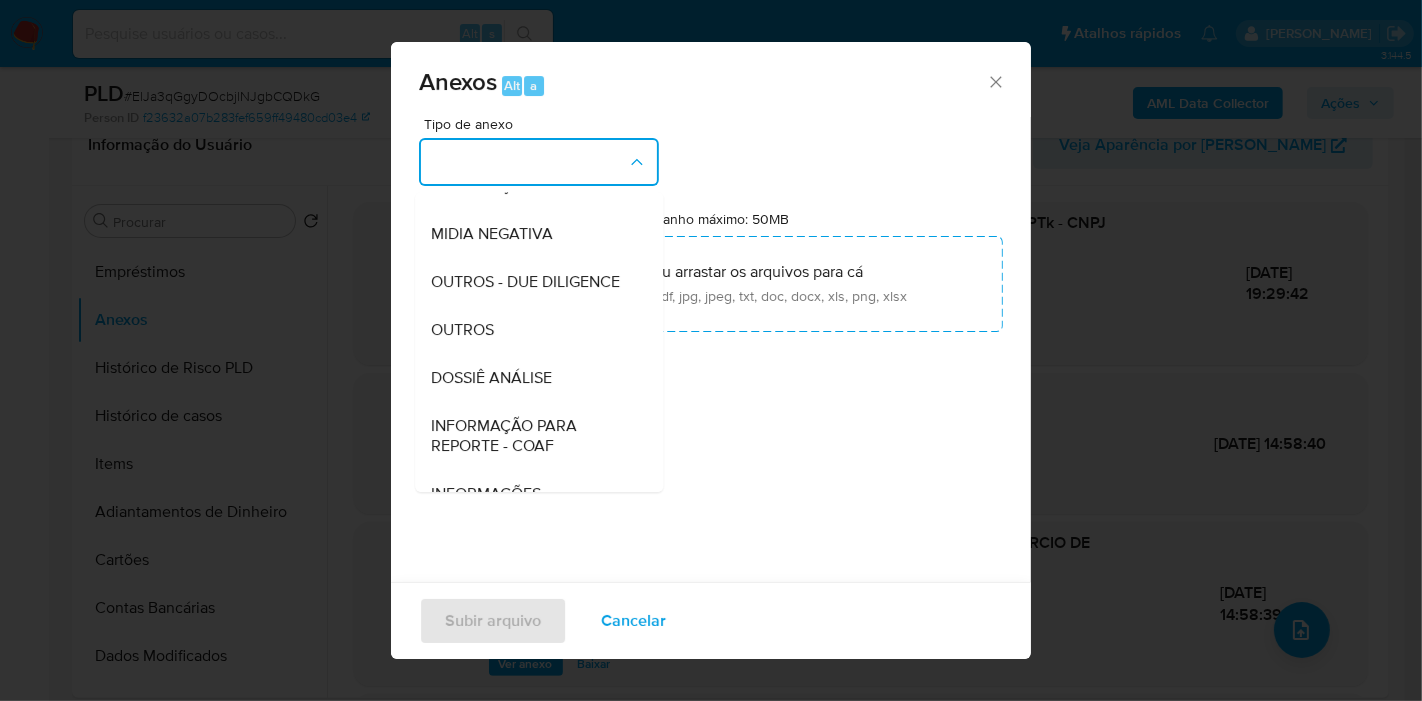 drag, startPoint x: 526, startPoint y: 412, endPoint x: 627, endPoint y: 501, distance: 134.61798 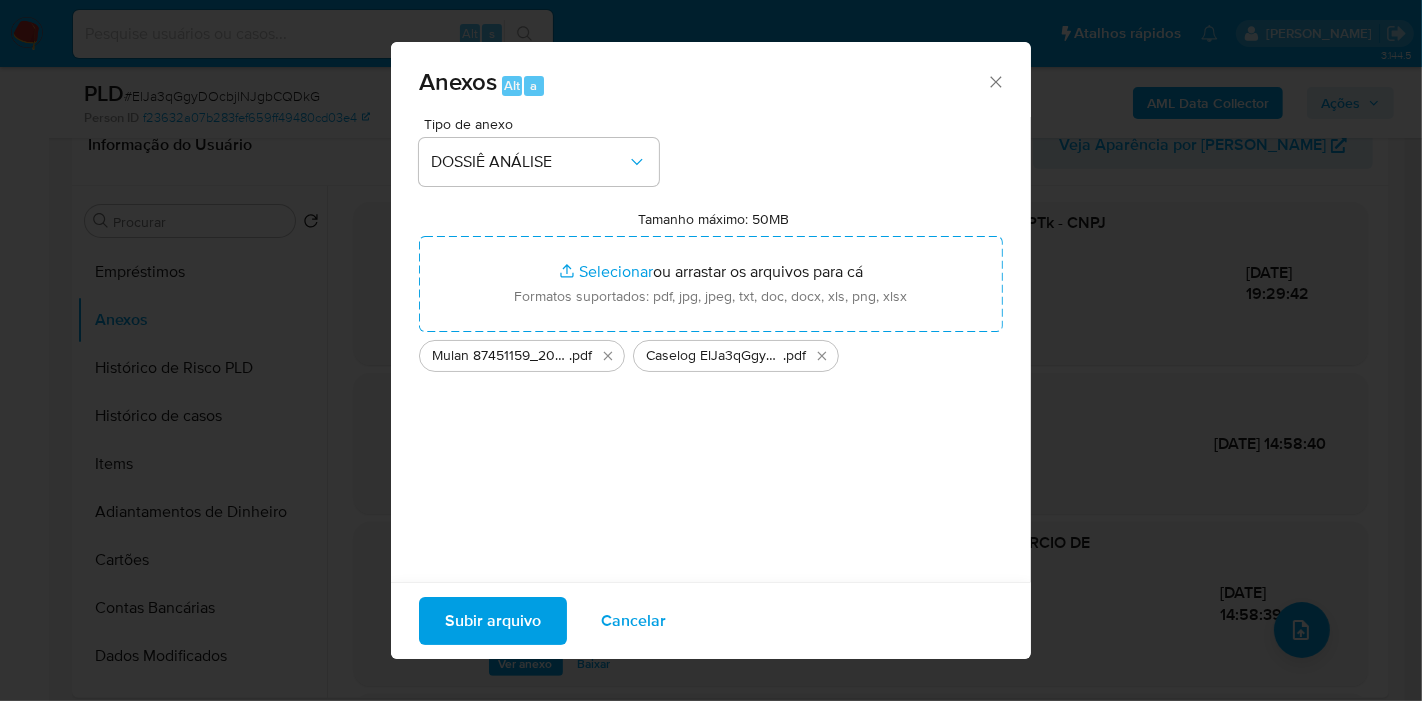 click on "Subir arquivo" at bounding box center [493, 621] 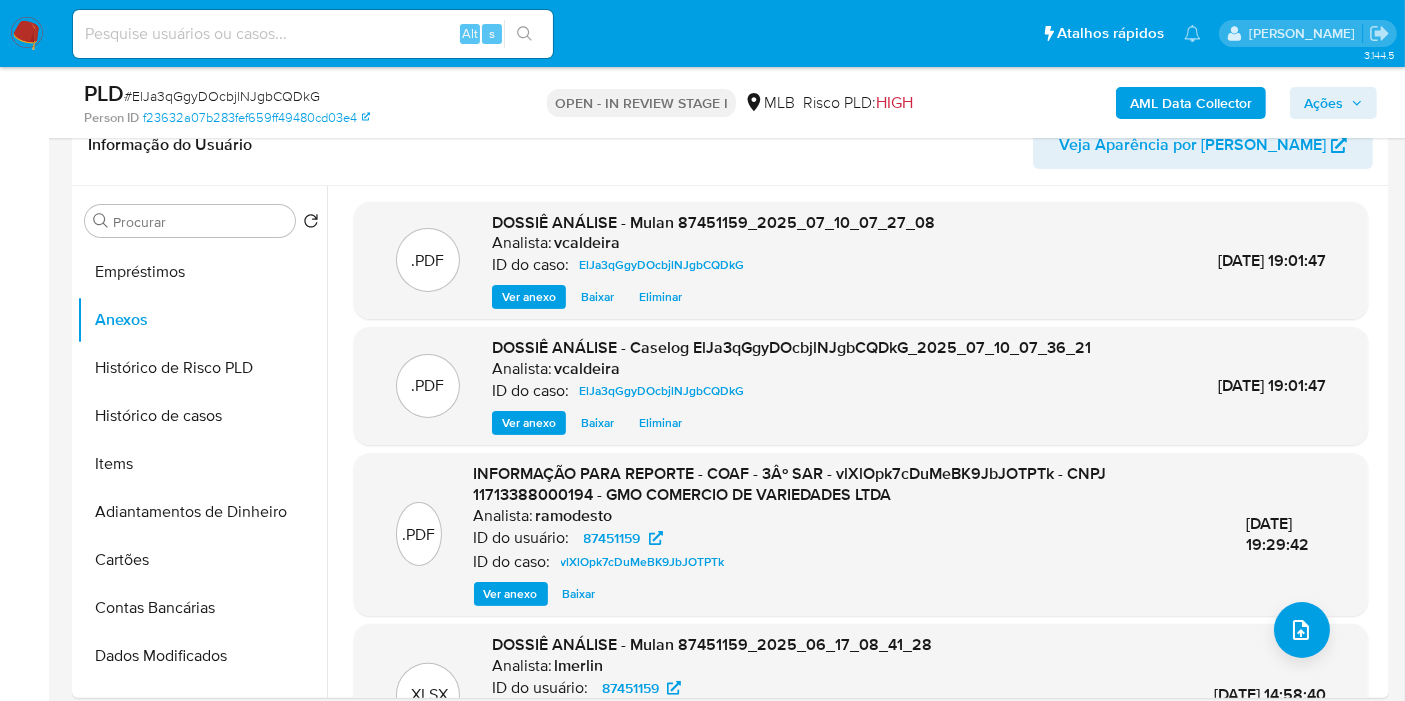 click on "PLD # ElJa3qGgyDOcbjlNJgbCQDkG Person ID f23632a07b283fef659ff49480cd03e4 OPEN - IN REVIEW STAGE I  MLB Risco PLD:  HIGH AML Data Collector Ações" at bounding box center (730, 102) 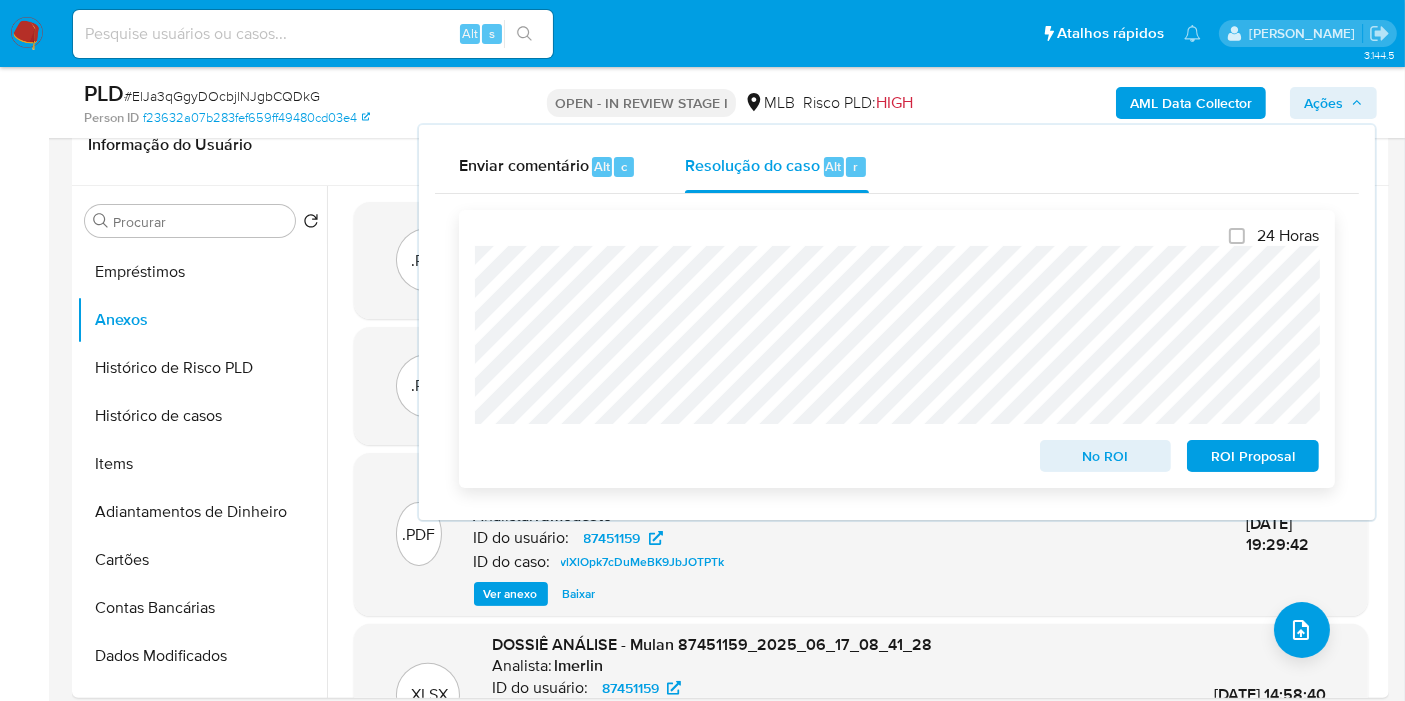 click on "No ROI" at bounding box center [1106, 456] 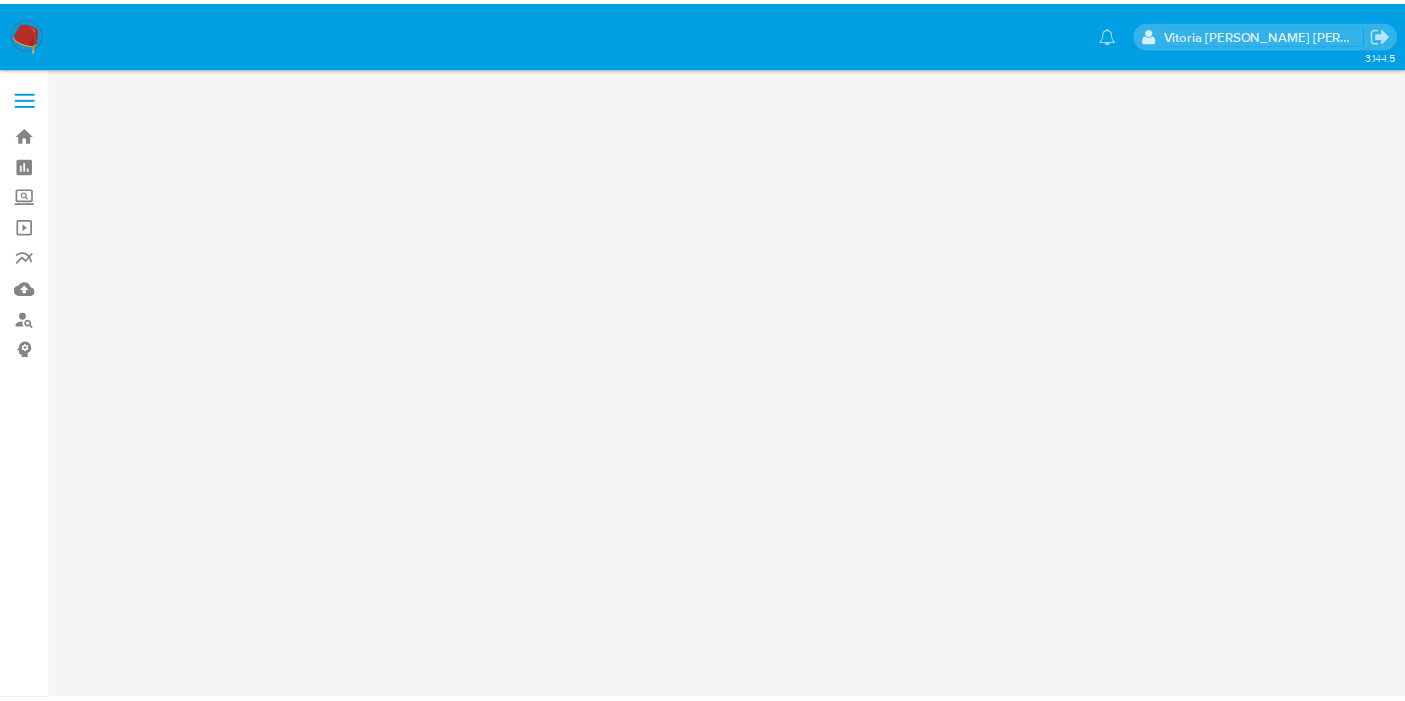 scroll, scrollTop: 0, scrollLeft: 0, axis: both 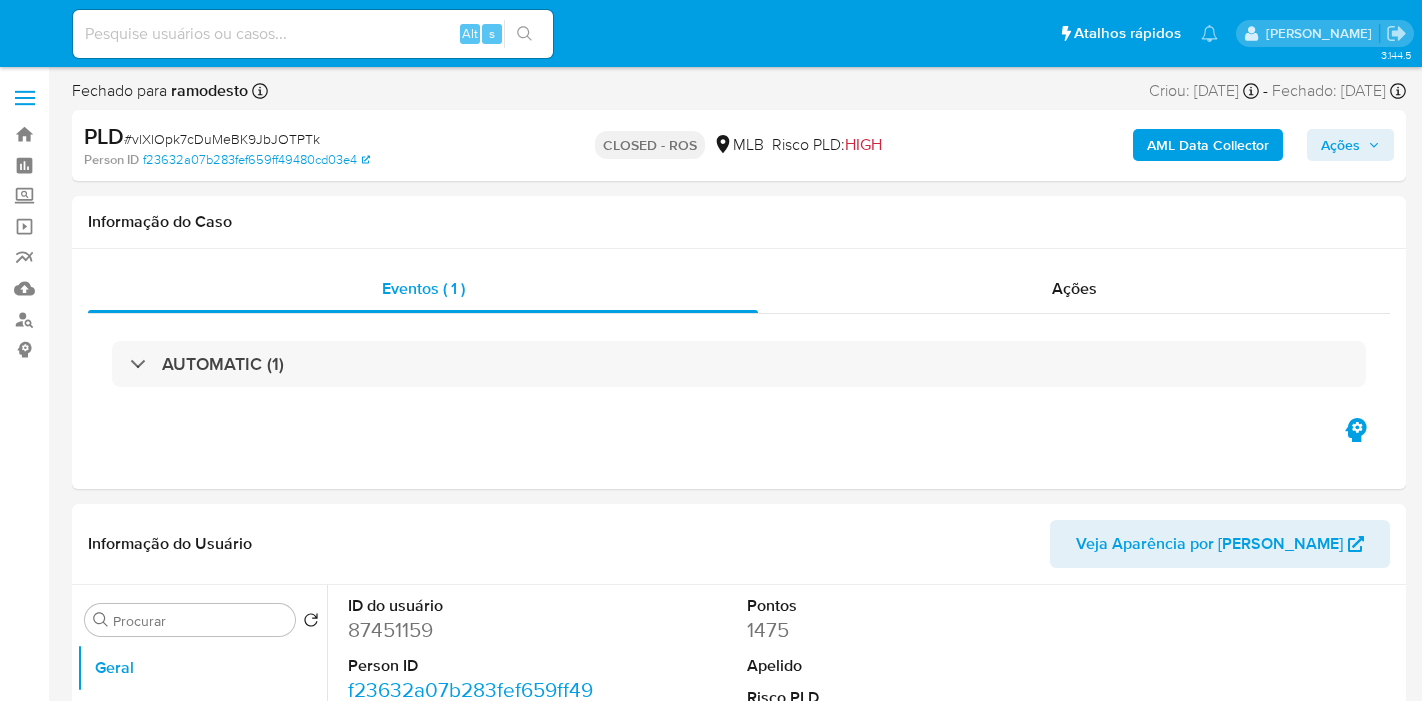select on "10" 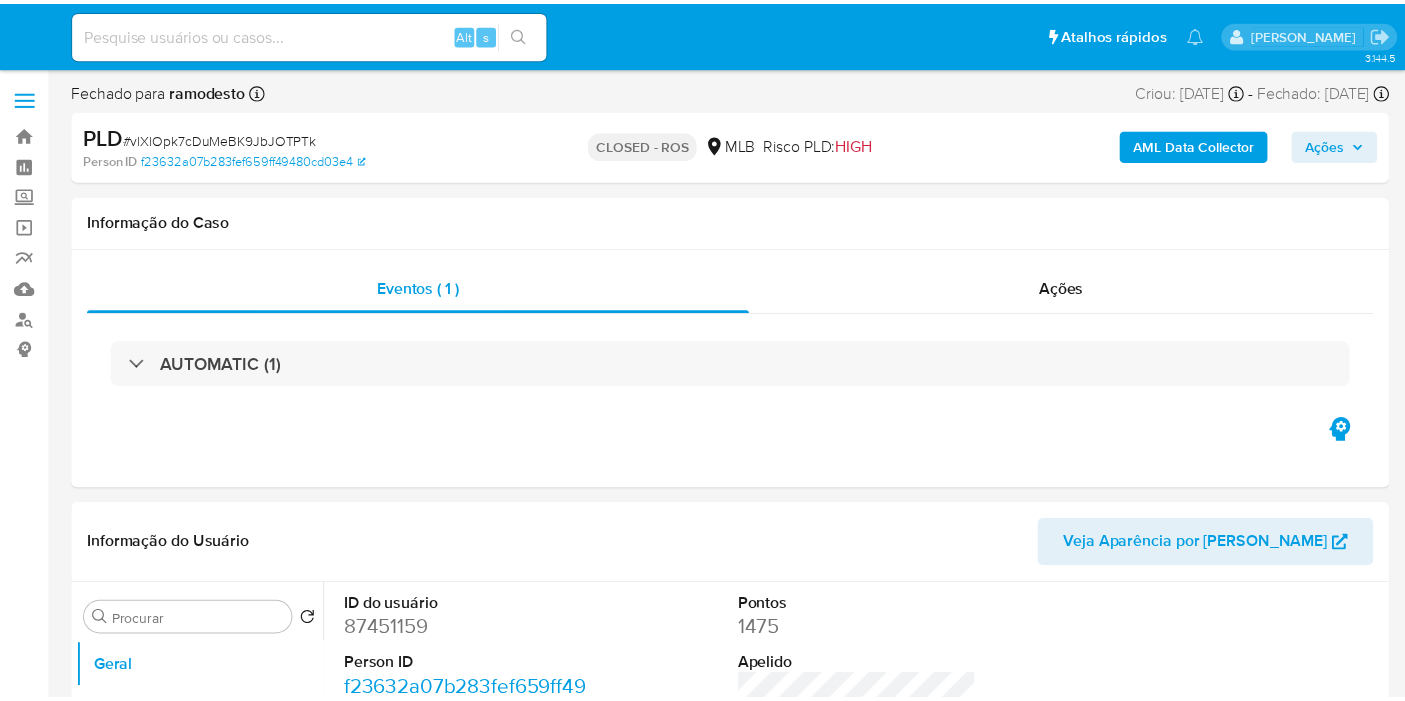 scroll, scrollTop: 0, scrollLeft: 0, axis: both 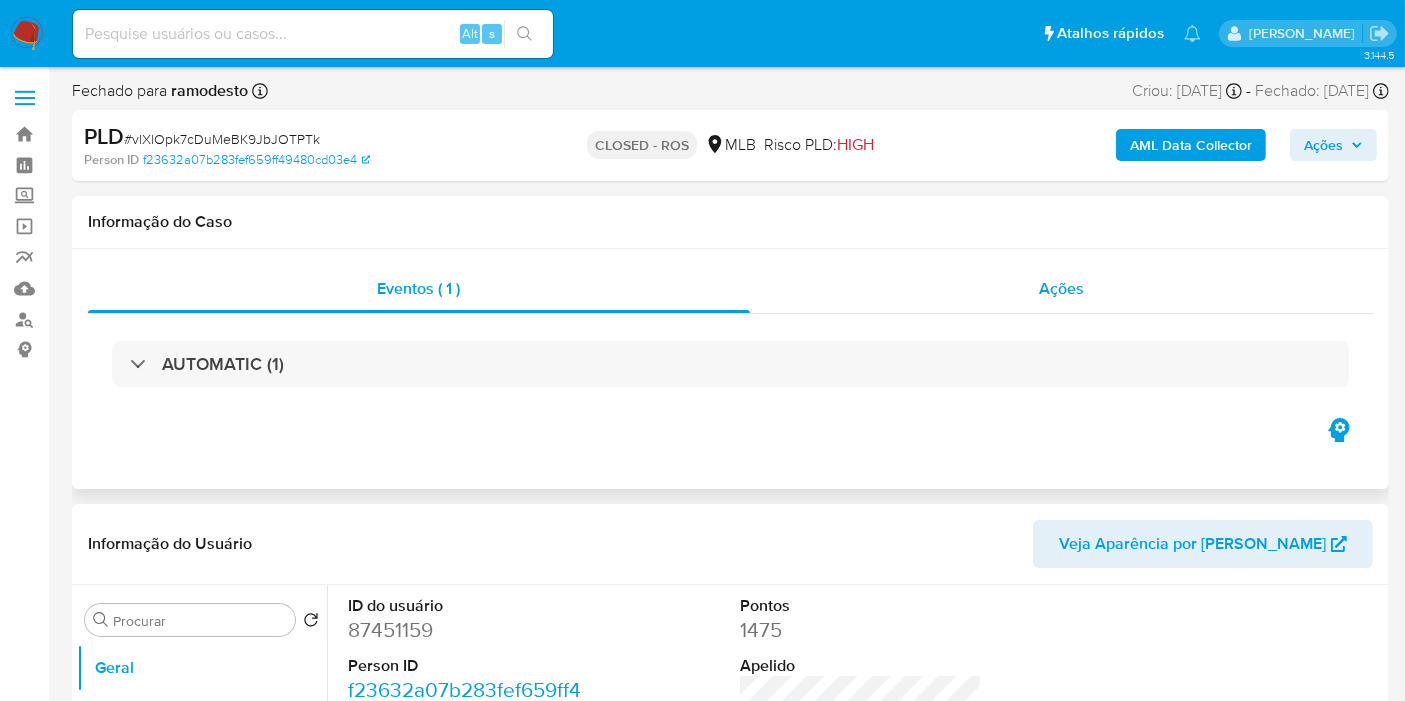 click on "Ações" at bounding box center (1062, 289) 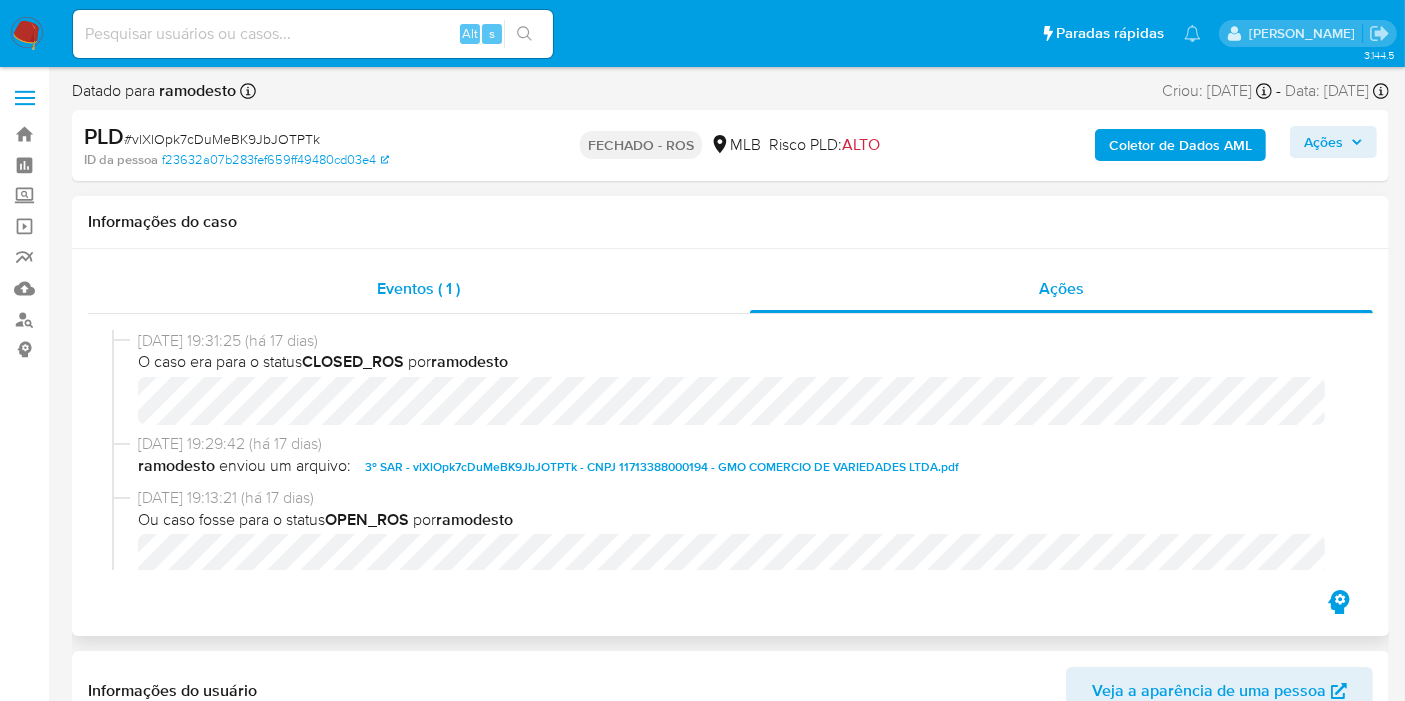click on "Eventos ( 1 )" at bounding box center [418, 288] 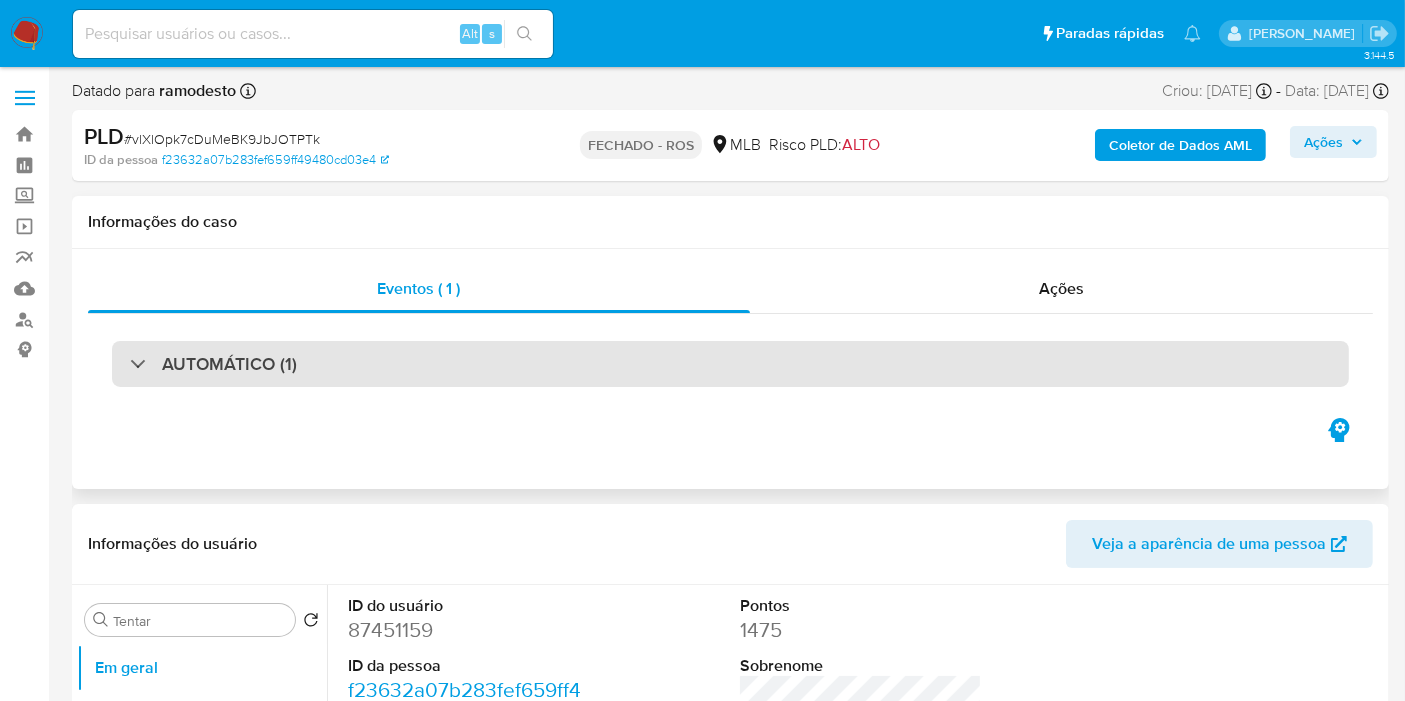 click on "AUTOMÁTICO (1)" at bounding box center [229, 364] 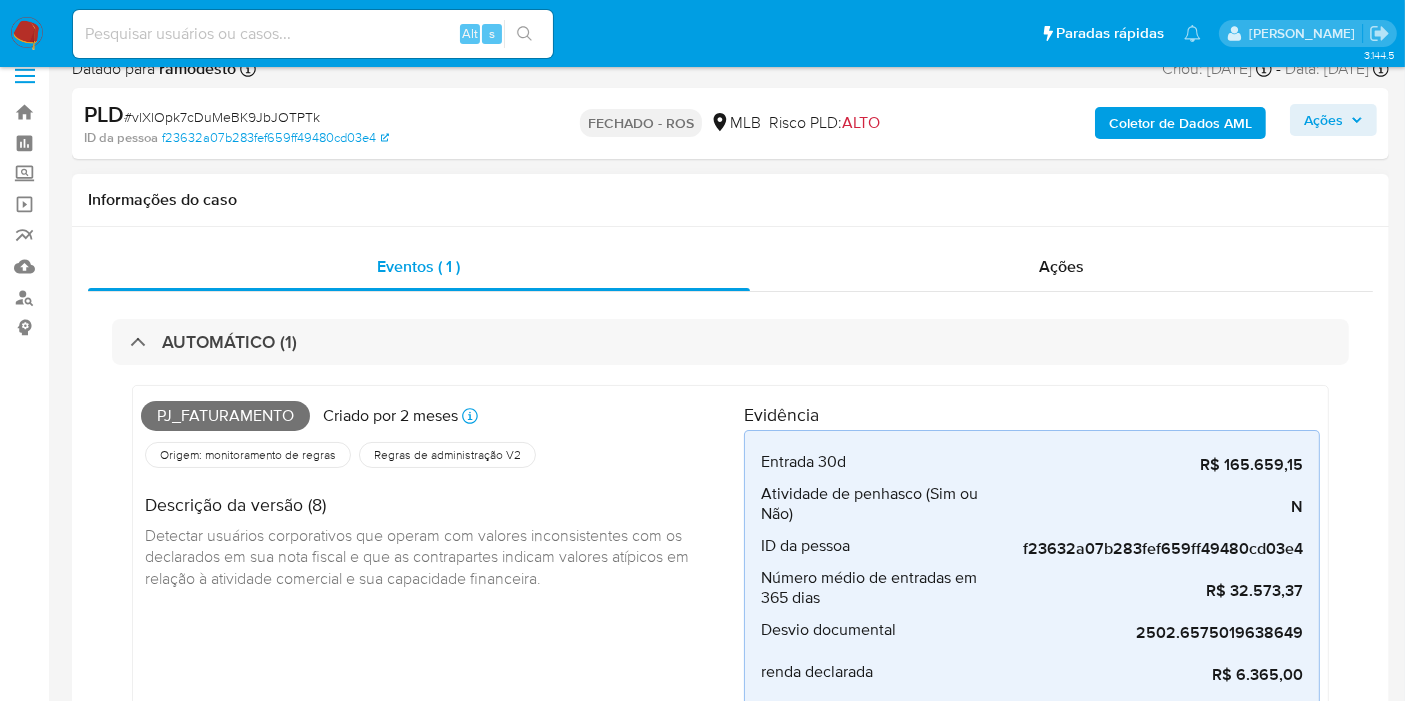 scroll, scrollTop: 0, scrollLeft: 0, axis: both 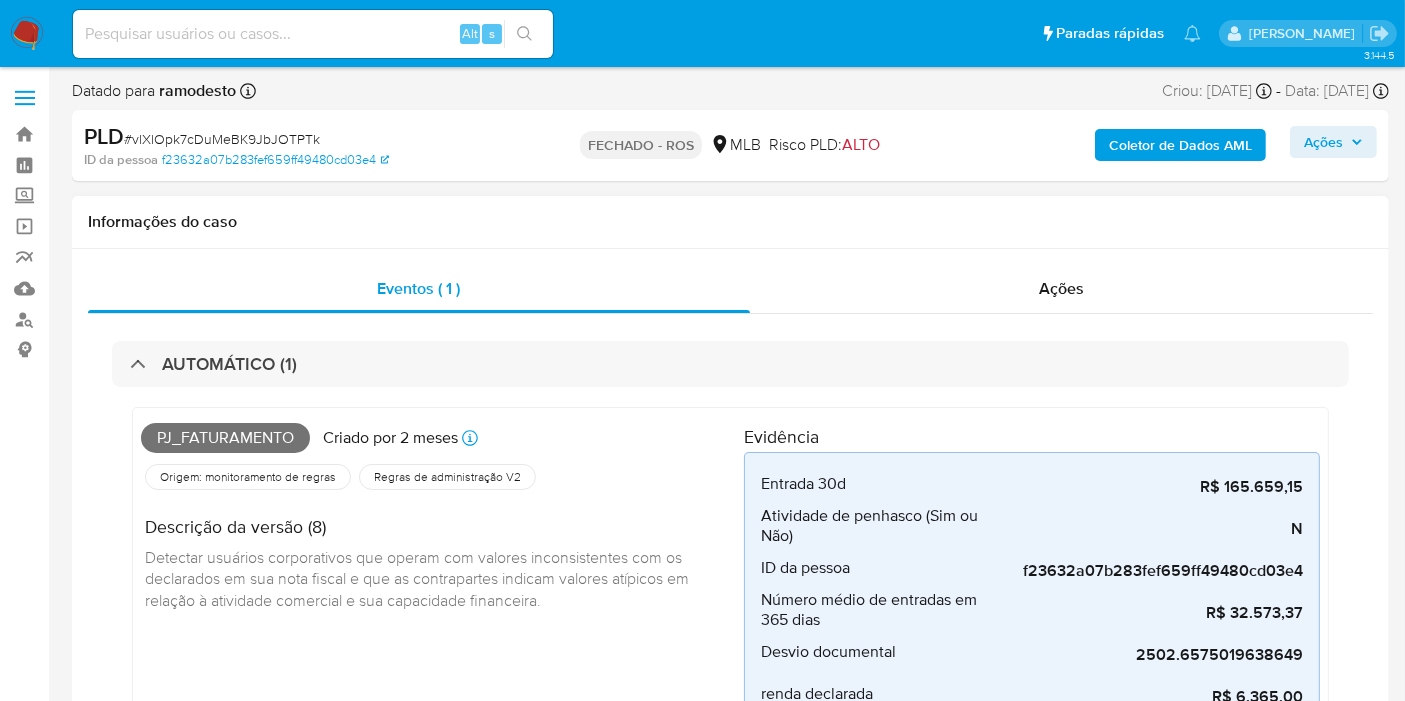 click on "Criado por 2 meses" at bounding box center (390, 437) 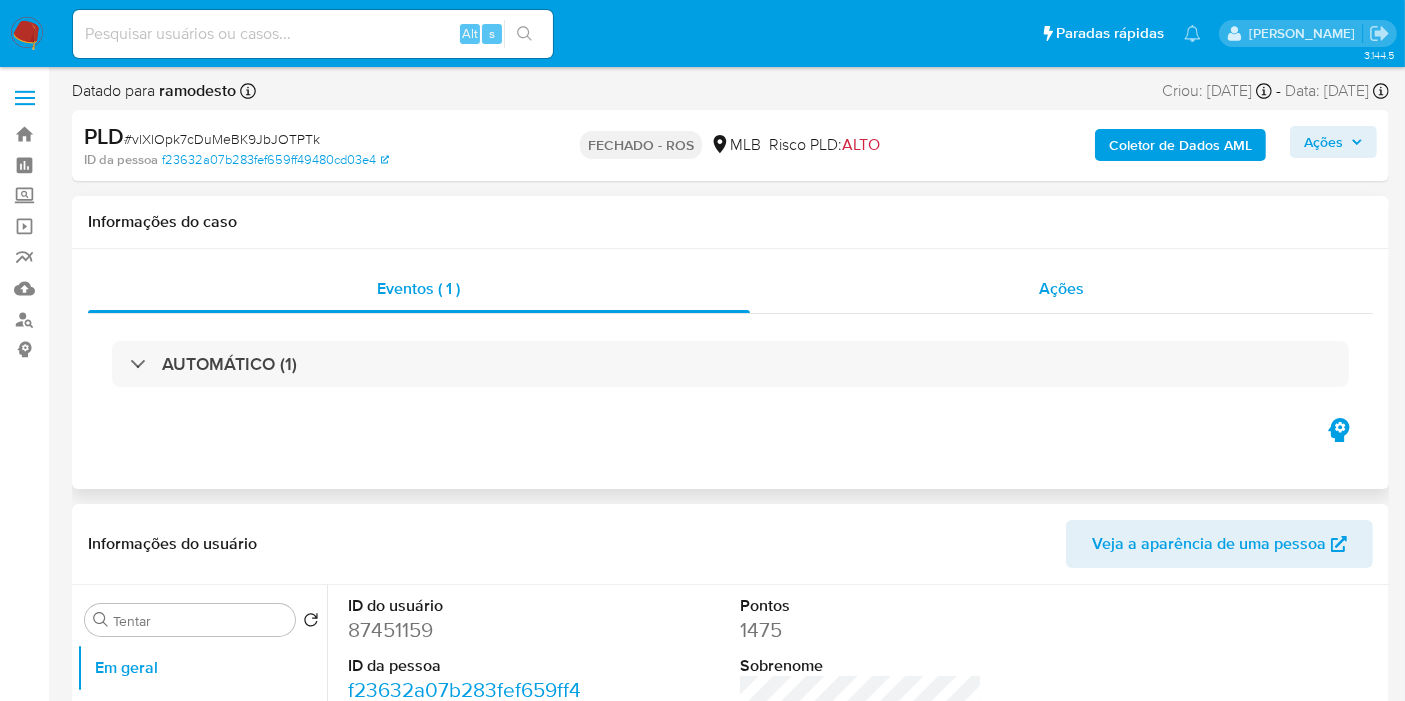 drag, startPoint x: 1109, startPoint y: 284, endPoint x: 923, endPoint y: 283, distance: 186.00269 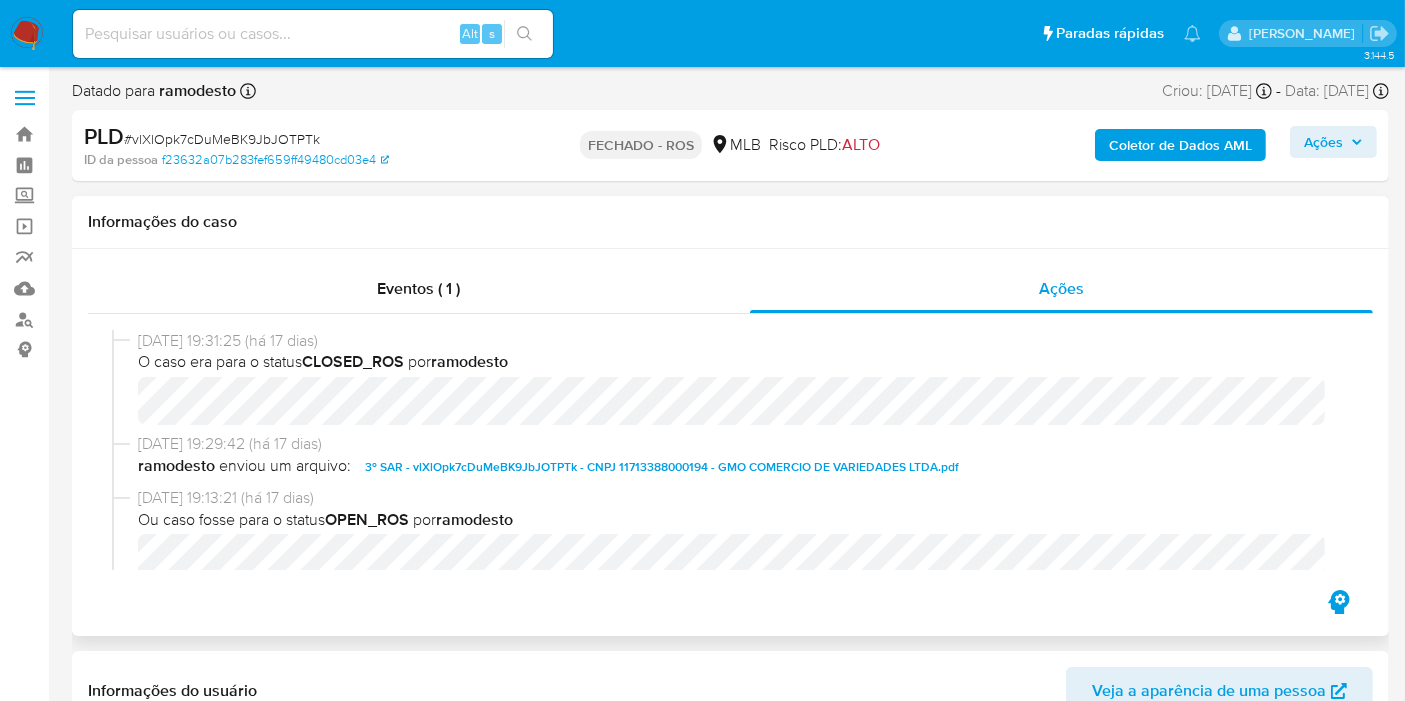 drag, startPoint x: 369, startPoint y: 344, endPoint x: 357, endPoint y: 219, distance: 125.57468 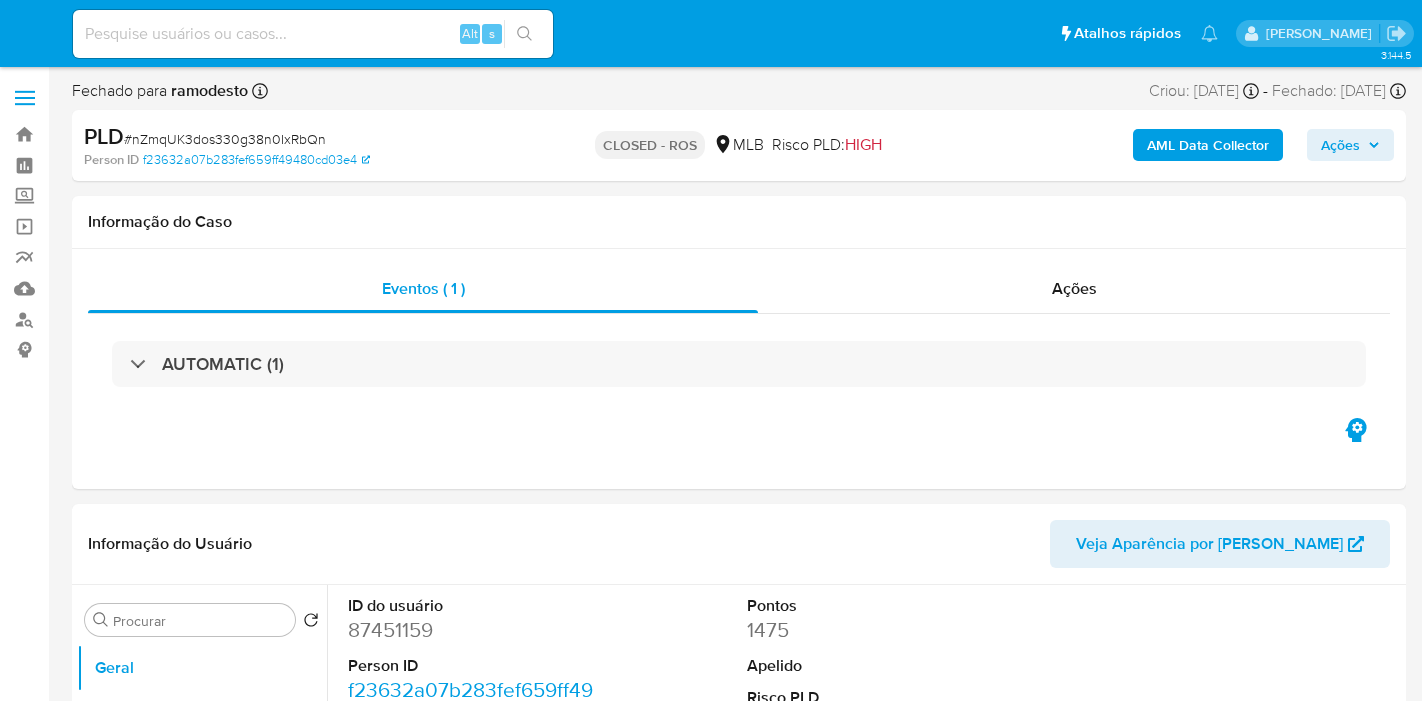 select on "10" 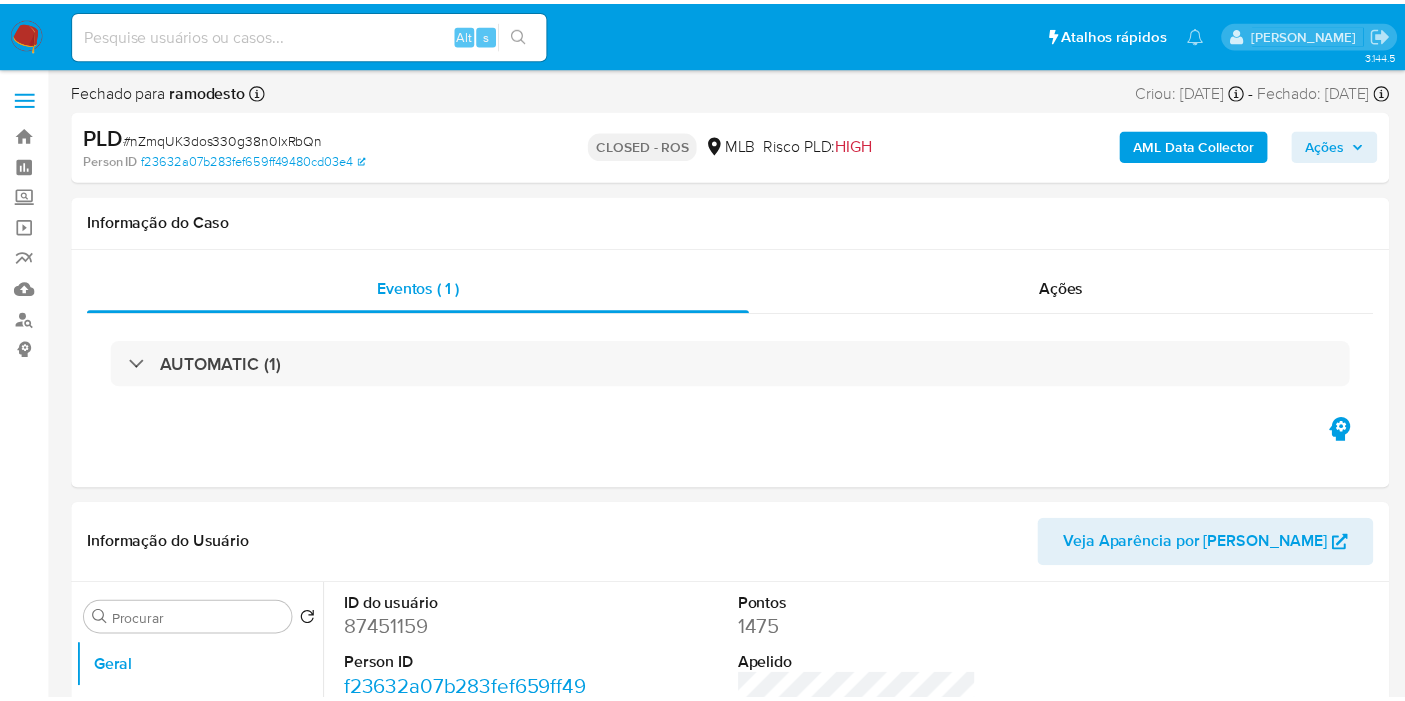 scroll, scrollTop: 0, scrollLeft: 0, axis: both 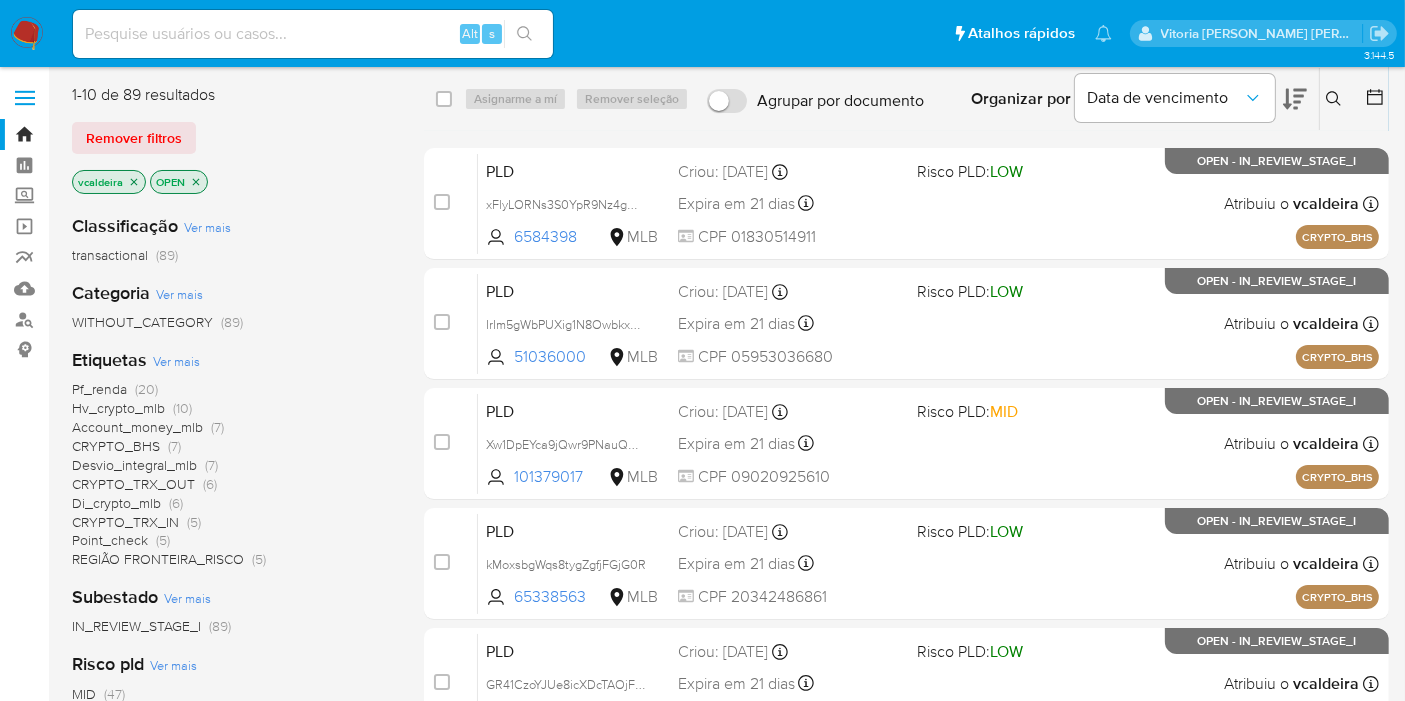 click at bounding box center (313, 34) 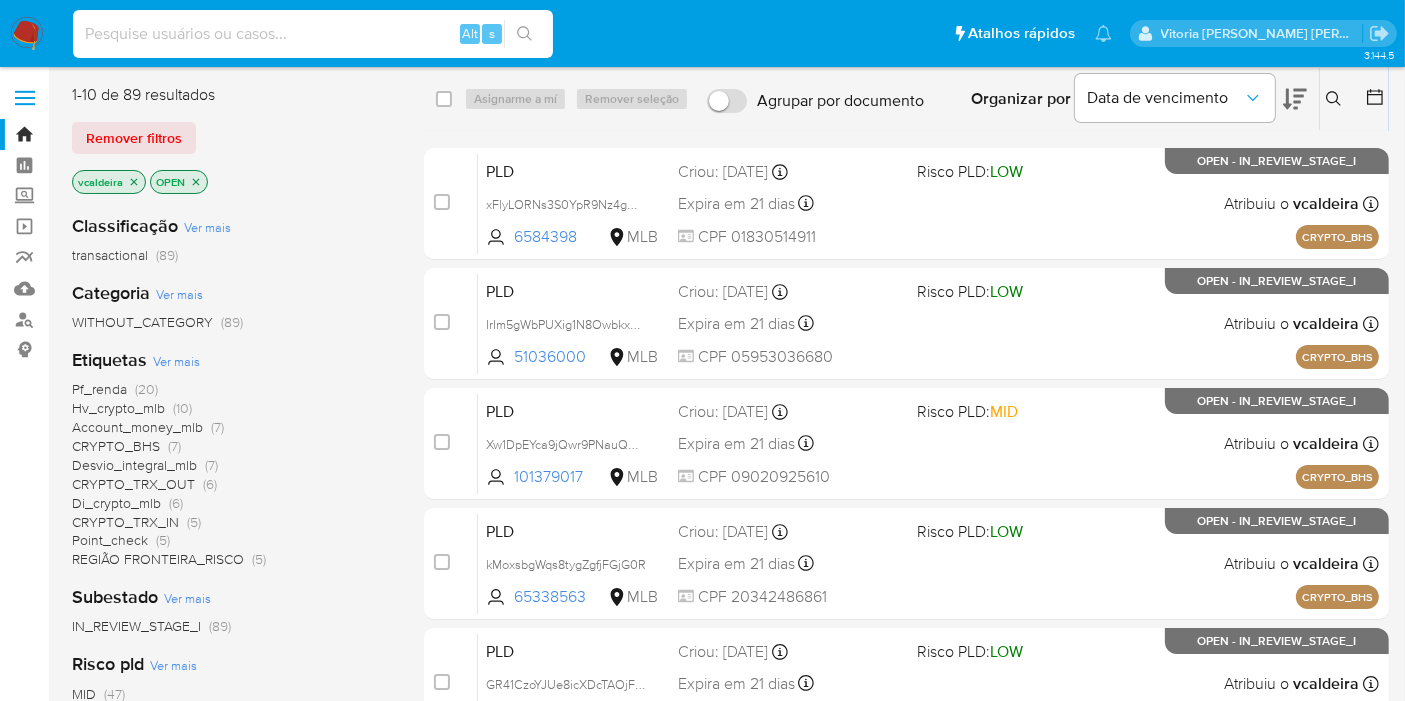 click at bounding box center [313, 34] 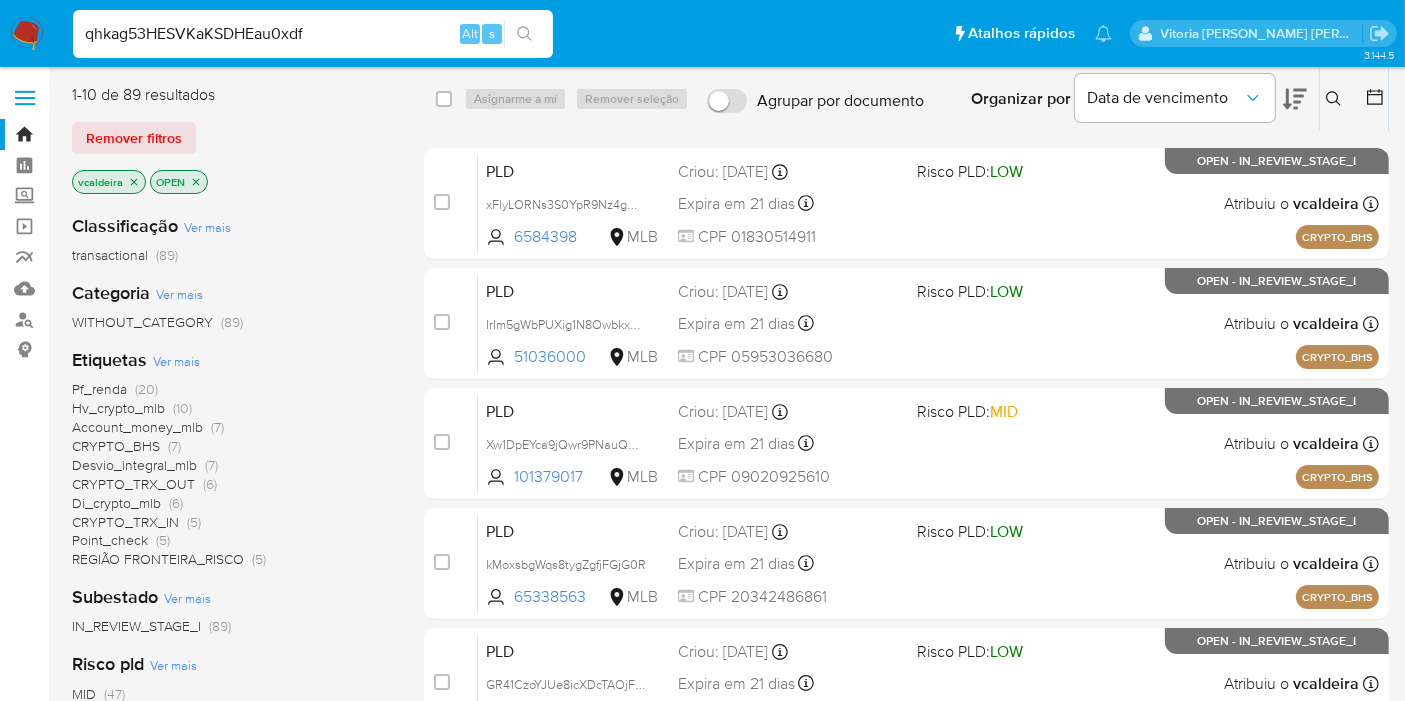 type on "qhkag53HESVKaKSDHEau0xdf" 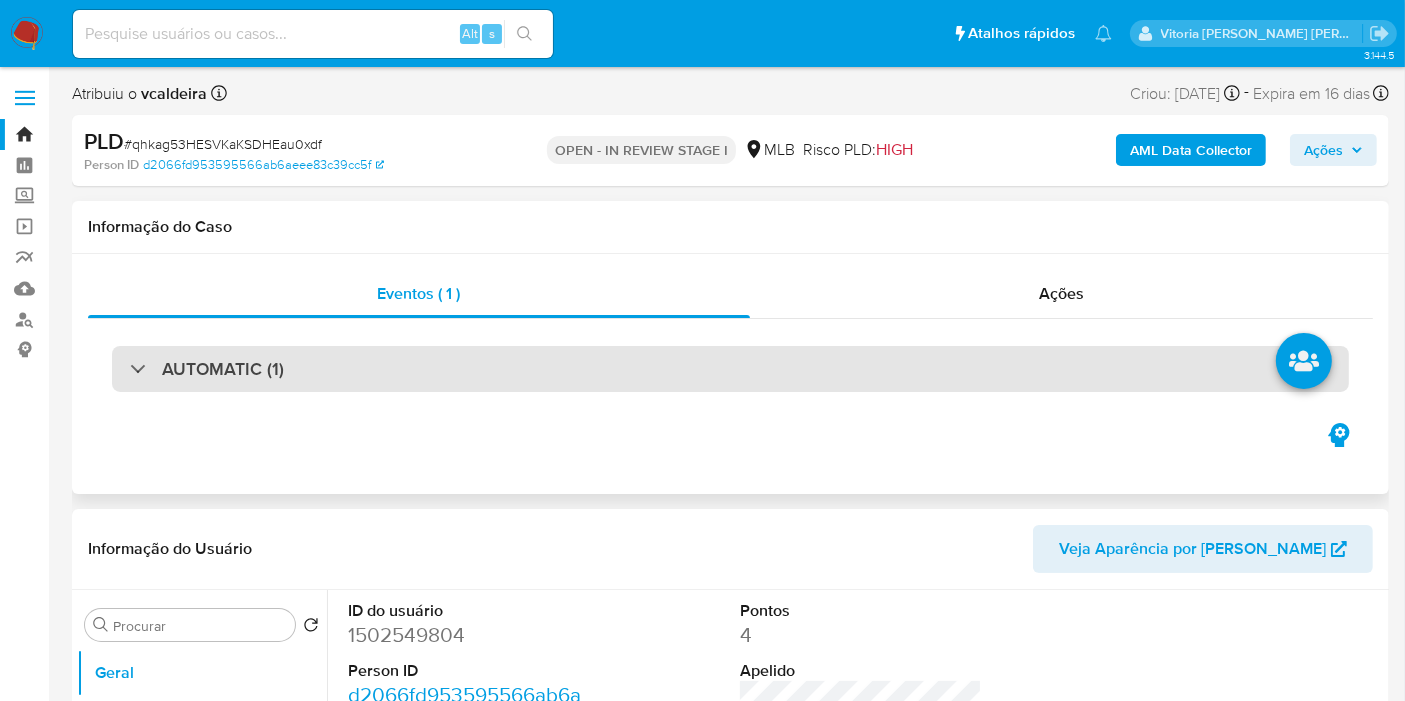 select on "10" 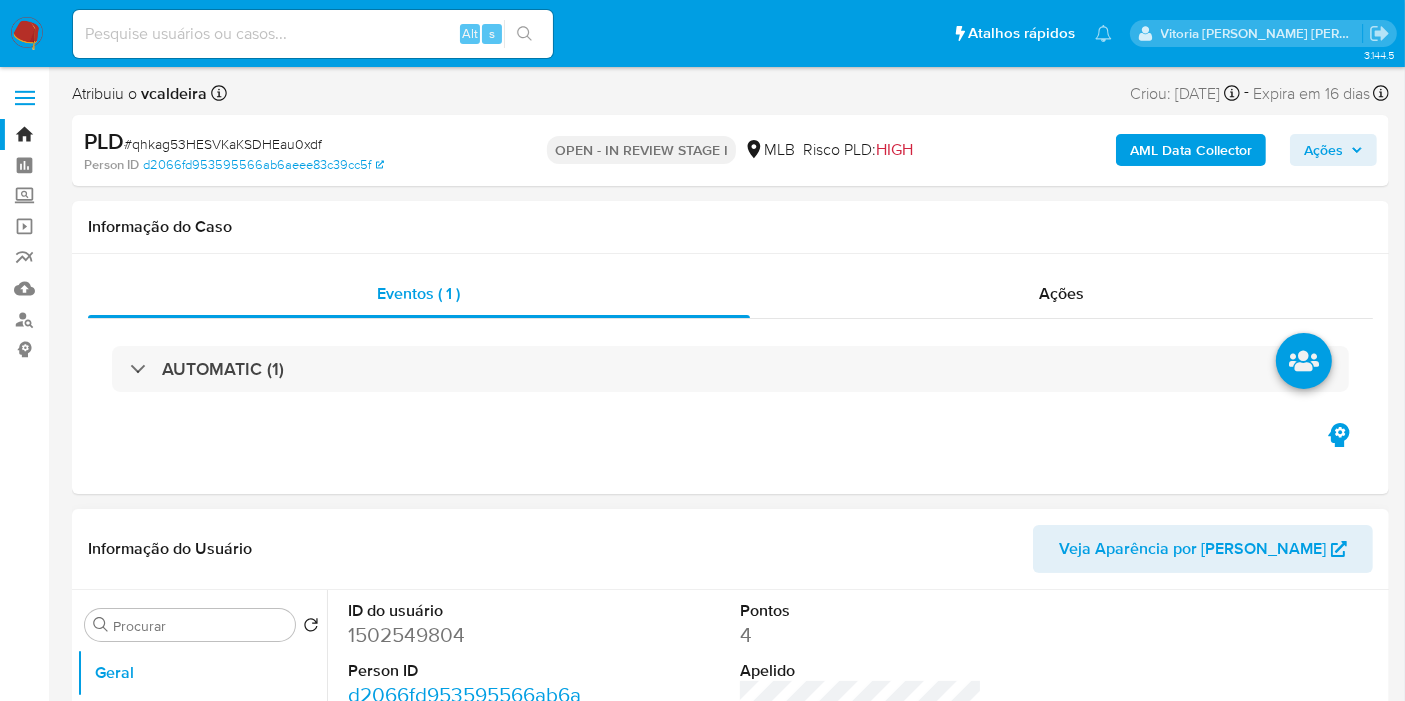 click on "ID do usuário 1502549804 Person ID d2066fd953595566ab6aeee83c39cc5f Data de registro [DATE] 07:12:09 RBA Número da conta 000114867861772   Data de abertura [DATE] 08:12 Status ACTIVE" at bounding box center (469, 759) 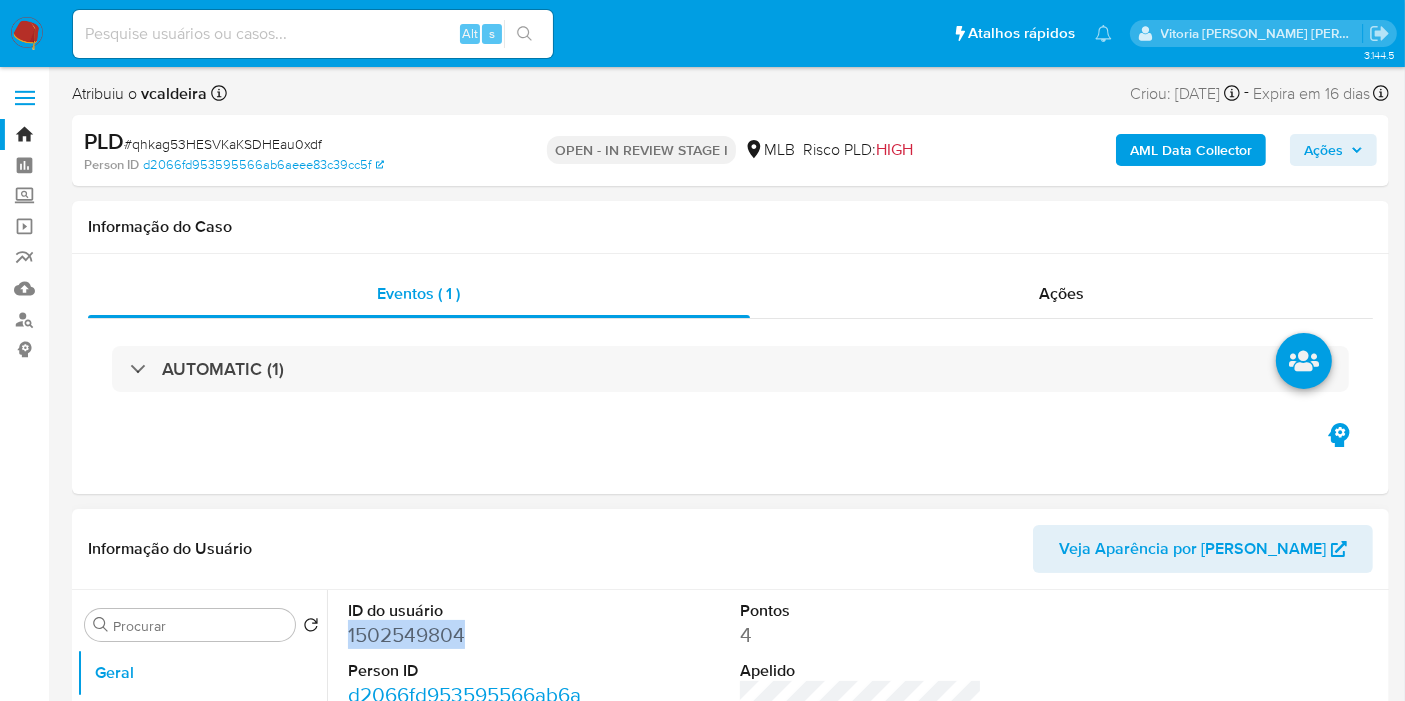 click on "1502549804" at bounding box center (469, 635) 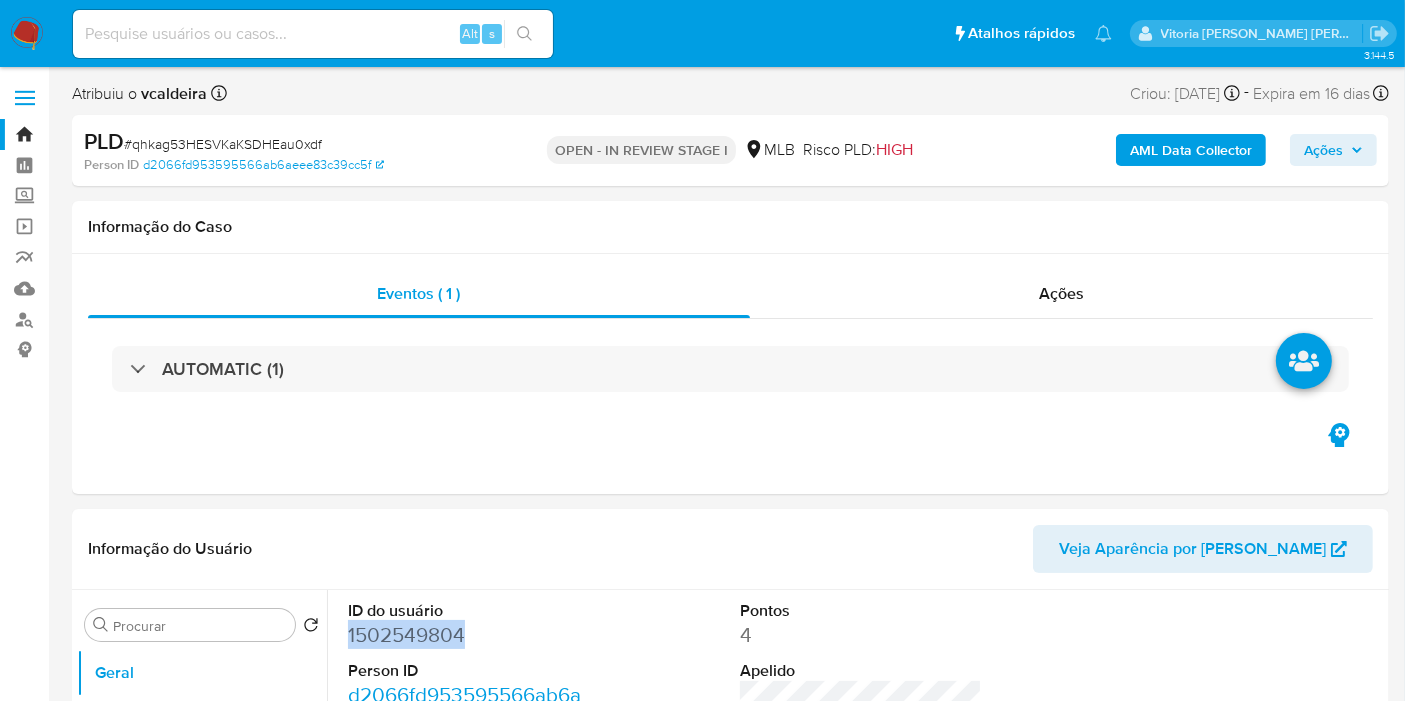 copy on "1502549804" 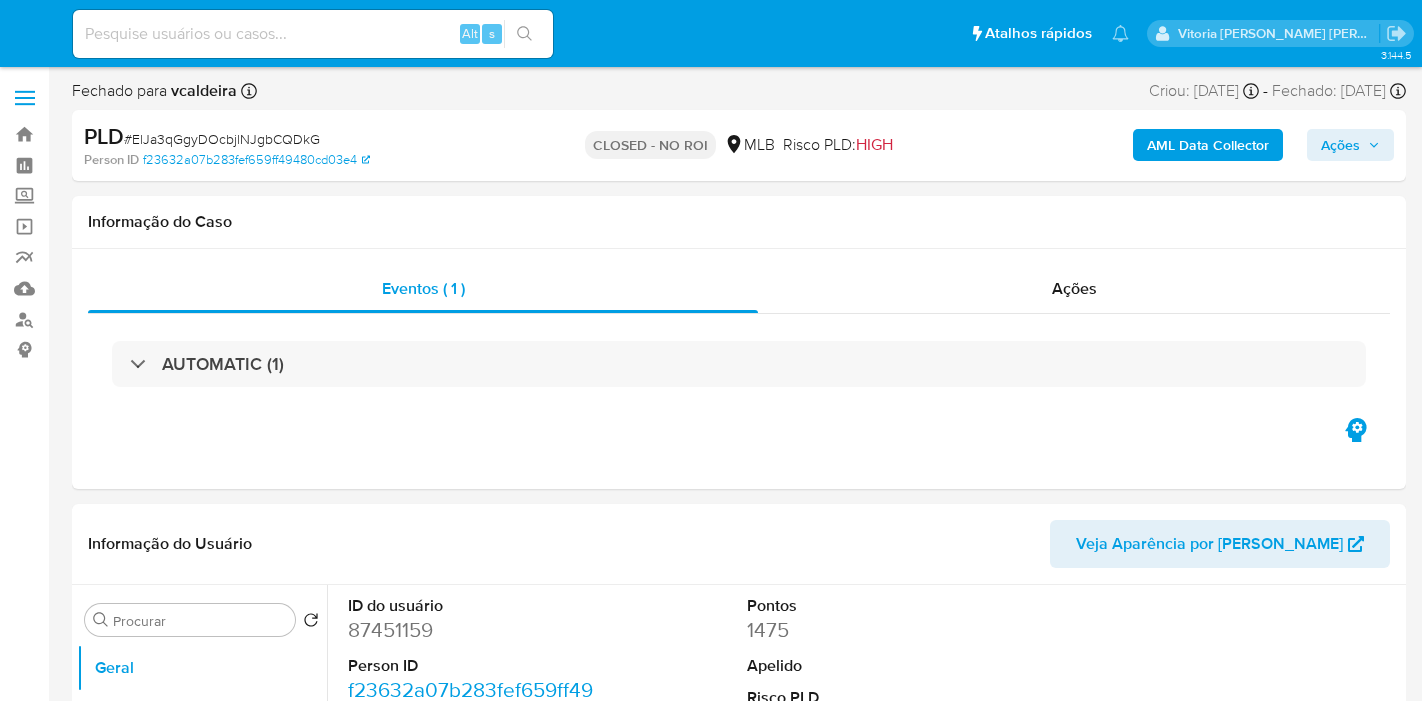 select on "10" 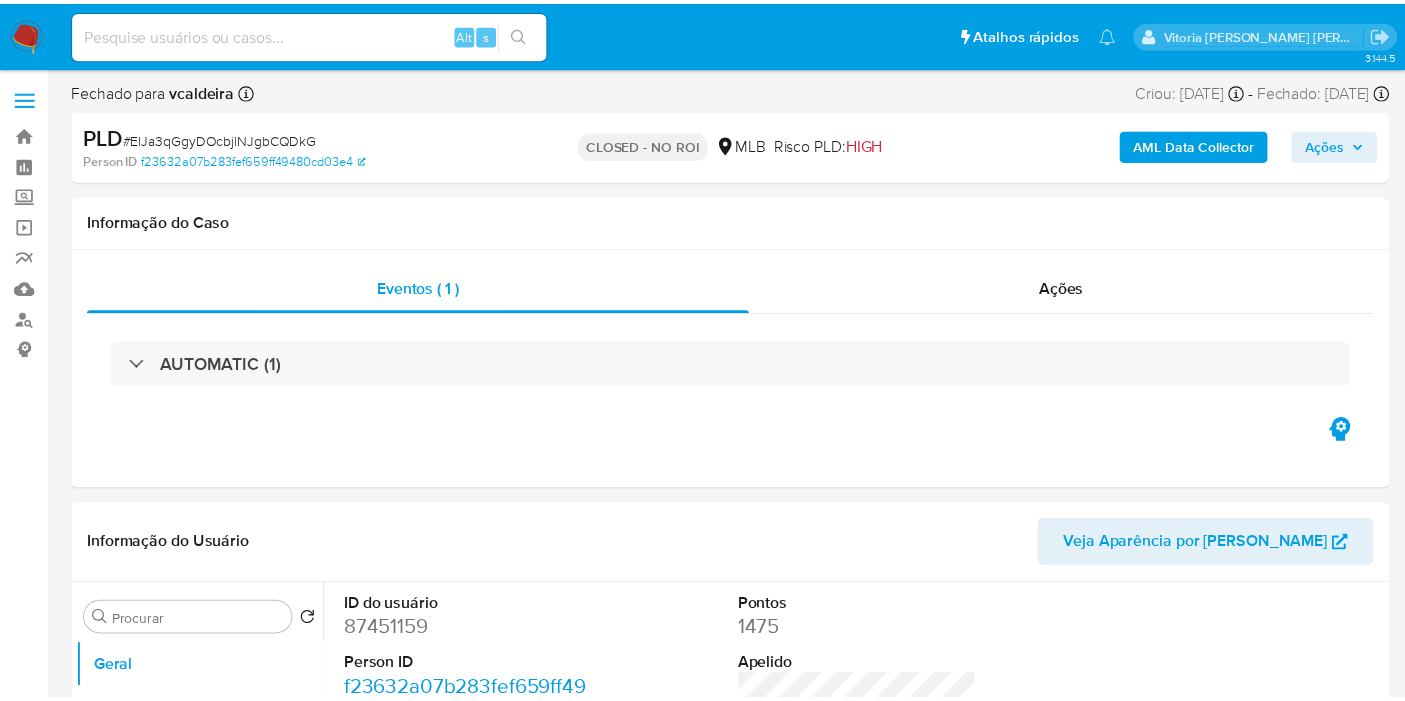 scroll, scrollTop: 0, scrollLeft: 0, axis: both 